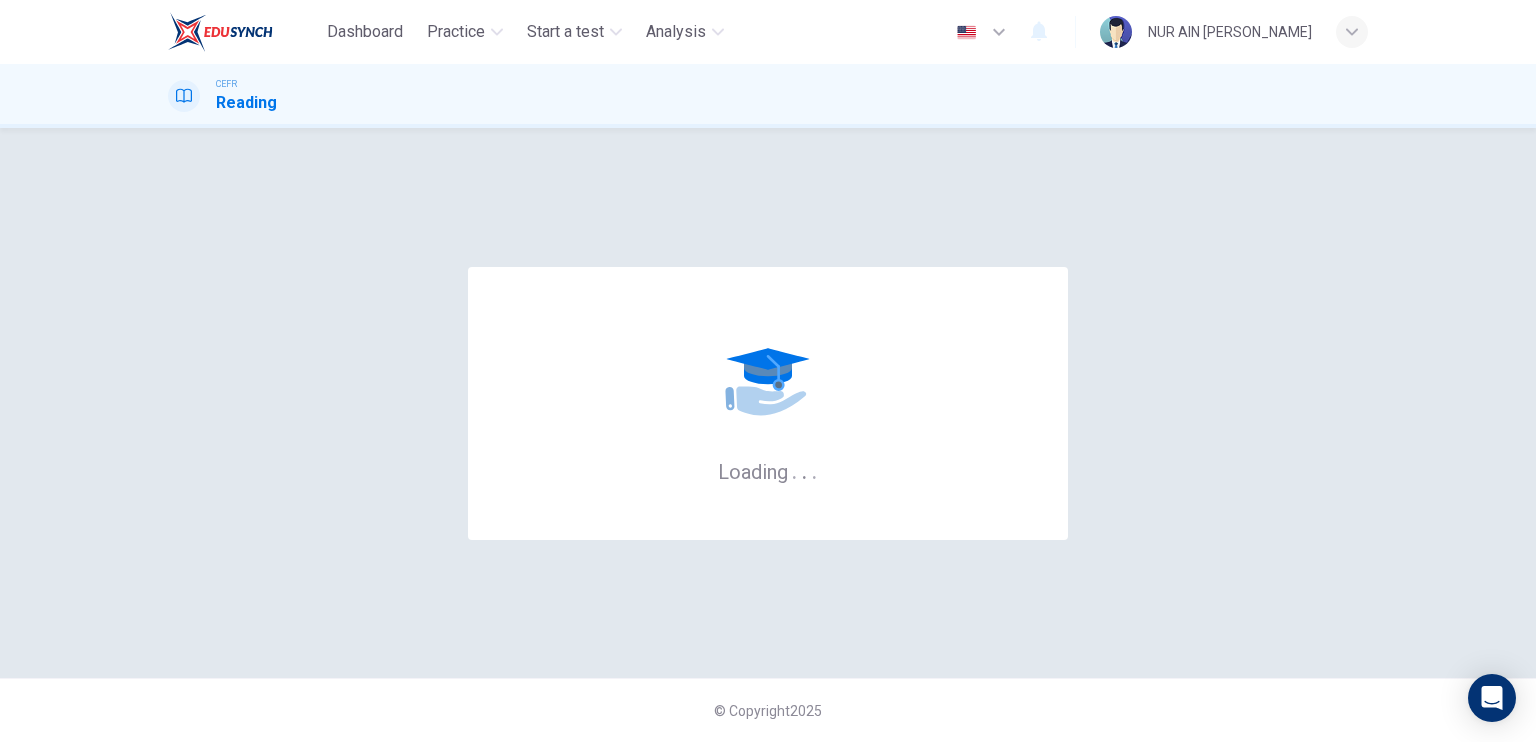 scroll, scrollTop: 0, scrollLeft: 0, axis: both 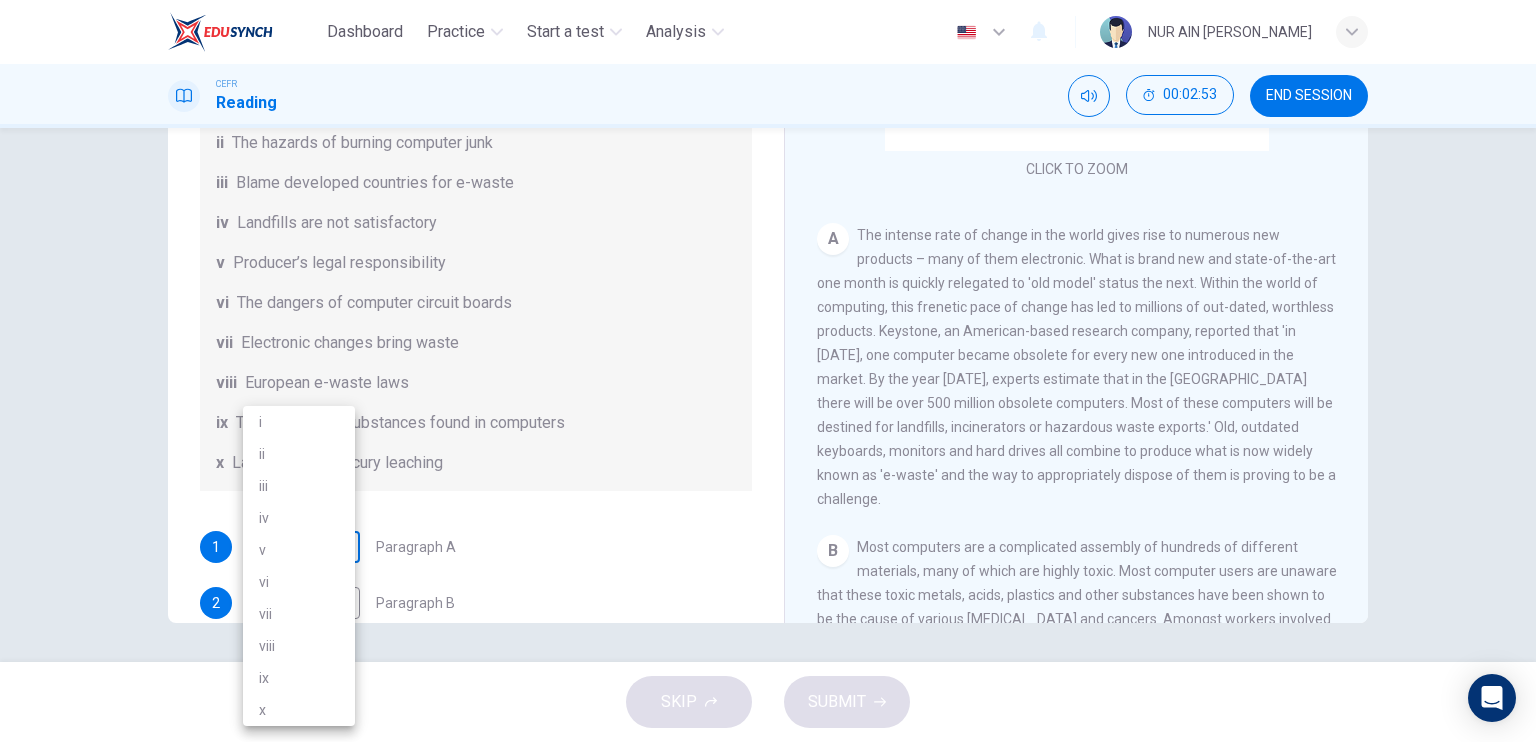 click on "Dashboard Practice Start a test Analysis English en ​ NUR AIN NAJJAH BINTI ZAIDI CEFR Reading 00:02:53 END SESSION Questions 1 - 7 The Reading Passage has 7 paragraphs,  A-G .
Choose the correct heading for each paragraph from the list of headings below.
Write the correct number,  i-x , in the boxes below. List of Headings i Exporting e-waste ii The hazards of burning computer junk iii Blame developed countries for e-waste iv Landfills are not satisfactory v Producer’s legal responsibility vi The dangers of computer circuit boards vii Electronic changes bring waste viii European e-waste laws ix The dangerous substances found in computers x Landfills and mercury leaching 1 ​ ​ Paragraph A 2 ​ ​ Paragraph B 3 ​ ​ Paragraph C 4 ​ ​ Paragraph D 5 ​ ​ Paragraph E 6 ​ ​ Paragraph F 7 ​ ​ Paragraph G The Intense Rate of Change in the World CLICK TO ZOOM Click to Zoom A B C D E F G SKIP SUBMIT EduSynch - Online Language Proficiency Testing
Dashboard Practice Start a test 2025" at bounding box center [768, 371] 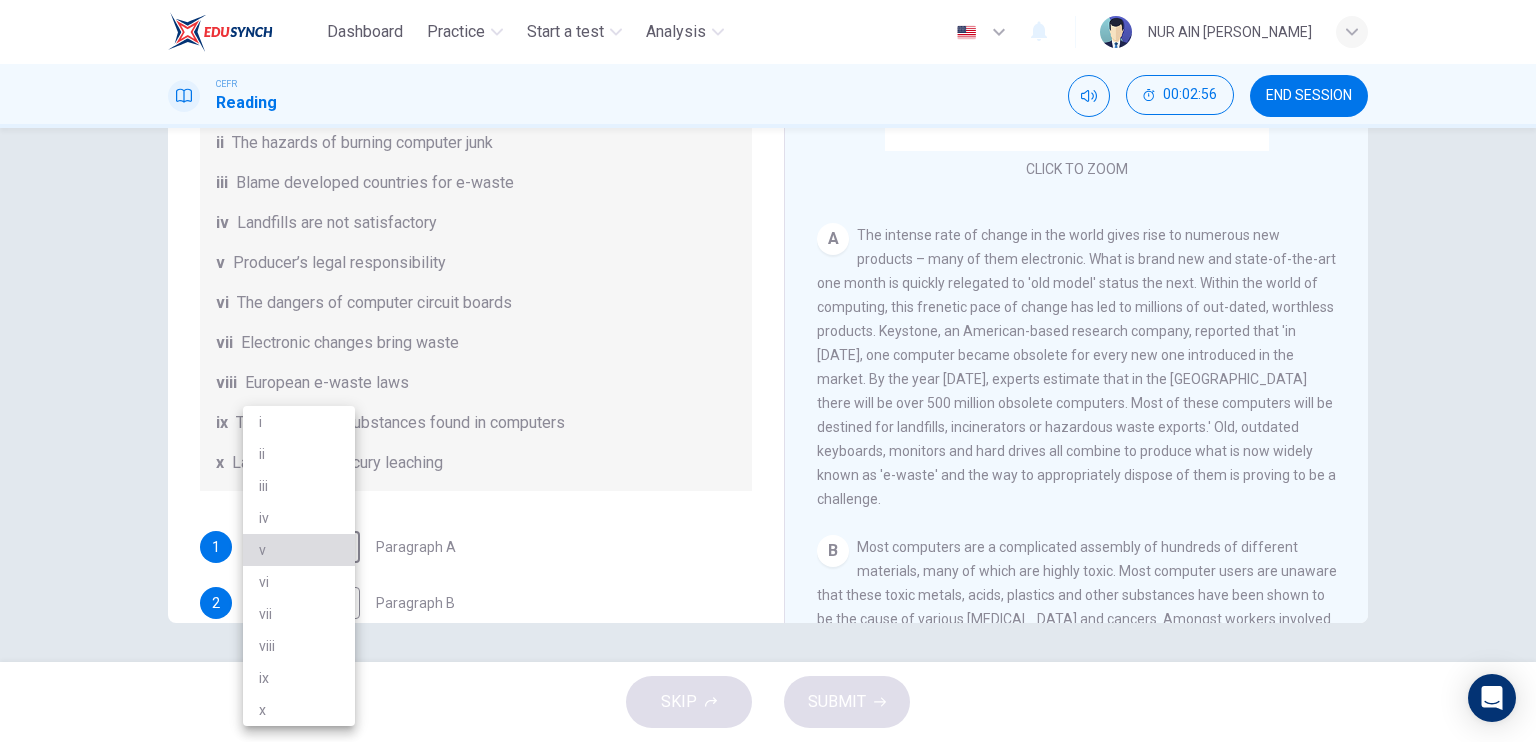 click on "v" at bounding box center (299, 550) 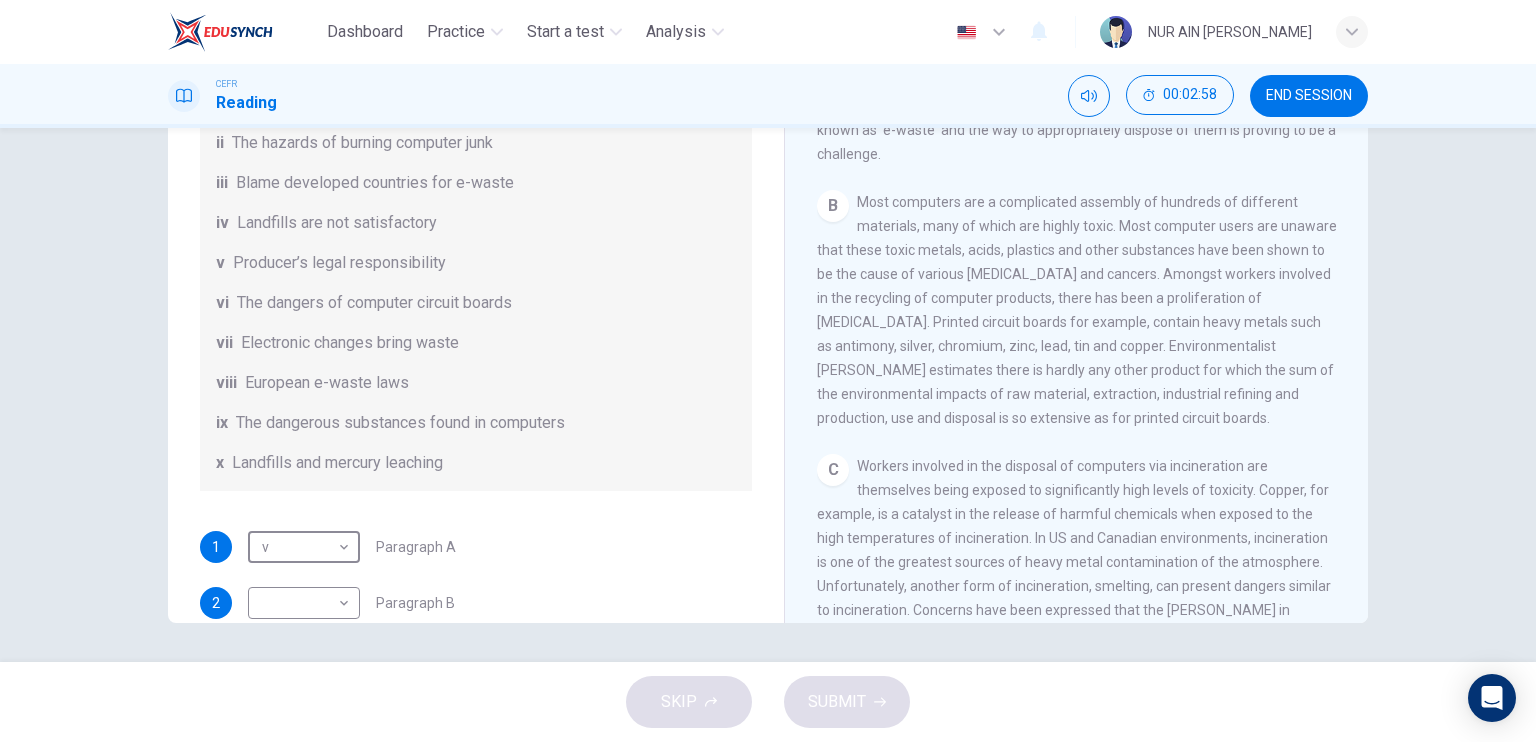 scroll, scrollTop: 556, scrollLeft: 0, axis: vertical 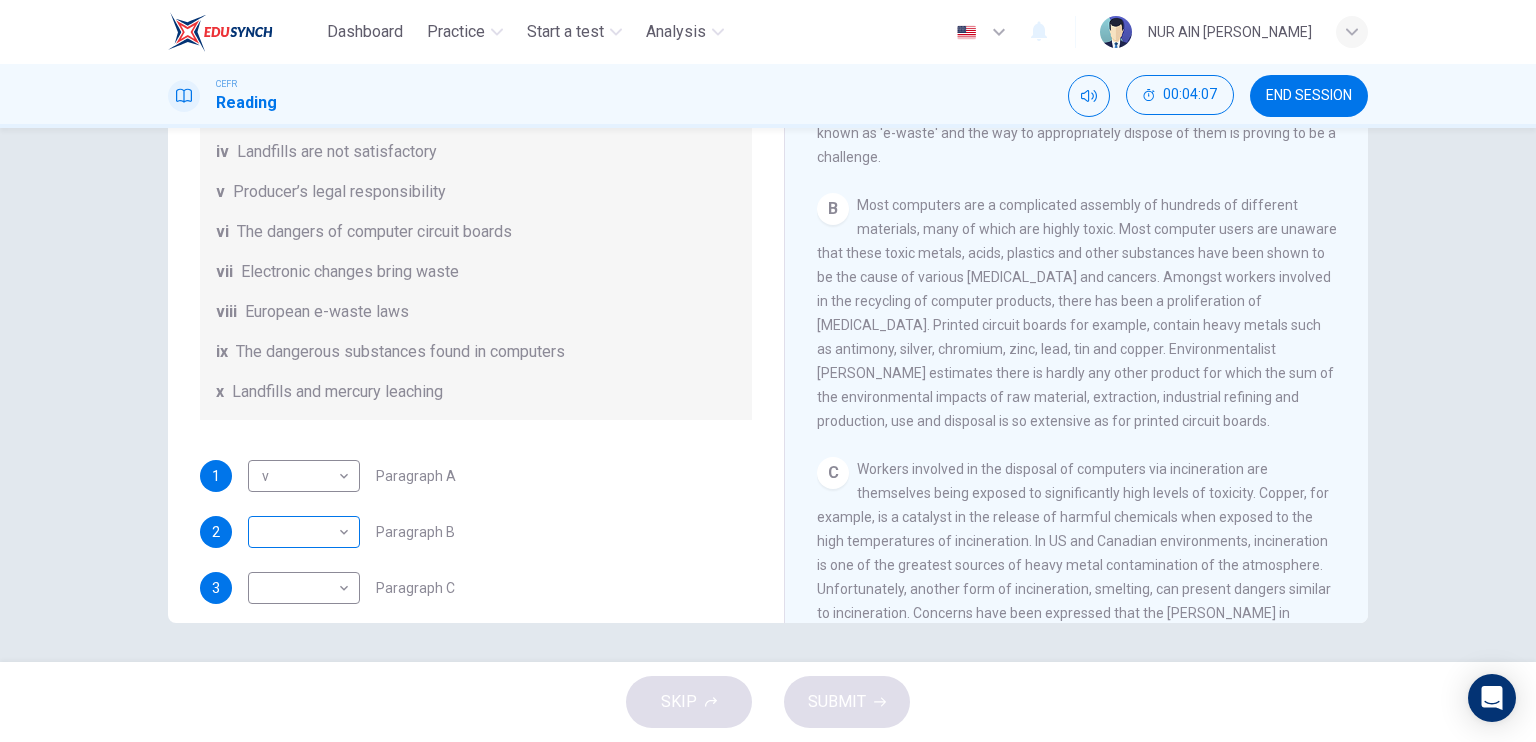click on "​ ​" at bounding box center [304, 532] 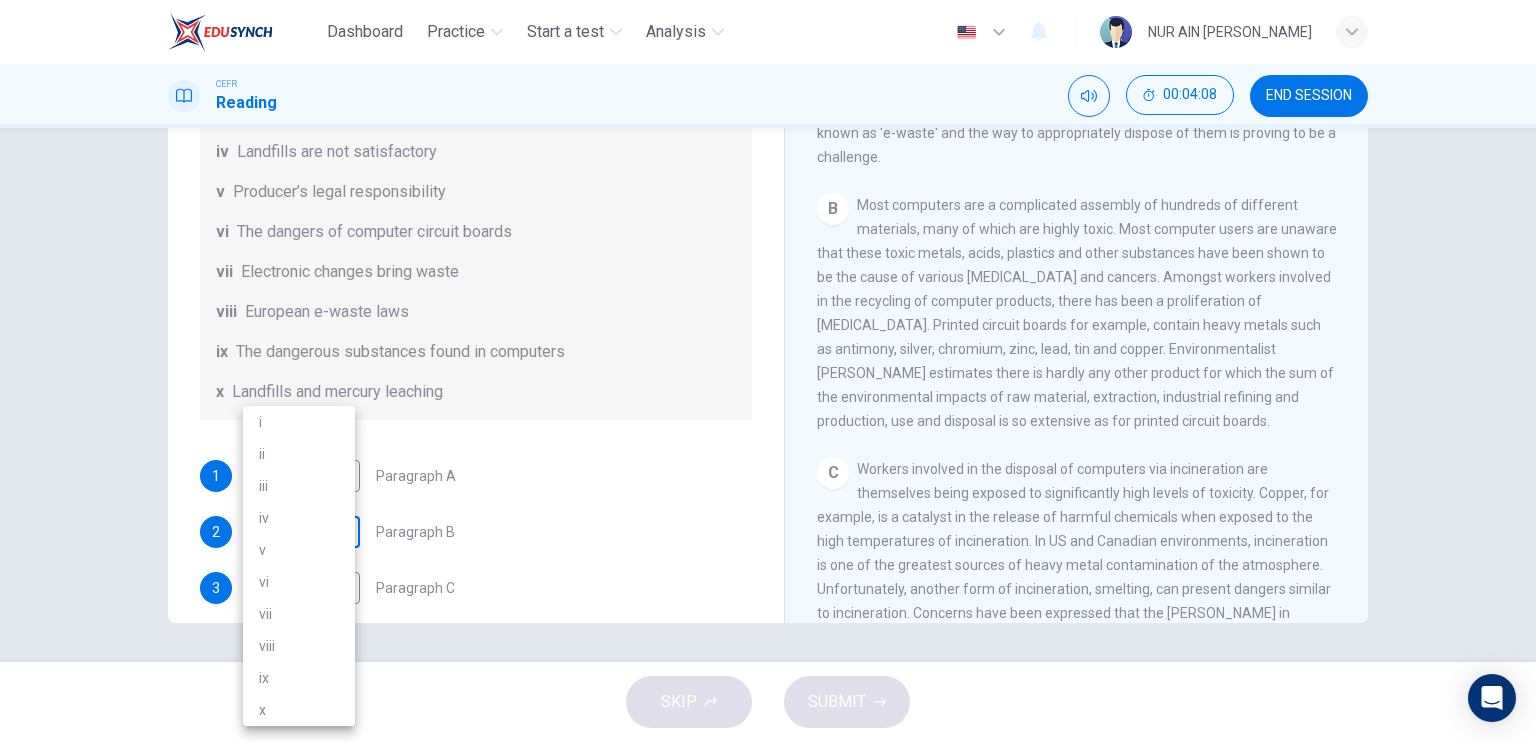 click on "Dashboard Practice Start a test Analysis English en ​ NUR AIN NAJJAH BINTI ZAIDI CEFR Reading 00:04:08 END SESSION Questions 1 - 7 The Reading Passage has 7 paragraphs,  A-G .
Choose the correct heading for each paragraph from the list of headings below.
Write the correct number,  i-x , in the boxes below. List of Headings i Exporting e-waste ii The hazards of burning computer junk iii Blame developed countries for e-waste iv Landfills are not satisfactory v Producer’s legal responsibility vi The dangers of computer circuit boards vii Electronic changes bring waste viii European e-waste laws ix The dangerous substances found in computers x Landfills and mercury leaching 1 v v ​ Paragraph A 2 ​ ​ Paragraph B 3 ​ ​ Paragraph C 4 ​ ​ Paragraph D 5 ​ ​ Paragraph E 6 ​ ​ Paragraph F 7 ​ ​ Paragraph G The Intense Rate of Change in the World CLICK TO ZOOM Click to Zoom A B C D E F G SKIP SUBMIT EduSynch - Online Language Proficiency Testing
Dashboard Practice Start a test 2025" at bounding box center [768, 371] 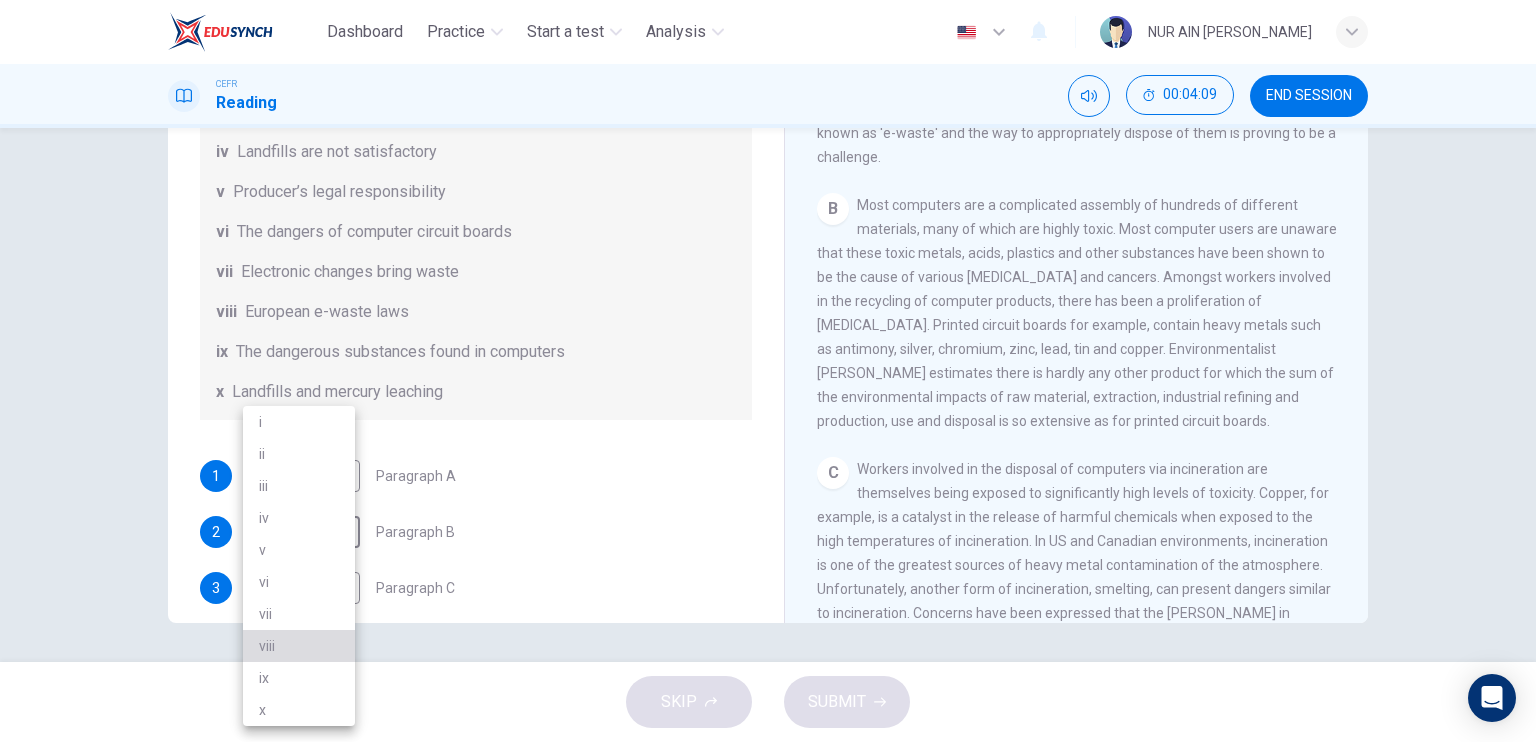 click on "viii" at bounding box center [299, 646] 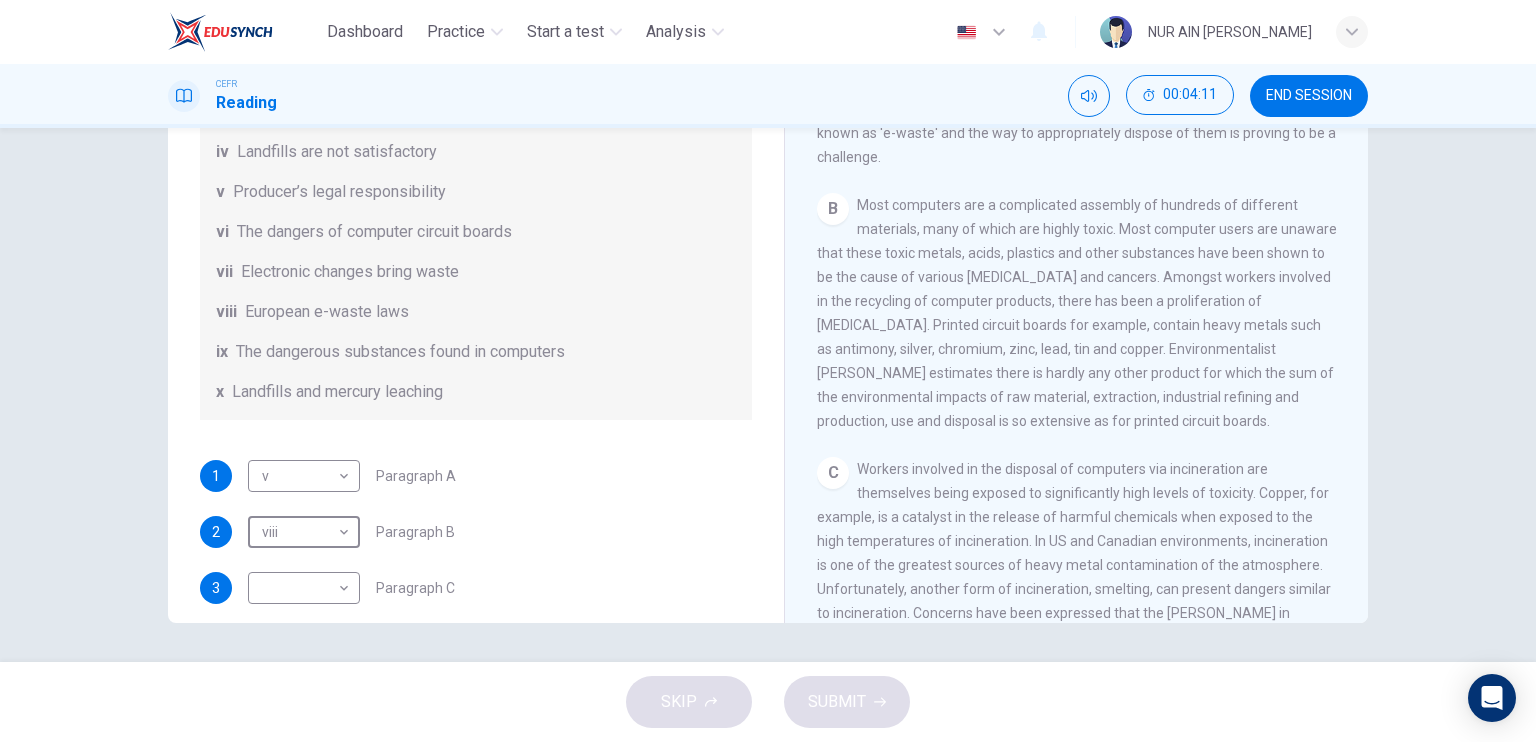 scroll, scrollTop: 731, scrollLeft: 0, axis: vertical 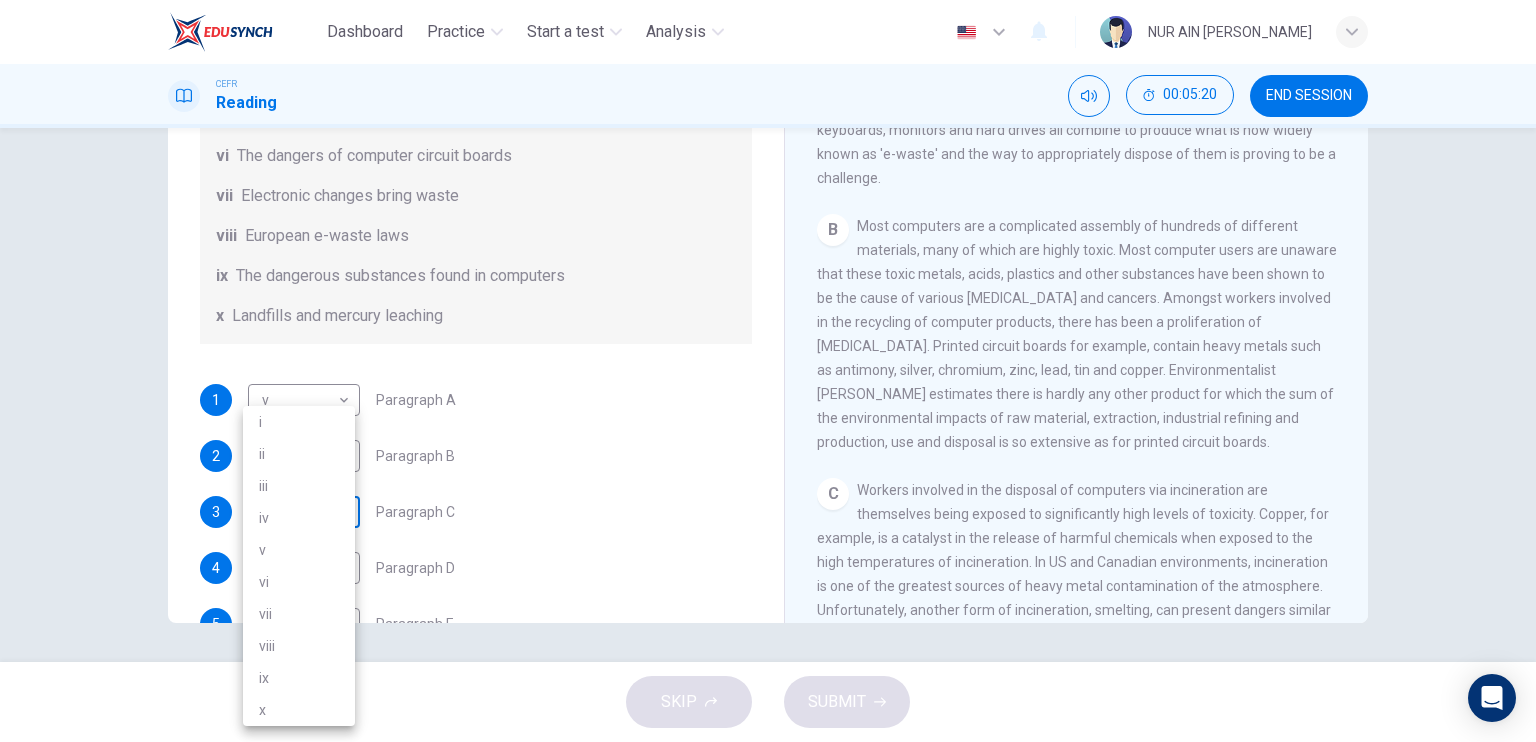click on "Dashboard Practice Start a test Analysis English en ​ NUR AIN NAJJAH BINTI ZAIDI CEFR Reading 00:05:20 END SESSION Questions 1 - 7 The Reading Passage has 7 paragraphs,  A-G .
Choose the correct heading for each paragraph from the list of headings below.
Write the correct number,  i-x , in the boxes below. List of Headings i Exporting e-waste ii The hazards of burning computer junk iii Blame developed countries for e-waste iv Landfills are not satisfactory v Producer’s legal responsibility vi The dangers of computer circuit boards vii Electronic changes bring waste viii European e-waste laws ix The dangerous substances found in computers x Landfills and mercury leaching 1 v v ​ Paragraph A 2 viii viii ​ Paragraph B 3 ​ ​ Paragraph C 4 ​ ​ Paragraph D 5 ​ ​ Paragraph E 6 ​ ​ Paragraph F 7 ​ ​ Paragraph G The Intense Rate of Change in the World CLICK TO ZOOM Click to Zoom A B C D E F G SKIP SUBMIT EduSynch - Online Language Proficiency Testing
Dashboard Practice Analysis i" at bounding box center [768, 371] 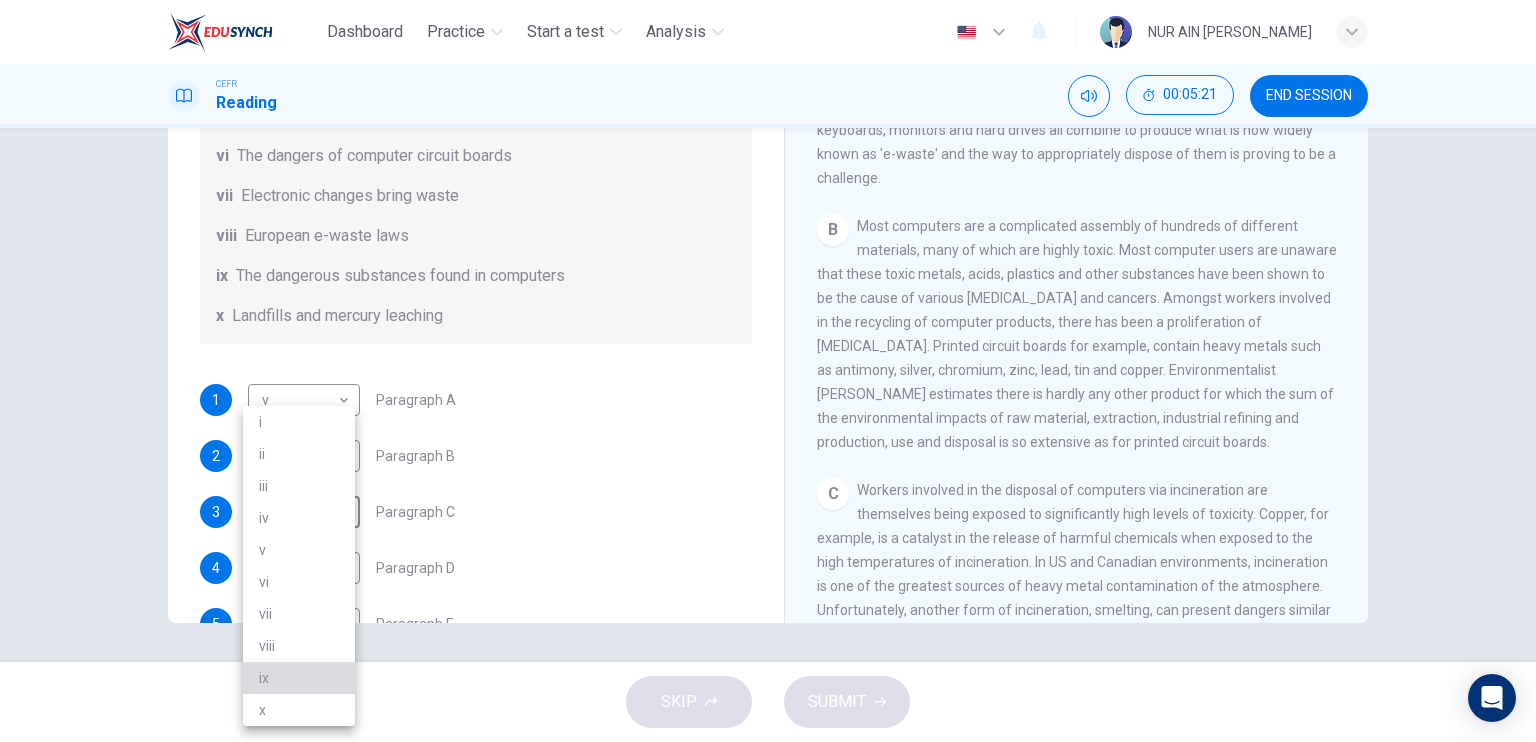 click on "ix" at bounding box center [299, 678] 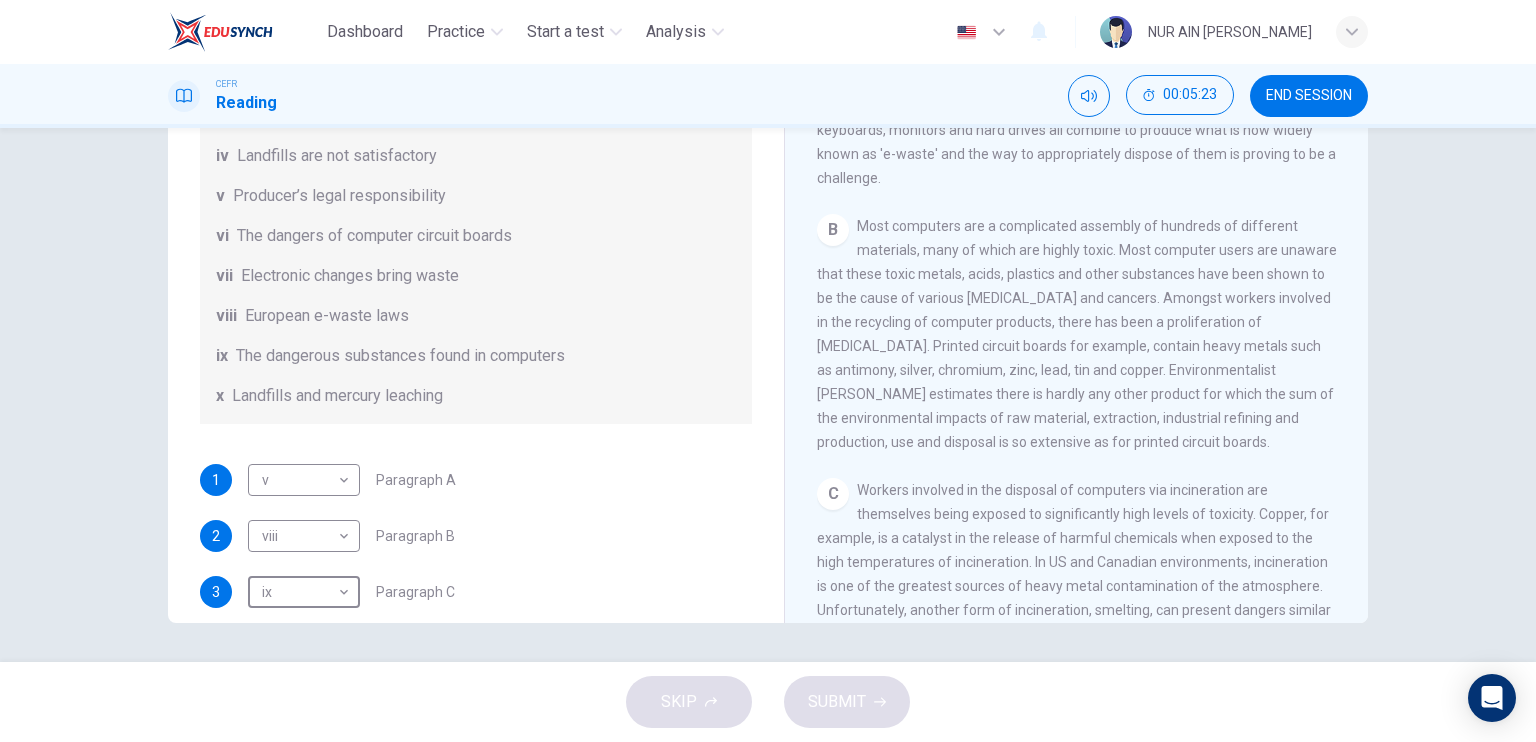 scroll, scrollTop: 216, scrollLeft: 0, axis: vertical 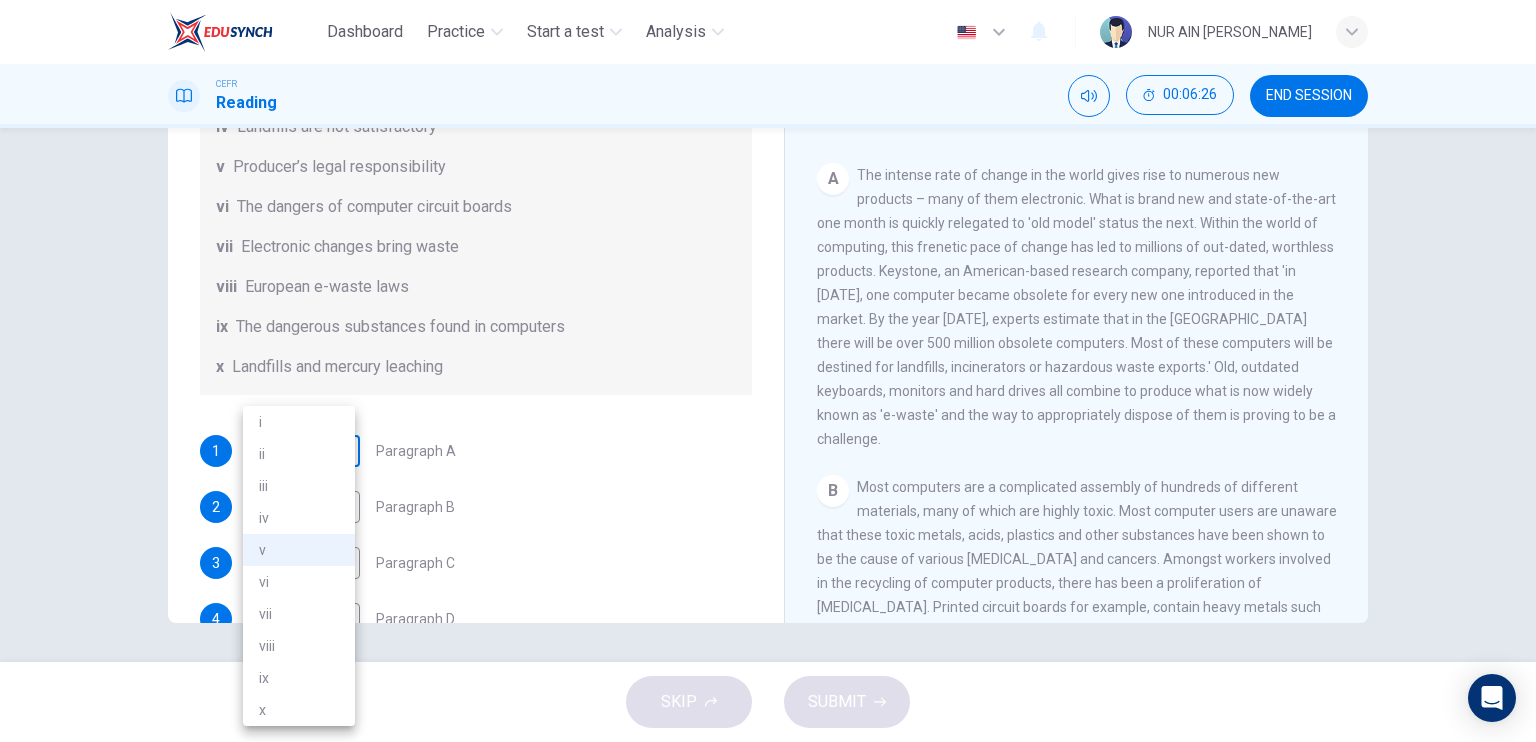 click on "Dashboard Practice Start a test Analysis English en ​ NUR AIN NAJJAH BINTI ZAIDI CEFR Reading 00:06:26 END SESSION Questions 1 - 7 The Reading Passage has 7 paragraphs,  A-G .
Choose the correct heading for each paragraph from the list of headings below.
Write the correct number,  i-x , in the boxes below. List of Headings i Exporting e-waste ii The hazards of burning computer junk iii Blame developed countries for e-waste iv Landfills are not satisfactory v Producer’s legal responsibility vi The dangers of computer circuit boards vii Electronic changes bring waste viii European e-waste laws ix The dangerous substances found in computers x Landfills and mercury leaching 1 v v ​ Paragraph A 2 viii viii ​ Paragraph B 3 ix ix ​ Paragraph C 4 ​ ​ Paragraph D 5 ​ ​ Paragraph E 6 ​ ​ Paragraph F 7 ​ ​ Paragraph G The Intense Rate of Change in the World CLICK TO ZOOM Click to Zoom A B C D E F G SKIP SUBMIT EduSynch - Online Language Proficiency Testing
Dashboard Practice Analysis" at bounding box center (768, 371) 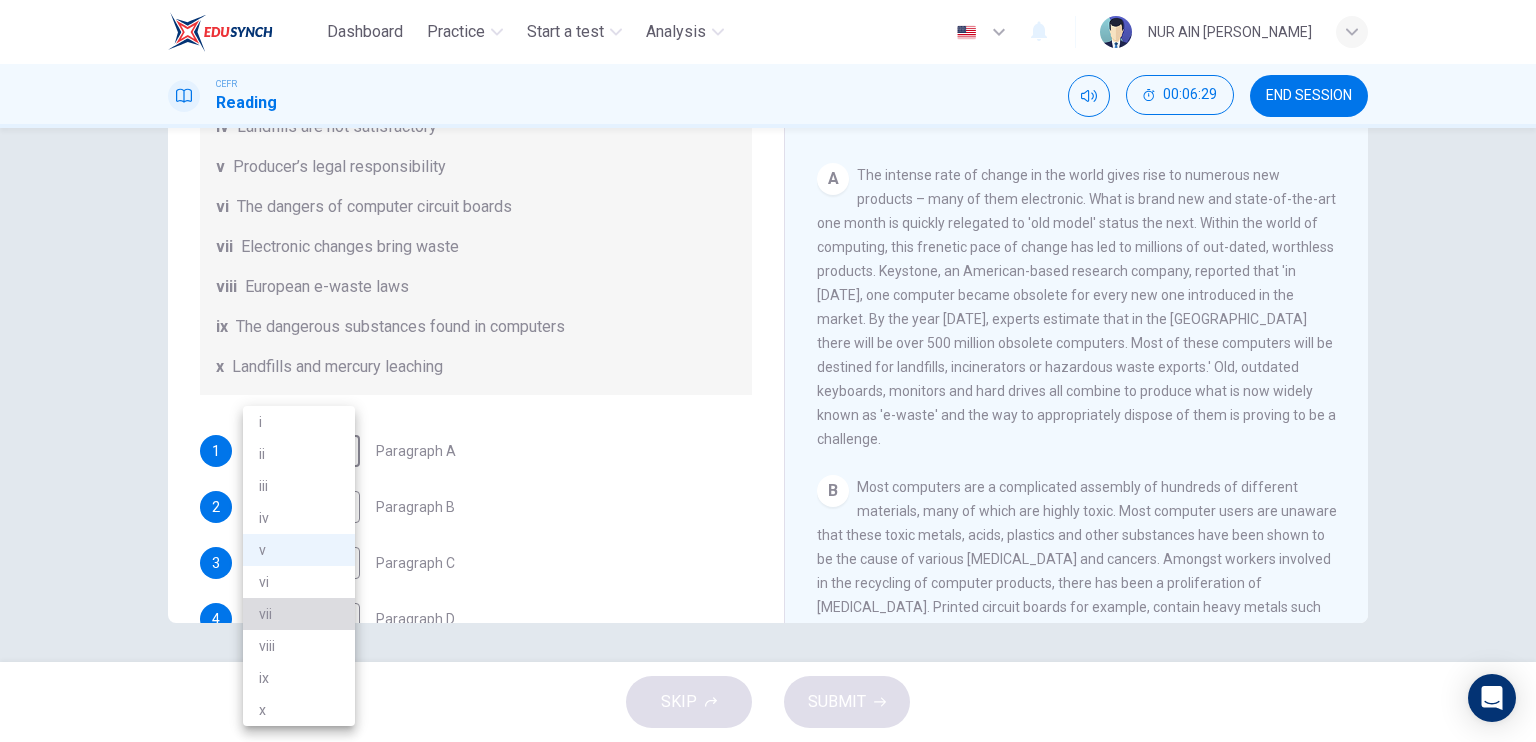 click on "vii" at bounding box center (299, 614) 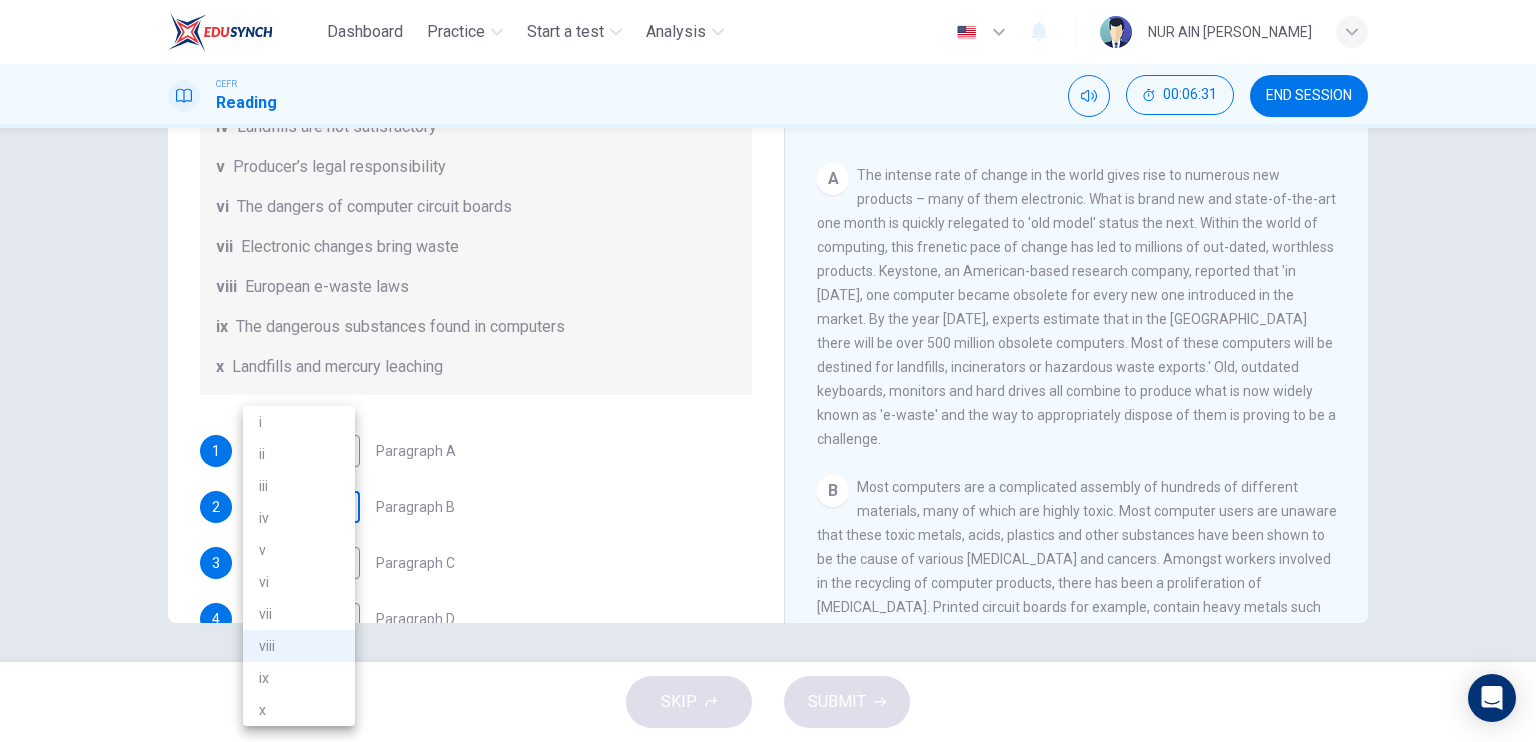 click on "Dashboard Practice Start a test Analysis English en ​ NUR AIN NAJJAH BINTI ZAIDI CEFR Reading 00:06:31 END SESSION Questions 1 - 7 The Reading Passage has 7 paragraphs,  A-G .
Choose the correct heading for each paragraph from the list of headings below.
Write the correct number,  i-x , in the boxes below. List of Headings i Exporting e-waste ii The hazards of burning computer junk iii Blame developed countries for e-waste iv Landfills are not satisfactory v Producer’s legal responsibility vi The dangers of computer circuit boards vii Electronic changes bring waste viii European e-waste laws ix The dangerous substances found in computers x Landfills and mercury leaching 1 vii vii ​ Paragraph A 2 viii viii ​ Paragraph B 3 ix ix ​ Paragraph C 4 ​ ​ Paragraph D 5 ​ ​ Paragraph E 6 ​ ​ Paragraph F 7 ​ ​ Paragraph G The Intense Rate of Change in the World CLICK TO ZOOM Click to Zoom A B C D E F G SKIP SUBMIT EduSynch - Online Language Proficiency Testing
Dashboard Practice 2025" at bounding box center (768, 371) 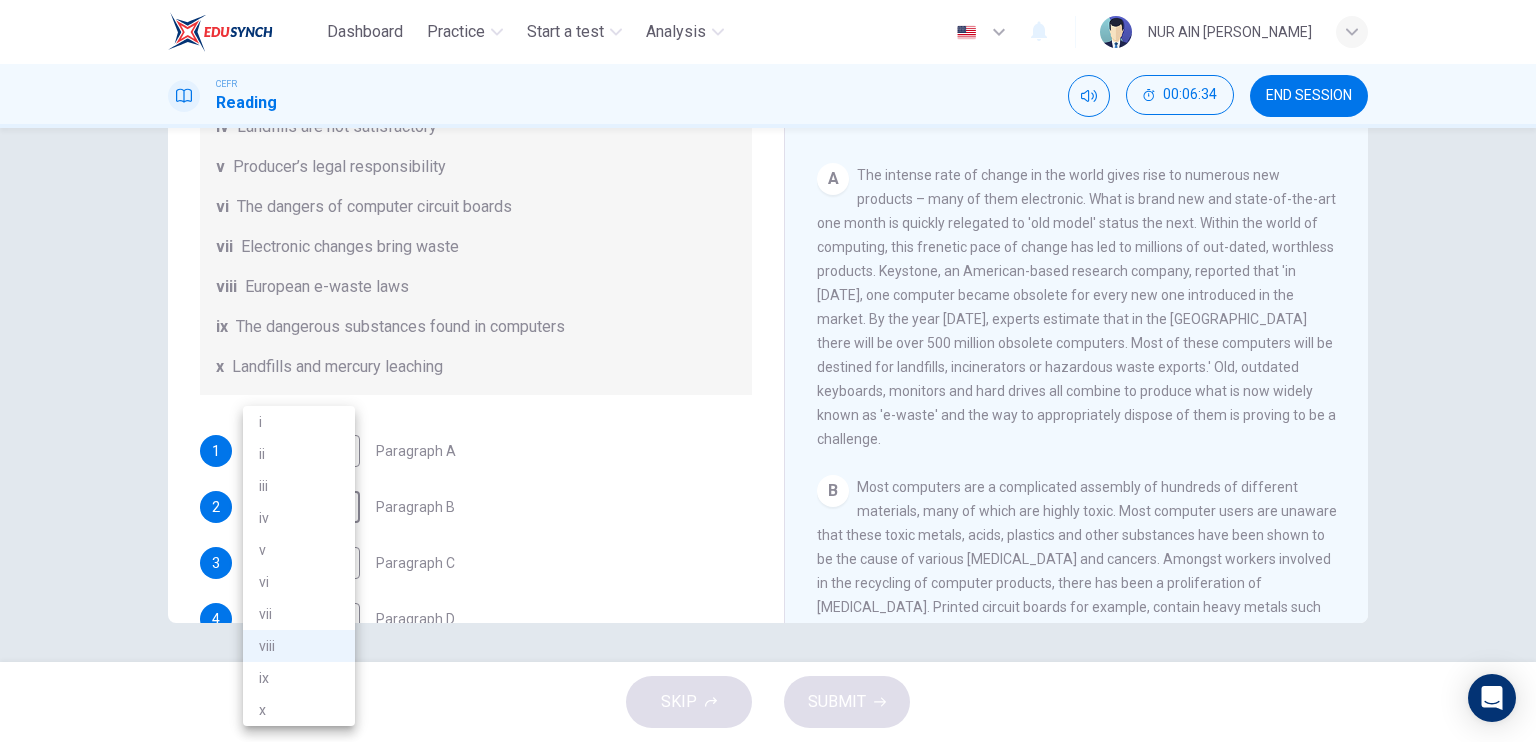 click at bounding box center (768, 371) 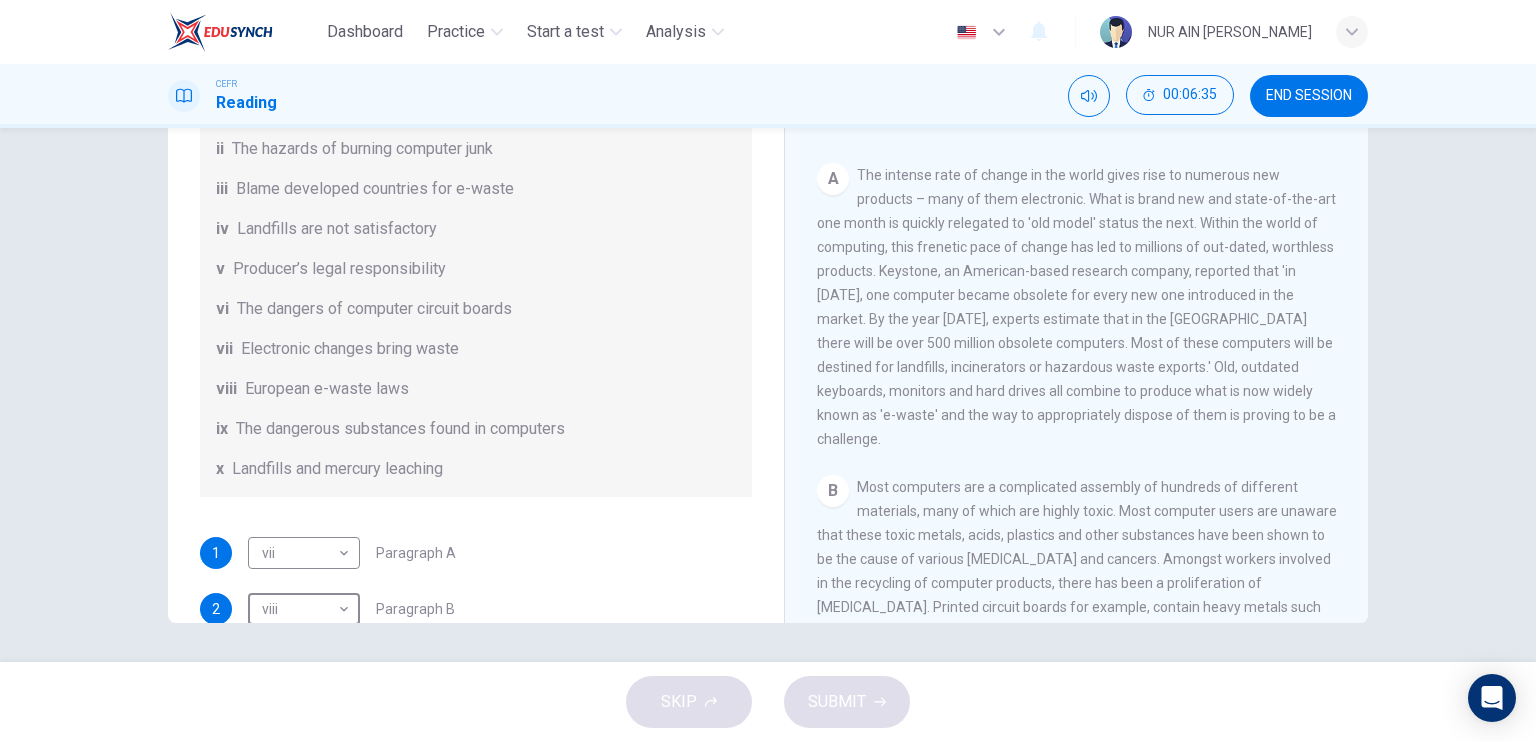 scroll, scrollTop: 139, scrollLeft: 0, axis: vertical 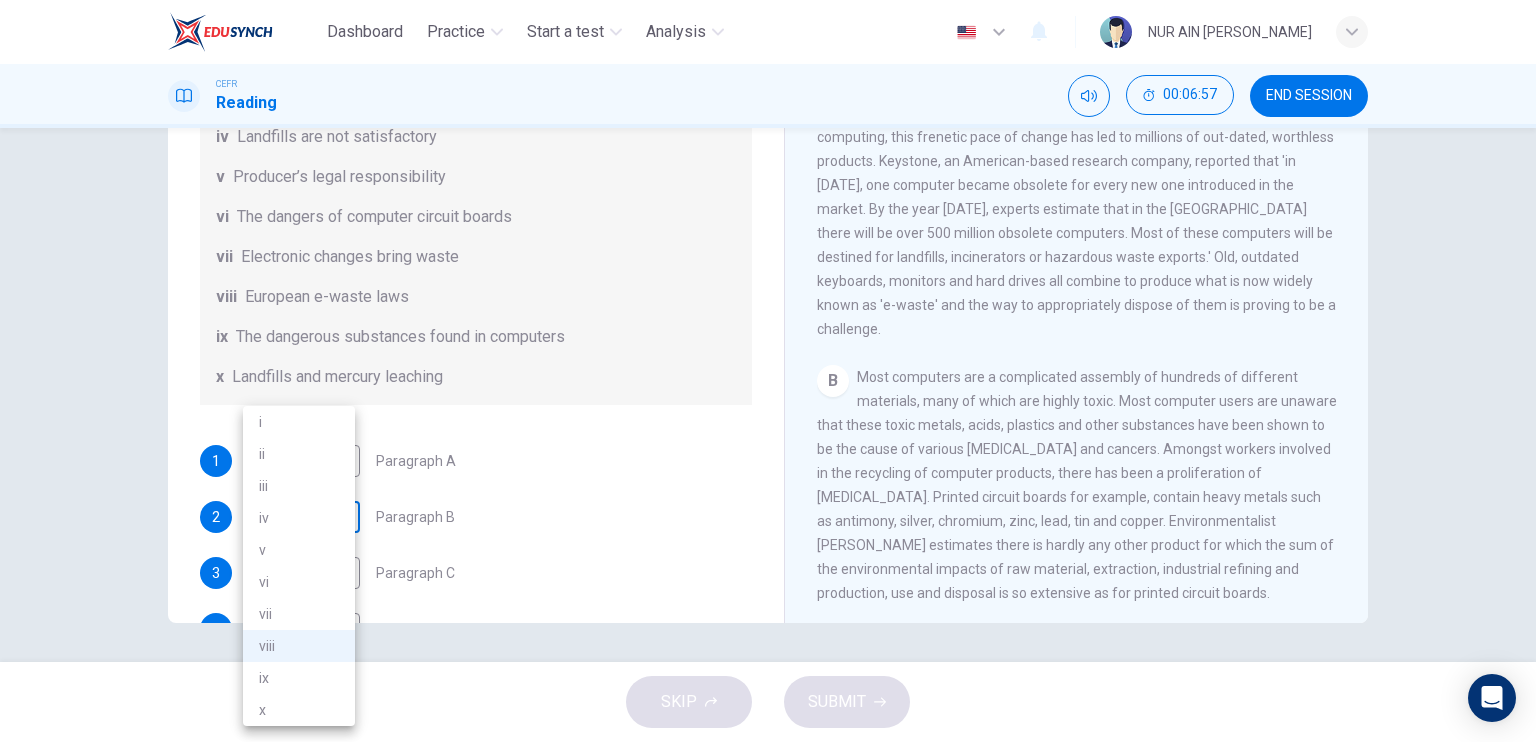 click on "Dashboard Practice Start a test Analysis English en ​ NUR AIN NAJJAH BINTI ZAIDI CEFR Reading 00:06:57 END SESSION Questions 1 - 7 The Reading Passage has 7 paragraphs,  A-G .
Choose the correct heading for each paragraph from the list of headings below.
Write the correct number,  i-x , in the boxes below. List of Headings i Exporting e-waste ii The hazards of burning computer junk iii Blame developed countries for e-waste iv Landfills are not satisfactory v Producer’s legal responsibility vi The dangers of computer circuit boards vii Electronic changes bring waste viii European e-waste laws ix The dangerous substances found in computers x Landfills and mercury leaching 1 vii vii ​ Paragraph A 2 viii viii ​ Paragraph B 3 ix ix ​ Paragraph C 4 ​ ​ Paragraph D 5 ​ ​ Paragraph E 6 ​ ​ Paragraph F 7 ​ ​ Paragraph G The Intense Rate of Change in the World CLICK TO ZOOM Click to Zoom A B C D E F G SKIP SUBMIT EduSynch - Online Language Proficiency Testing
Dashboard Practice 2025" at bounding box center (768, 371) 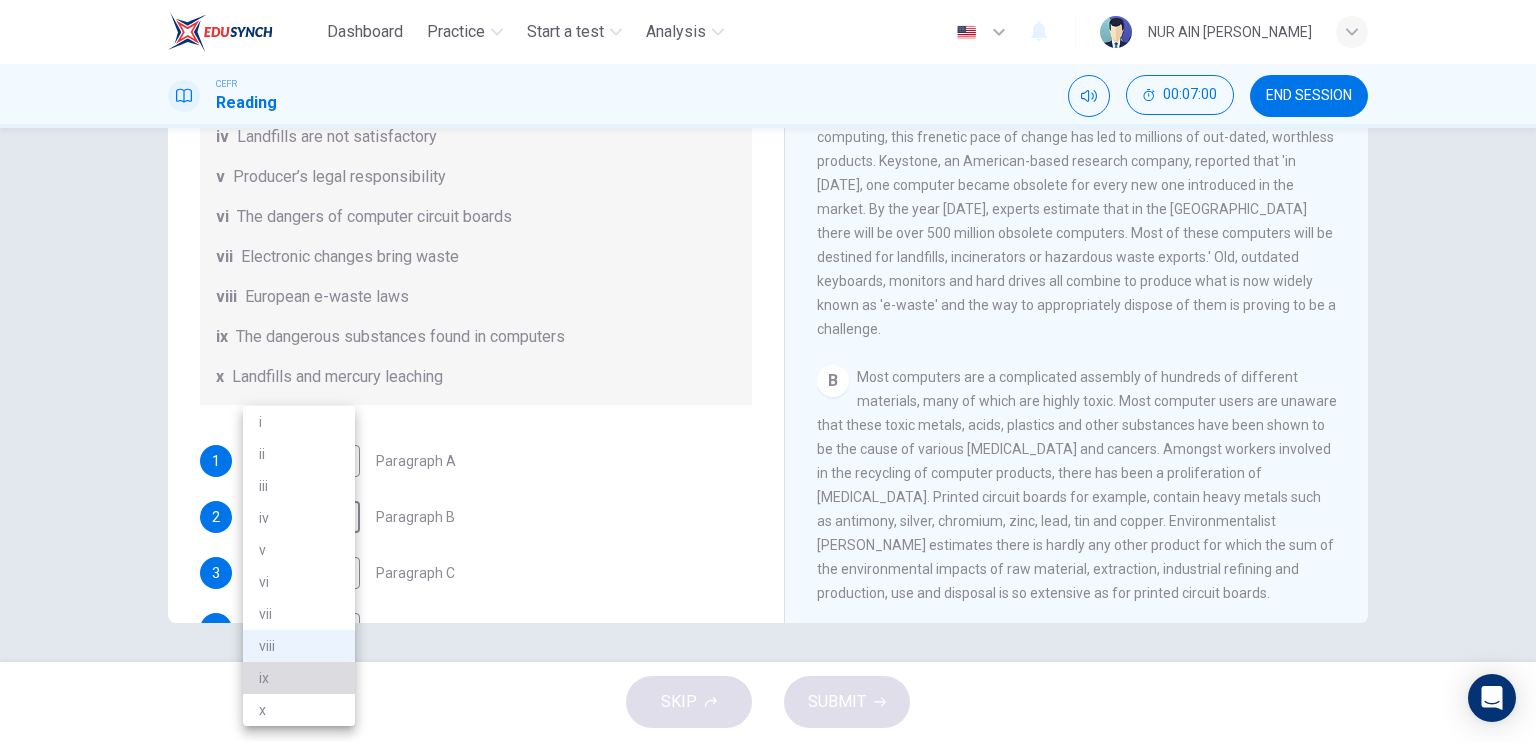 click on "ix" at bounding box center (299, 678) 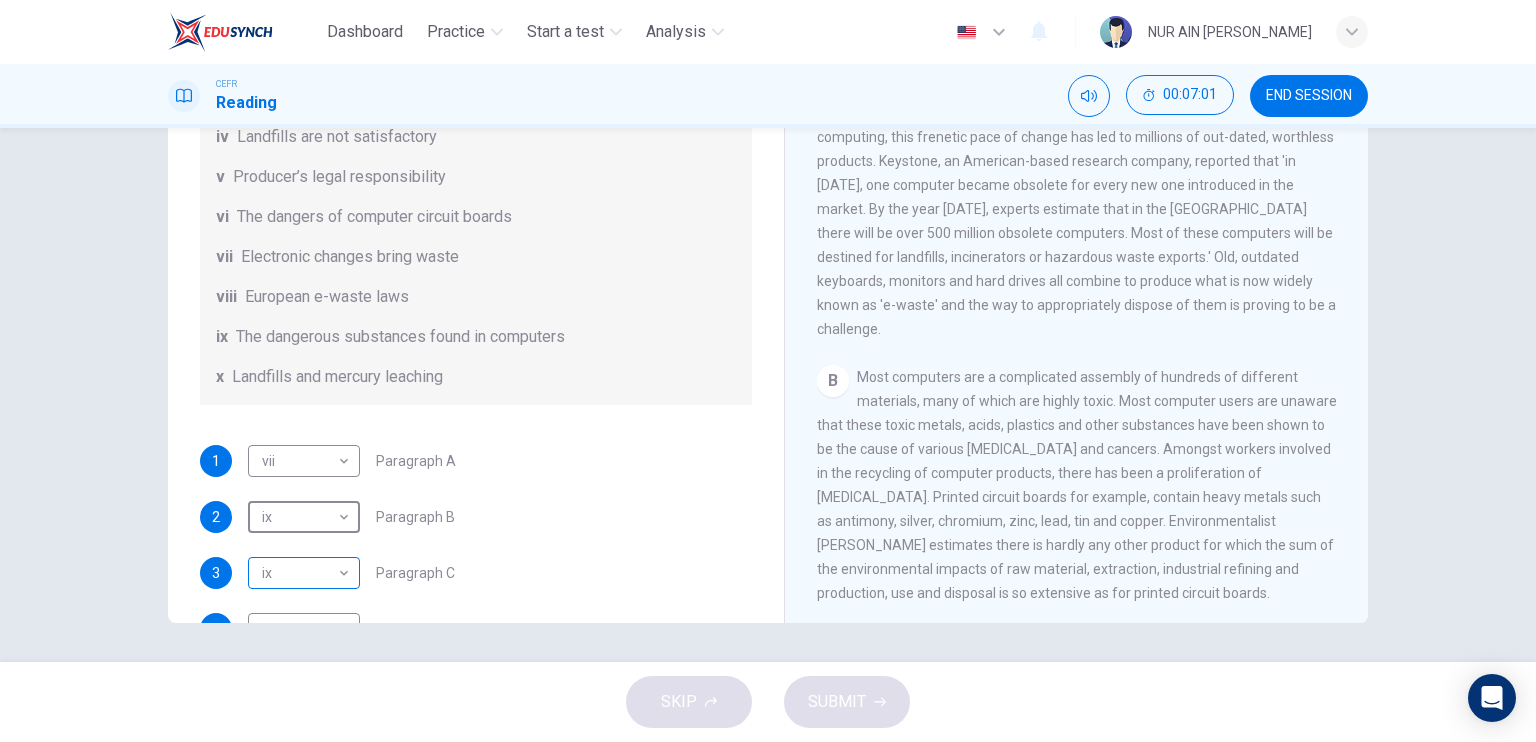 scroll, scrollTop: 260, scrollLeft: 0, axis: vertical 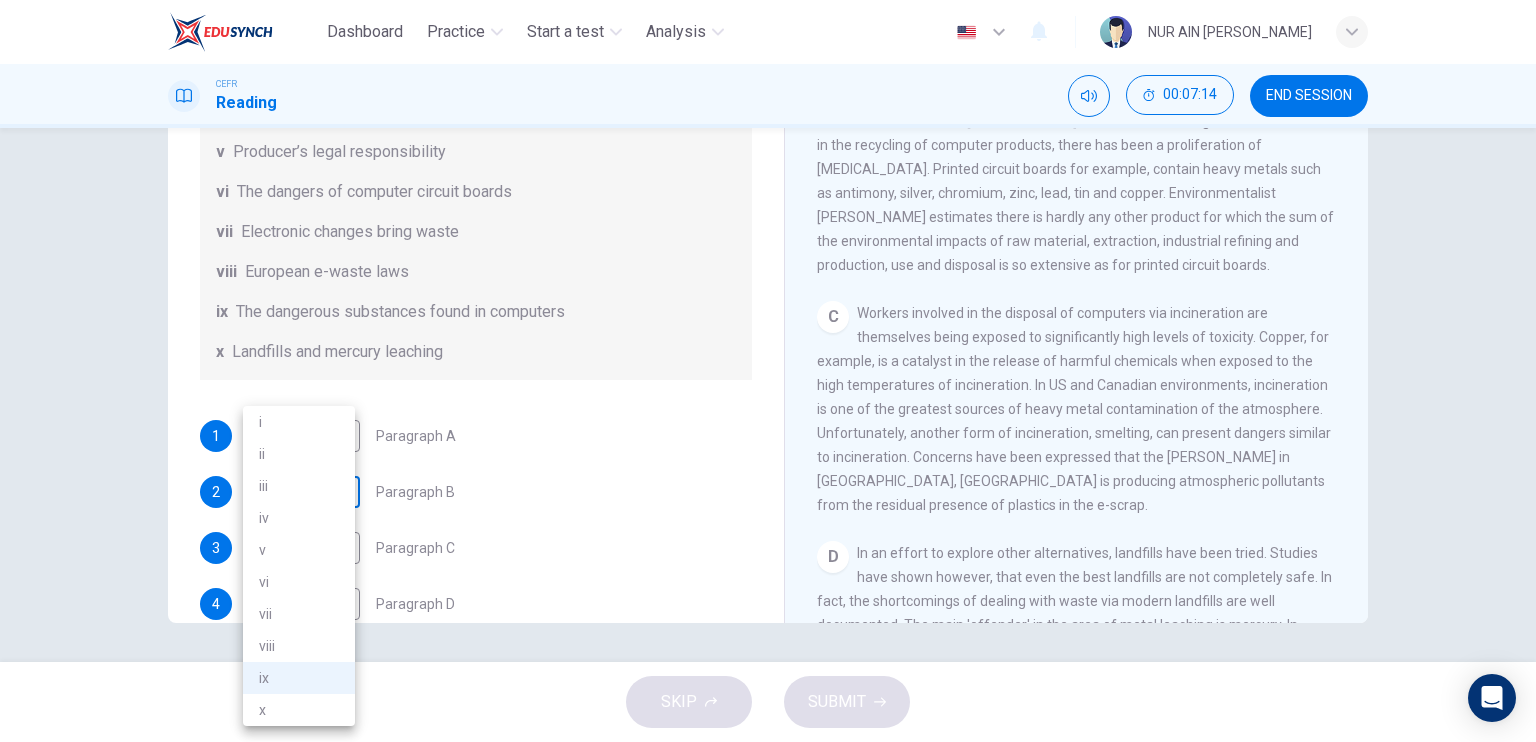 click on "Dashboard Practice Start a test Analysis English en ​ NUR AIN NAJJAH BINTI ZAIDI CEFR Reading 00:07:14 END SESSION Questions 1 - 7 The Reading Passage has 7 paragraphs,  A-G .
Choose the correct heading for each paragraph from the list of headings below.
Write the correct number,  i-x , in the boxes below. List of Headings i Exporting e-waste ii The hazards of burning computer junk iii Blame developed countries for e-waste iv Landfills are not satisfactory v Producer’s legal responsibility vi The dangers of computer circuit boards vii Electronic changes bring waste viii European e-waste laws ix The dangerous substances found in computers x Landfills and mercury leaching 1 vii vii ​ Paragraph A 2 ix ix ​ Paragraph B 3 ix ix ​ Paragraph C 4 ​ ​ Paragraph D 5 ​ ​ Paragraph E 6 ​ ​ Paragraph F 7 ​ ​ Paragraph G The Intense Rate of Change in the World CLICK TO ZOOM Click to Zoom A B C D E F G SKIP SUBMIT EduSynch - Online Language Proficiency Testing
Dashboard Practice Analysis" at bounding box center (768, 371) 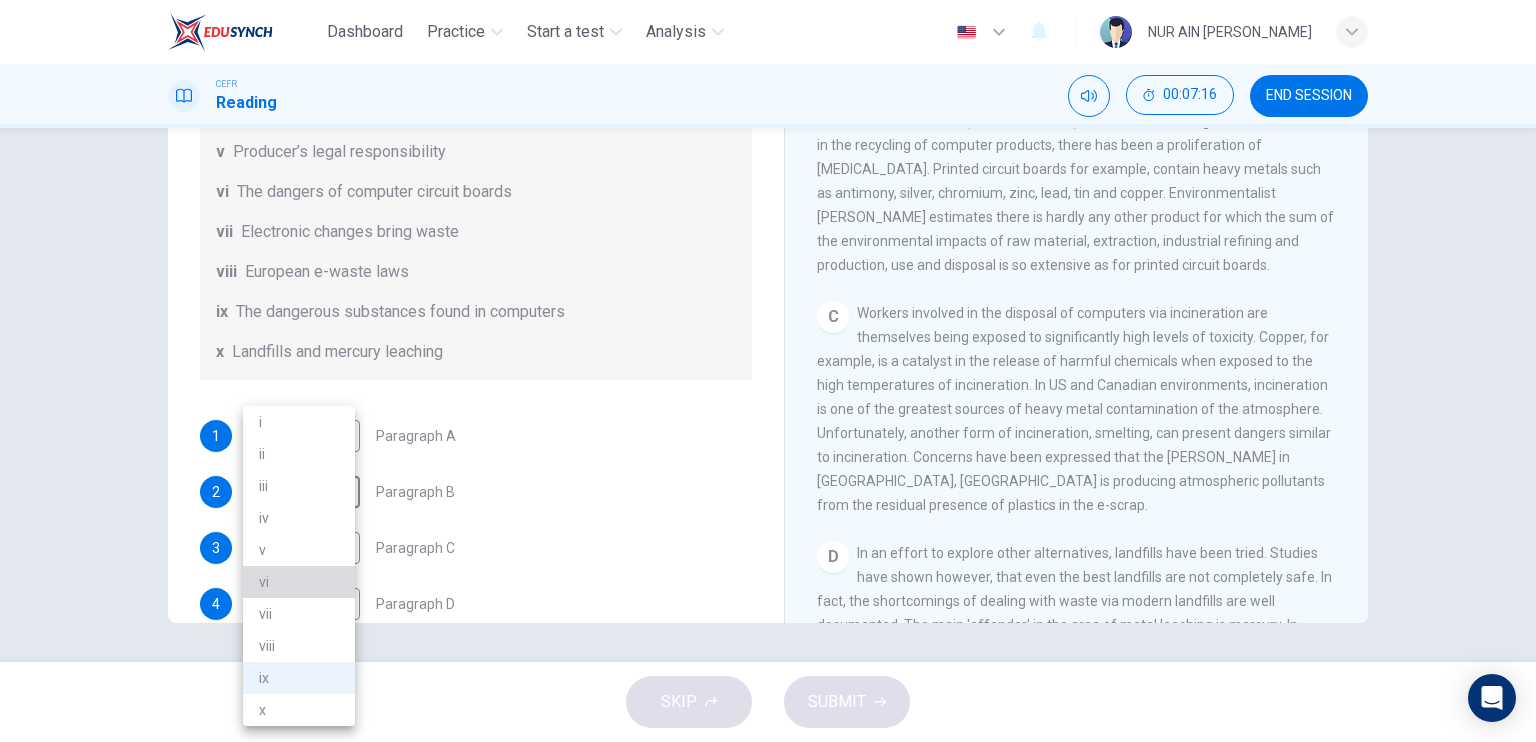 click on "vi" at bounding box center (299, 582) 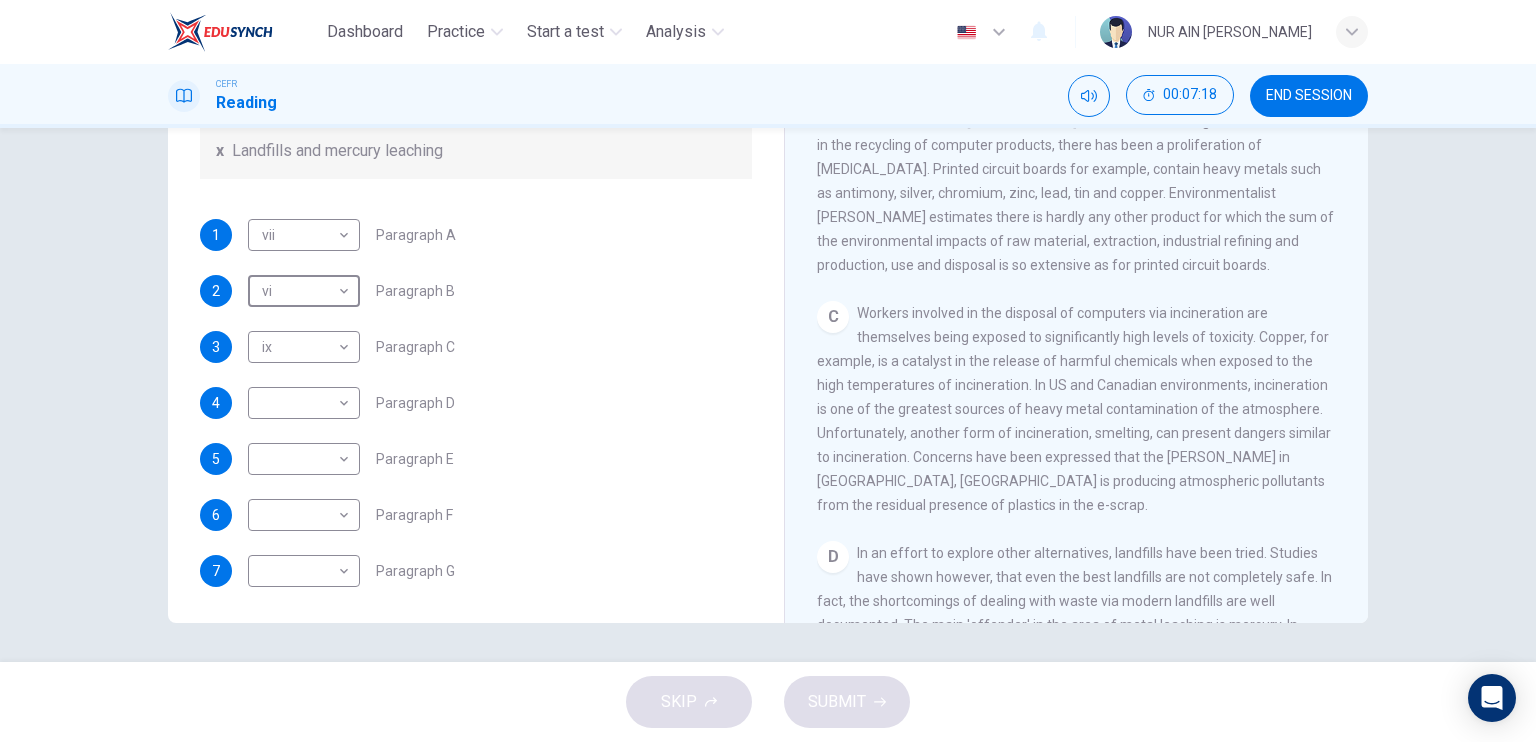 scroll, scrollTop: 463, scrollLeft: 0, axis: vertical 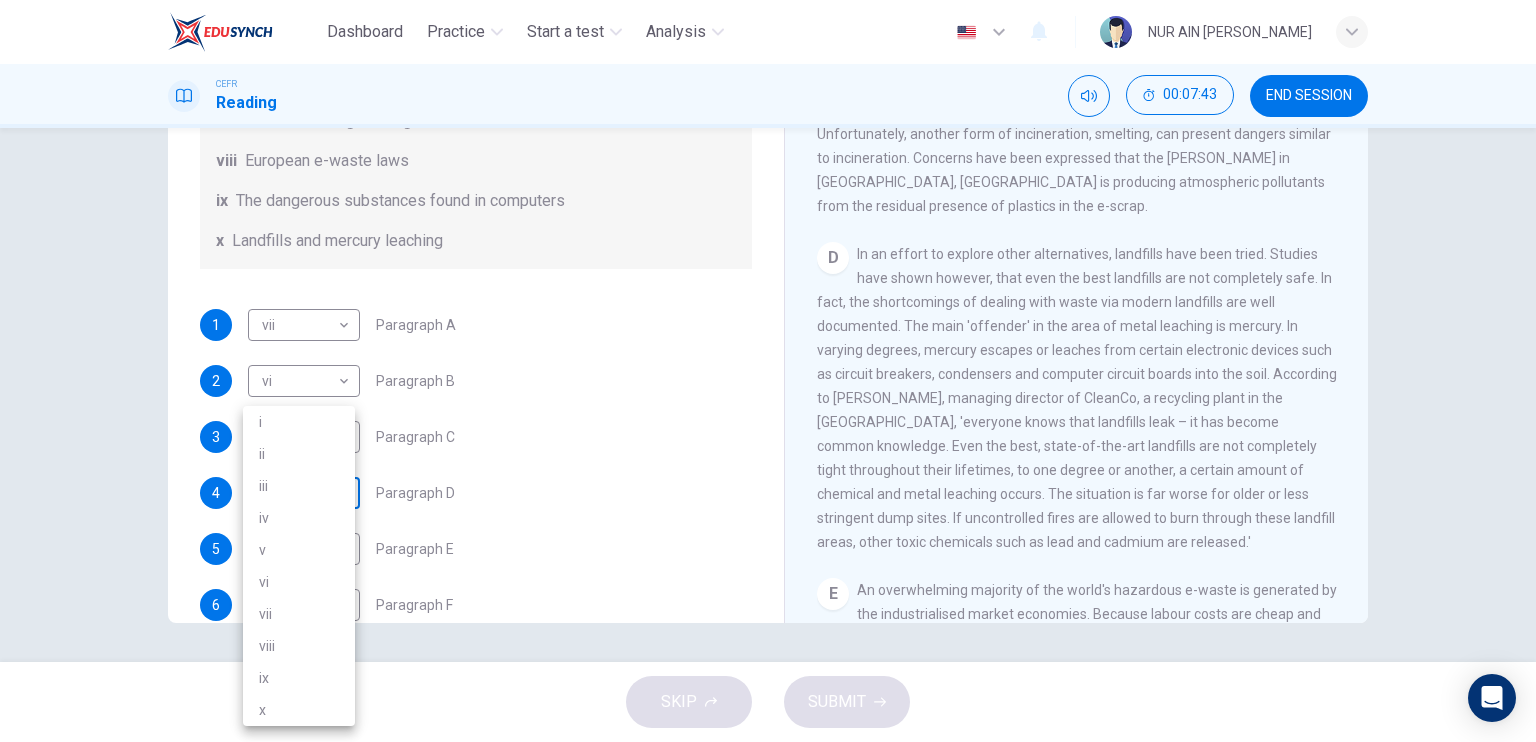 click on "Dashboard Practice Start a test Analysis English en ​ NUR AIN NAJJAH BINTI ZAIDI CEFR Reading 00:07:43 END SESSION Questions 1 - 7 The Reading Passage has 7 paragraphs,  A-G .
Choose the correct heading for each paragraph from the list of headings below.
Write the correct number,  i-x , in the boxes below. List of Headings i Exporting e-waste ii The hazards of burning computer junk iii Blame developed countries for e-waste iv Landfills are not satisfactory v Producer’s legal responsibility vi The dangers of computer circuit boards vii Electronic changes bring waste viii European e-waste laws ix The dangerous substances found in computers x Landfills and mercury leaching 1 vii vii ​ Paragraph A 2 vi vi ​ Paragraph B 3 ix ix ​ Paragraph C 4 ​ ​ Paragraph D 5 ​ ​ Paragraph E 6 ​ ​ Paragraph F 7 ​ ​ Paragraph G The Intense Rate of Change in the World CLICK TO ZOOM Click to Zoom A B C D E F G SKIP SUBMIT EduSynch - Online Language Proficiency Testing
Dashboard Practice Analysis" at bounding box center [768, 371] 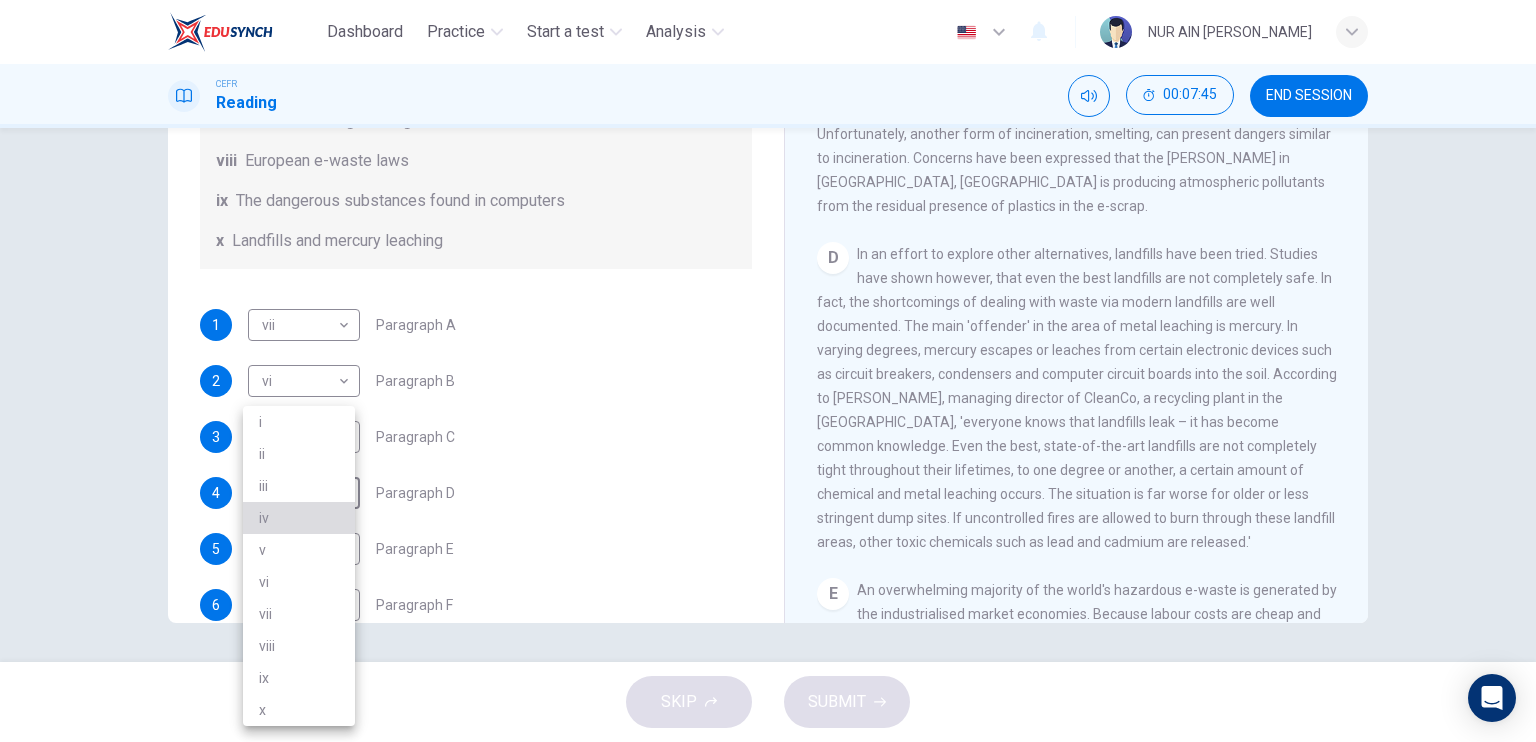 click on "iv" at bounding box center [299, 518] 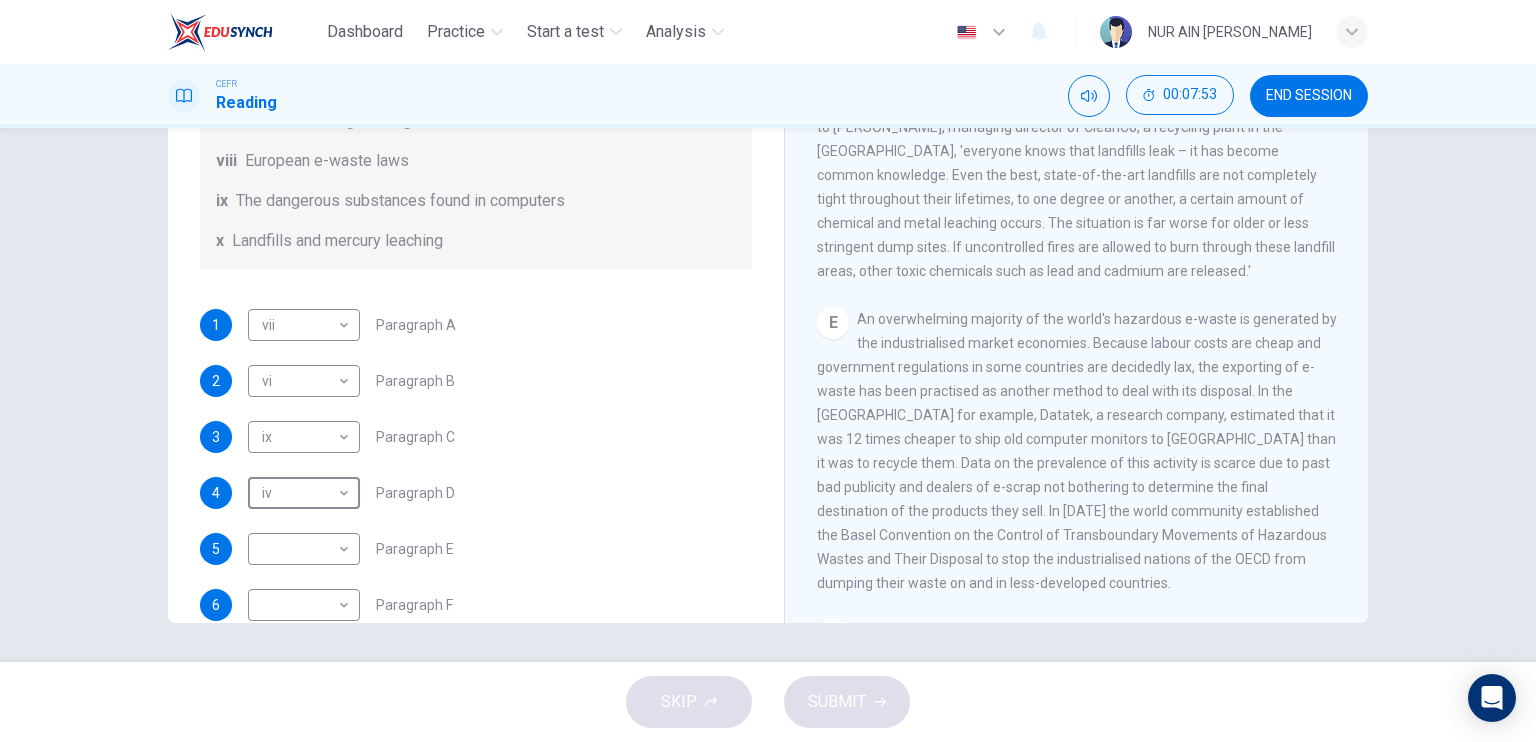 scroll, scrollTop: 1331, scrollLeft: 0, axis: vertical 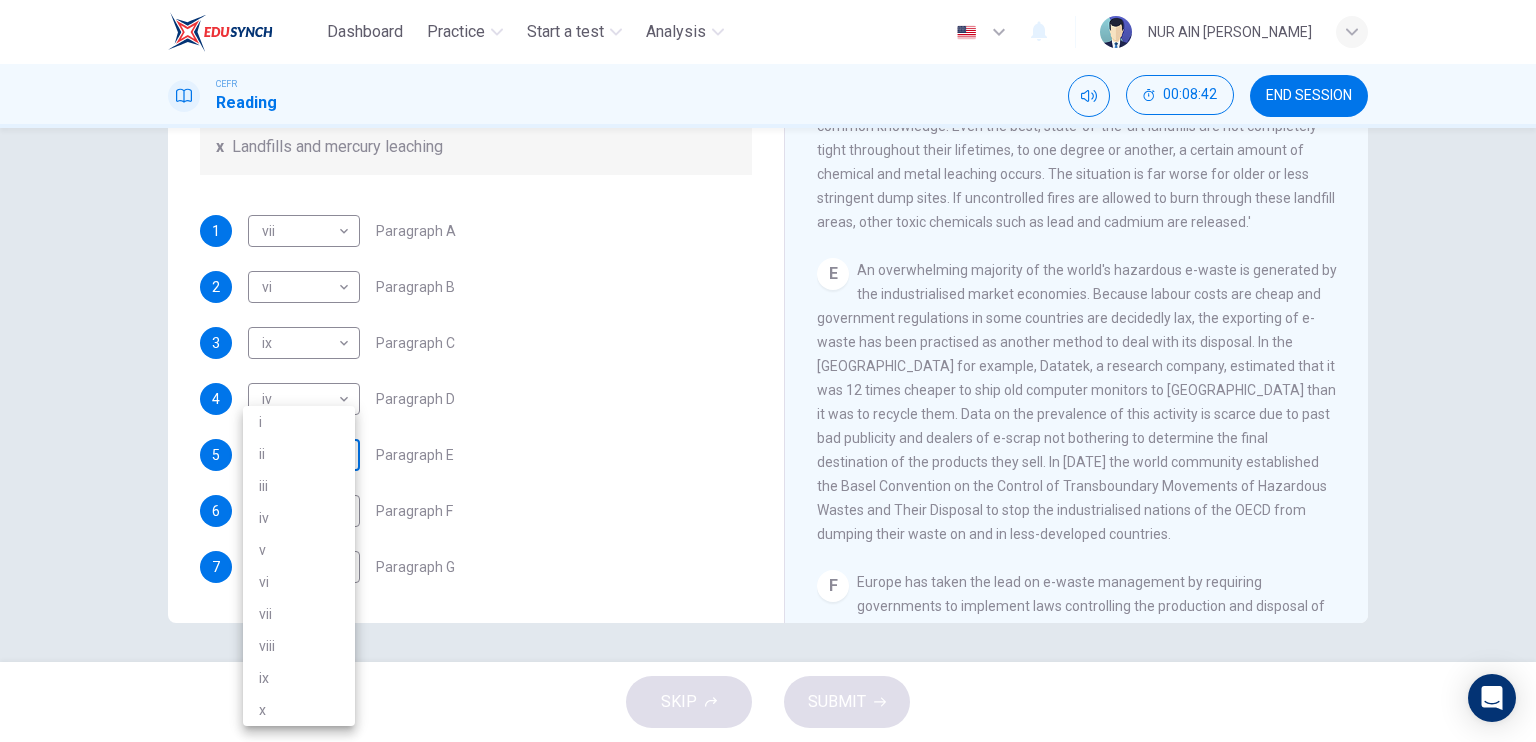 click on "Dashboard Practice Start a test Analysis English en ​ NUR AIN NAJJAH BINTI ZAIDI CEFR Reading 00:08:42 END SESSION Questions 1 - 7 The Reading Passage has 7 paragraphs,  A-G .
Choose the correct heading for each paragraph from the list of headings below.
Write the correct number,  i-x , in the boxes below. List of Headings i Exporting e-waste ii The hazards of burning computer junk iii Blame developed countries for e-waste iv Landfills are not satisfactory v Producer’s legal responsibility vi The dangers of computer circuit boards vii Electronic changes bring waste viii European e-waste laws ix The dangerous substances found in computers x Landfills and mercury leaching 1 vii vii ​ Paragraph A 2 vi vi ​ Paragraph B 3 ix ix ​ Paragraph C 4 iv iv ​ Paragraph D 5 ​ ​ Paragraph E 6 ​ ​ Paragraph F 7 ​ ​ Paragraph G The Intense Rate of Change in the World CLICK TO ZOOM Click to Zoom A B C D E F G SKIP SUBMIT EduSynch - Online Language Proficiency Testing
Dashboard Practice 2025 i" at bounding box center (768, 371) 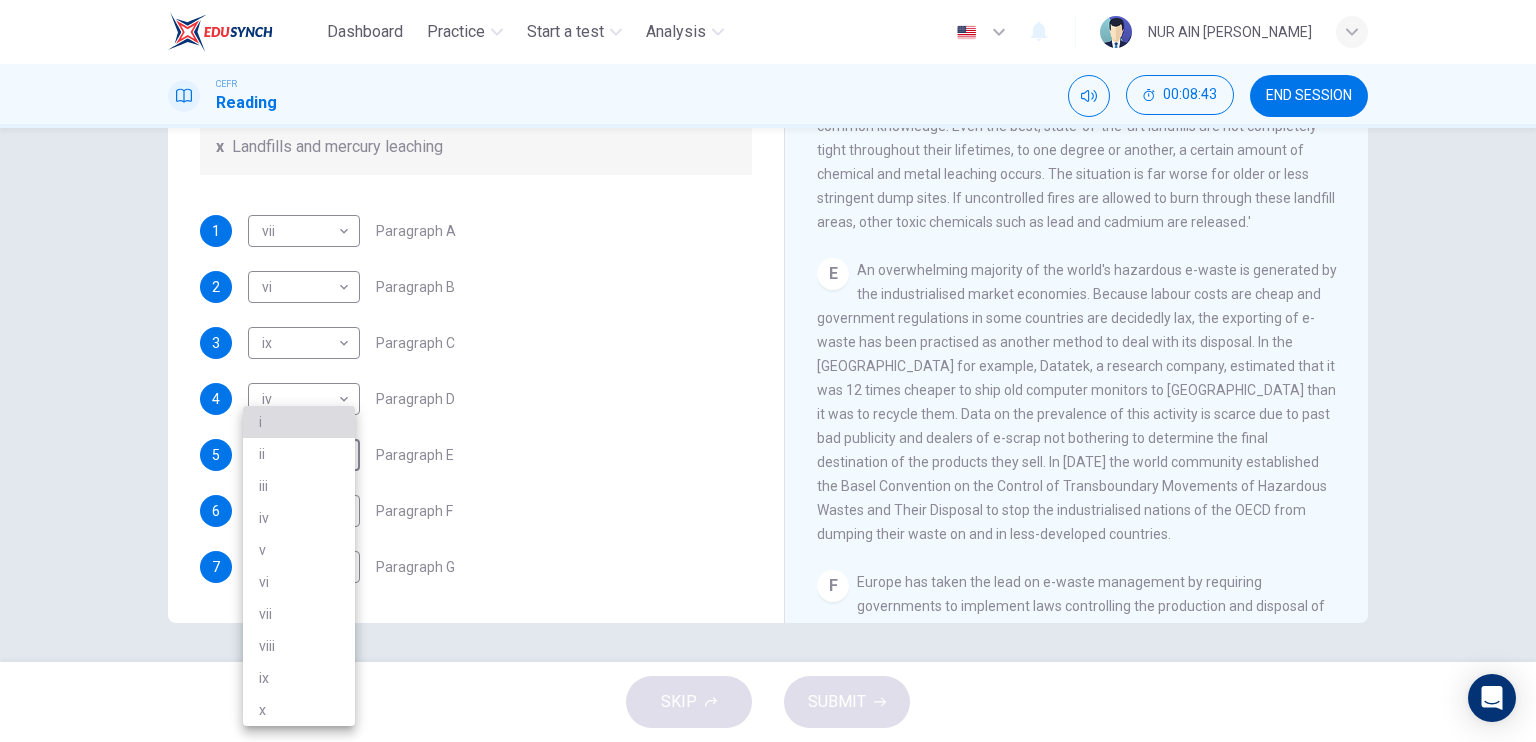 click on "i" at bounding box center (299, 422) 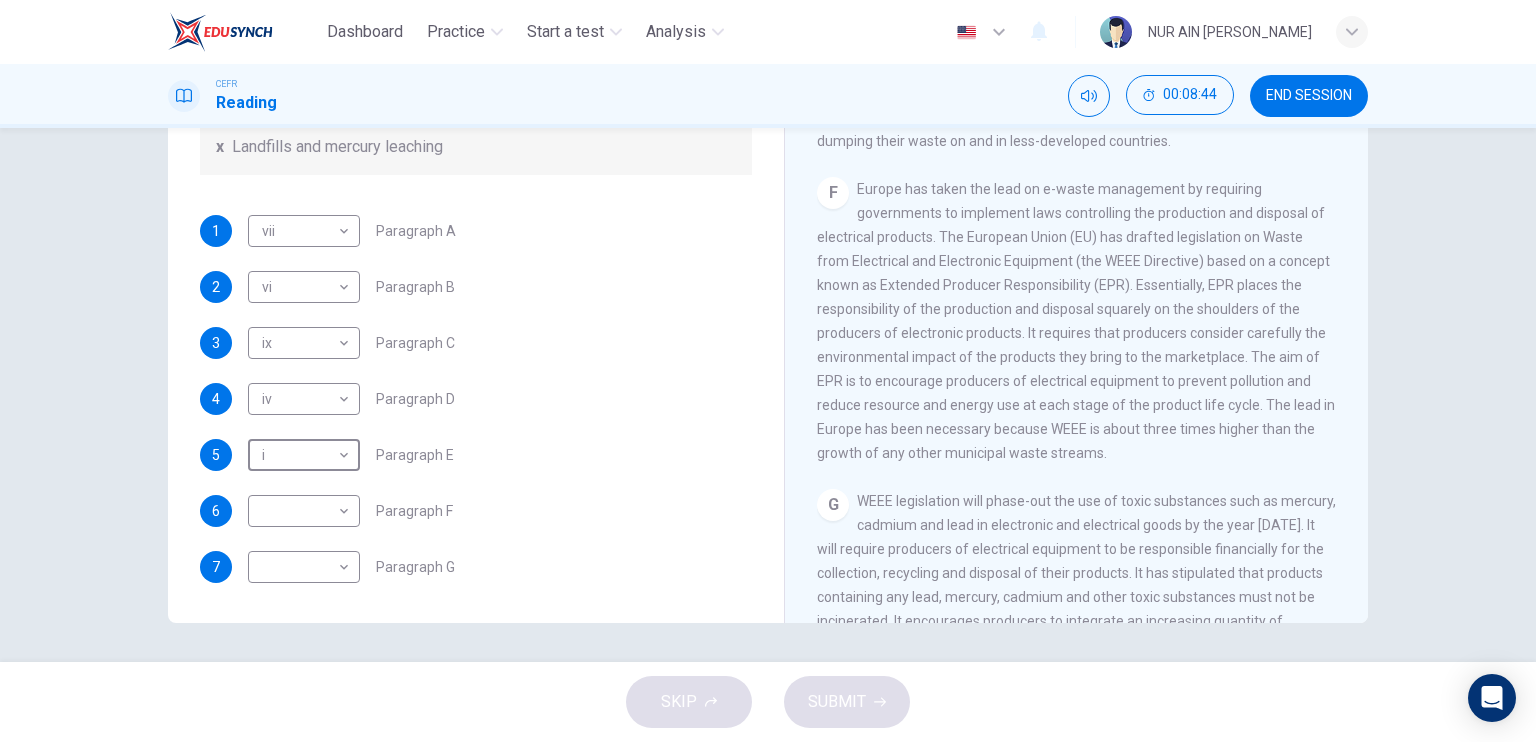 scroll, scrollTop: 1726, scrollLeft: 0, axis: vertical 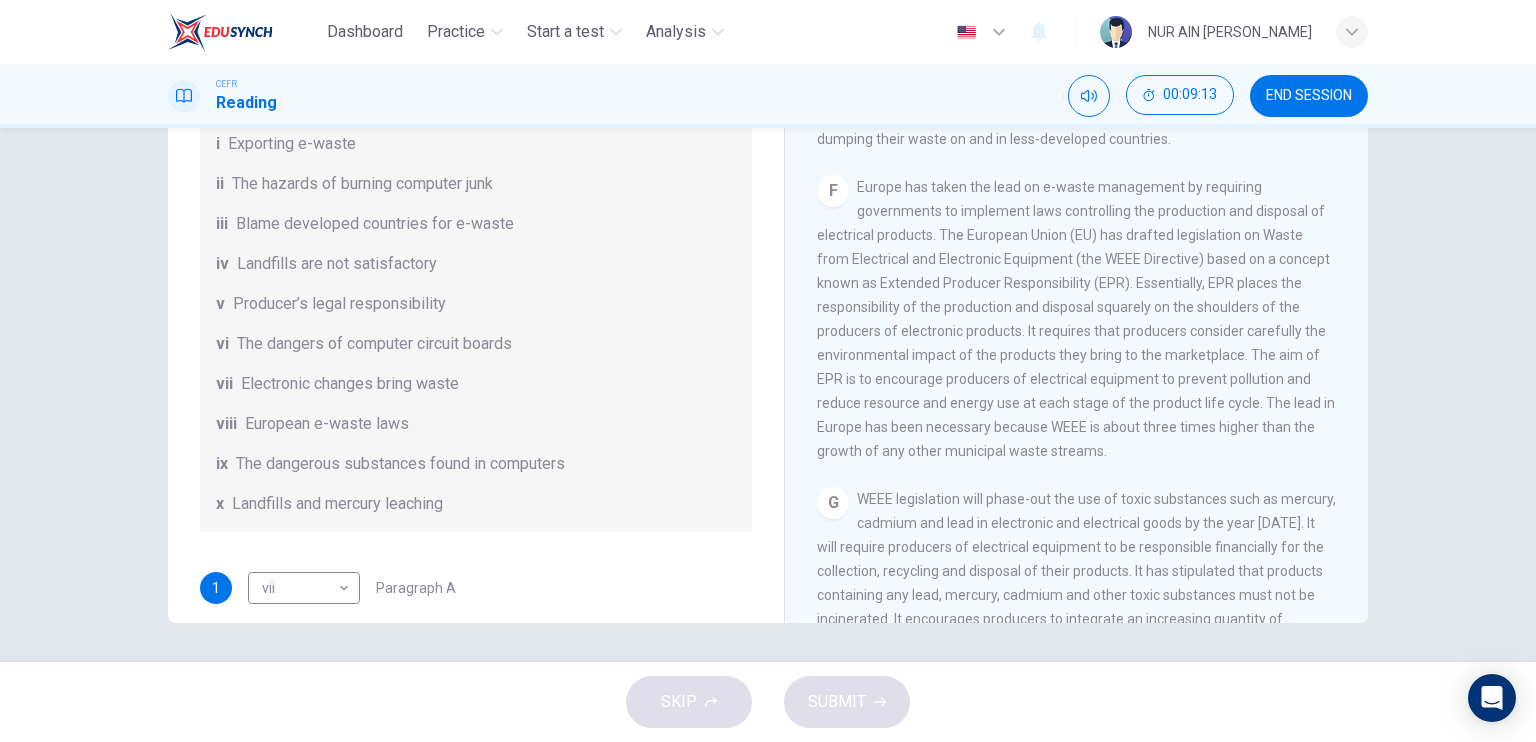 click on "Europe has taken the lead on e-waste management by requiring
governments to implement laws controlling the production and disposal of electrical products. The European Union (EU) has drafted legislation on Waste from Electrical and Electronic Equipment (the WEEE Directive) based on a concept known as Extended Producer Responsibility (EPR). Essentially, EPR places the responsibility of the production and disposal squarely on the shoulders of the producers of electronic products. It requires that producers consider carefully the environmental impact of the products they bring to the marketplace. The aim of EPR is to encourage producers of electrical equipment to prevent pollution and reduce resource and energy use at each stage of the product life cycle. The lead in Europe has been necessary because WEEE is about three times higher than the growth of any other municipal waste streams." at bounding box center (1076, 319) 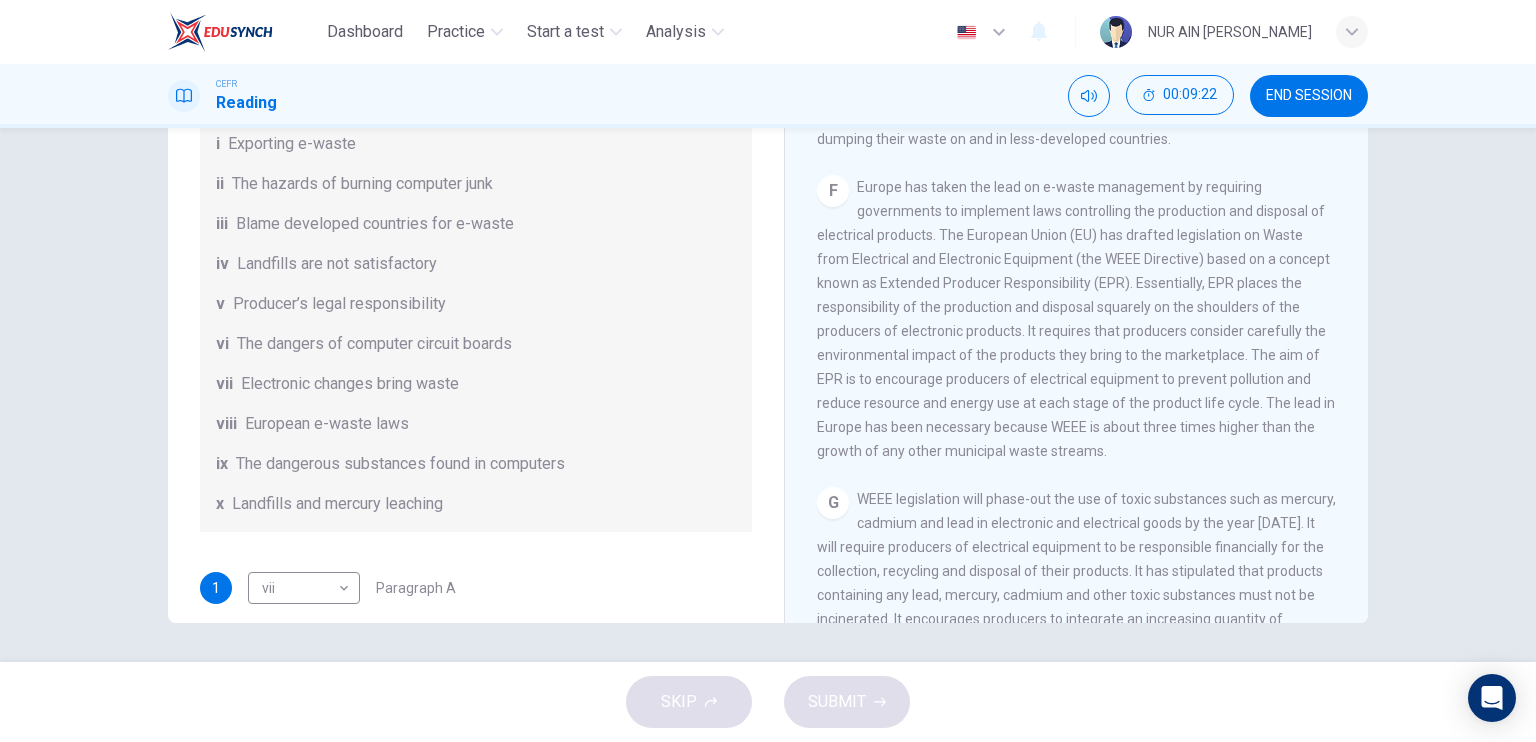scroll, scrollTop: 1916, scrollLeft: 0, axis: vertical 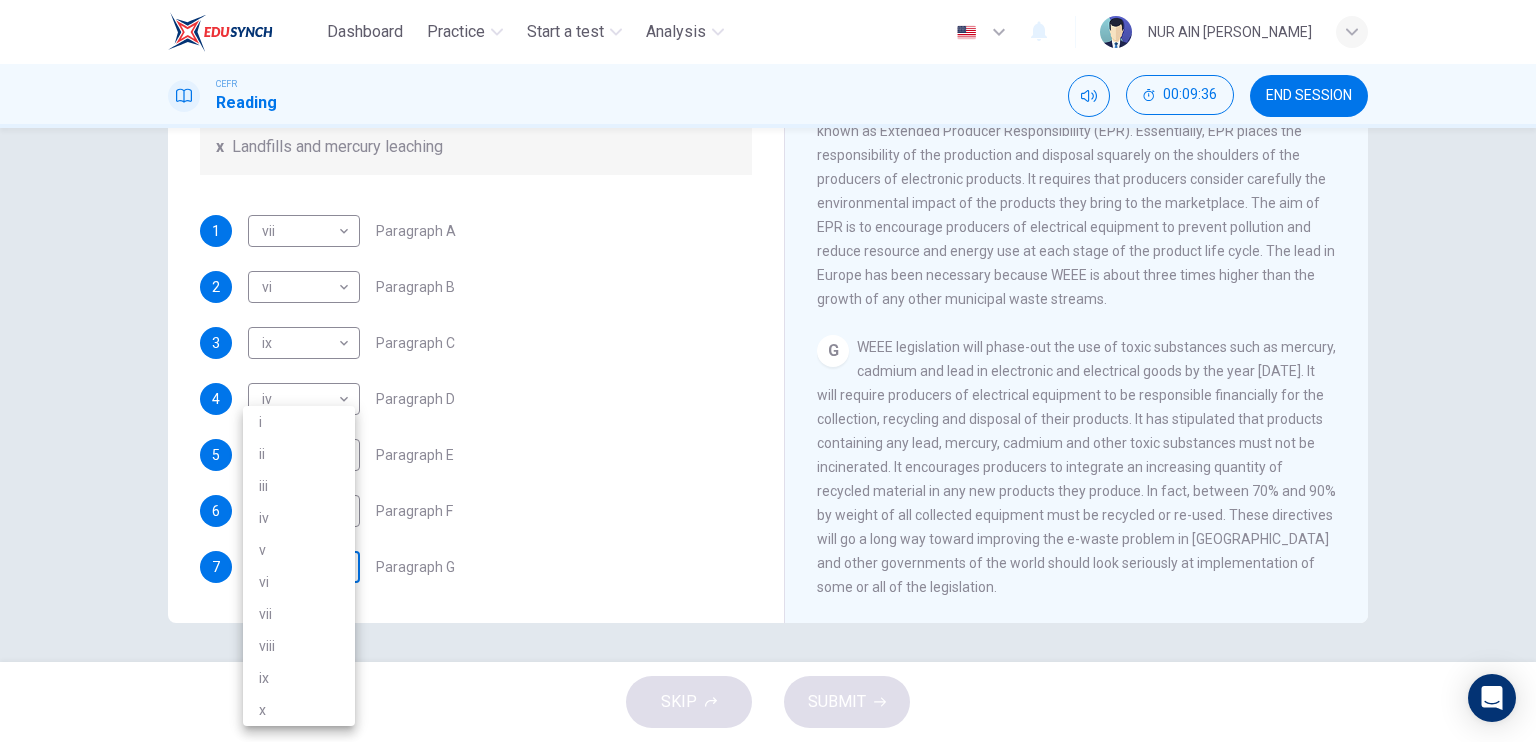 click on "Dashboard Practice Start a test Analysis English en ​ NUR AIN NAJJAH BINTI ZAIDI CEFR Reading 00:09:36 END SESSION Questions 1 - 7 The Reading Passage has 7 paragraphs,  A-G .
Choose the correct heading for each paragraph from the list of headings below.
Write the correct number,  i-x , in the boxes below. List of Headings i Exporting e-waste ii The hazards of burning computer junk iii Blame developed countries for e-waste iv Landfills are not satisfactory v Producer’s legal responsibility vi The dangers of computer circuit boards vii Electronic changes bring waste viii European e-waste laws ix The dangerous substances found in computers x Landfills and mercury leaching 1 vii vii ​ Paragraph A 2 vi vi ​ Paragraph B 3 ix ix ​ Paragraph C 4 iv iv ​ Paragraph D 5 i i ​ Paragraph E 6 ​ ​ Paragraph F 7 ​ ​ Paragraph G The Intense Rate of Change in the World CLICK TO ZOOM Click to Zoom A B C D E F G SKIP SUBMIT EduSynch - Online Language Proficiency Testing
Dashboard Practice 2025 i" at bounding box center (768, 371) 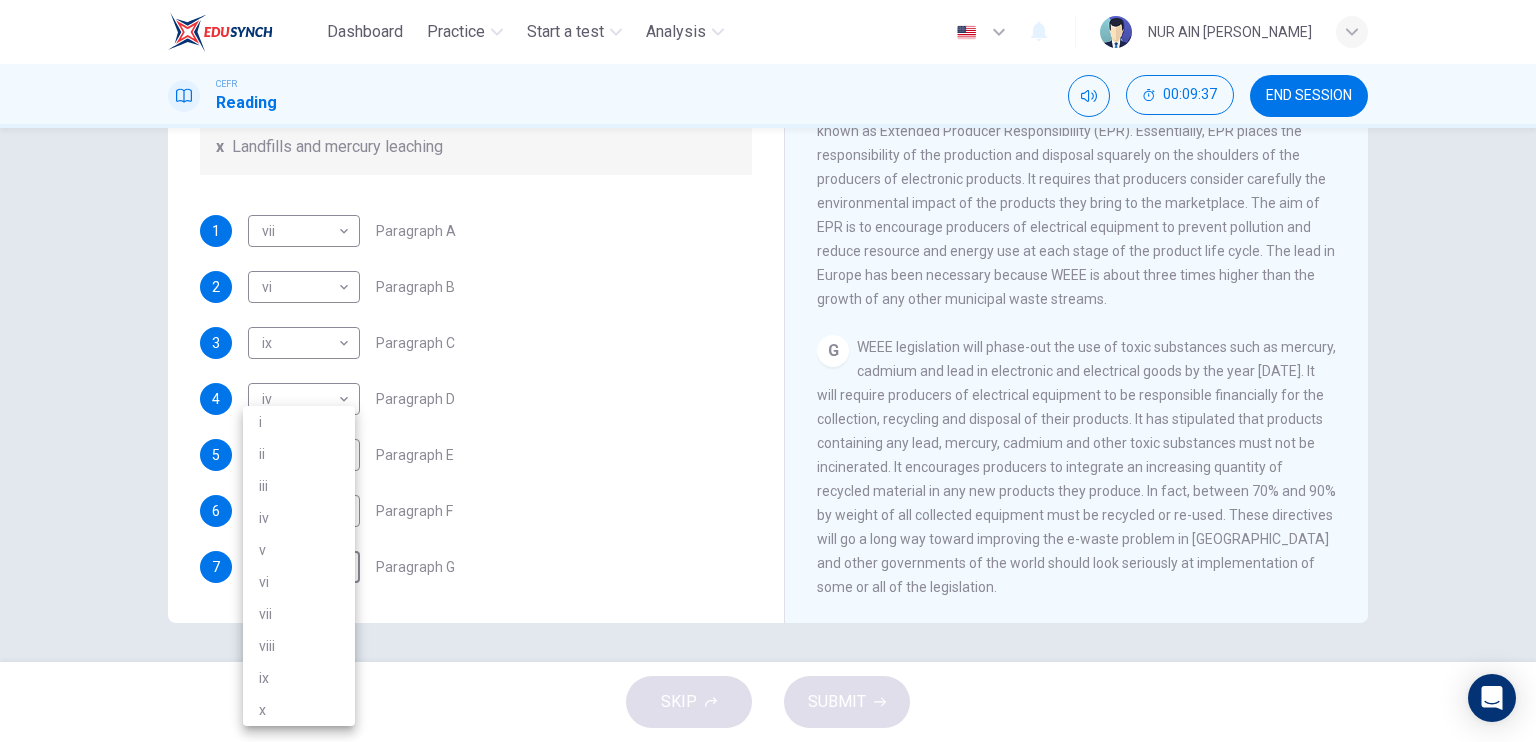 click at bounding box center (768, 371) 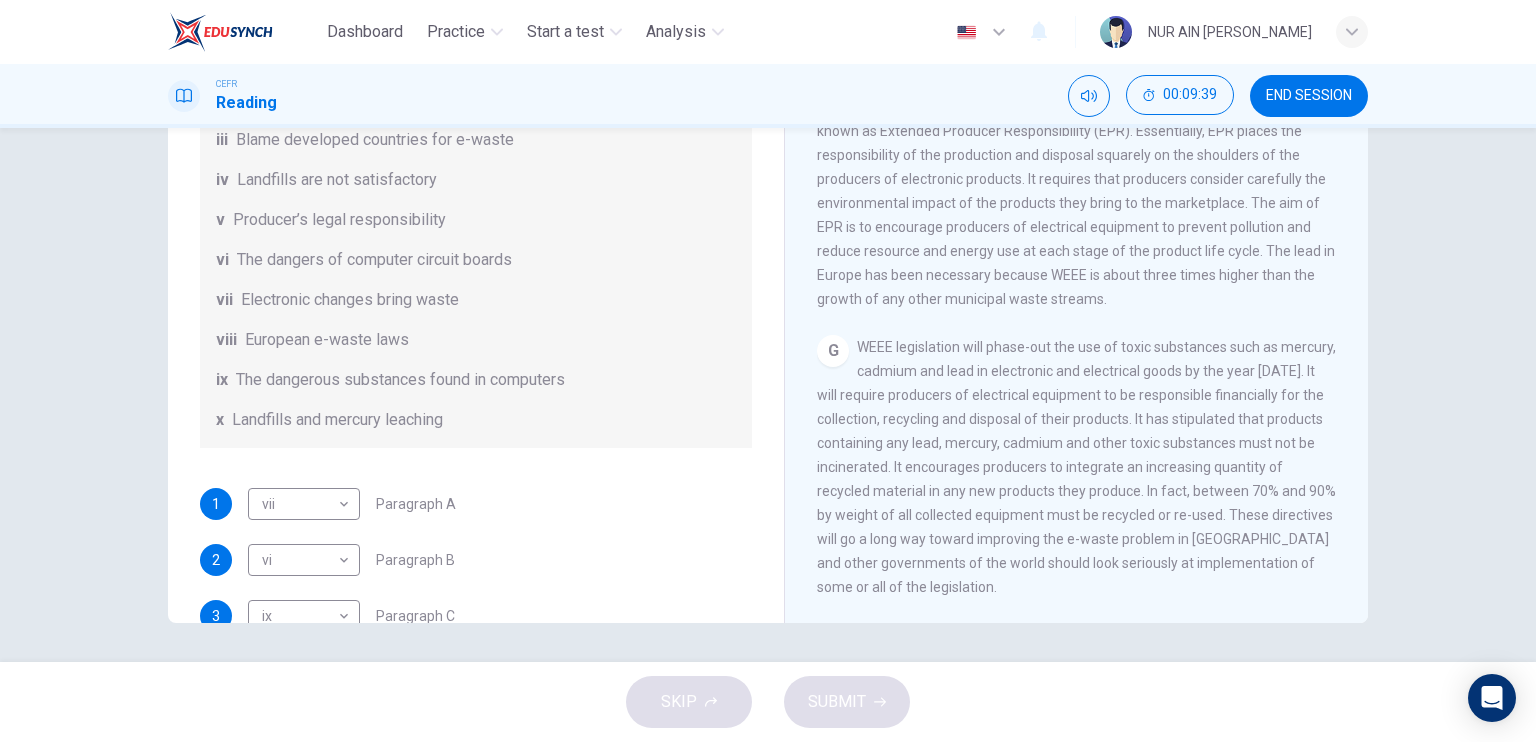 scroll, scrollTop: 188, scrollLeft: 0, axis: vertical 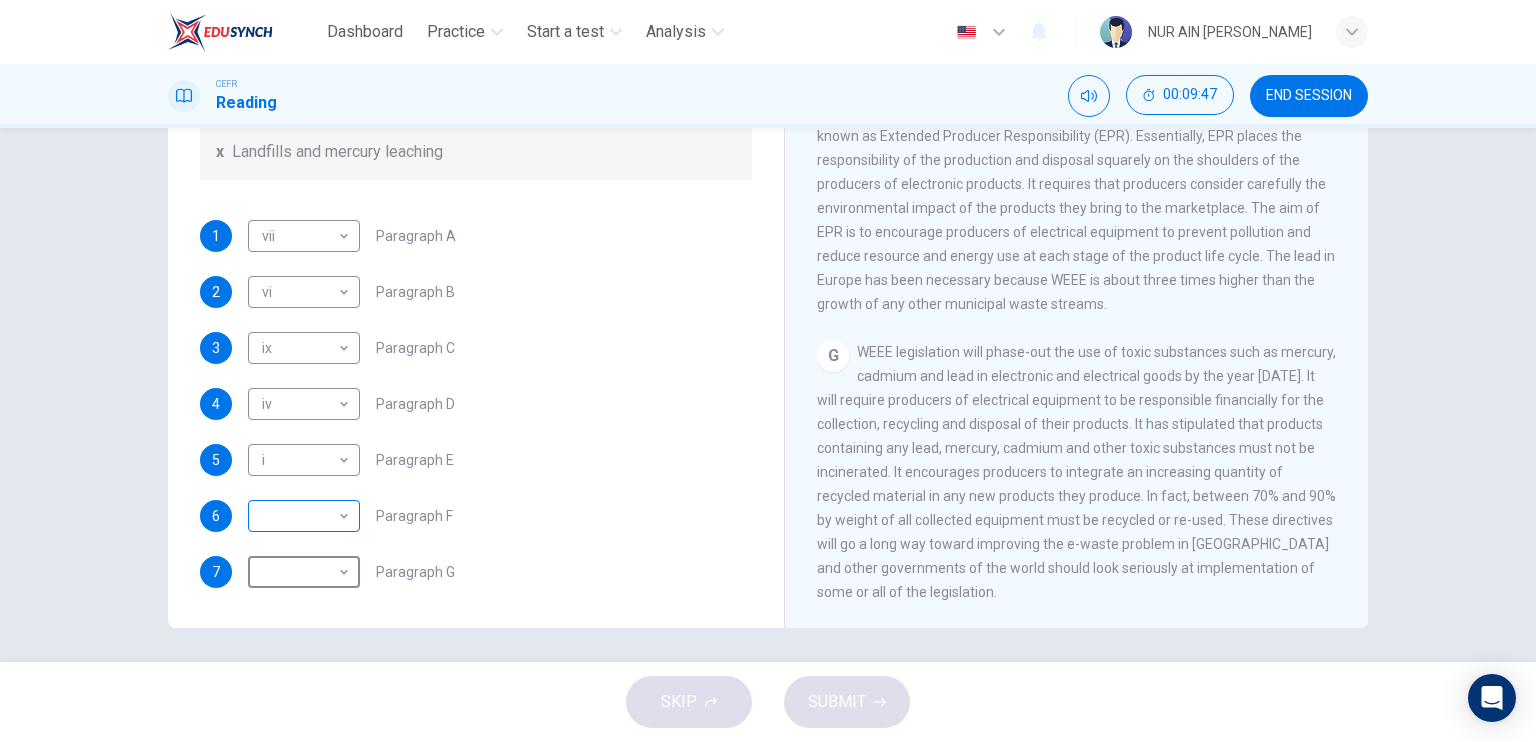 click on "Dashboard Practice Start a test Analysis English en ​ NUR AIN NAJJAH BINTI ZAIDI CEFR Reading 00:09:47 END SESSION Questions 1 - 7 The Reading Passage has 7 paragraphs,  A-G .
Choose the correct heading for each paragraph from the list of headings below.
Write the correct number,  i-x , in the boxes below. List of Headings i Exporting e-waste ii The hazards of burning computer junk iii Blame developed countries for e-waste iv Landfills are not satisfactory v Producer’s legal responsibility vi The dangers of computer circuit boards vii Electronic changes bring waste viii European e-waste laws ix The dangerous substances found in computers x Landfills and mercury leaching 1 vii vii ​ Paragraph A 2 vi vi ​ Paragraph B 3 ix ix ​ Paragraph C 4 iv iv ​ Paragraph D 5 i i ​ Paragraph E 6 ​ ​ Paragraph F 7 ​ ​ Paragraph G The Intense Rate of Change in the World CLICK TO ZOOM Click to Zoom A B C D E F G SKIP SUBMIT EduSynch - Online Language Proficiency Testing
Dashboard Practice 2025" at bounding box center (768, 371) 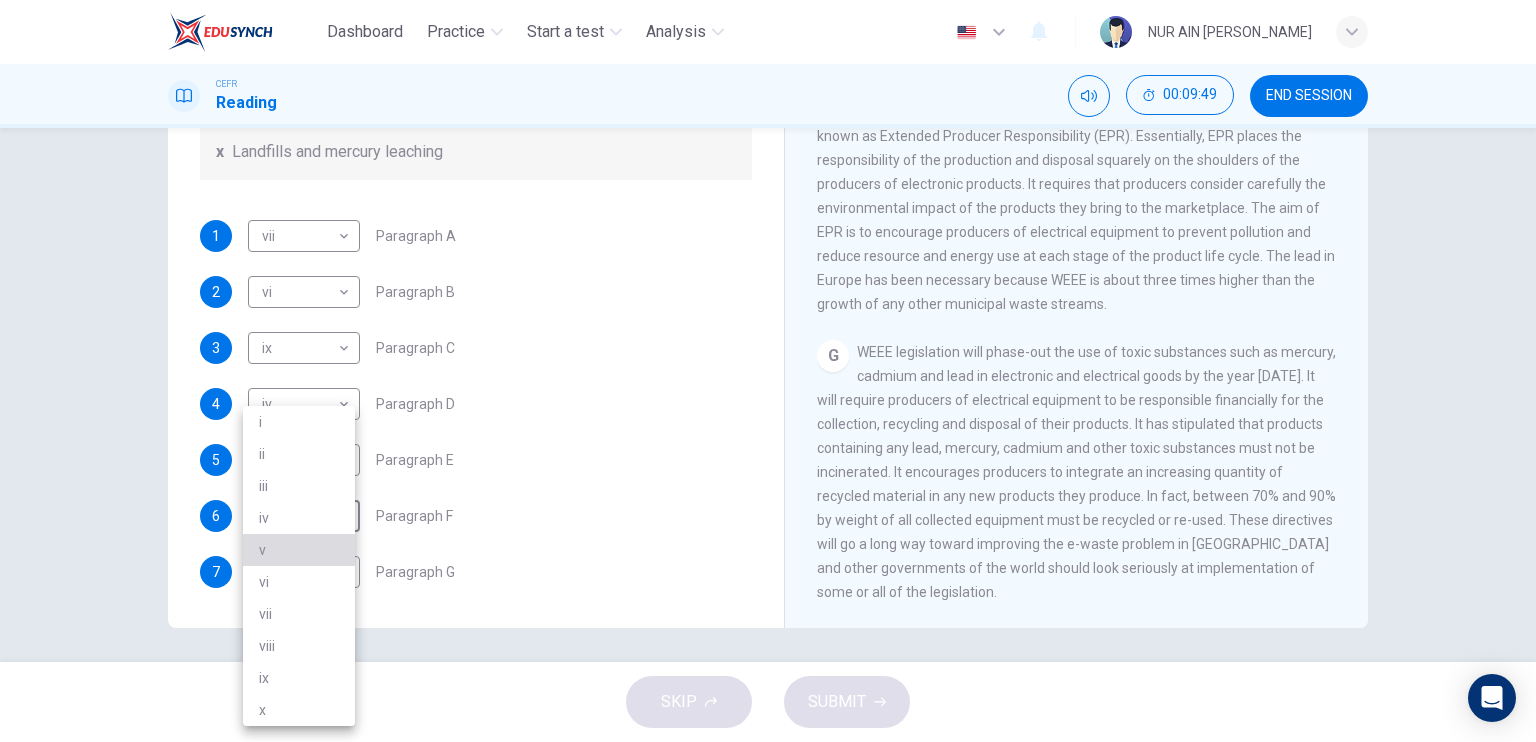 click on "v" at bounding box center (299, 550) 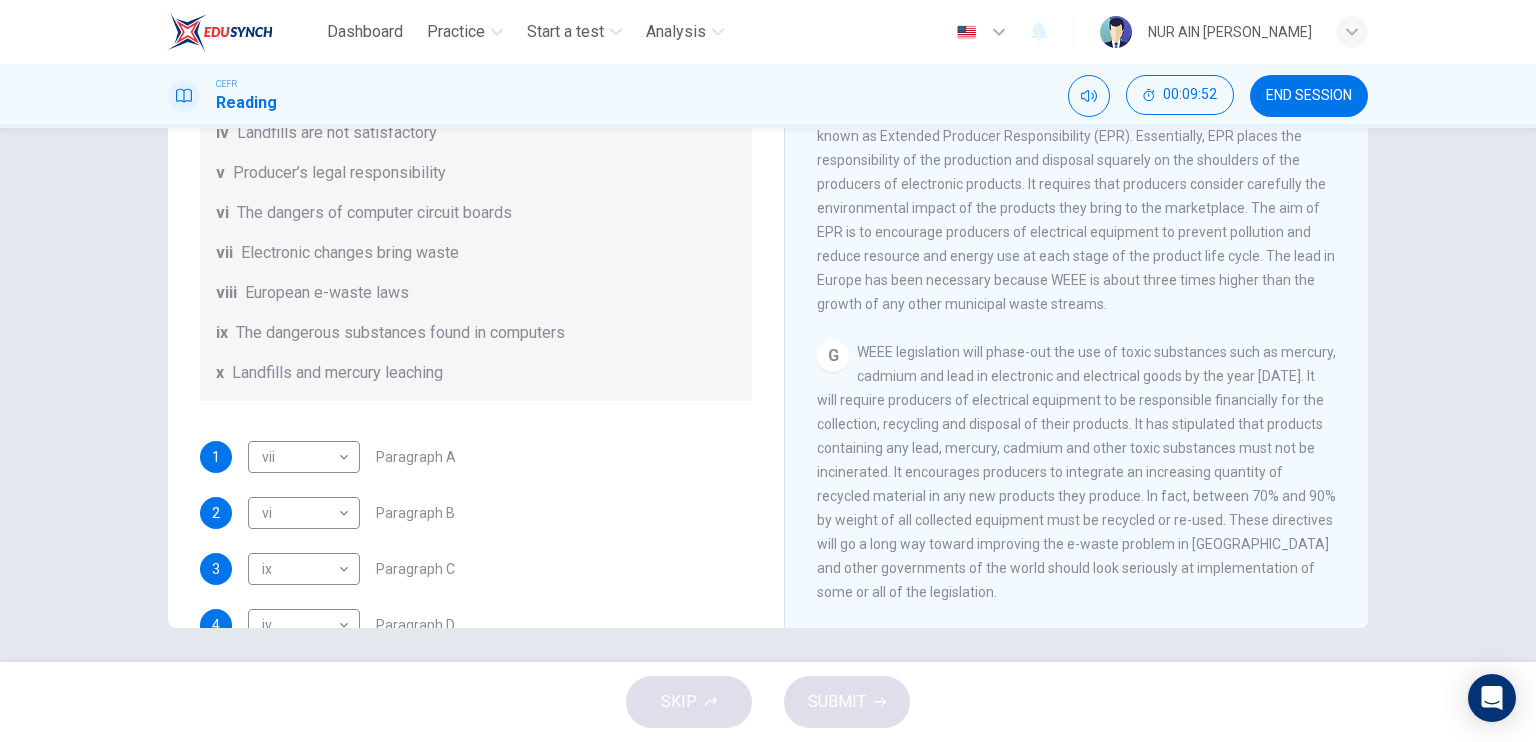 scroll, scrollTop: 488, scrollLeft: 0, axis: vertical 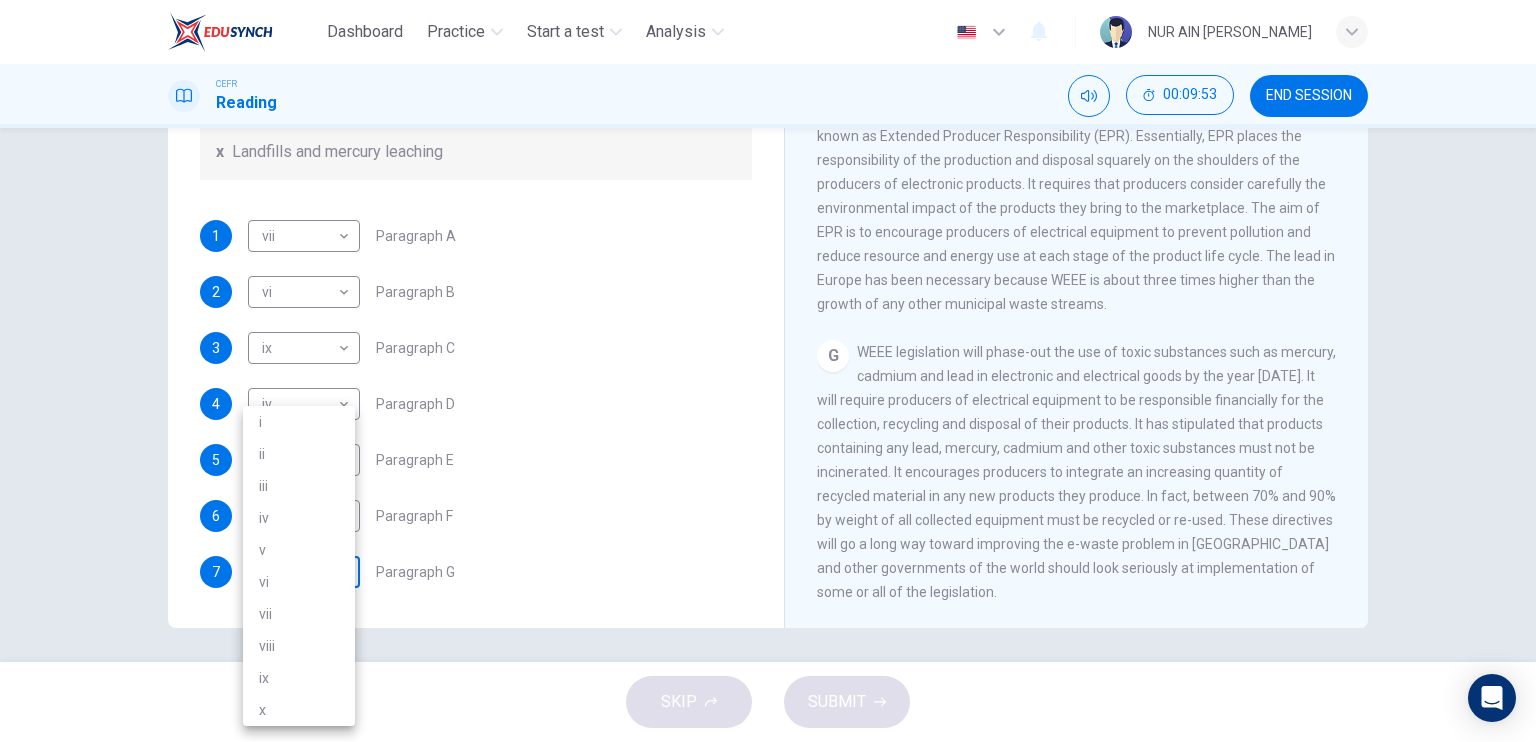 click on "Dashboard Practice Start a test Analysis English en ​ NUR AIN NAJJAH BINTI ZAIDI CEFR Reading 00:09:53 END SESSION Questions 1 - 7 The Reading Passage has 7 paragraphs,  A-G .
Choose the correct heading for each paragraph from the list of headings below.
Write the correct number,  i-x , in the boxes below. List of Headings i Exporting e-waste ii The hazards of burning computer junk iii Blame developed countries for e-waste iv Landfills are not satisfactory v Producer’s legal responsibility vi The dangers of computer circuit boards vii Electronic changes bring waste viii European e-waste laws ix The dangerous substances found in computers x Landfills and mercury leaching 1 vii vii ​ Paragraph A 2 vi vi ​ Paragraph B 3 ix ix ​ Paragraph C 4 iv iv ​ Paragraph D 5 i i ​ Paragraph E 6 v v ​ Paragraph F 7 ​ ​ Paragraph G The Intense Rate of Change in the World CLICK TO ZOOM Click to Zoom A B C D E F G SKIP SUBMIT EduSynch - Online Language Proficiency Testing
Dashboard Practice 2025 i" at bounding box center (768, 371) 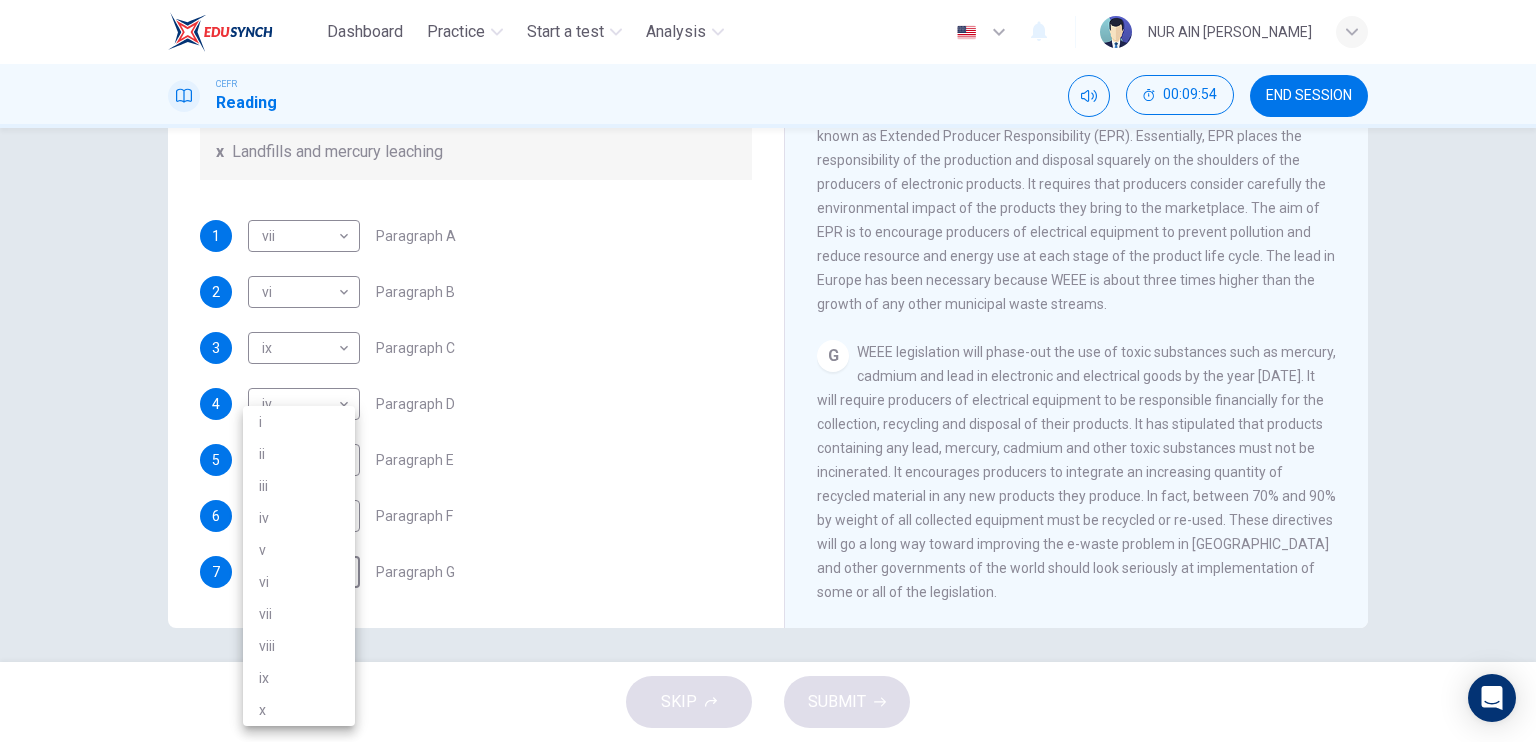 click on "viii" at bounding box center (299, 646) 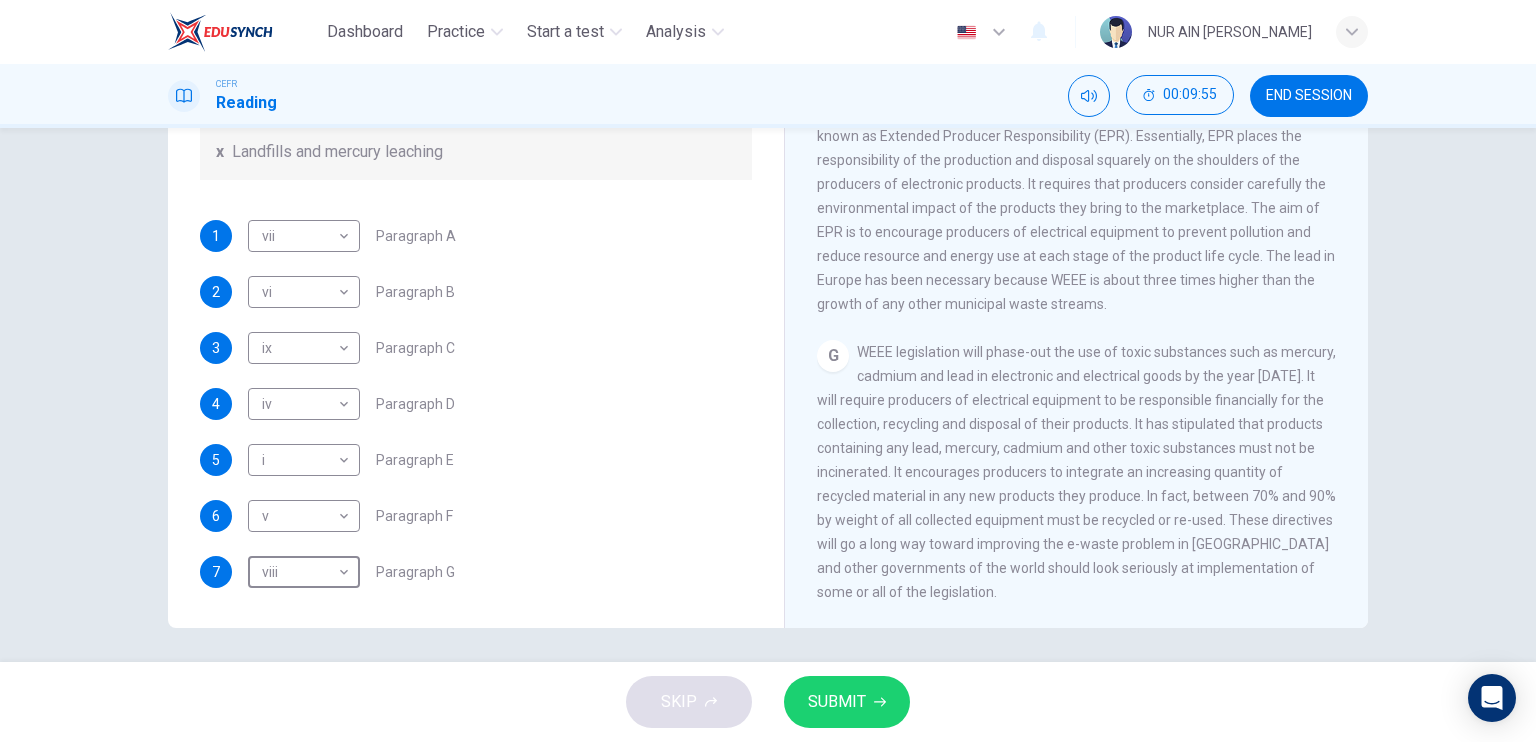 click on "SUBMIT" at bounding box center (837, 702) 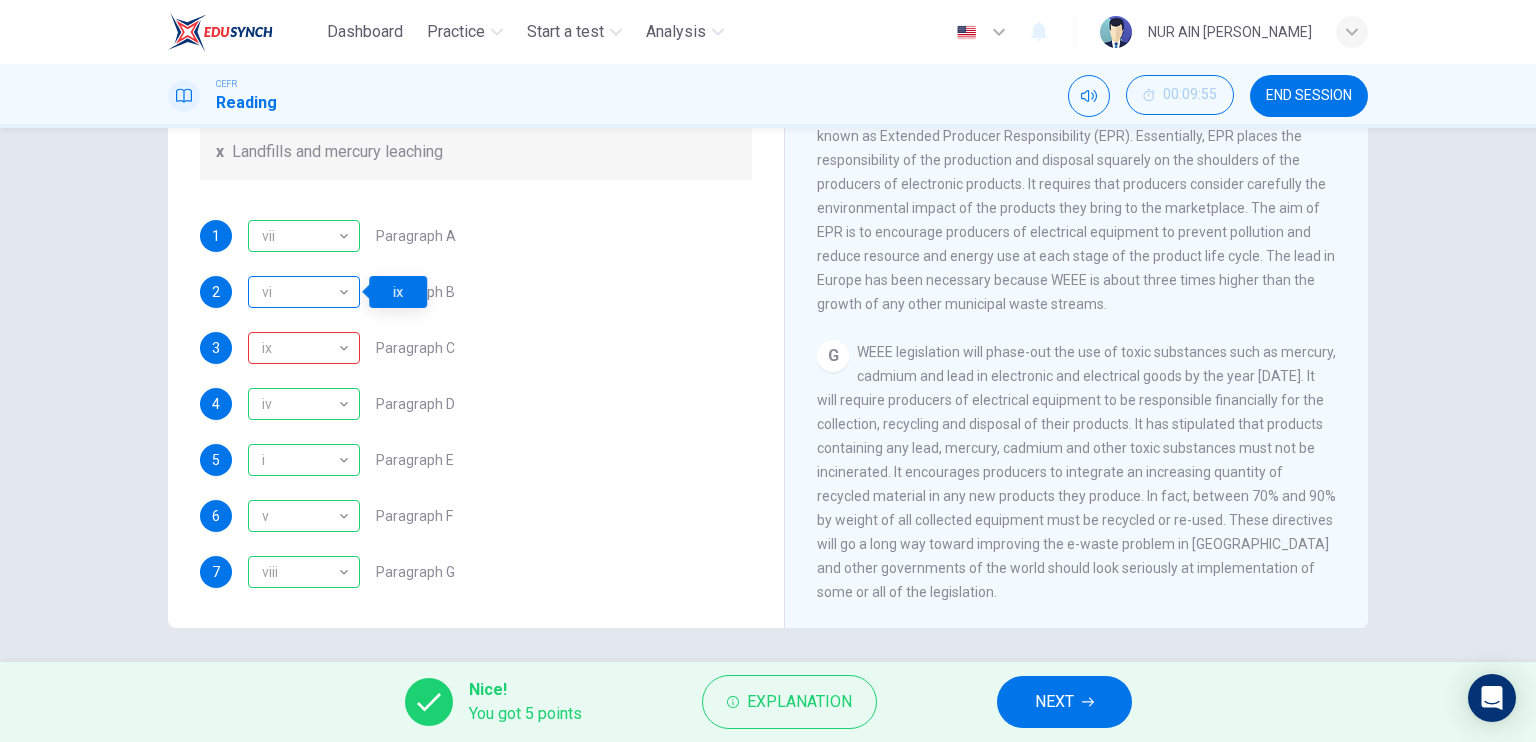 click on "vi" at bounding box center (300, 292) 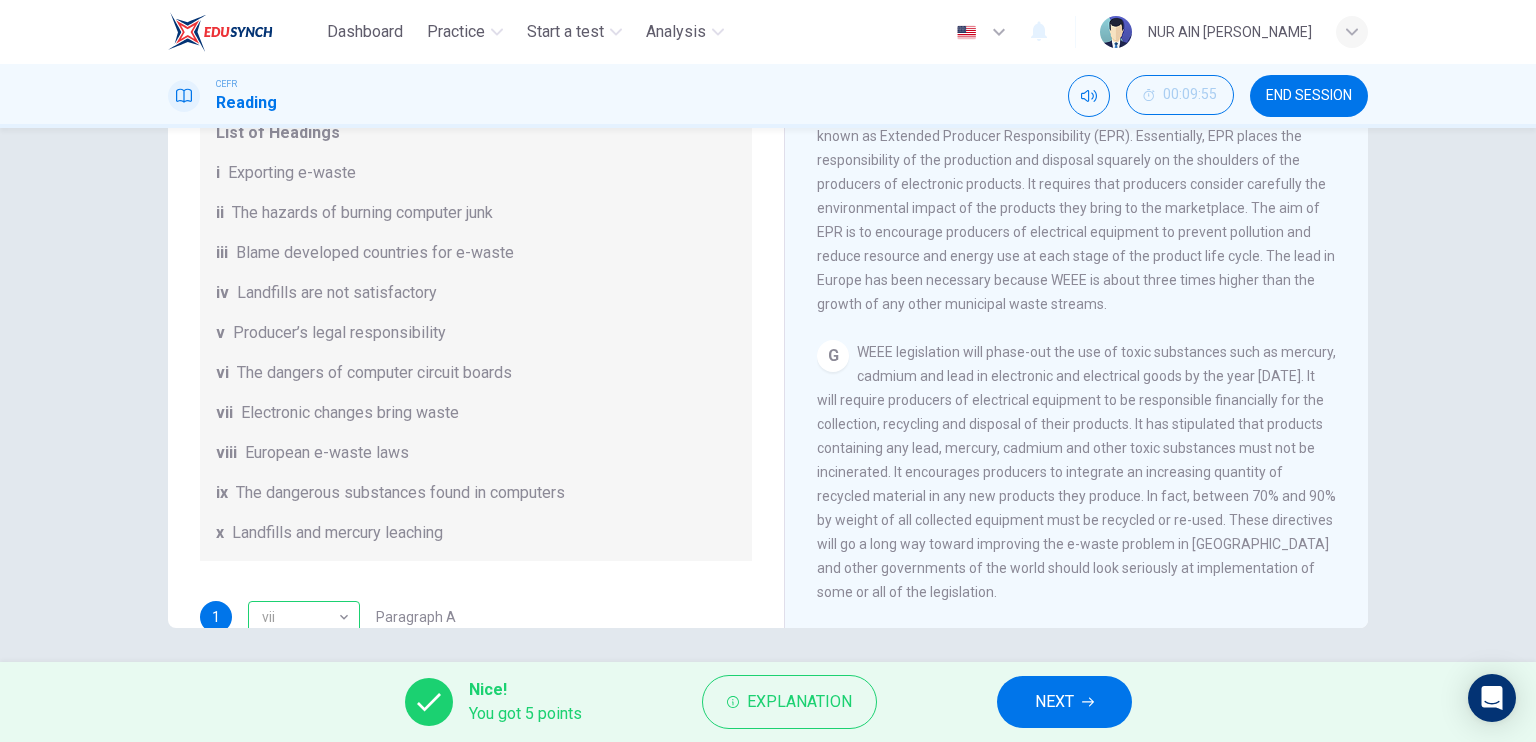 scroll, scrollTop: 292, scrollLeft: 0, axis: vertical 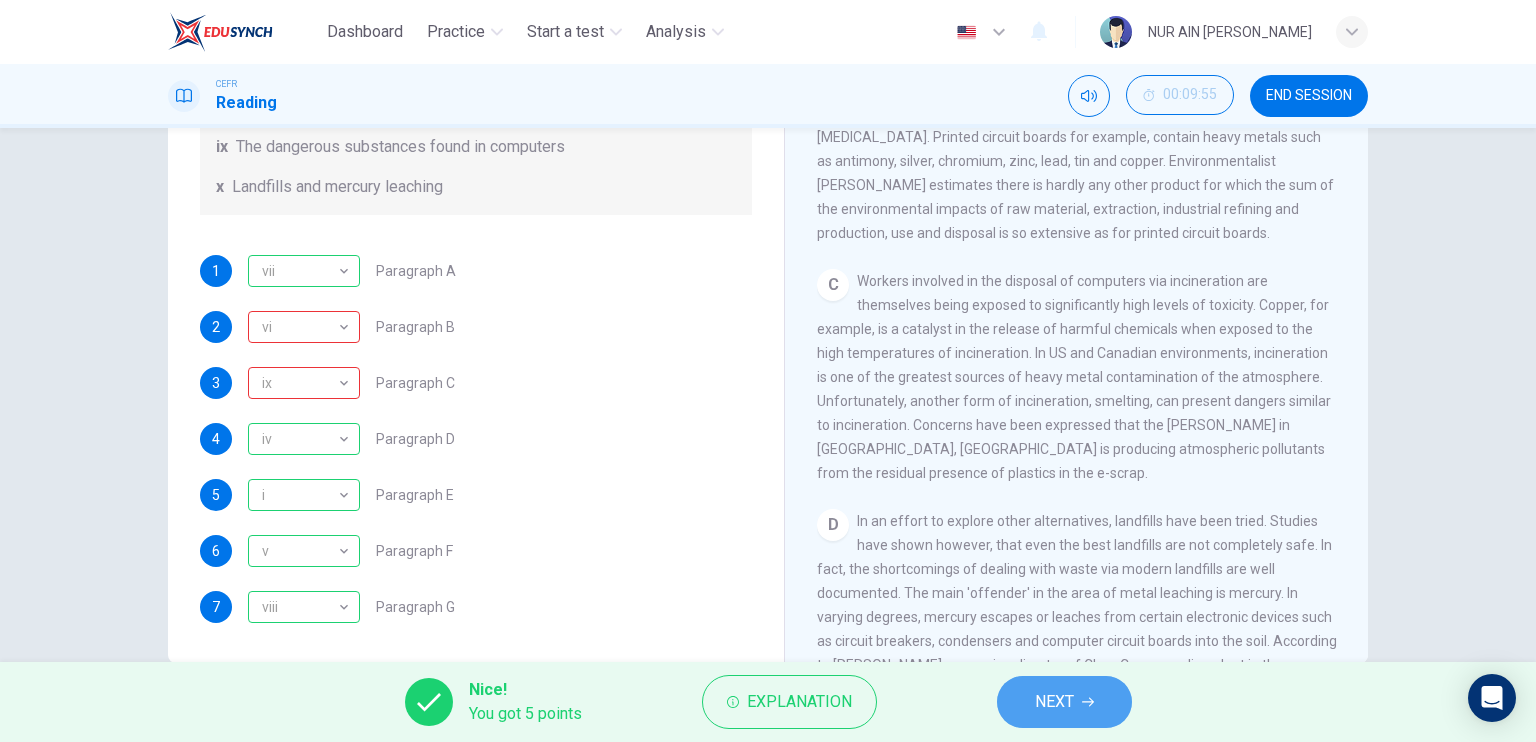 click on "NEXT" at bounding box center (1054, 702) 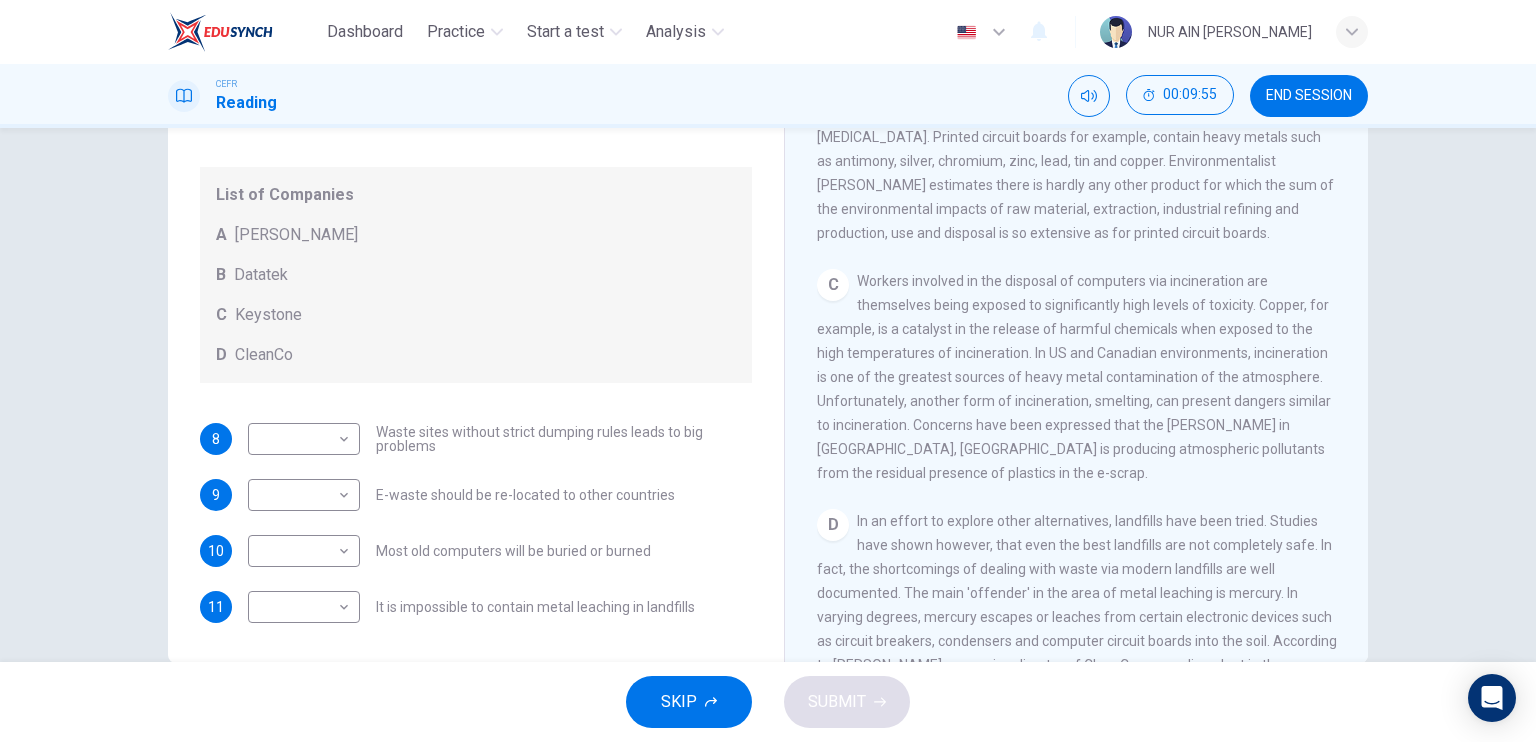 scroll, scrollTop: 104, scrollLeft: 0, axis: vertical 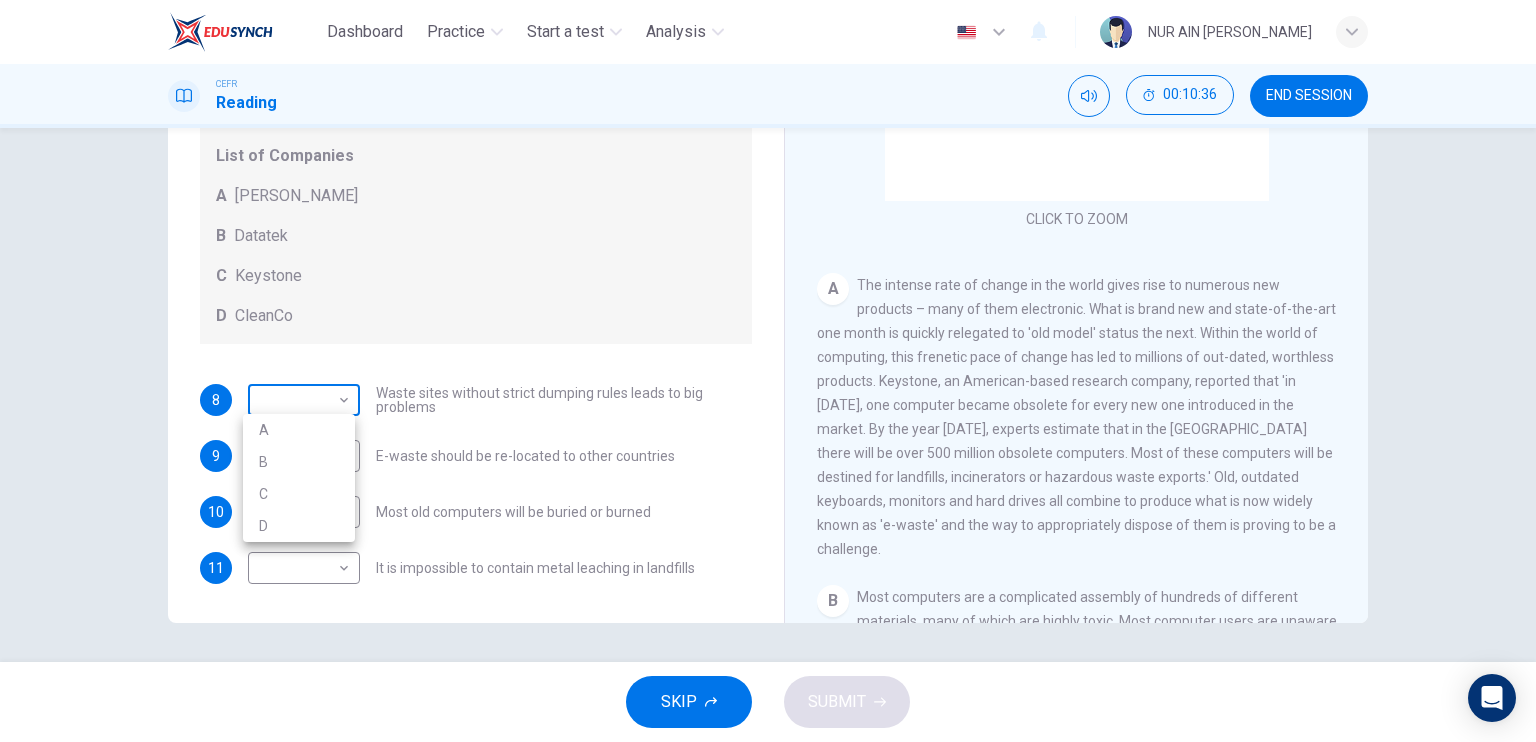 click on "Dashboard Practice Start a test Analysis English en ​ NUR AIN NAJJAH BINTI ZAIDI CEFR Reading 00:10:36 END SESSION Questions 8 - 11 Look at the following list of statements and the list of
companies below.
Match each statement with the correct company. Write the correct letter A-D in the boxes below on your answer sheet.
NB  You may use any letter more than once. List of Companies A Noranda Smelter B Datatek C Keystone D CleanCo 8 ​ ​ Waste sites without strict dumping rules leads to big problems 9 ​ ​ E-waste should be re-located to other countries 10 ​ ​ Most old computers will be buried or burned 11 ​ ​ It is impossible to contain metal leaching in landfills The Intense Rate of Change in the World CLICK TO ZOOM Click to Zoom A B C D E F G SKIP SUBMIT EduSynch - Online Language Proficiency Testing
Dashboard Practice Start a test Analysis Notifications © Copyright  2025 A B C D" at bounding box center (768, 371) 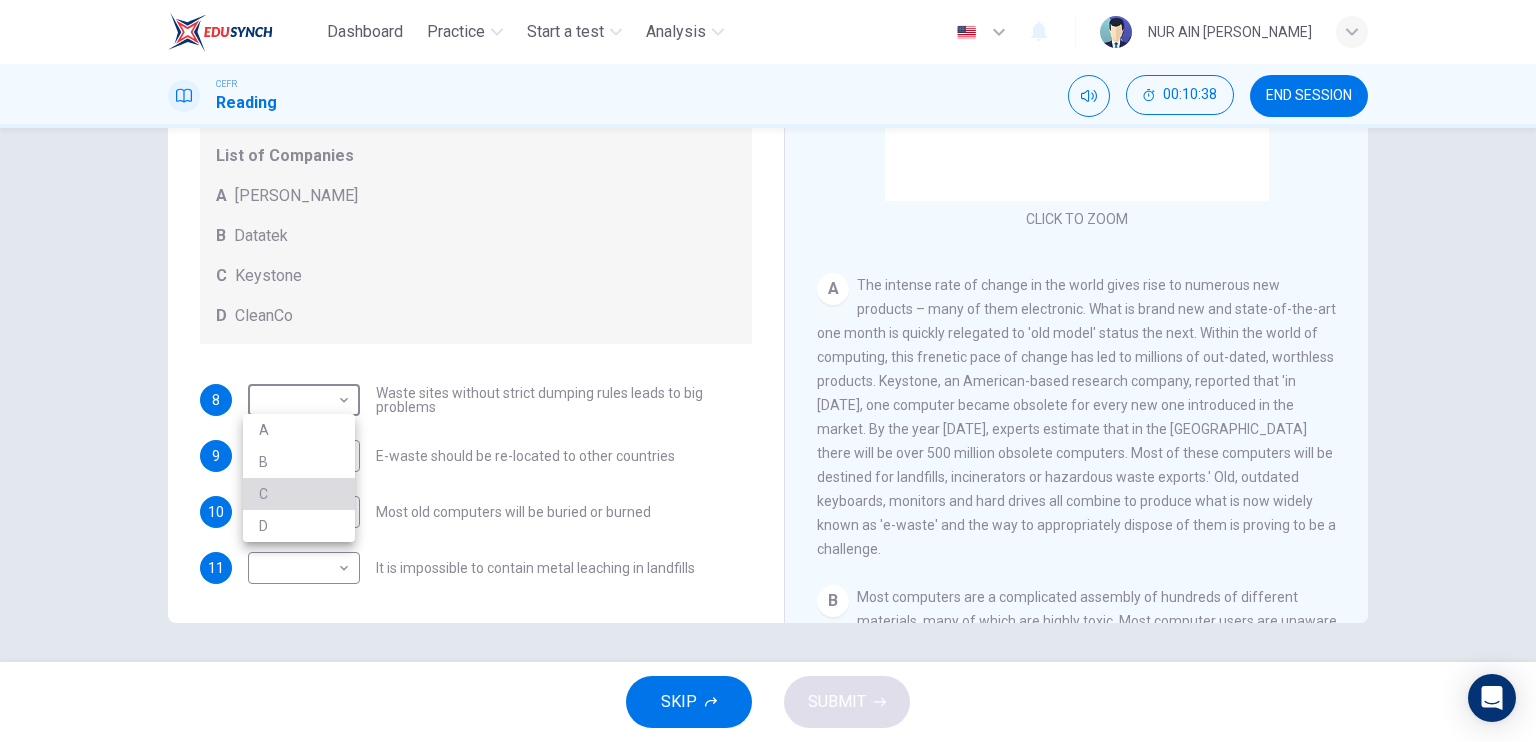 click on "C" at bounding box center (299, 494) 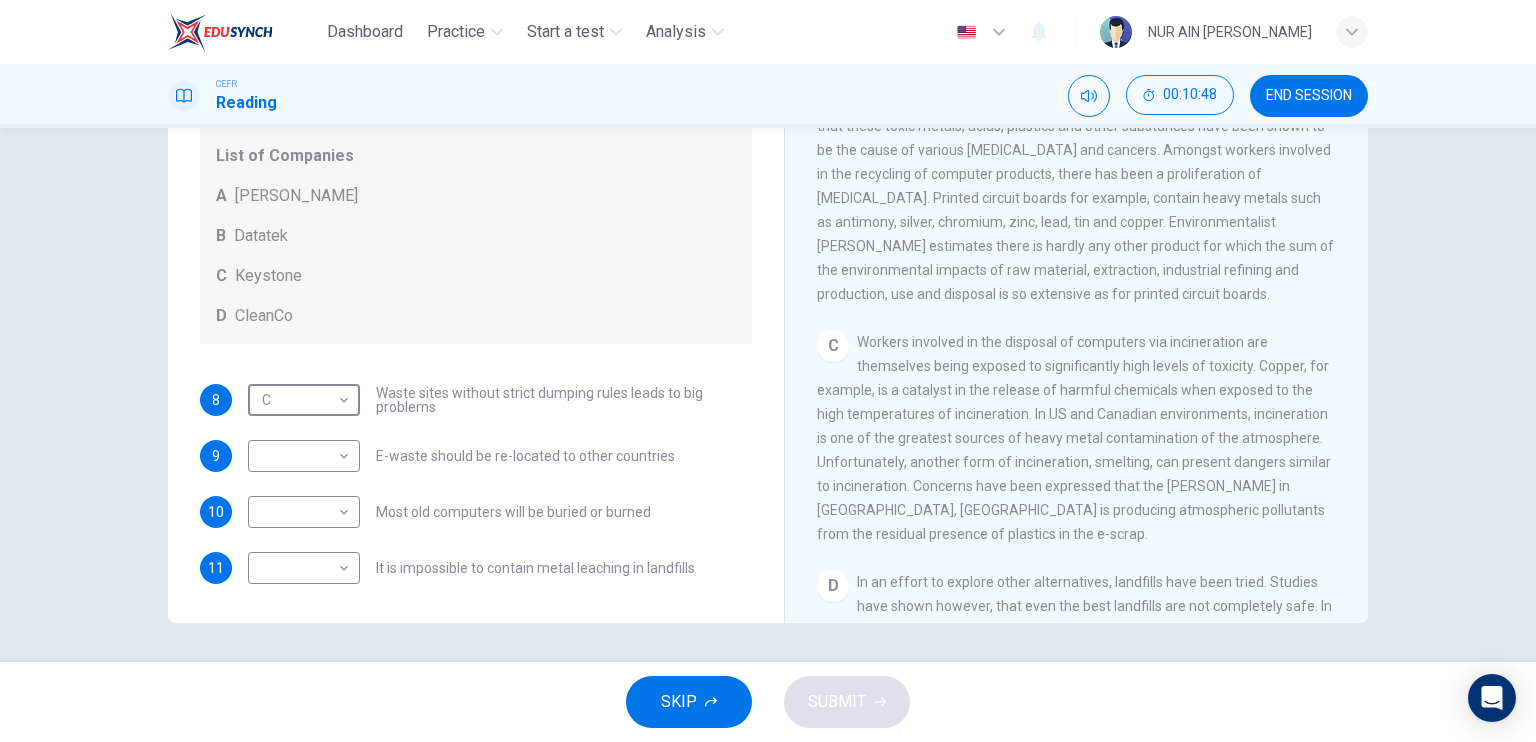 scroll, scrollTop: 684, scrollLeft: 0, axis: vertical 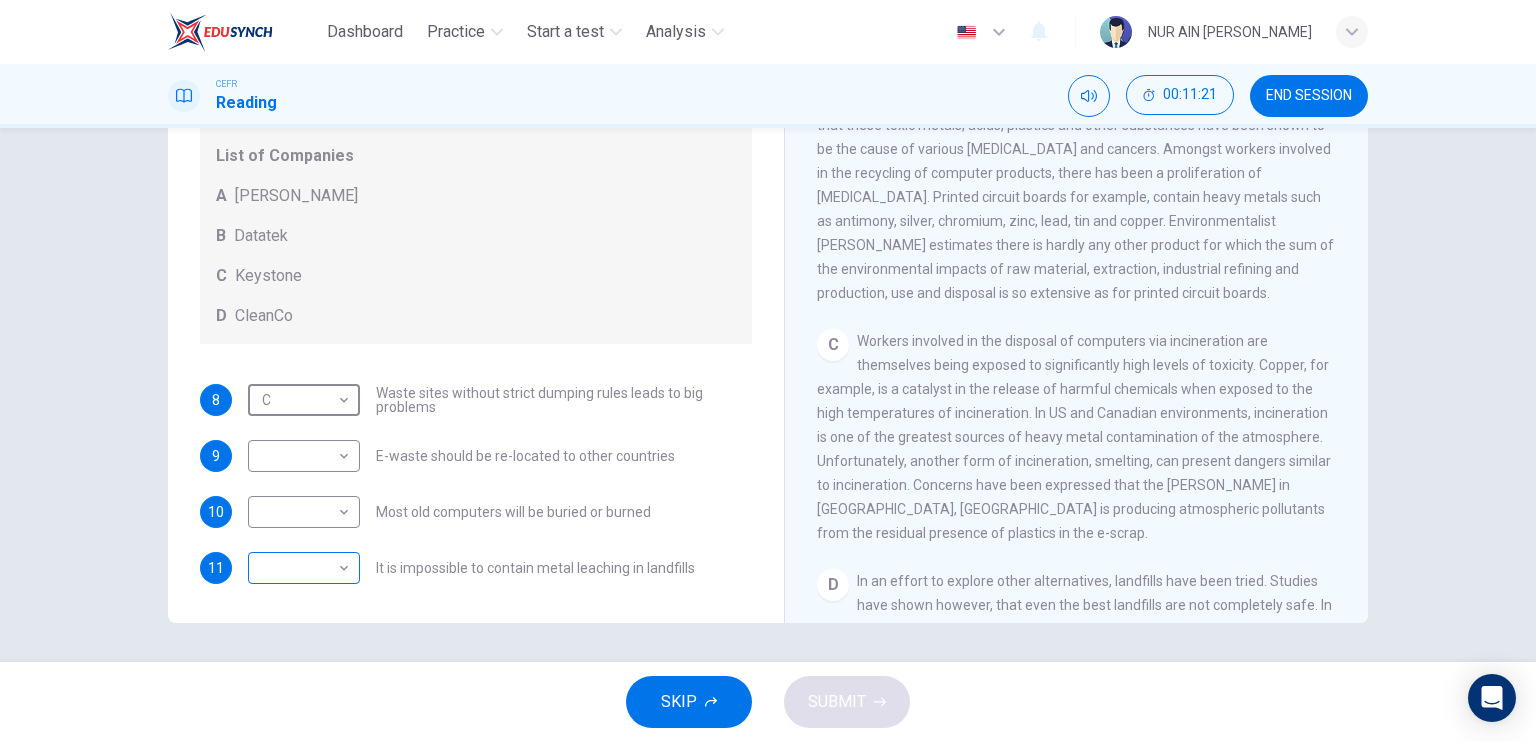 click on "Dashboard Practice Start a test Analysis English en ​ NUR AIN NAJJAH BINTI ZAIDI CEFR Reading 00:11:21 END SESSION Questions 8 - 11 Look at the following list of statements and the list of
companies below.
Match each statement with the correct company. Write the correct letter A-D in the boxes below on your answer sheet.
NB  You may use any letter more than once. List of Companies A Noranda Smelter B Datatek C Keystone D CleanCo 8 C C ​ Waste sites without strict dumping rules leads to big problems 9 ​ ​ E-waste should be re-located to other countries 10 ​ ​ Most old computers will be buried or burned 11 ​ ​ It is impossible to contain metal leaching in landfills The Intense Rate of Change in the World CLICK TO ZOOM Click to Zoom A B C D E F G SKIP SUBMIT EduSynch - Online Language Proficiency Testing
Dashboard Practice Start a test Analysis Notifications © Copyright  2025" at bounding box center [768, 371] 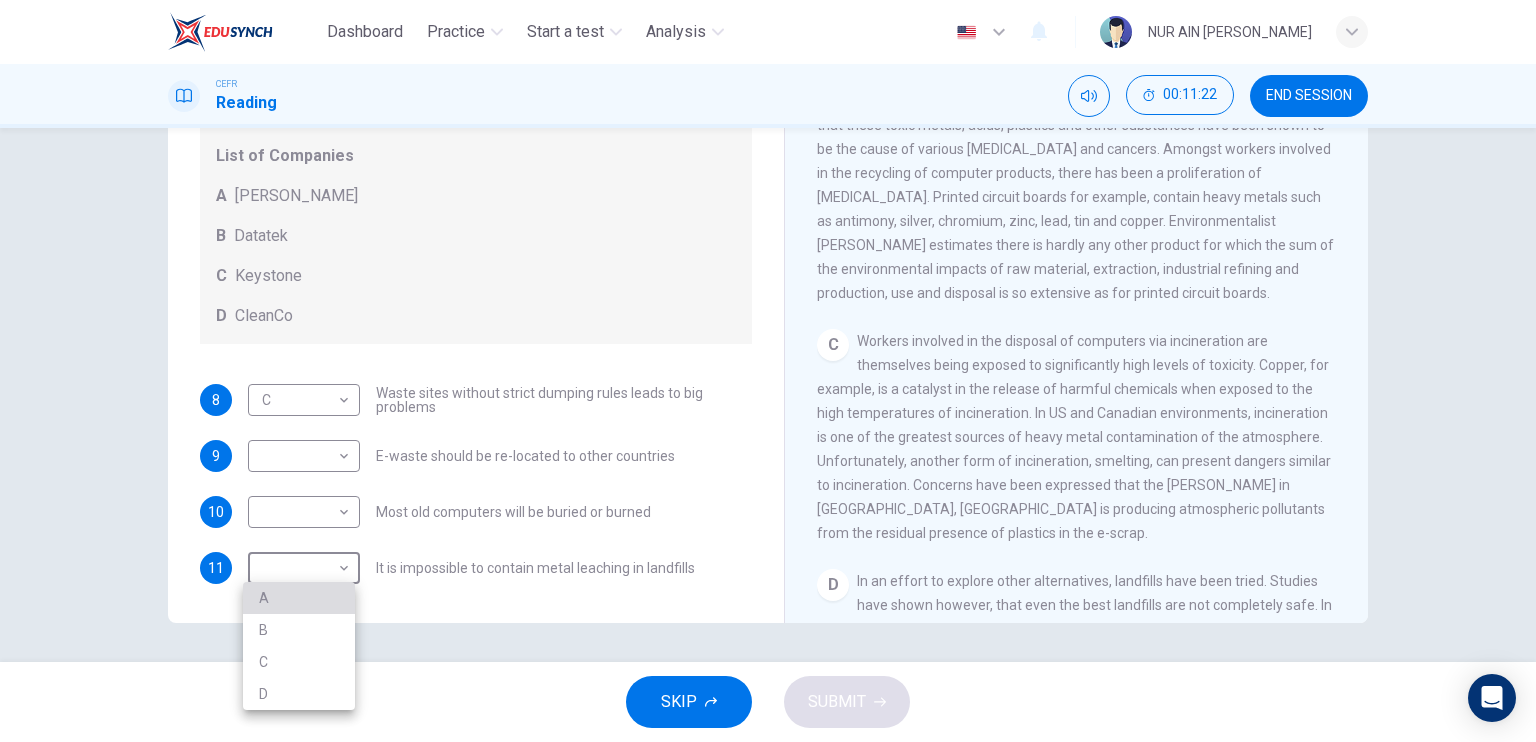 click on "A" at bounding box center [299, 598] 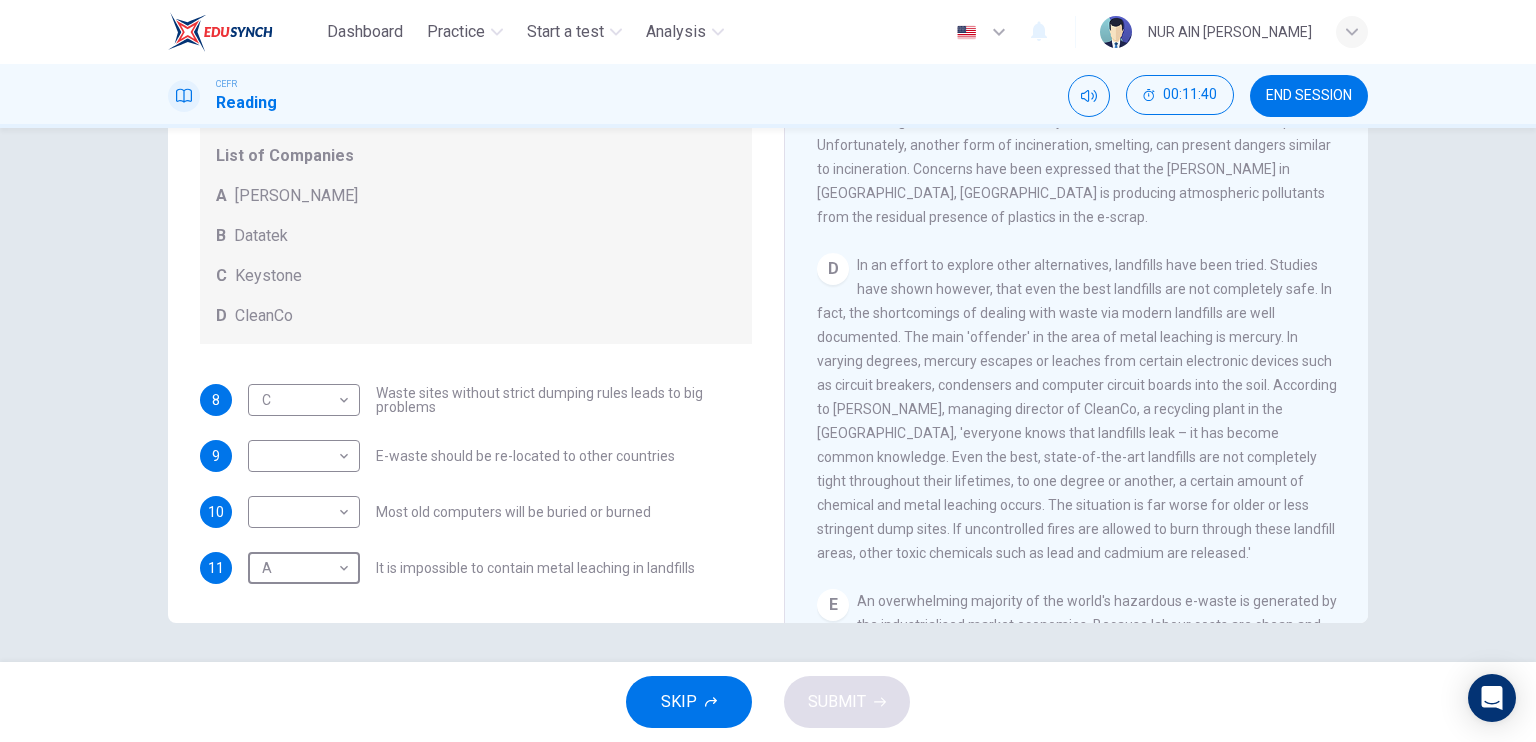 scroll, scrollTop: 1000, scrollLeft: 0, axis: vertical 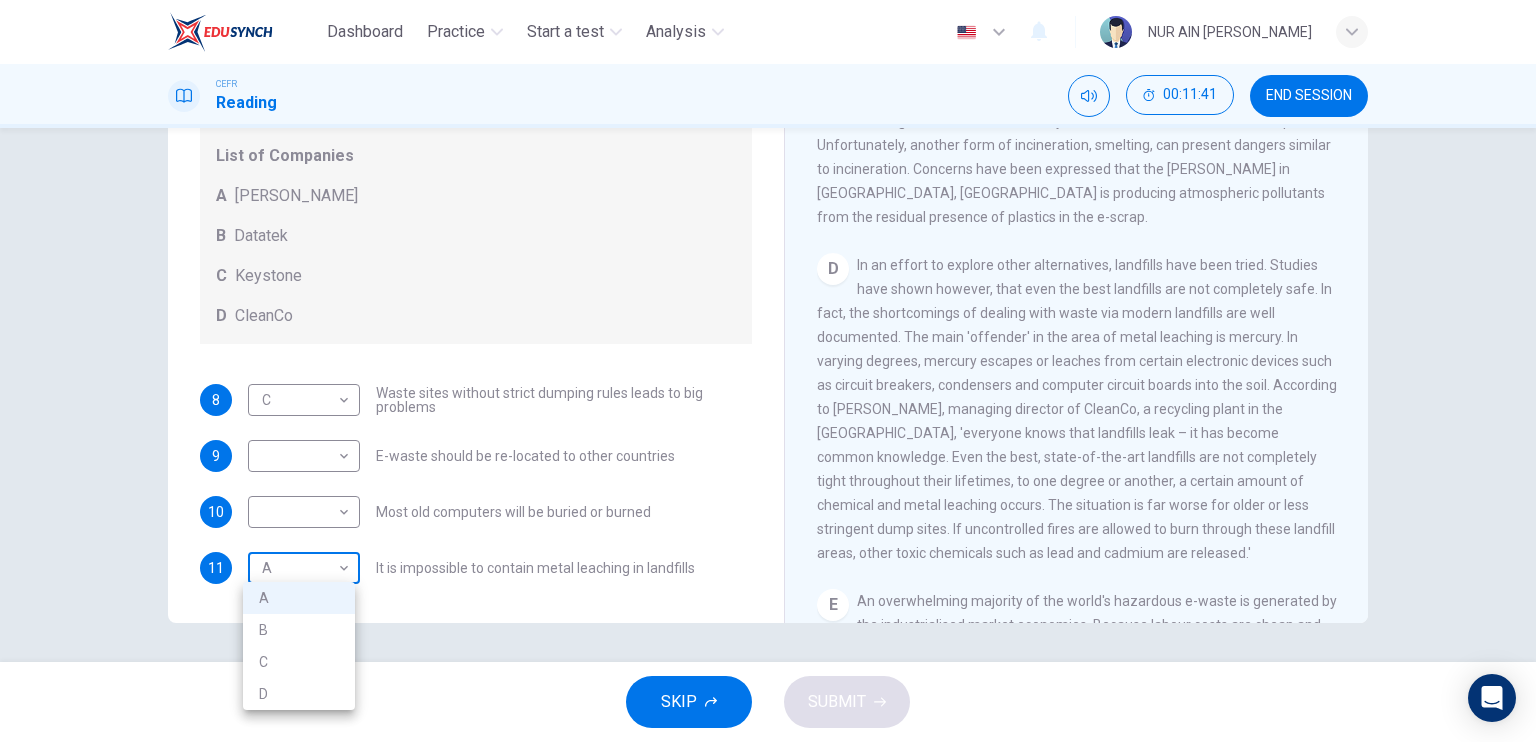 click on "Dashboard Practice Start a test Analysis English en ​ NUR AIN NAJJAH BINTI ZAIDI CEFR Reading 00:11:41 END SESSION Questions 8 - 11 Look at the following list of statements and the list of
companies below.
Match each statement with the correct company. Write the correct letter A-D in the boxes below on your answer sheet.
NB  You may use any letter more than once. List of Companies A Noranda Smelter B Datatek C Keystone D CleanCo 8 C C ​ Waste sites without strict dumping rules leads to big problems 9 ​ ​ E-waste should be re-located to other countries 10 ​ ​ Most old computers will be buried or burned 11 A A ​ It is impossible to contain metal leaching in landfills The Intense Rate of Change in the World CLICK TO ZOOM Click to Zoom A B C D E F G SKIP SUBMIT EduSynch - Online Language Proficiency Testing
Dashboard Practice Start a test Analysis Notifications © Copyright  2025 A B C D" at bounding box center (768, 371) 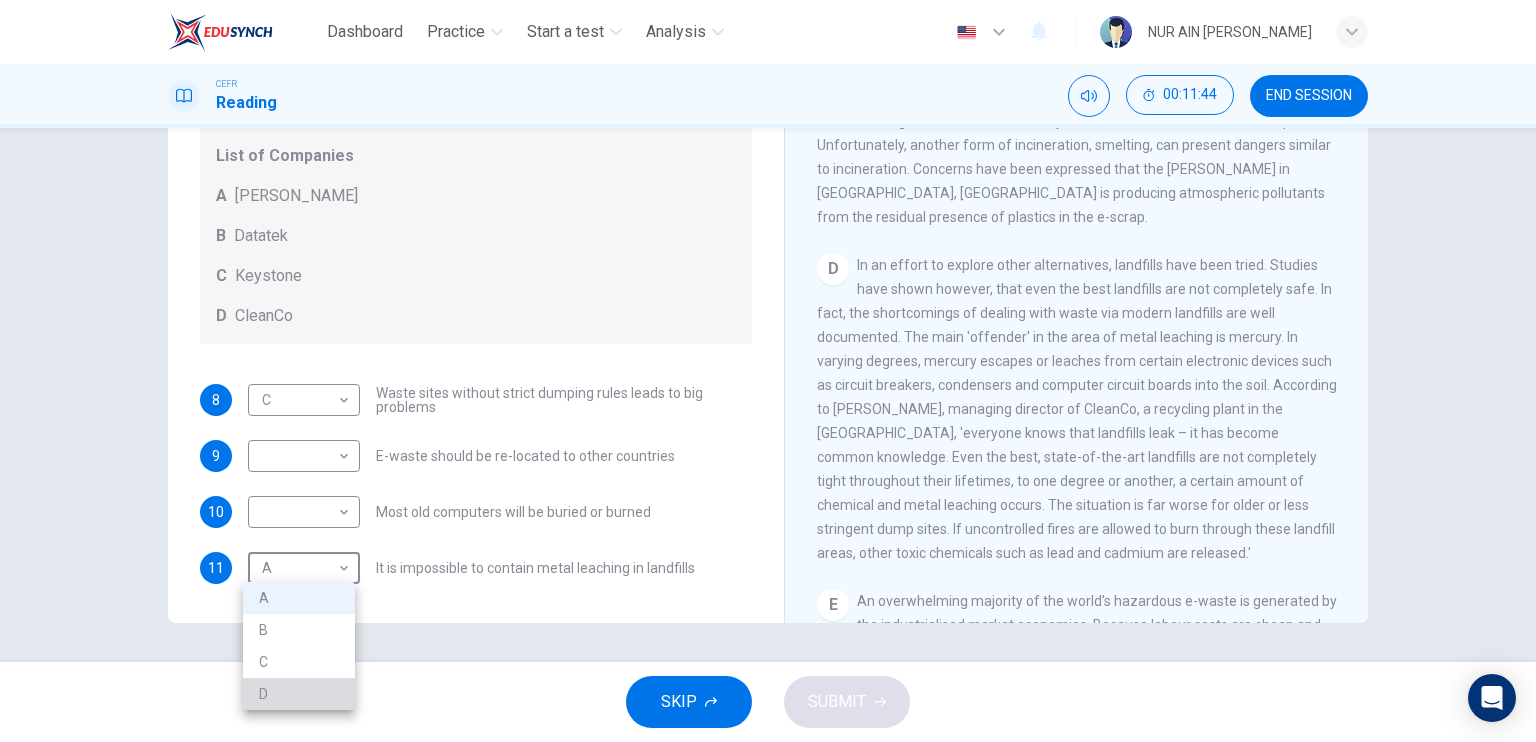click on "D" at bounding box center [299, 694] 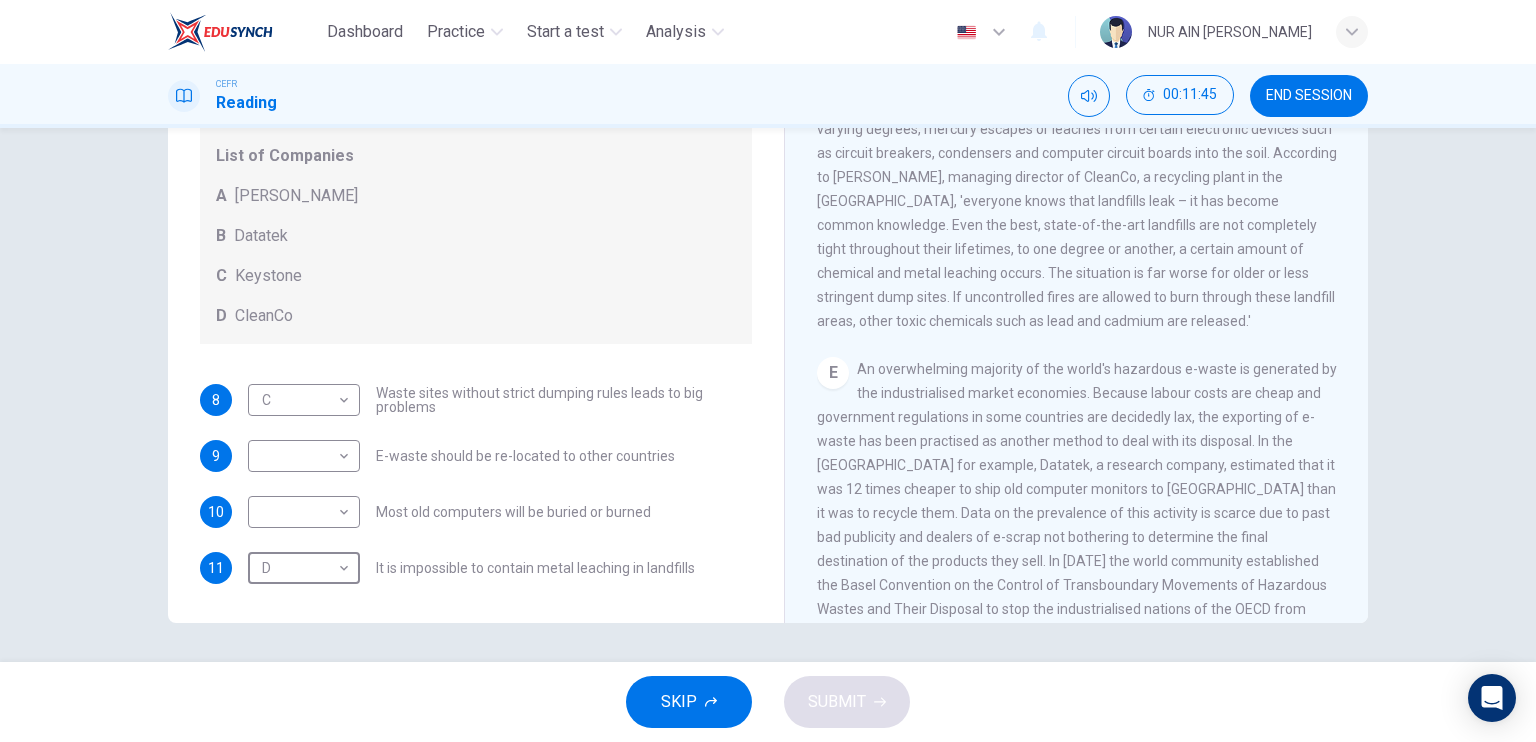 scroll, scrollTop: 1232, scrollLeft: 0, axis: vertical 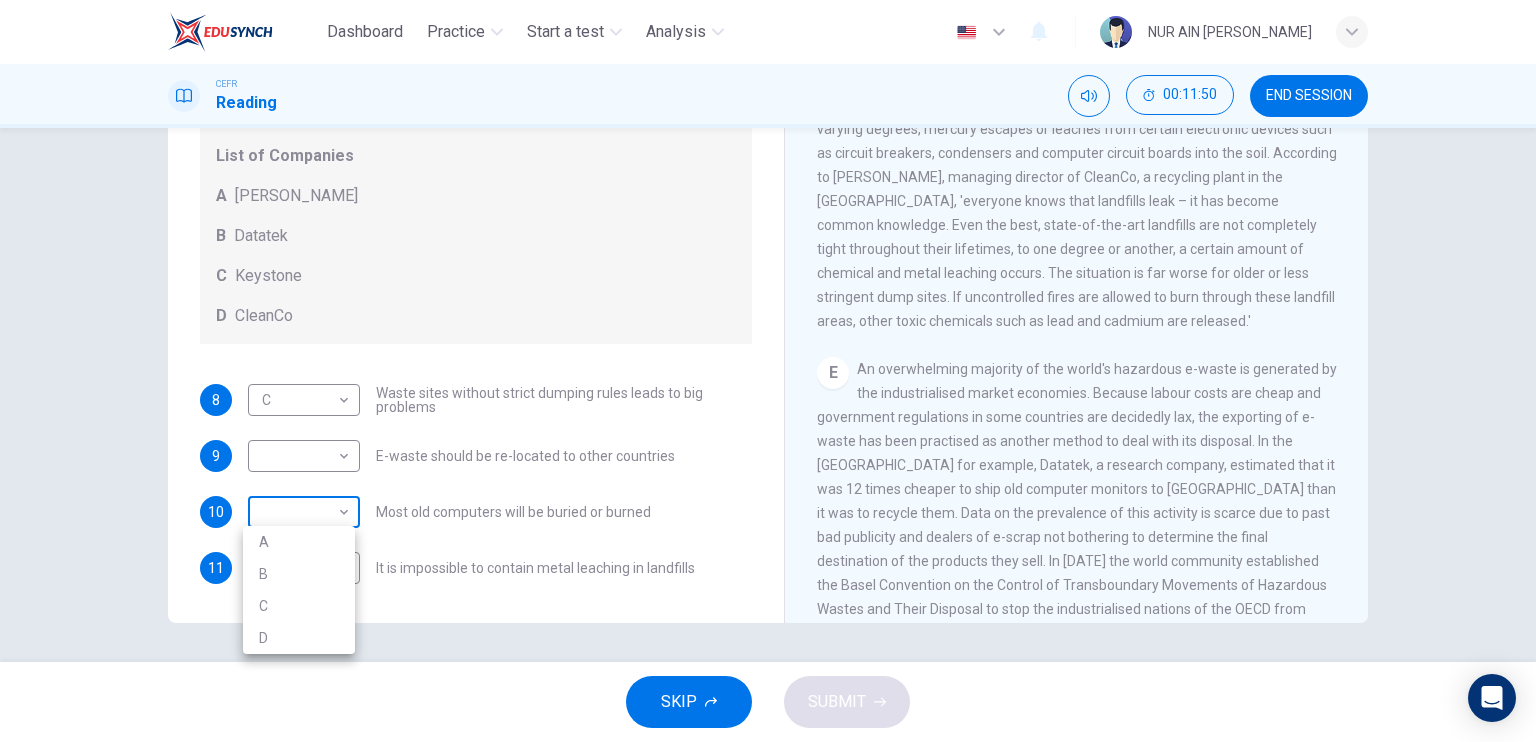 click on "Dashboard Practice Start a test Analysis English en ​ NUR AIN NAJJAH BINTI ZAIDI CEFR Reading 00:11:50 END SESSION Questions 8 - 11 Look at the following list of statements and the list of
companies below.
Match each statement with the correct company. Write the correct letter A-D in the boxes below on your answer sheet.
NB  You may use any letter more than once. List of Companies A Noranda Smelter B Datatek C Keystone D CleanCo 8 C C ​ Waste sites without strict dumping rules leads to big problems 9 ​ ​ E-waste should be re-located to other countries 10 ​ ​ Most old computers will be buried or burned 11 D D ​ It is impossible to contain metal leaching in landfills The Intense Rate of Change in the World CLICK TO ZOOM Click to Zoom A B C D E F G SKIP SUBMIT EduSynch - Online Language Proficiency Testing
Dashboard Practice Start a test Analysis Notifications © Copyright  2025 A B C D" at bounding box center (768, 371) 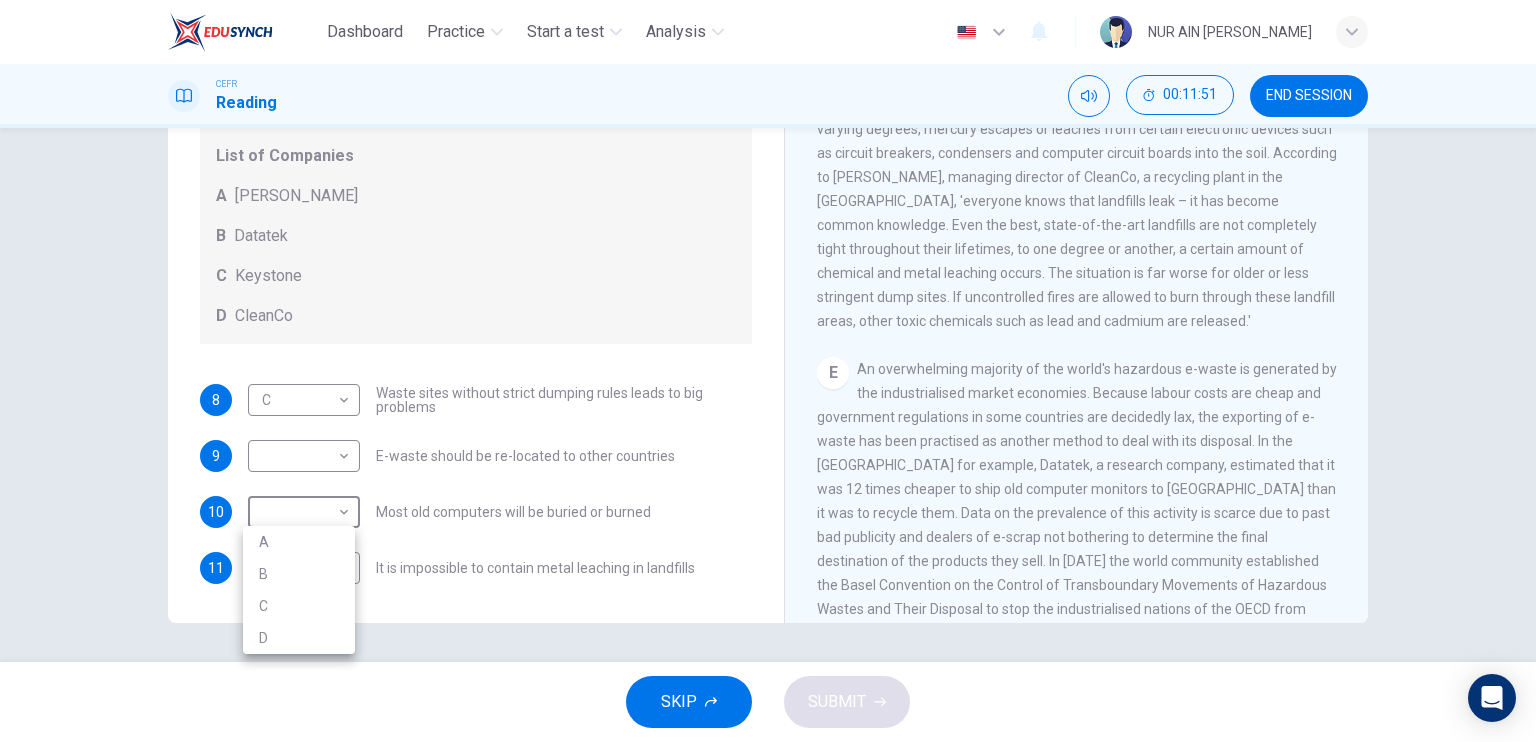 click on "B" at bounding box center [299, 574] 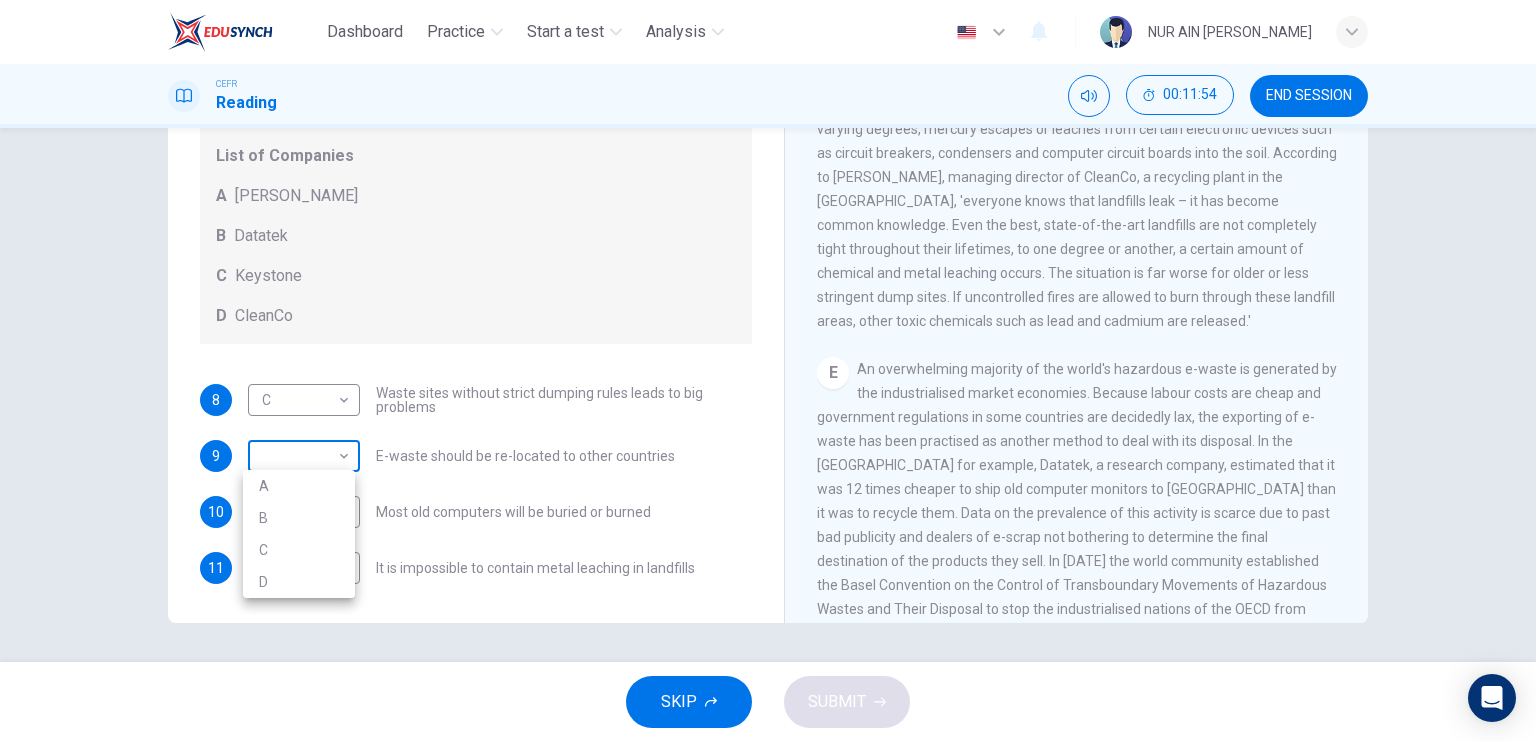click on "Dashboard Practice Start a test Analysis English en ​ NUR AIN NAJJAH BINTI ZAIDI CEFR Reading 00:11:54 END SESSION Questions 8 - 11 Look at the following list of statements and the list of
companies below.
Match each statement with the correct company. Write the correct letter A-D in the boxes below on your answer sheet.
NB  You may use any letter more than once. List of Companies A Noranda Smelter B Datatek C Keystone D CleanCo 8 C C ​ Waste sites without strict dumping rules leads to big problems 9 ​ ​ E-waste should be re-located to other countries 10 B B ​ Most old computers will be buried or burned 11 D D ​ It is impossible to contain metal leaching in landfills The Intense Rate of Change in the World CLICK TO ZOOM Click to Zoom A B C D E F G SKIP SUBMIT EduSynch - Online Language Proficiency Testing
Dashboard Practice Start a test Analysis Notifications © Copyright  2025 A B C D" at bounding box center (768, 371) 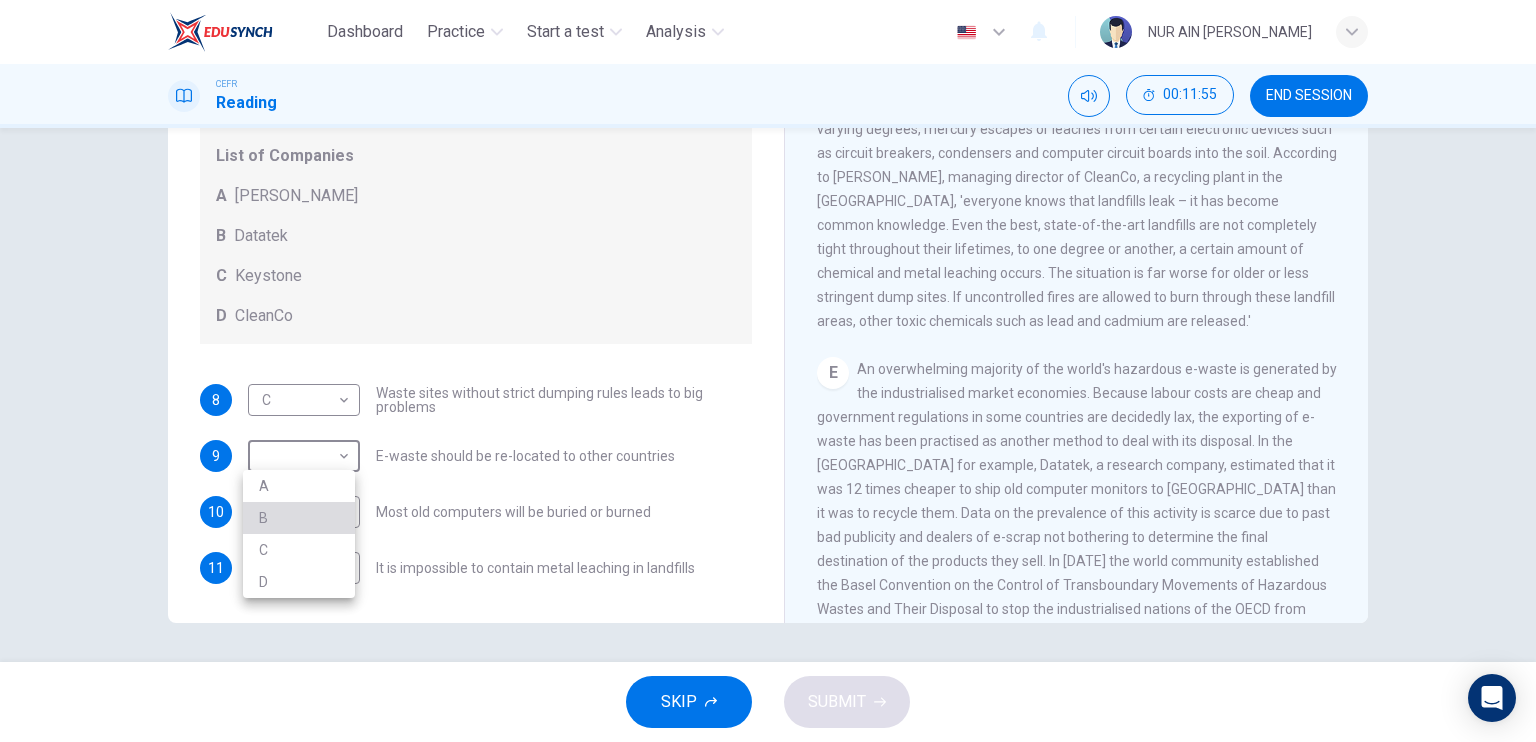 click on "B" at bounding box center [299, 518] 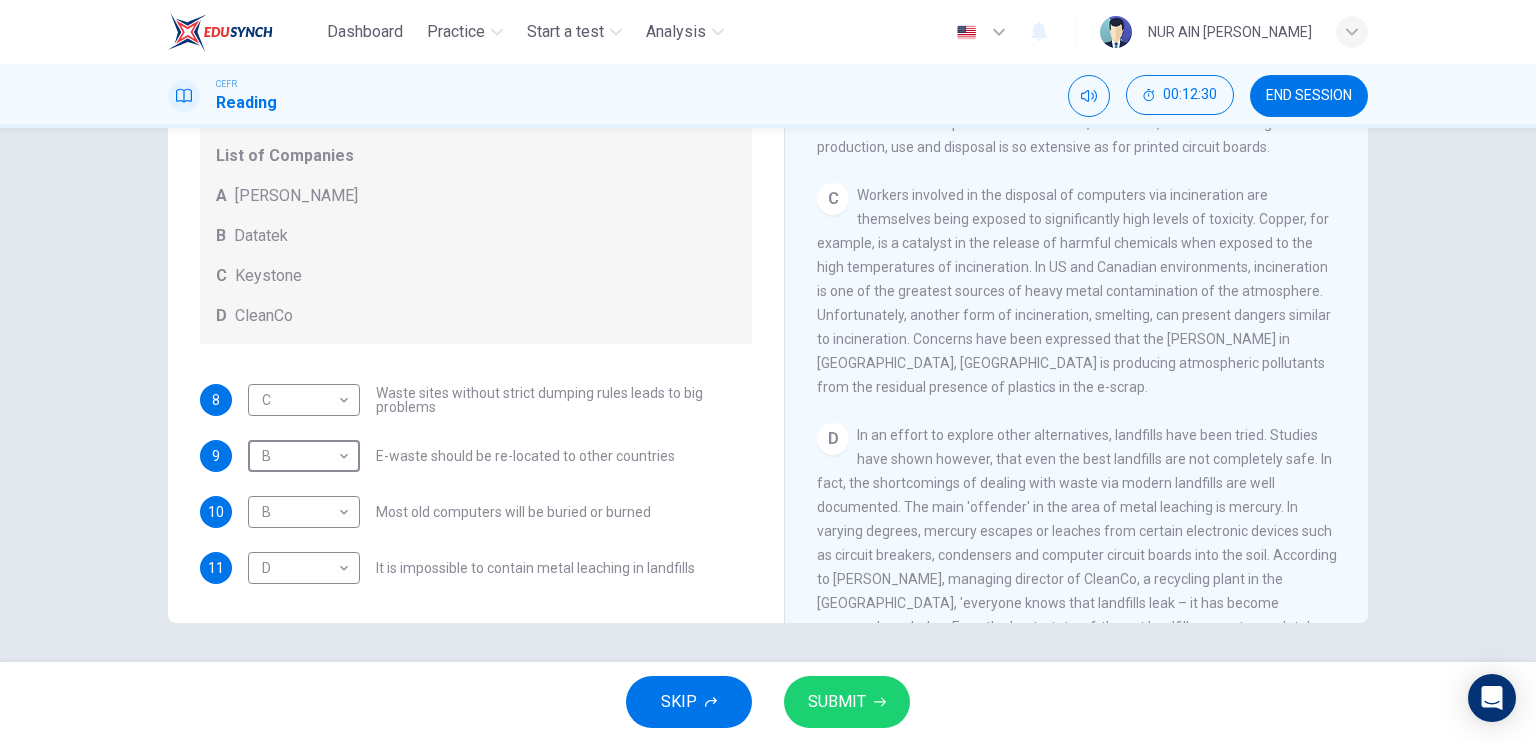 scroll, scrollTop: 832, scrollLeft: 0, axis: vertical 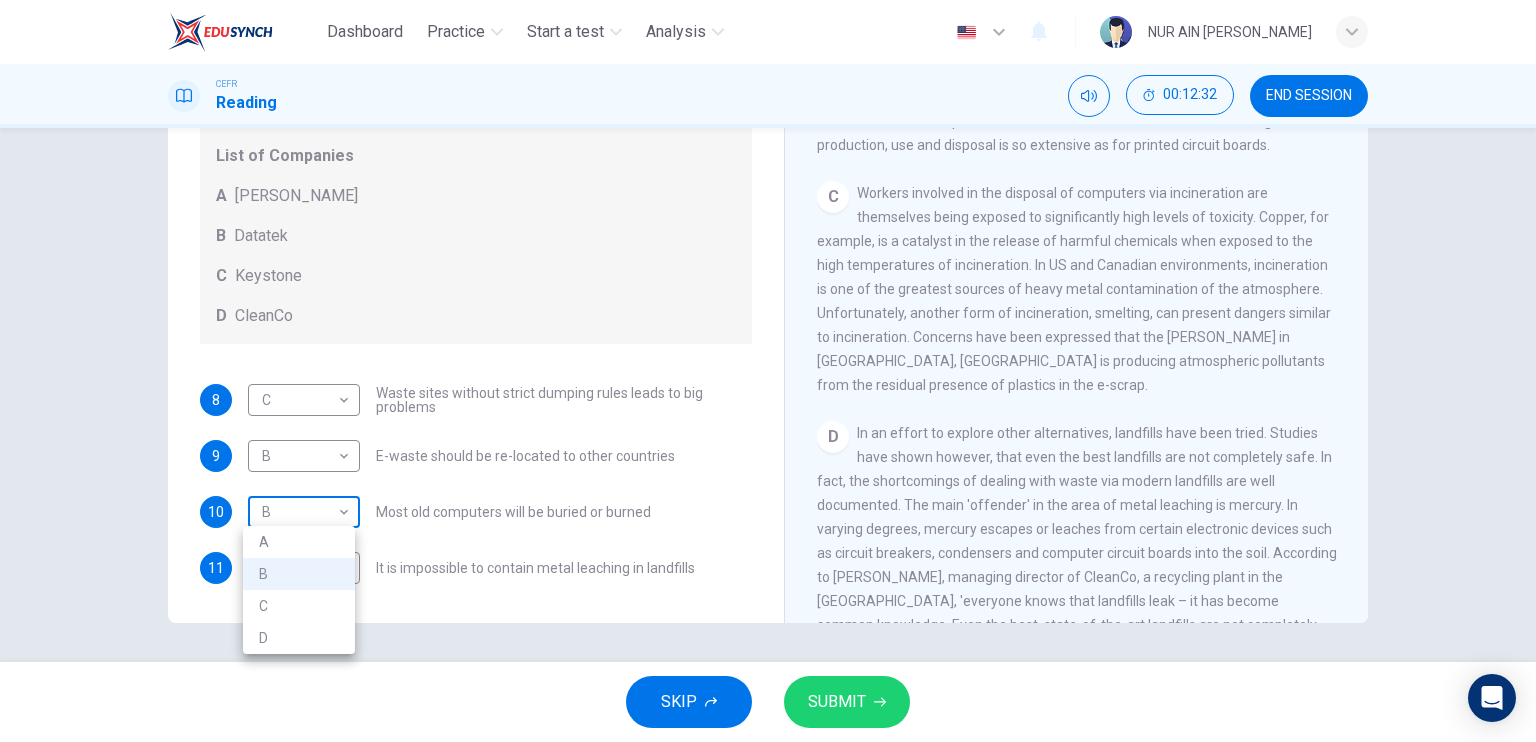 click on "Dashboard Practice Start a test Analysis English en ​ NUR AIN NAJJAH BINTI ZAIDI CEFR Reading 00:12:32 END SESSION Questions 8 - 11 Look at the following list of statements and the list of
companies below.
Match each statement with the correct company. Write the correct letter A-D in the boxes below on your answer sheet.
NB  You may use any letter more than once. List of Companies A Noranda Smelter B Datatek C Keystone D CleanCo 8 C C ​ Waste sites without strict dumping rules leads to big problems 9 B B ​ E-waste should be re-located to other countries 10 B B ​ Most old computers will be buried or burned 11 D D ​ It is impossible to contain metal leaching in landfills The Intense Rate of Change in the World CLICK TO ZOOM Click to Zoom A B C D E F G SKIP SUBMIT EduSynch - Online Language Proficiency Testing
Dashboard Practice Start a test Analysis Notifications © Copyright  2025 A B C D" at bounding box center [768, 371] 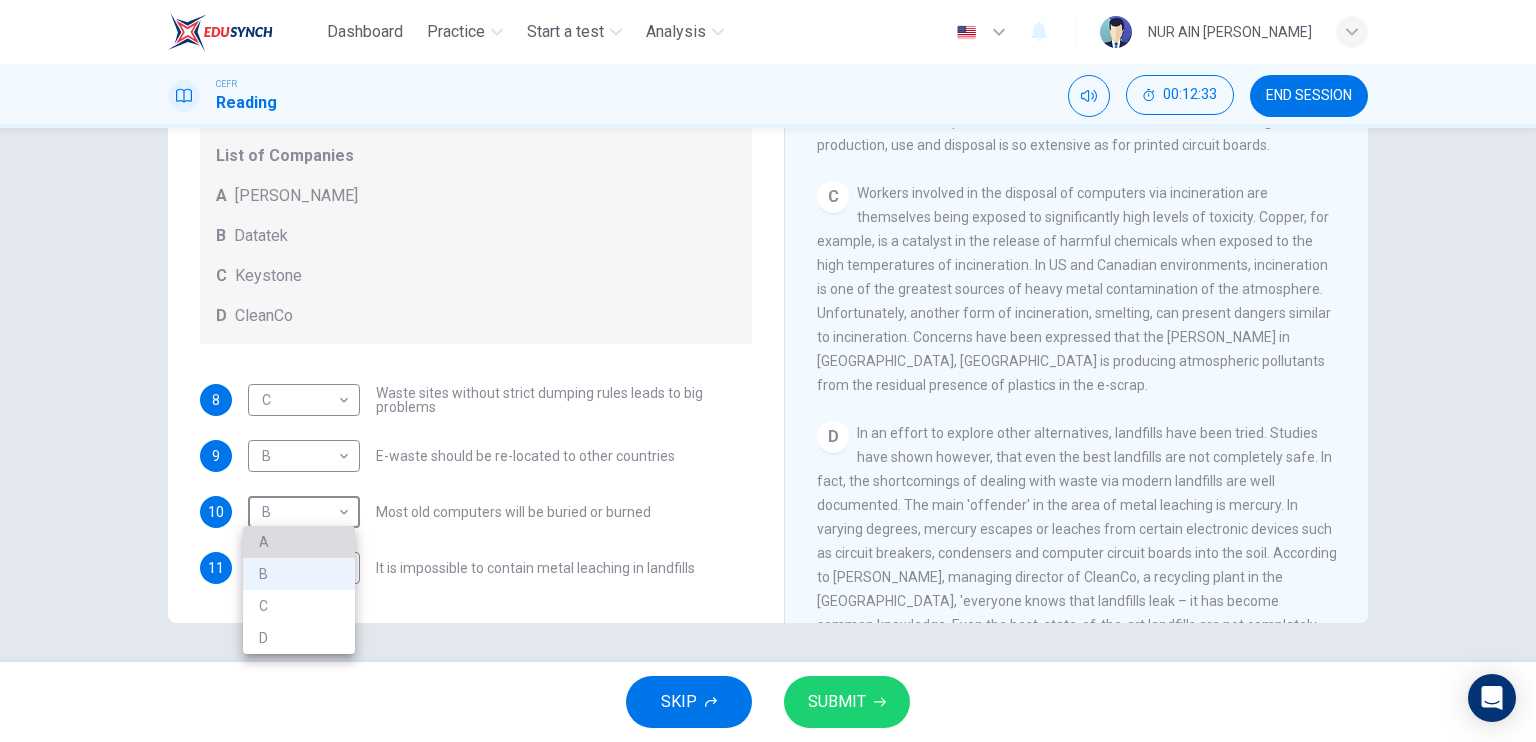 click on "A" at bounding box center (299, 542) 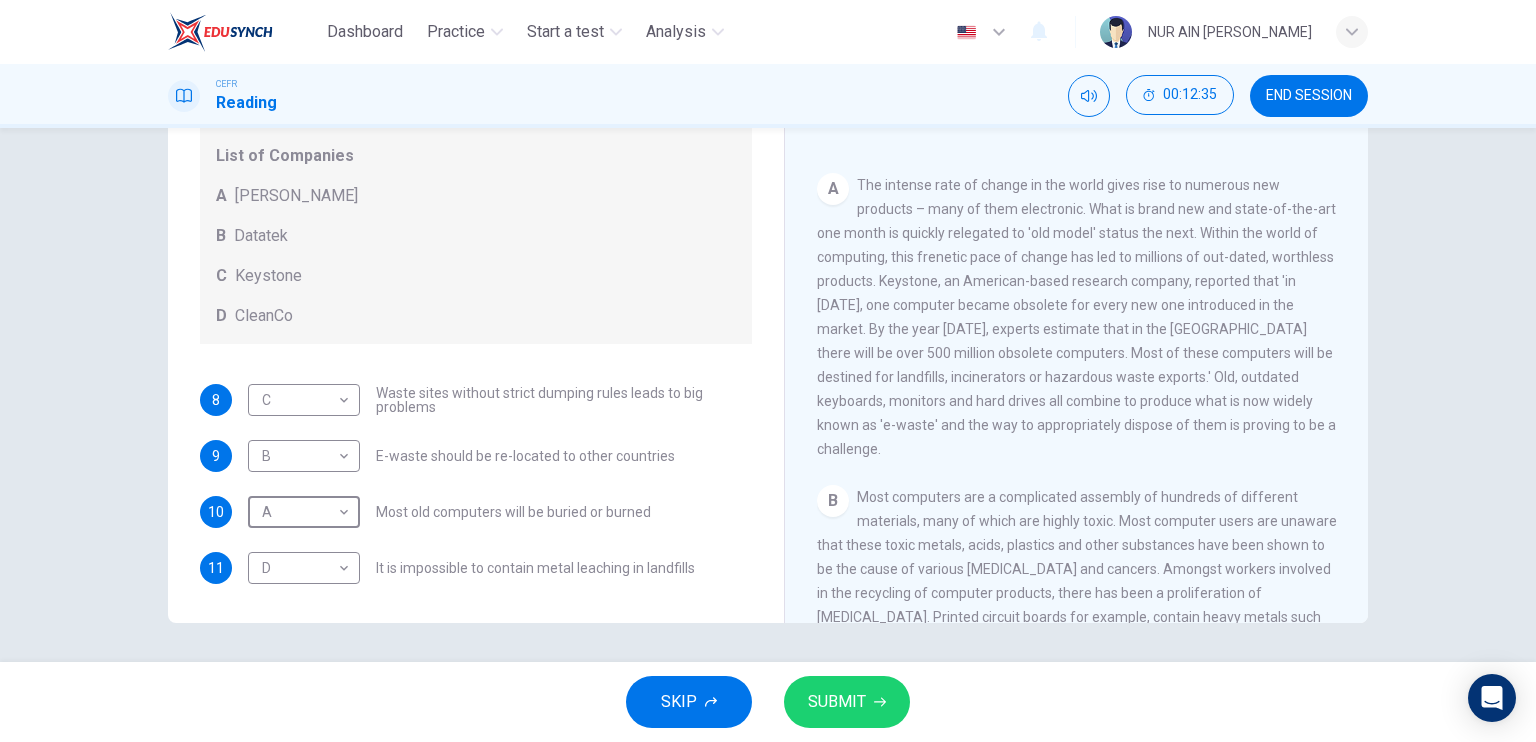 scroll, scrollTop: 240, scrollLeft: 0, axis: vertical 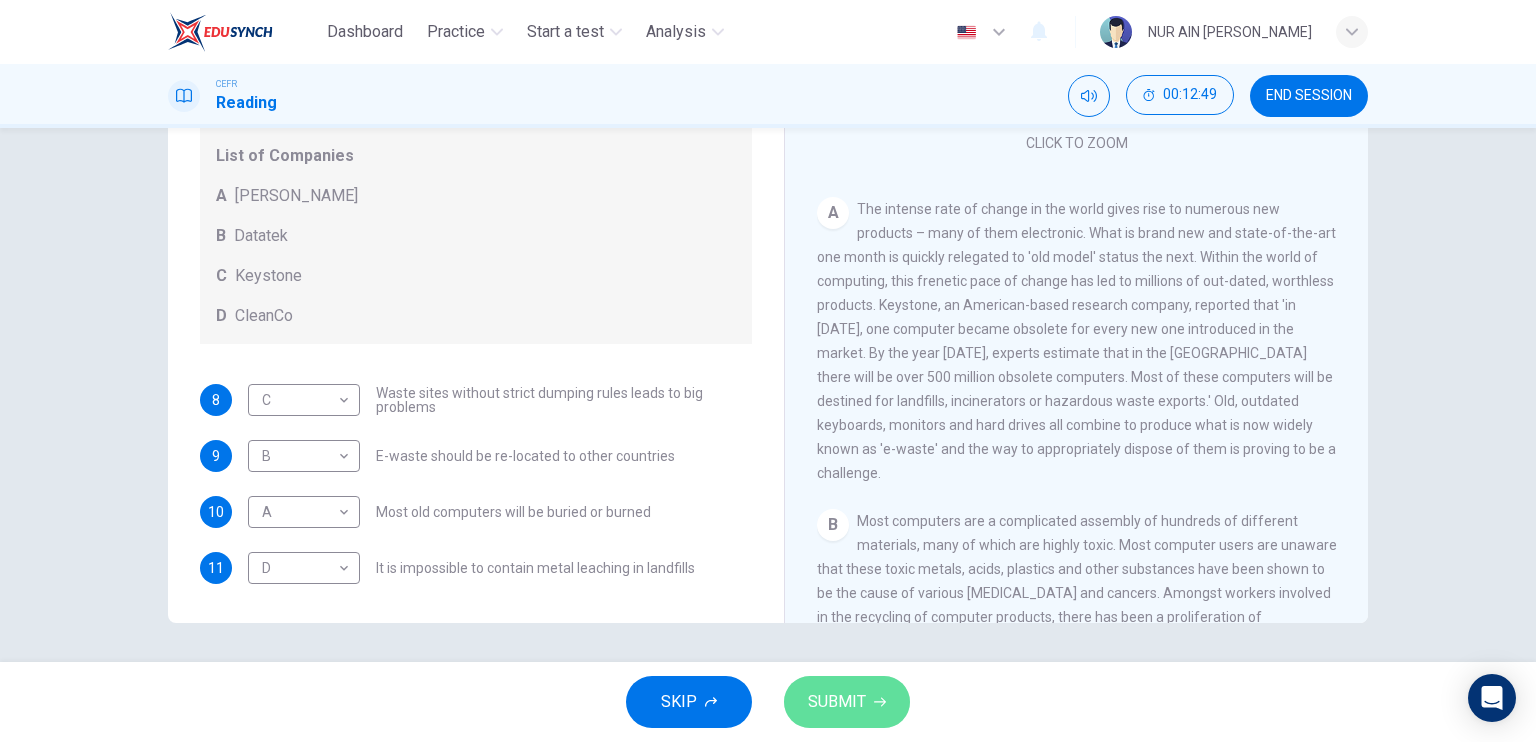 click on "SUBMIT" at bounding box center [847, 702] 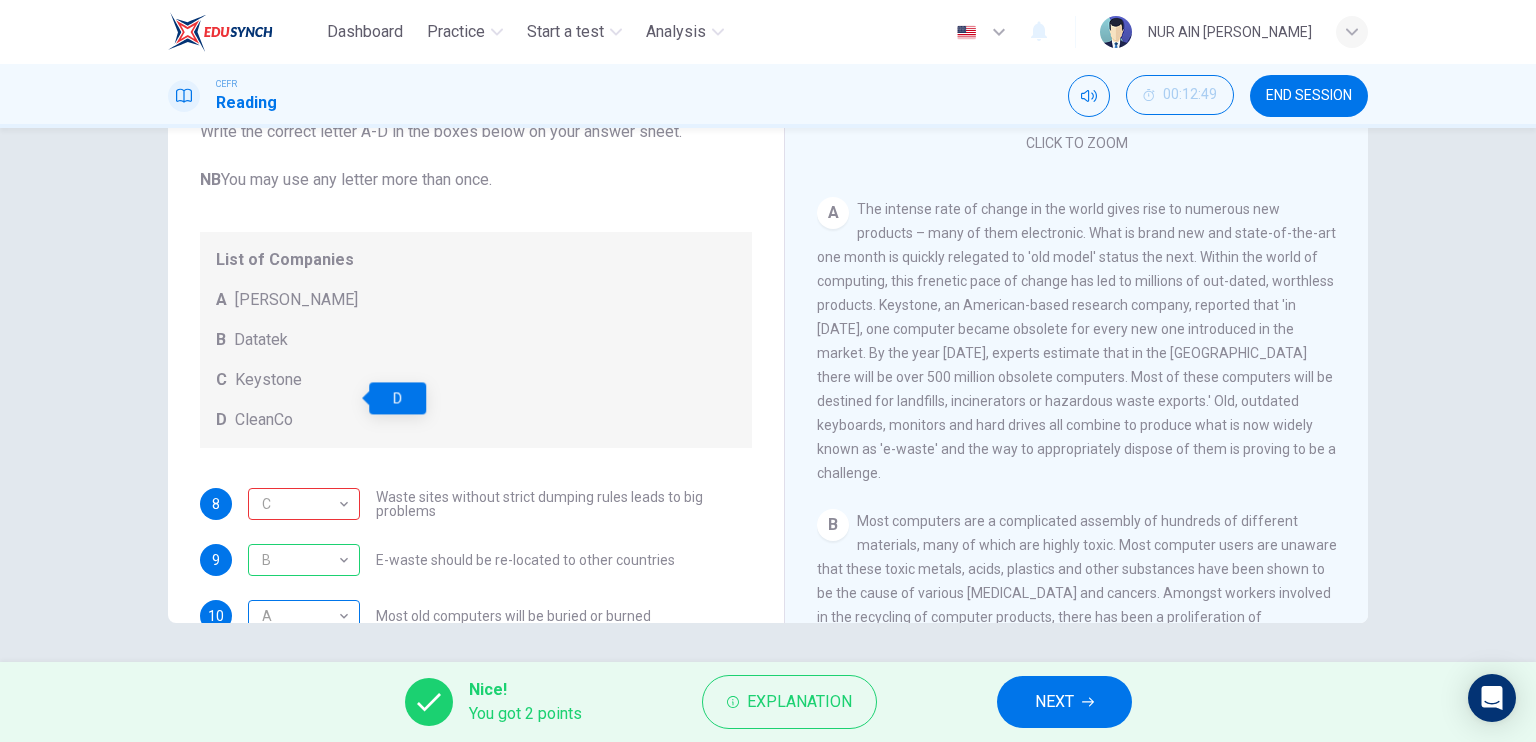 scroll, scrollTop: 104, scrollLeft: 0, axis: vertical 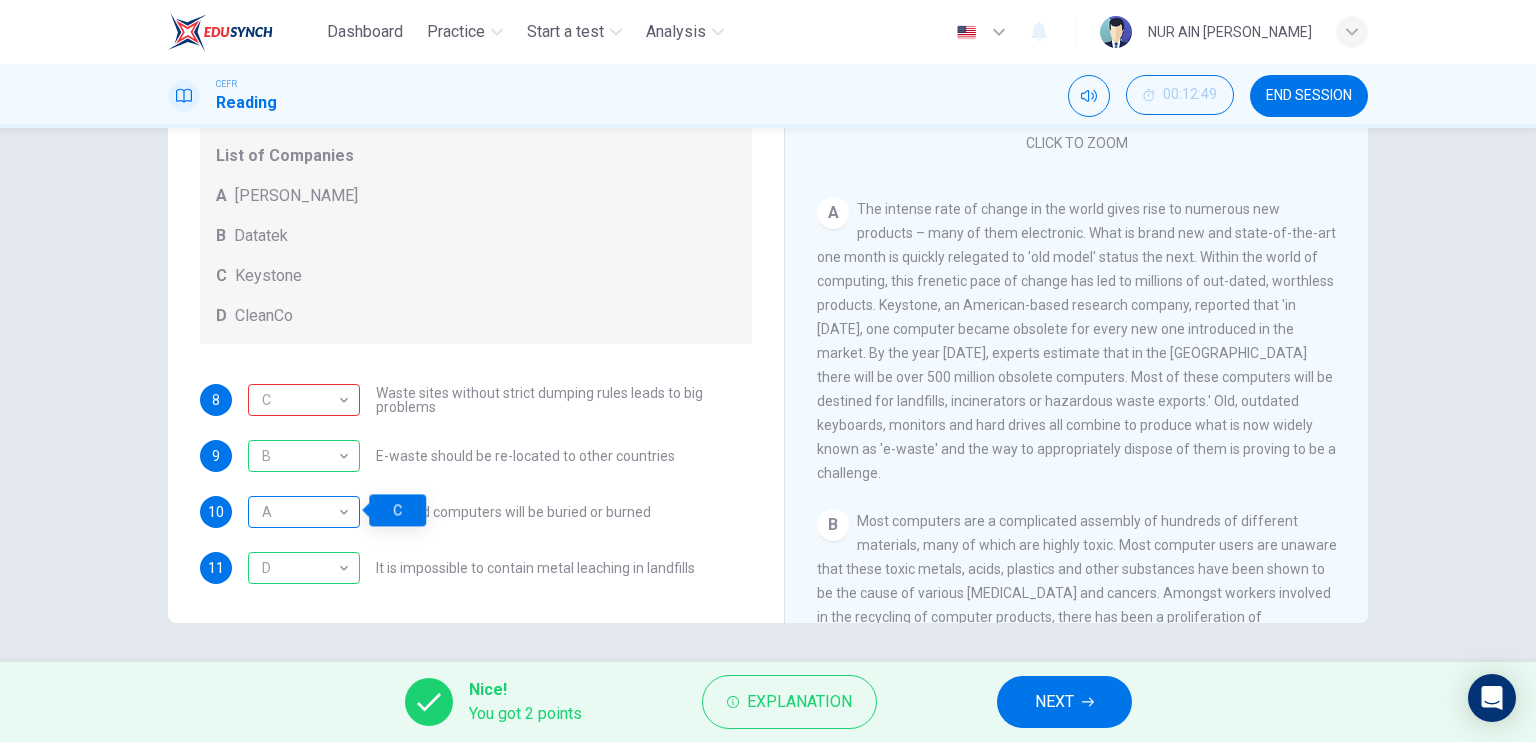 click on "A" at bounding box center [300, 512] 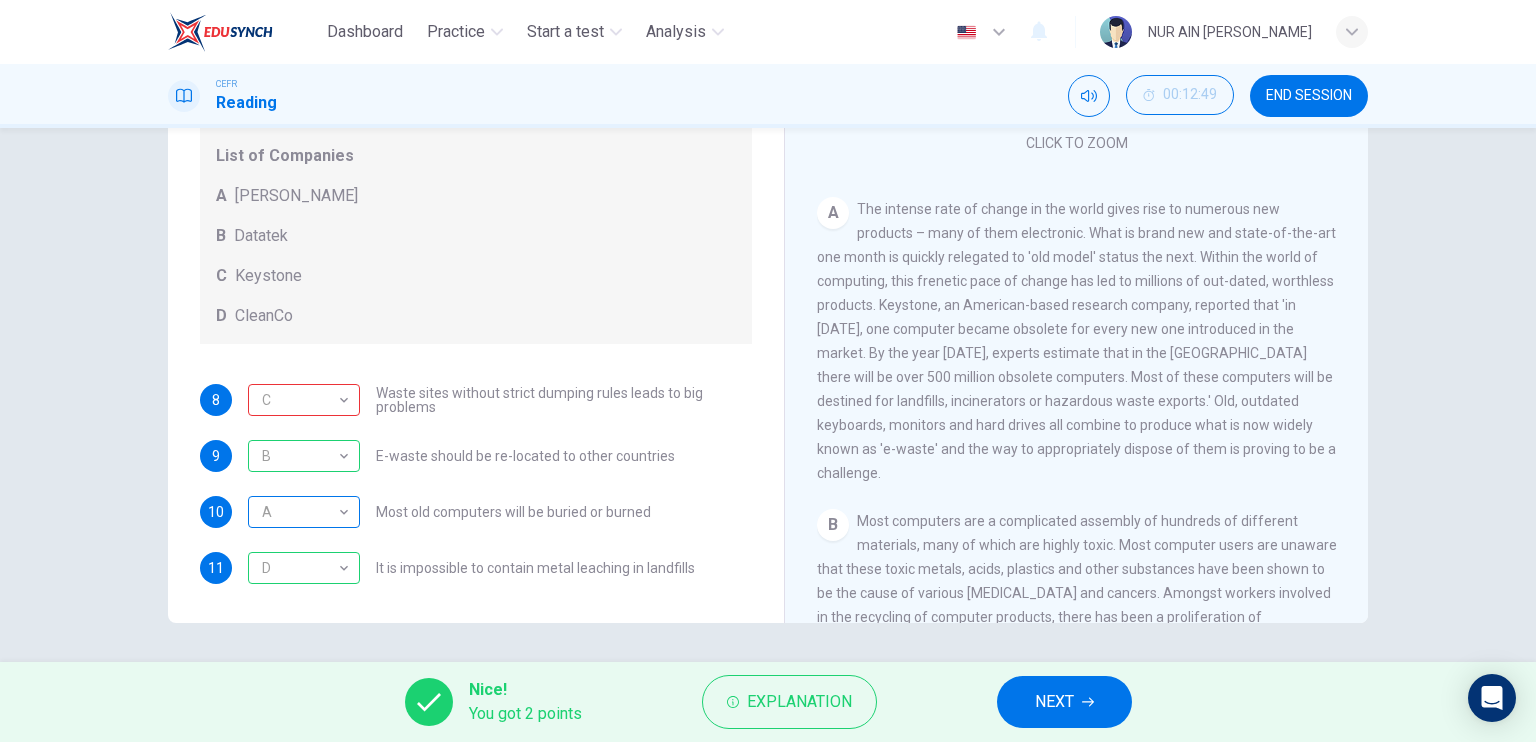 click on "A" at bounding box center [300, 512] 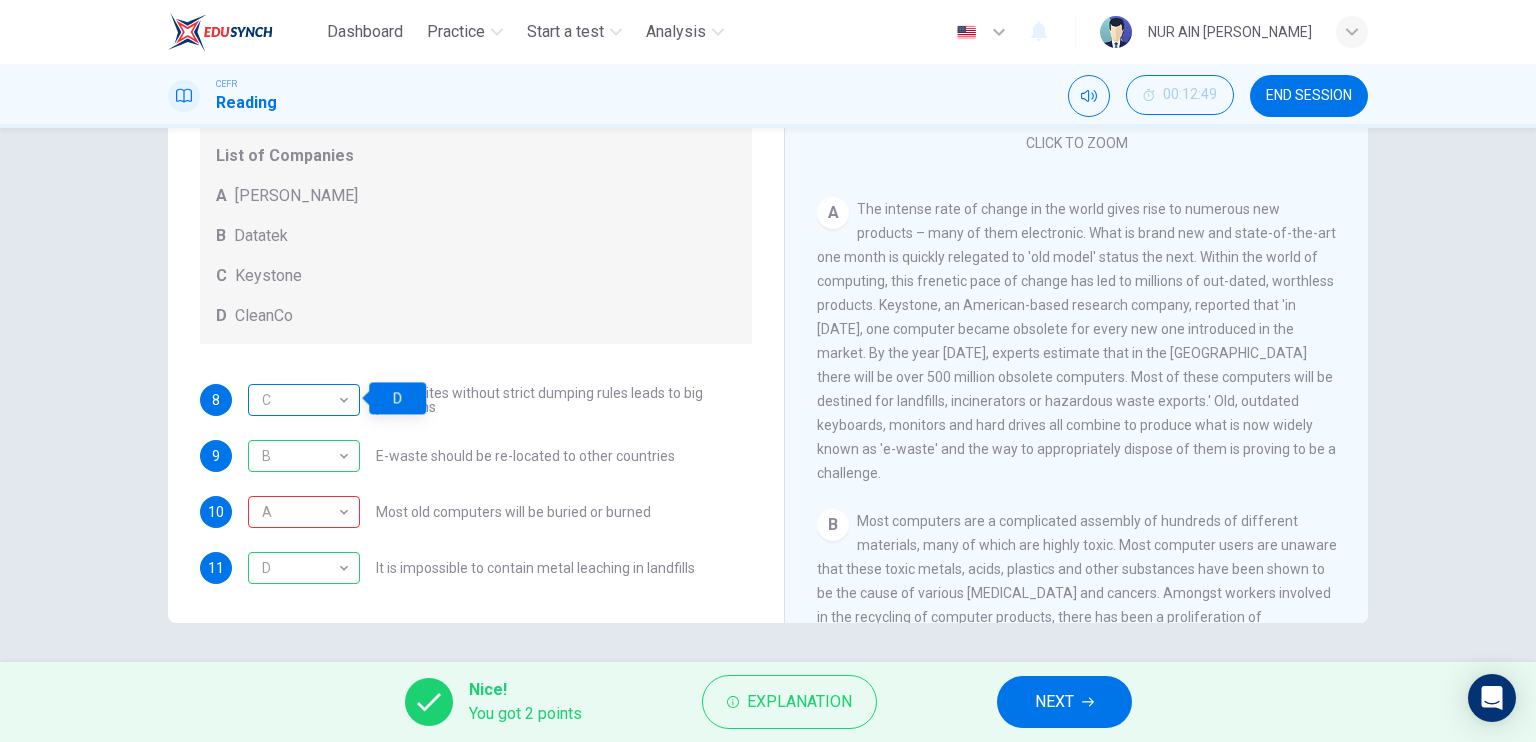 click on "C" at bounding box center [300, 400] 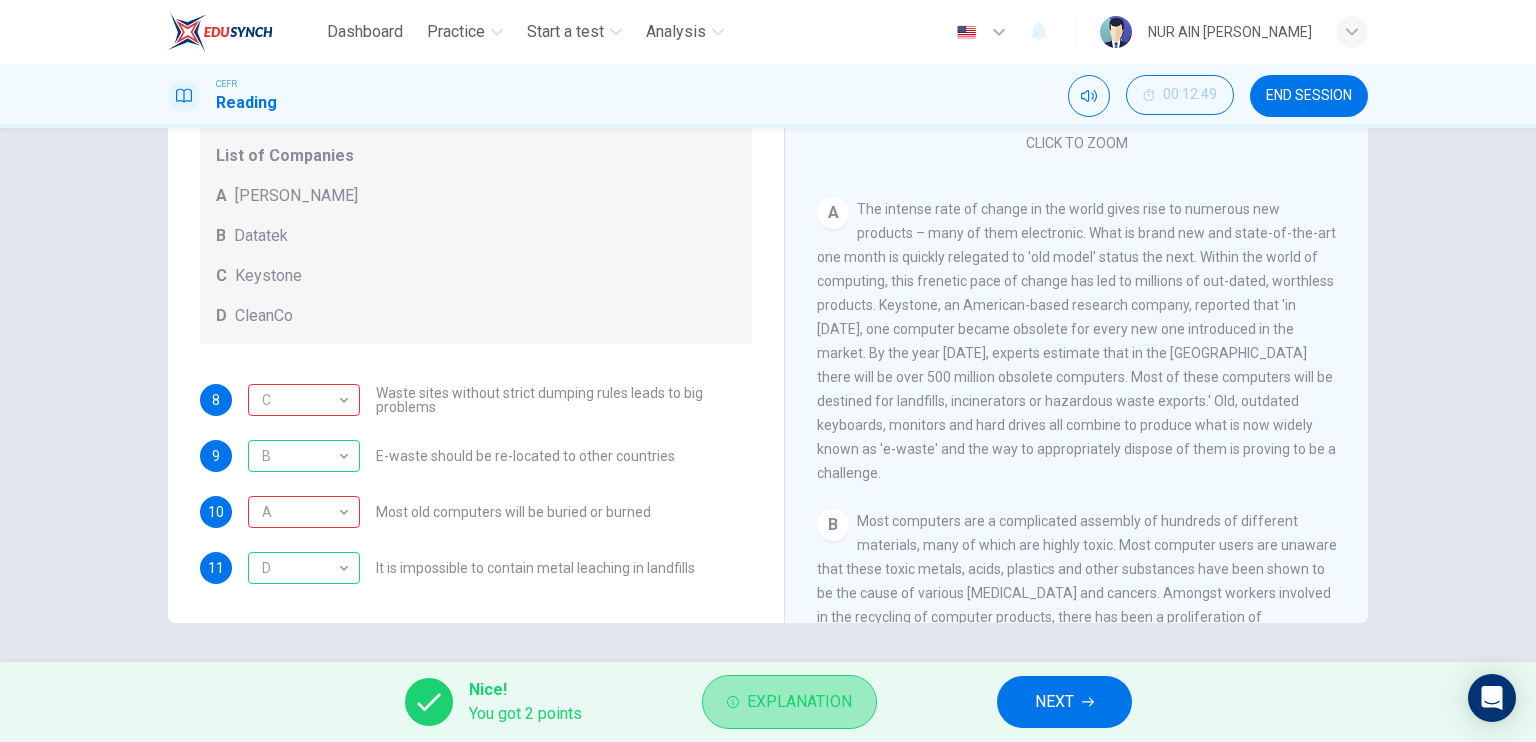 click on "Explanation" at bounding box center [799, 702] 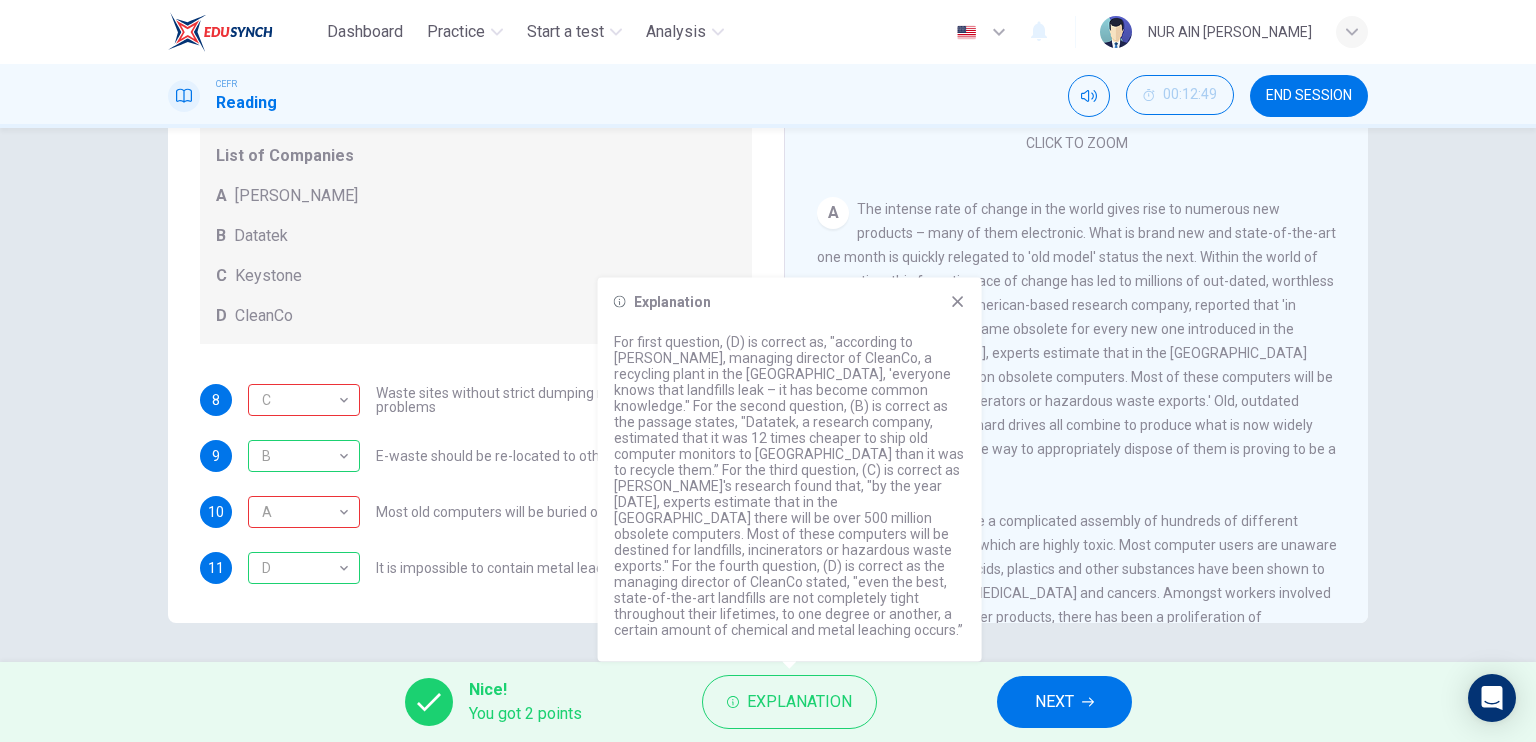 click on "Most computers are a complicated assembly of hundreds of different materials, many of which are highly toxic. Most computer users are unaware that these toxic metals, acids, plastics and other substances have been shown to be the cause of various blood diseases and cancers. Amongst workers involved in the recycling of computer products, there has been a proliferation of blood diseases. Printed circuit boards for example, contain heavy metals such as antimony, silver, chromium, zinc, lead, tin and copper. Environmentalist Kieran Shaw estimates there is hardly any other product for which the sum of the environmental impacts of raw material, extraction, industrial refining and production, use and disposal is so extensive as for printed circuit boards." at bounding box center [1077, 629] 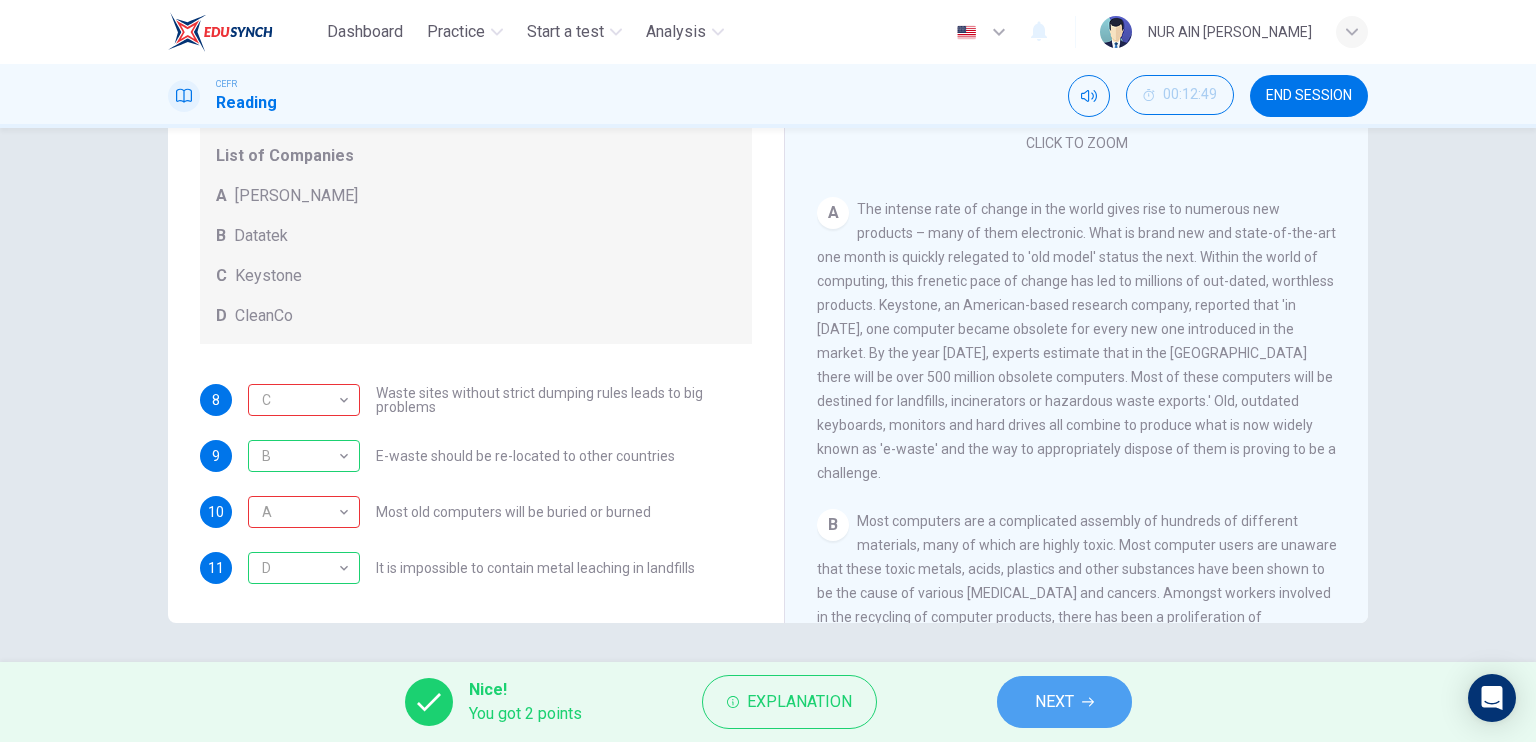 click on "NEXT" at bounding box center [1064, 702] 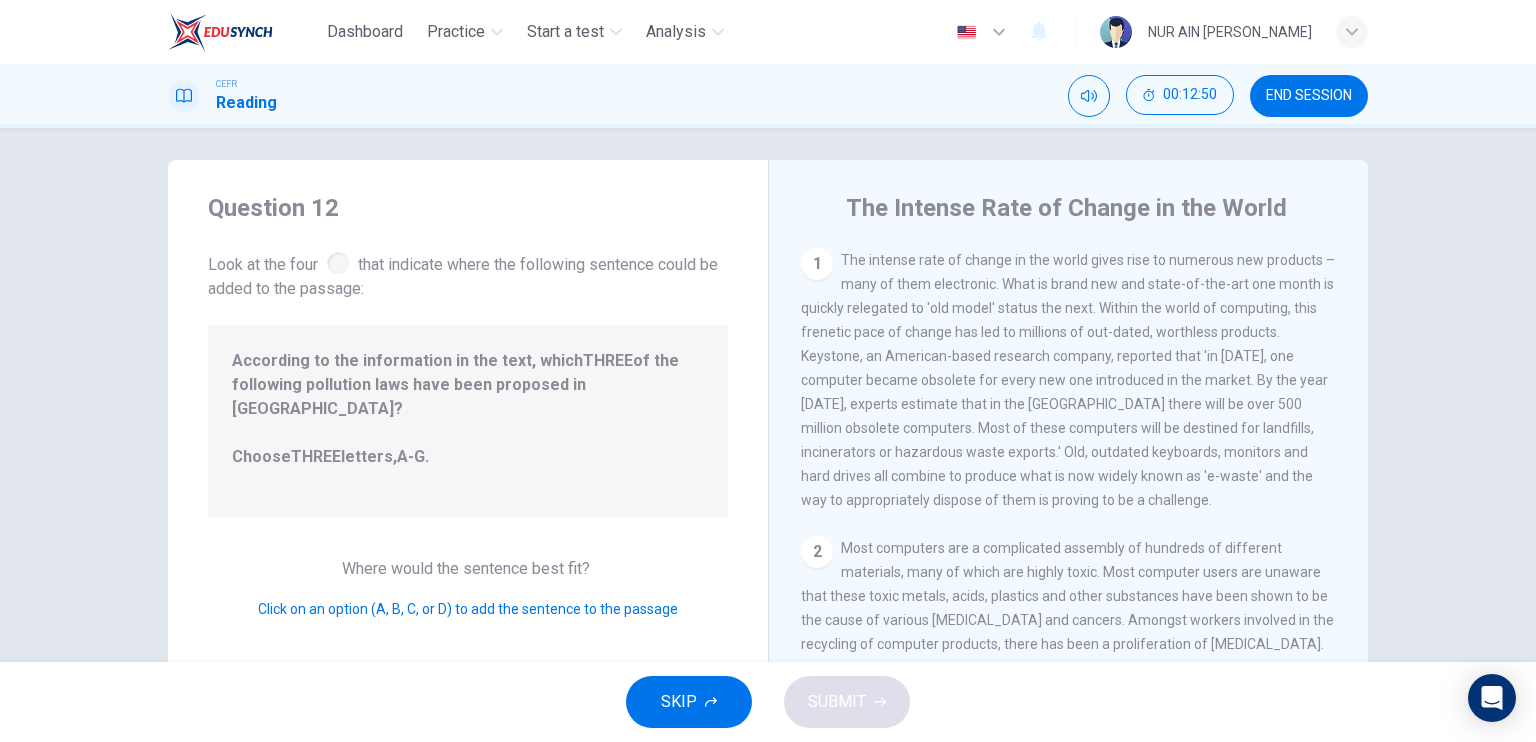 scroll, scrollTop: 4, scrollLeft: 0, axis: vertical 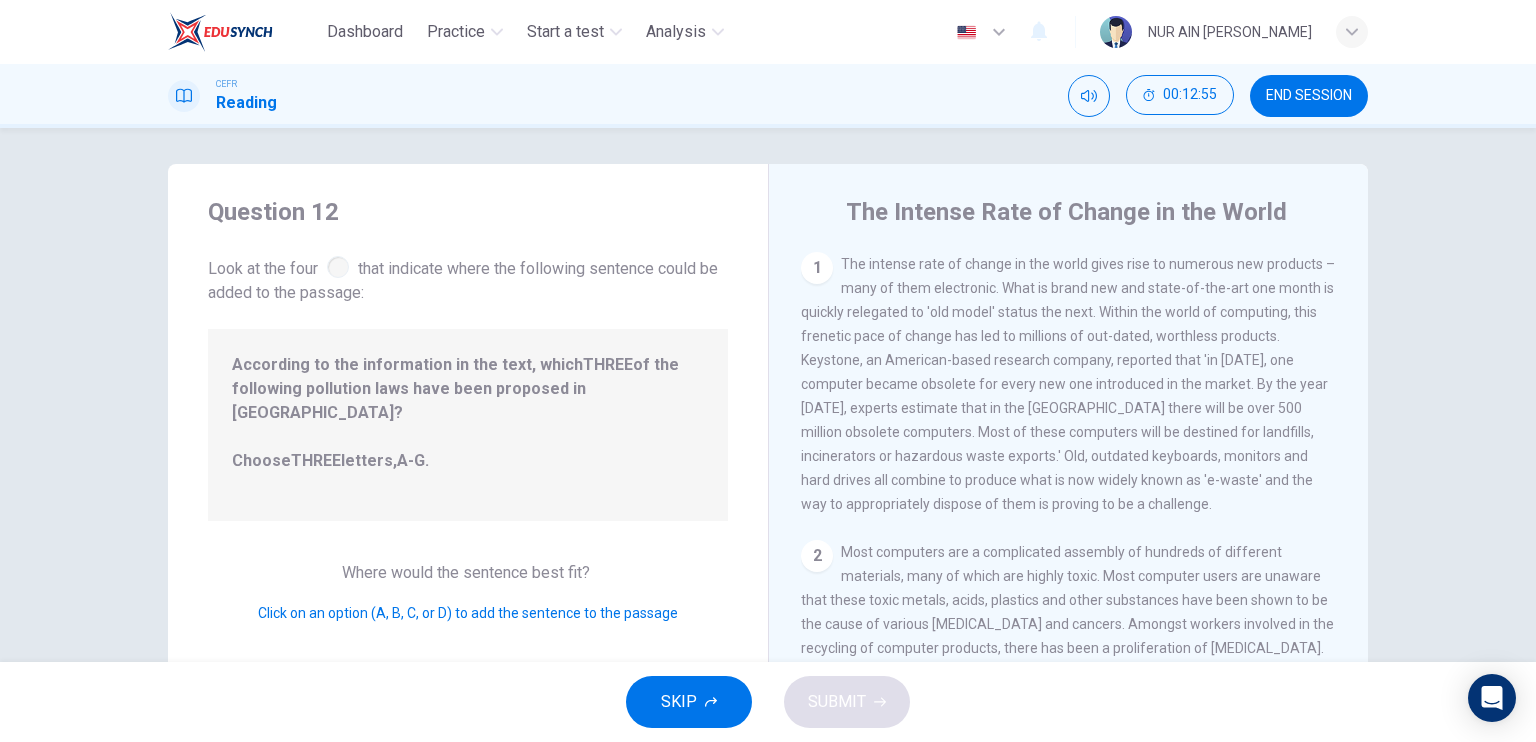 click on "According to the information in the text, which  THREE  of the following pollution laws have been proposed in Europe? Choose  THREE  letters,  A-G ." at bounding box center [468, 425] 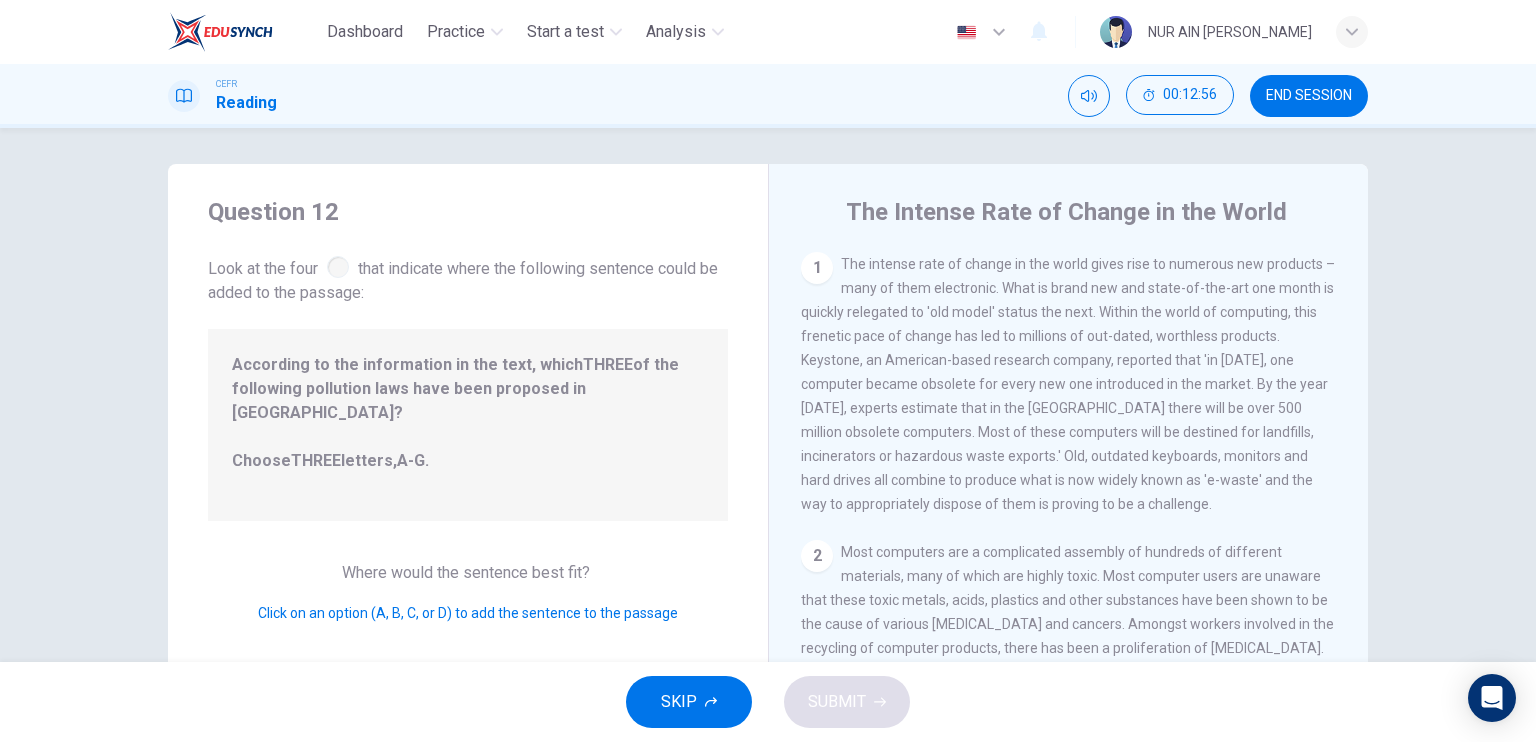 click on "1 The intense rate of change in the world gives rise to numerous new products – many of them electronic. What is brand new and state-of-the-art one month is quickly relegated to 'old model' status the next. Within the world of computing, this frenetic pace of change has led to millions of out-dated, worthless products. Keystone, an American-based research company, reported that 'in 2005, one computer became obsolete for every new one introduced in the market. By the year 2010, experts estimate that in the USA there will be over 500 million obsolete computers. Most of these computers will be destined for landfills, incinerators or hazardous waste exports.' Old, outdated keyboards, monitors and hard drives all combine to produce what is now widely known as 'e-waste' and the way to appropriately dispose of them is proving to be a challenge." at bounding box center [1069, 384] 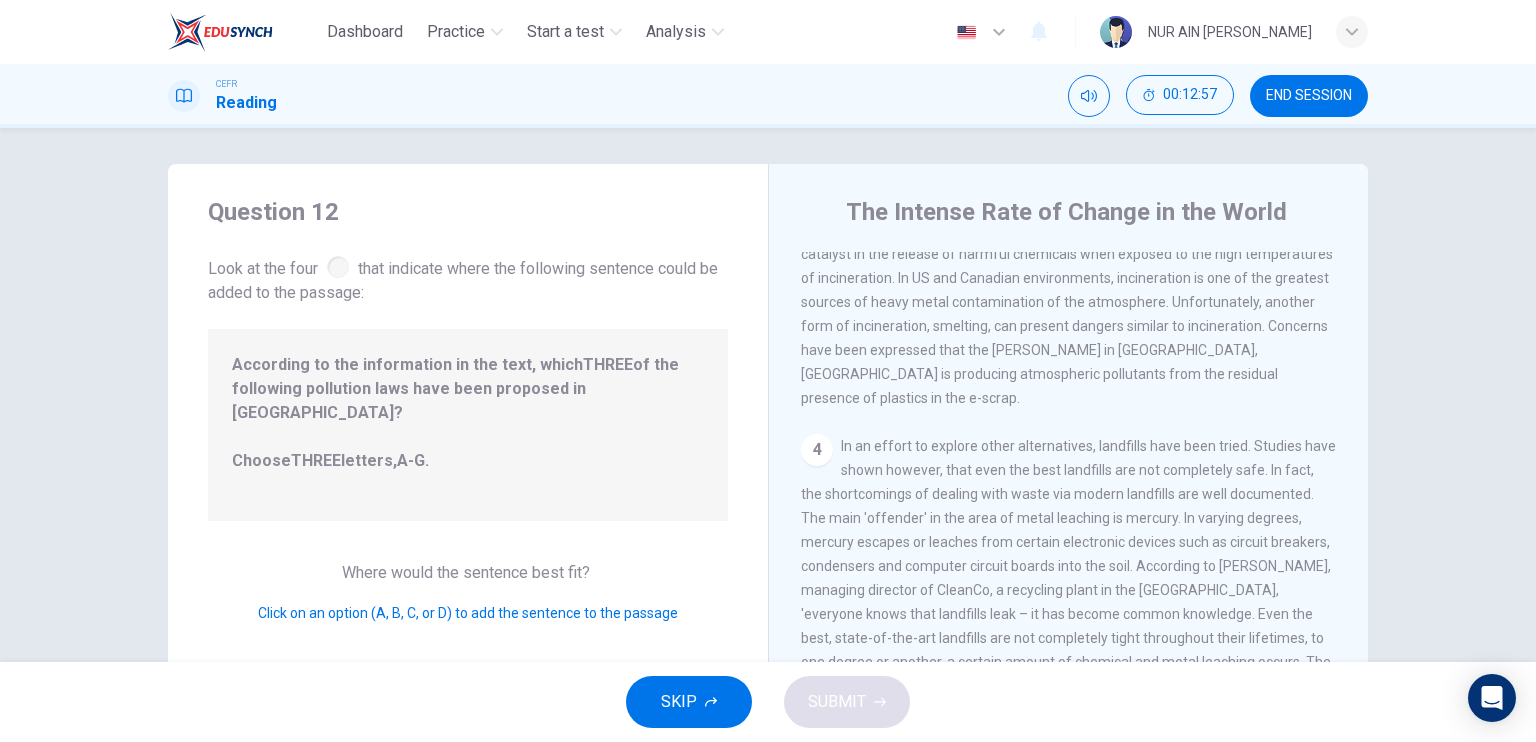 scroll, scrollTop: 1452, scrollLeft: 0, axis: vertical 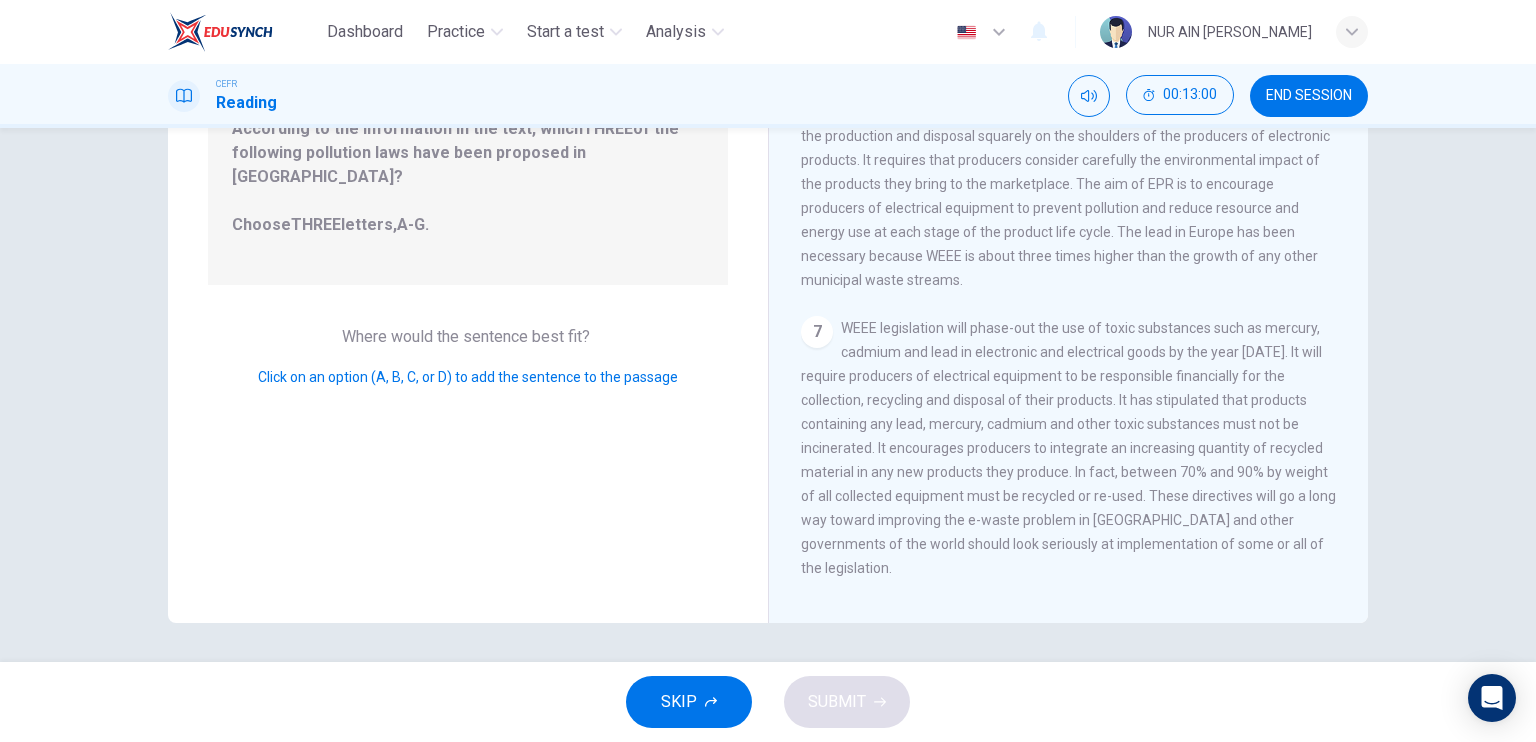 click on "Click on an option (A, B, C, or D) to add the sentence to the passage" at bounding box center (468, 377) 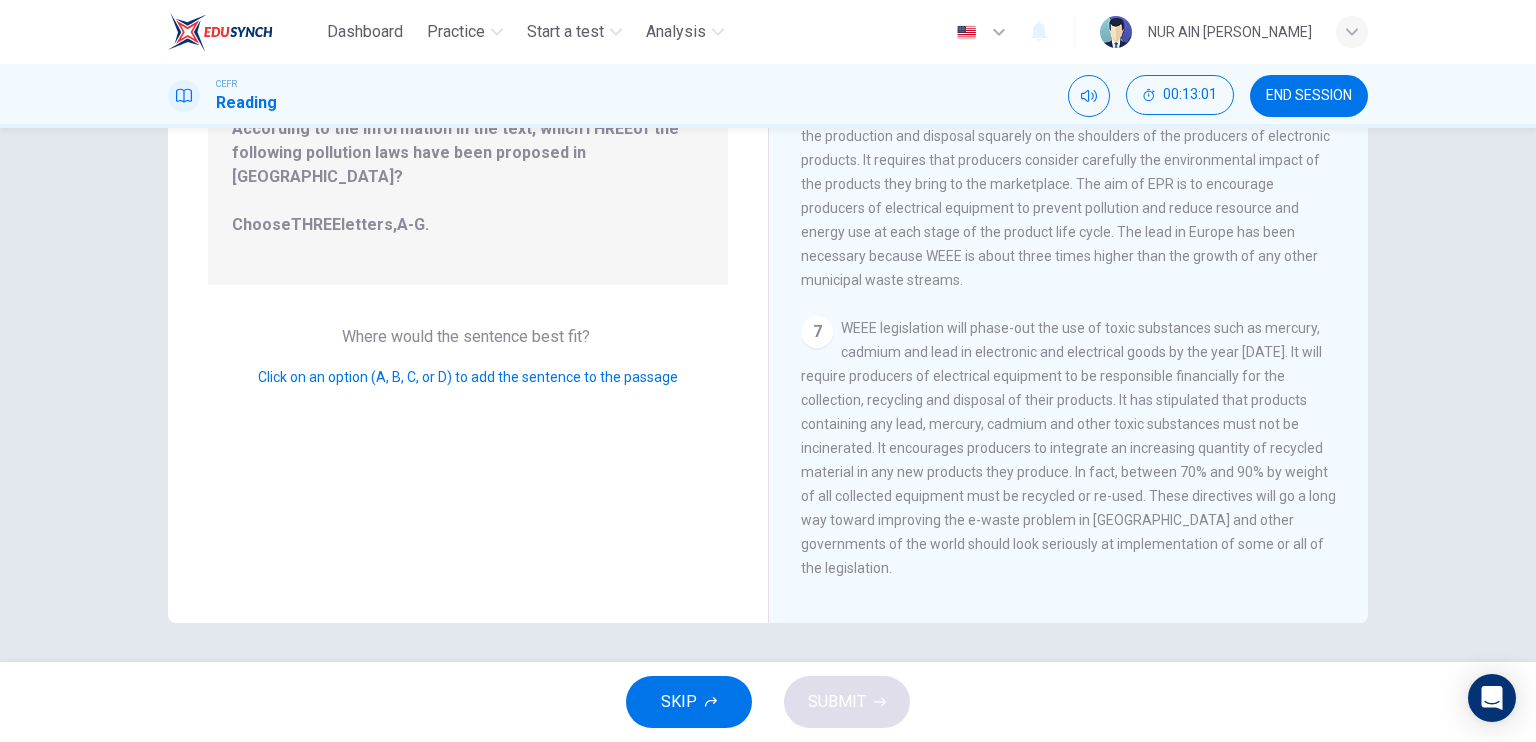 drag, startPoint x: 851, startPoint y: 345, endPoint x: 1123, endPoint y: 378, distance: 273.99454 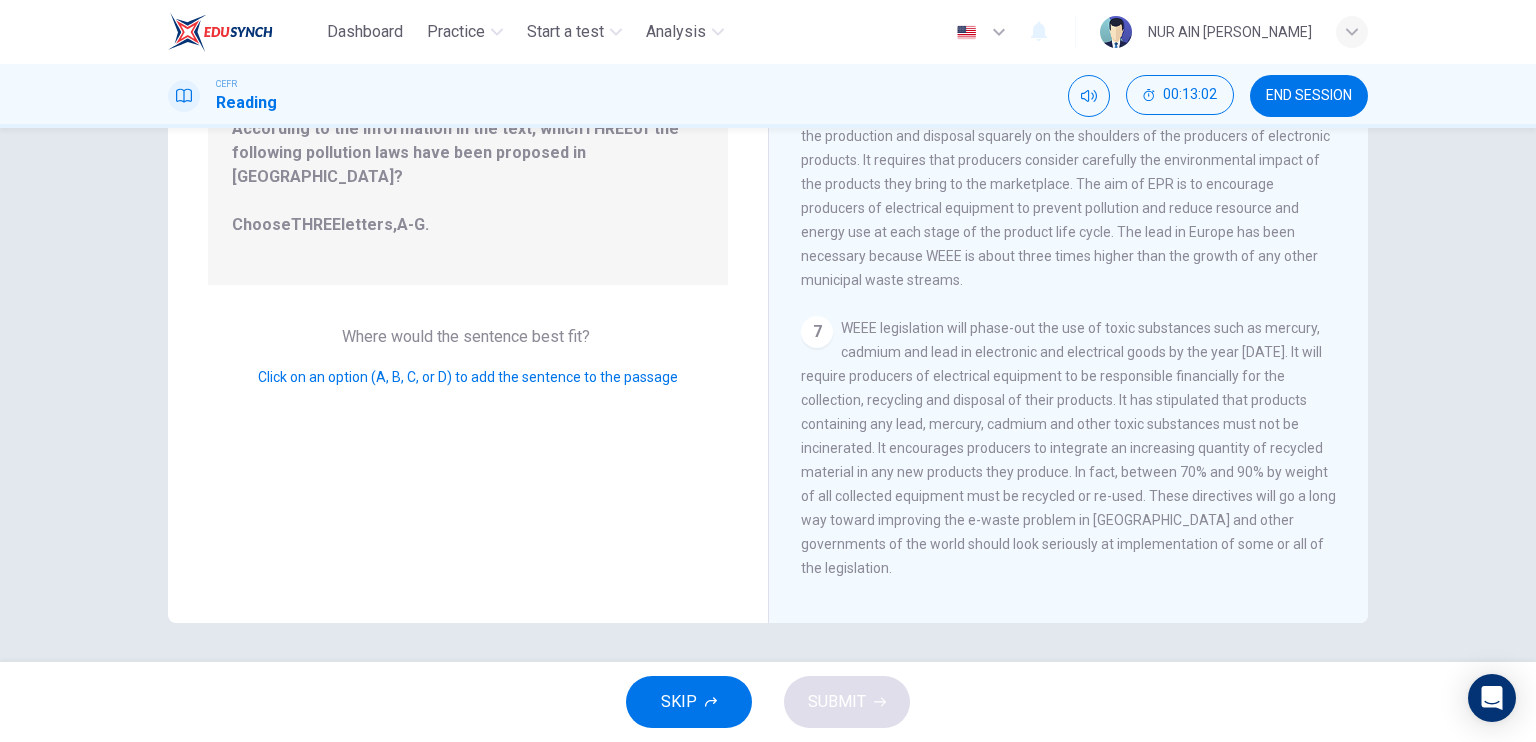 click on "WEEE legislation will phase-out the use of toxic substances such as mercury, cadmium and lead in electronic and electrical goods by the year 2008. It will require producers of electrical equipment to be responsible financially for the collection, recycling and disposal of their products. It has stipulated that products containing any lead, mercury, cadmium and other toxic substances must not be incinerated. It encourages producers to integrate an increasing quantity of recycled material in any new products they produce. In fact, between 70% and 90% by weight of all collected equipment must be recycled or re-used. These directives will go a long way toward improving the e-waste problem in Europe and other governments of the world should look seriously at implementation of some or all of the legislation." at bounding box center [1068, 448] 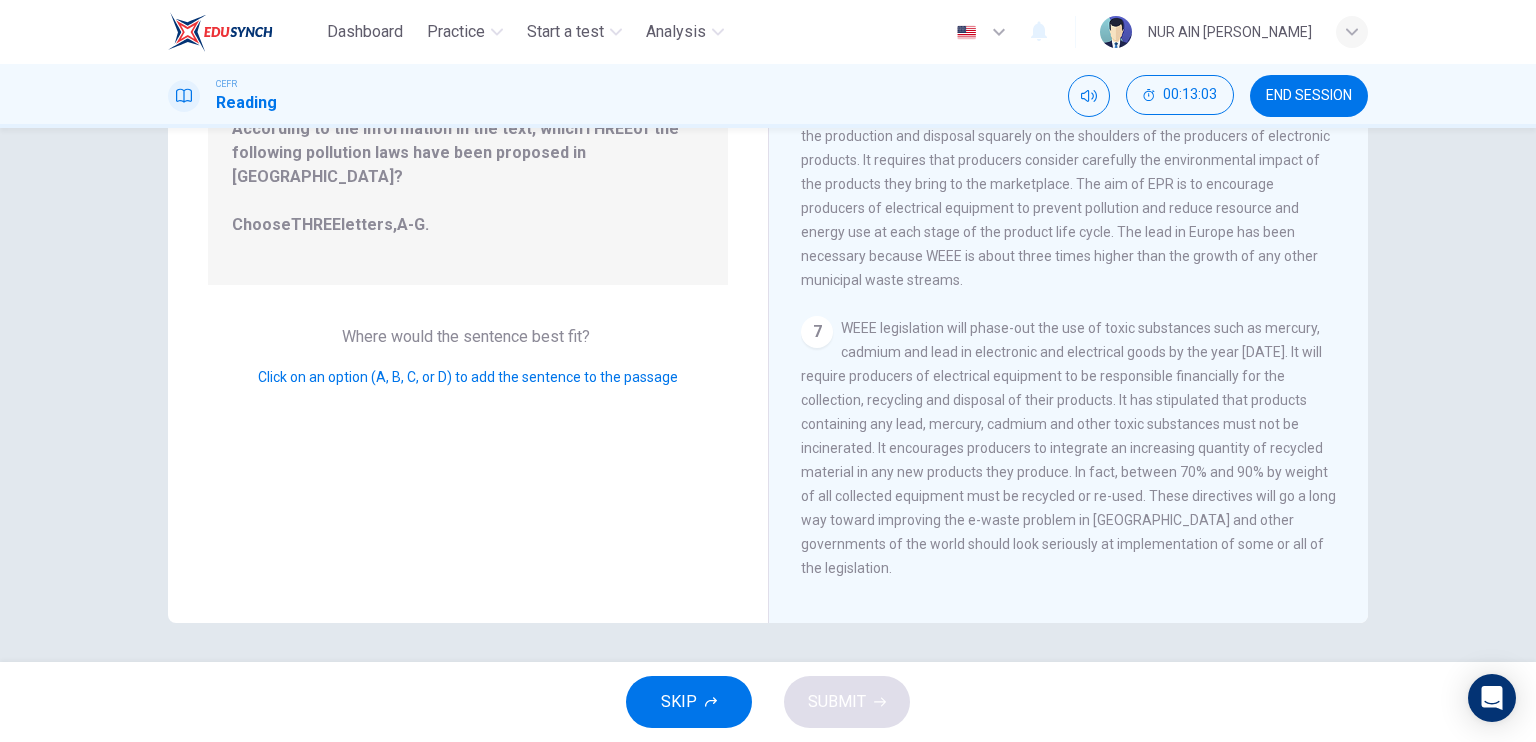 click on "Click on an option (A, B, C, or D) to add the sentence to the passage" at bounding box center [468, 377] 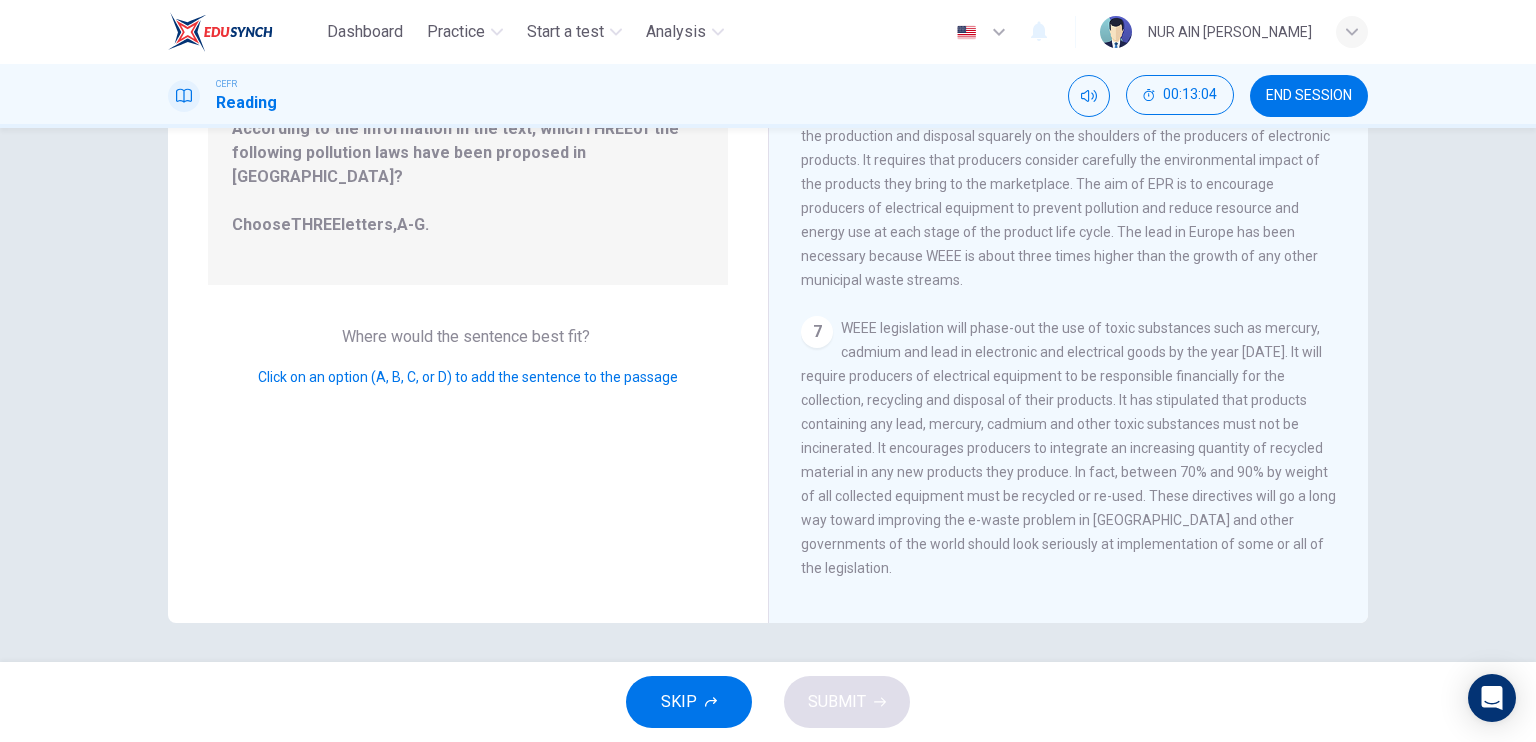 drag, startPoint x: 432, startPoint y: 363, endPoint x: 725, endPoint y: 315, distance: 296.9057 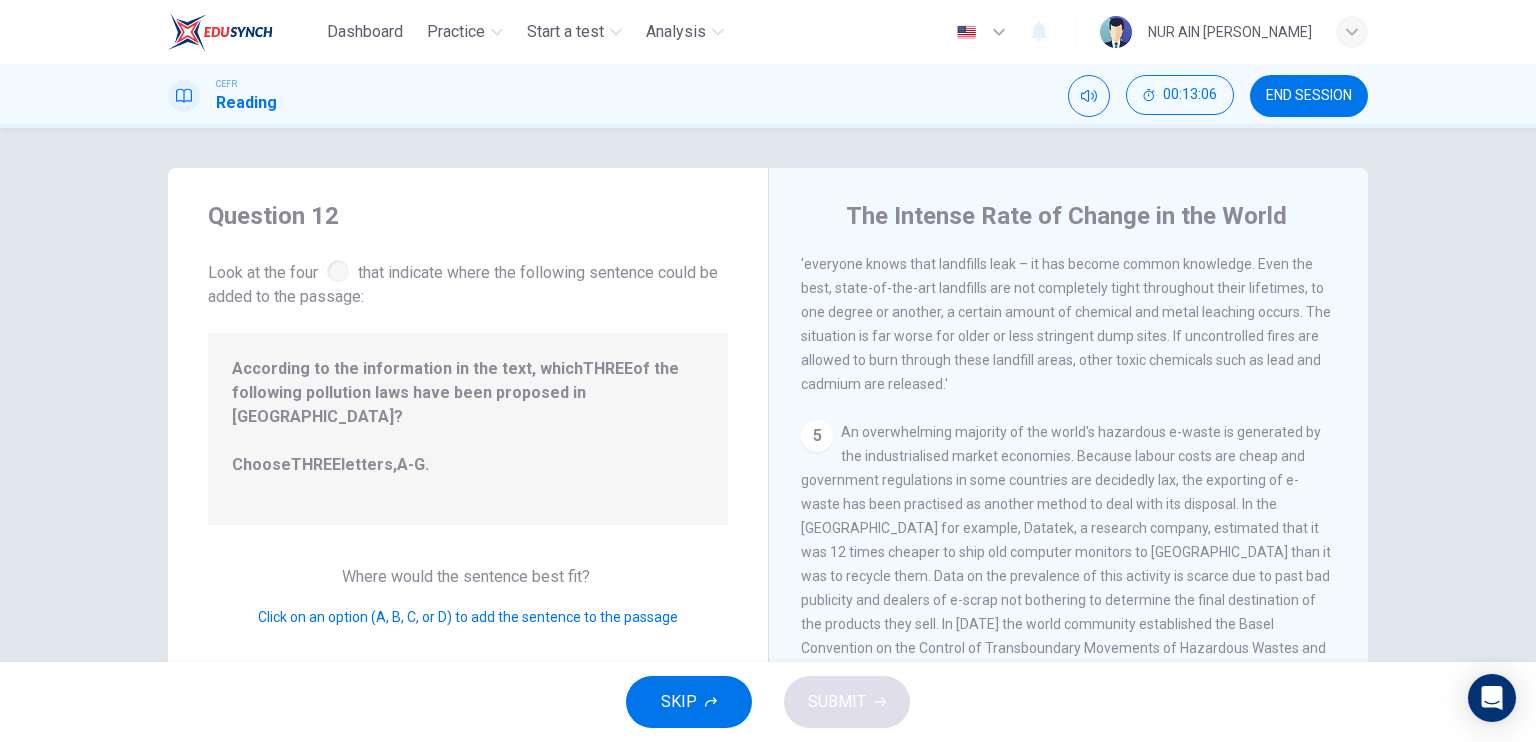 scroll, scrollTop: 964, scrollLeft: 0, axis: vertical 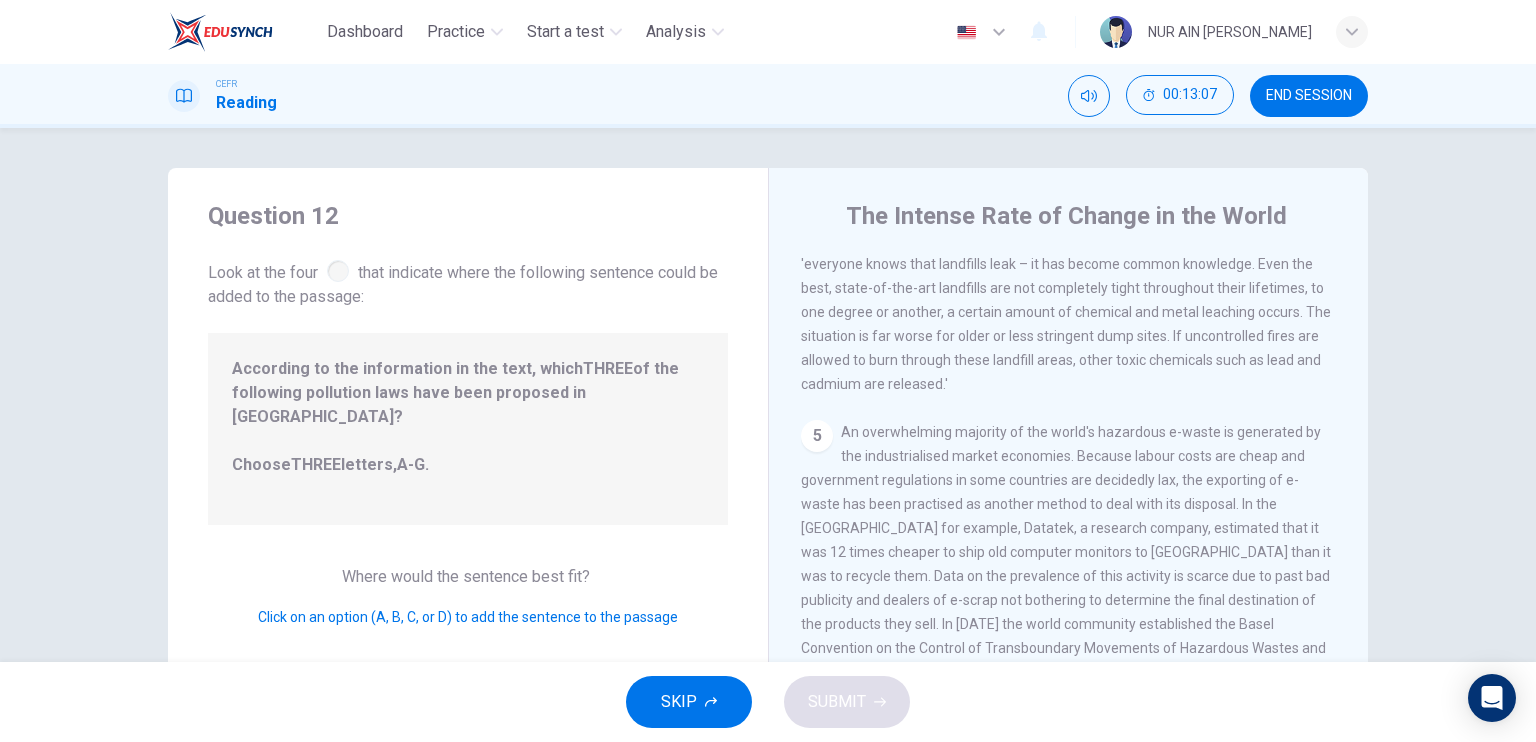 click on "In an effort to explore other alternatives, landfills have been tried. Studies have shown however, that even the best landfills are not completely safe. In fact, the shortcomings of dealing with waste via modern landfills are well documented. The main 'offender' in the area of metal leaching is mercury. In varying degrees, mercury escapes or leaches from certain electronic devices such as circuit breakers, condensers and computer circuit boards into the soil. According to Phil Stevenson, managing director of CleanCo, a recycling plant in the UK, 'everyone knows that landfills leak – it has become common knowledge. Even the best, state-of-the-art landfills are not completely tight throughout their lifetimes, to one degree or another, a certain amount of chemical and metal leaching occurs. The situation is far worse for older or less stringent dump sites. If uncontrolled fires are allowed to burn through these landfill areas, other toxic chemicals such as lead and cadmium are released.'" at bounding box center [1068, 240] 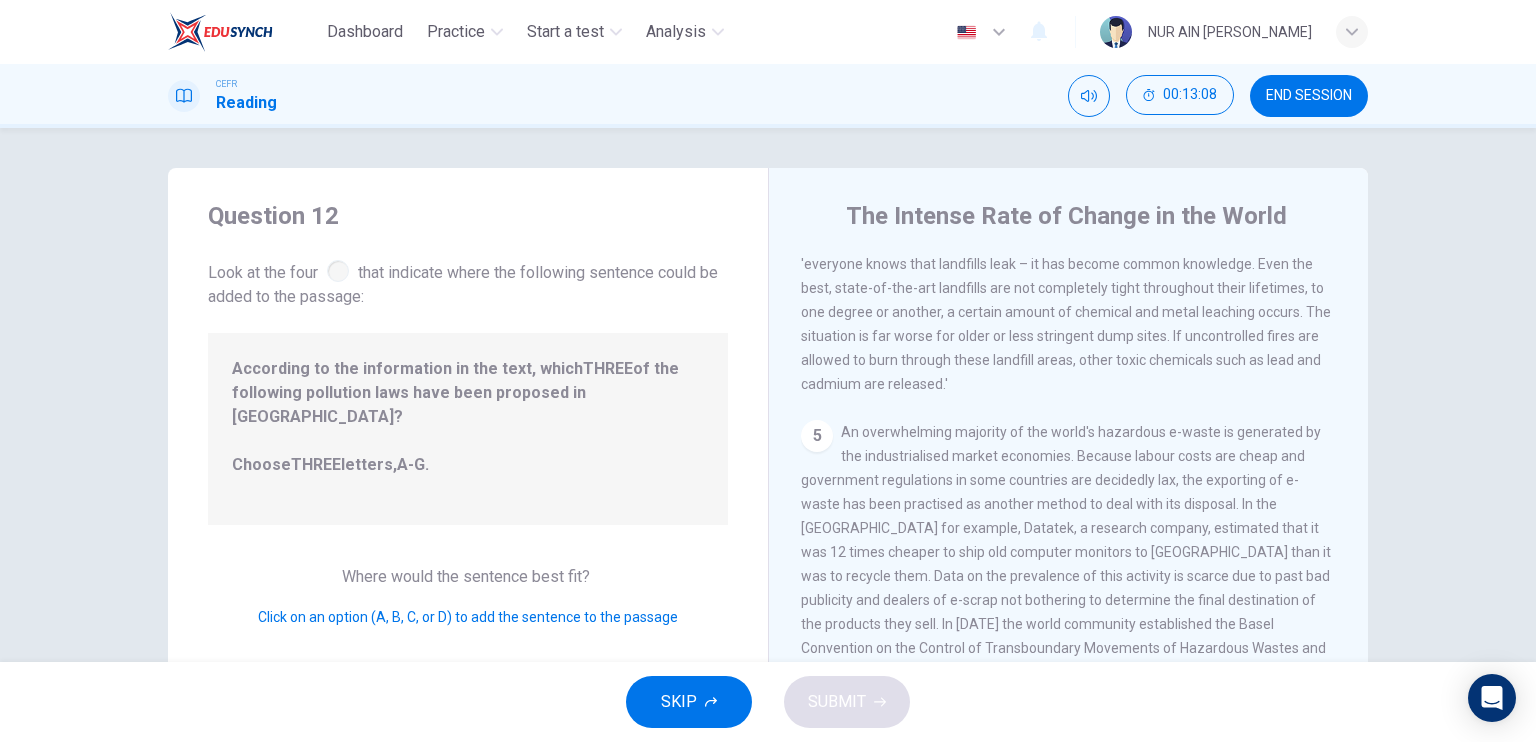 click on "5" at bounding box center [817, 436] 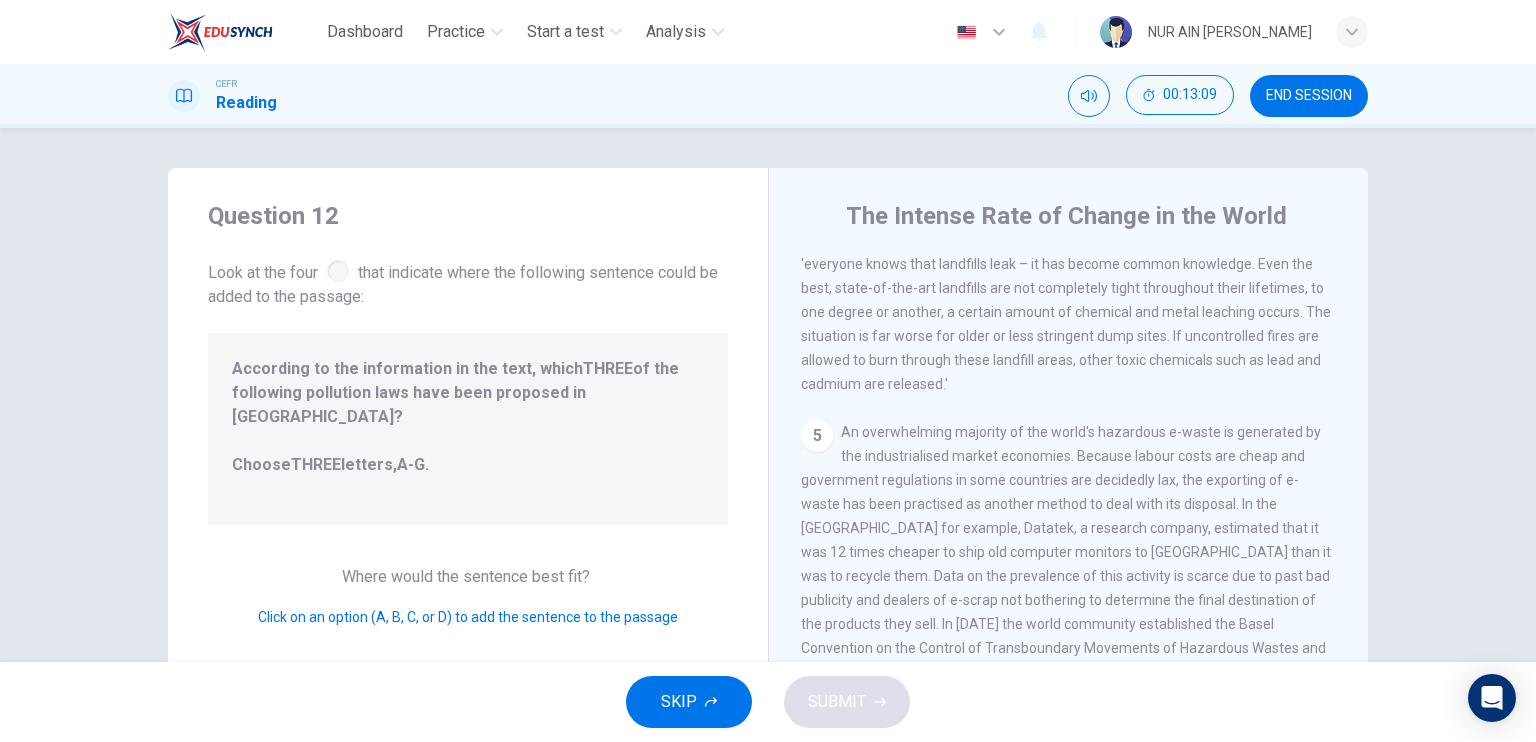 click on "5" at bounding box center [817, 436] 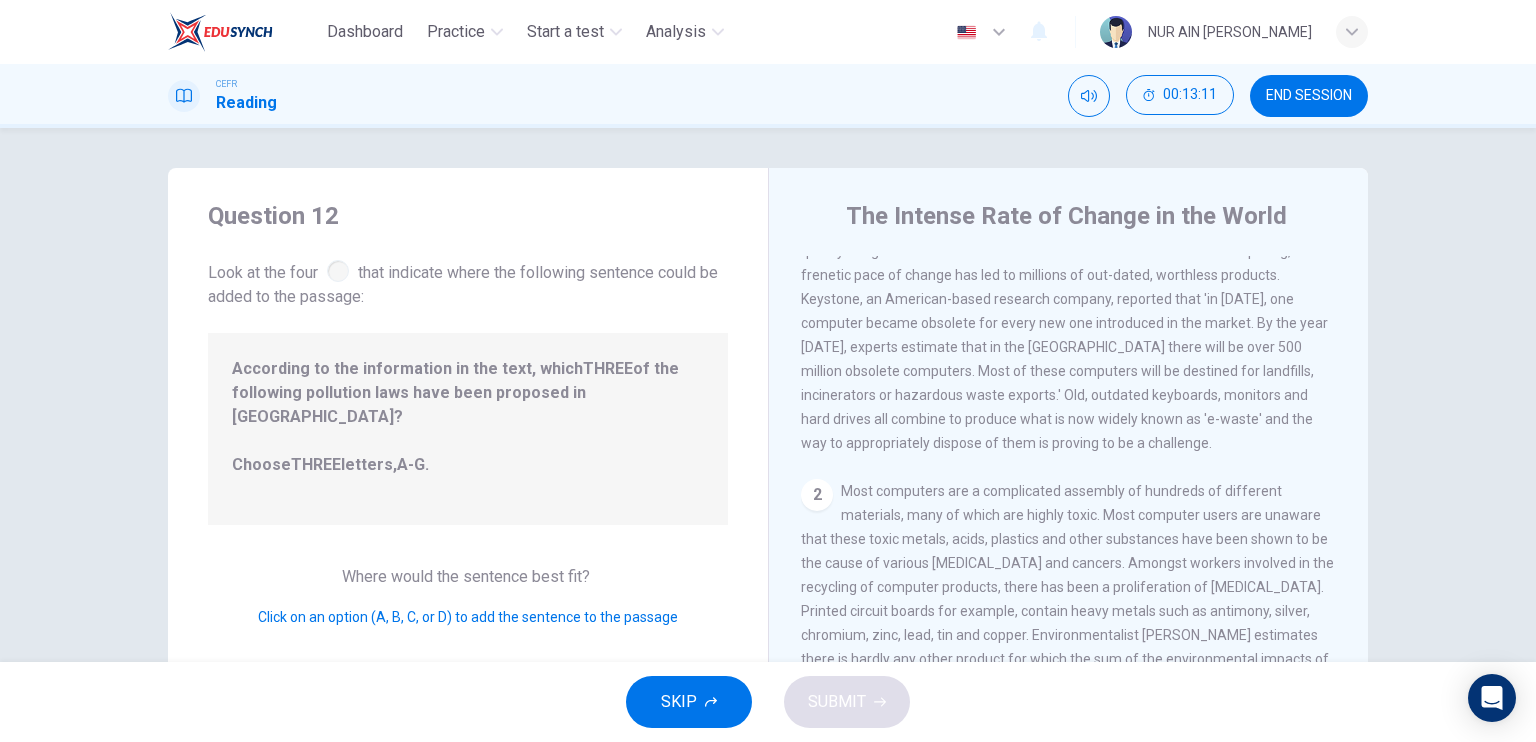 scroll, scrollTop: 0, scrollLeft: 0, axis: both 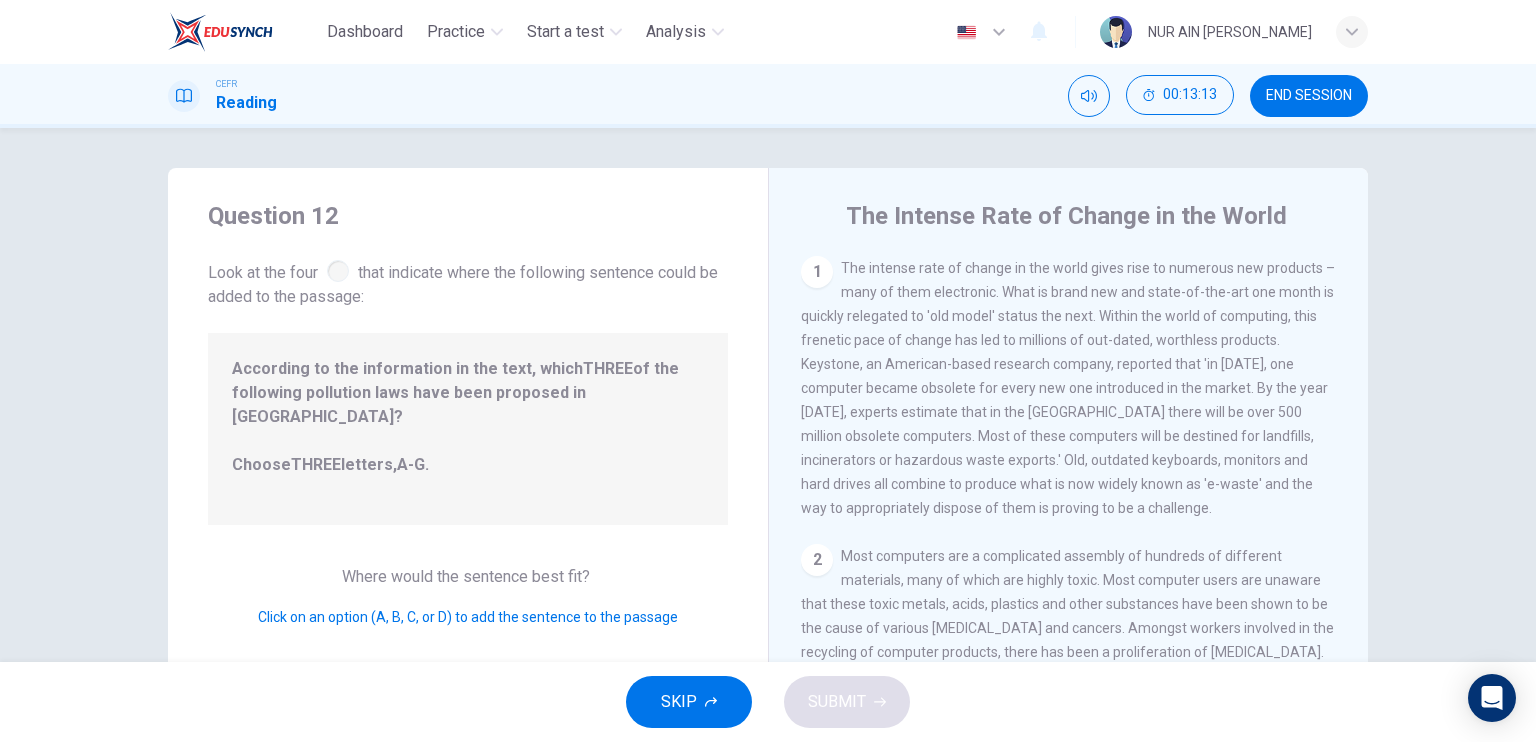 drag, startPoint x: 975, startPoint y: 314, endPoint x: 1122, endPoint y: 428, distance: 186.02419 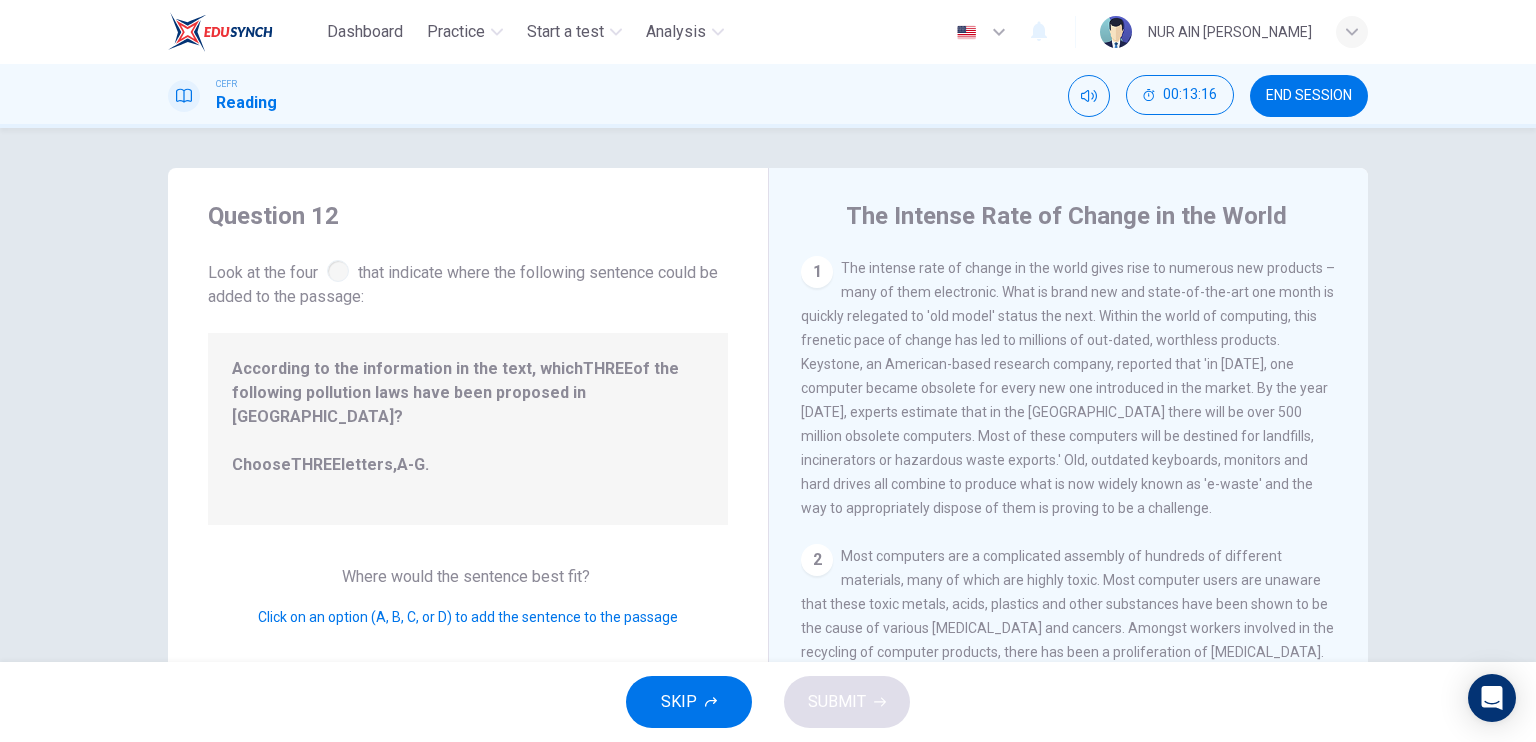 click on "1" at bounding box center [817, 272] 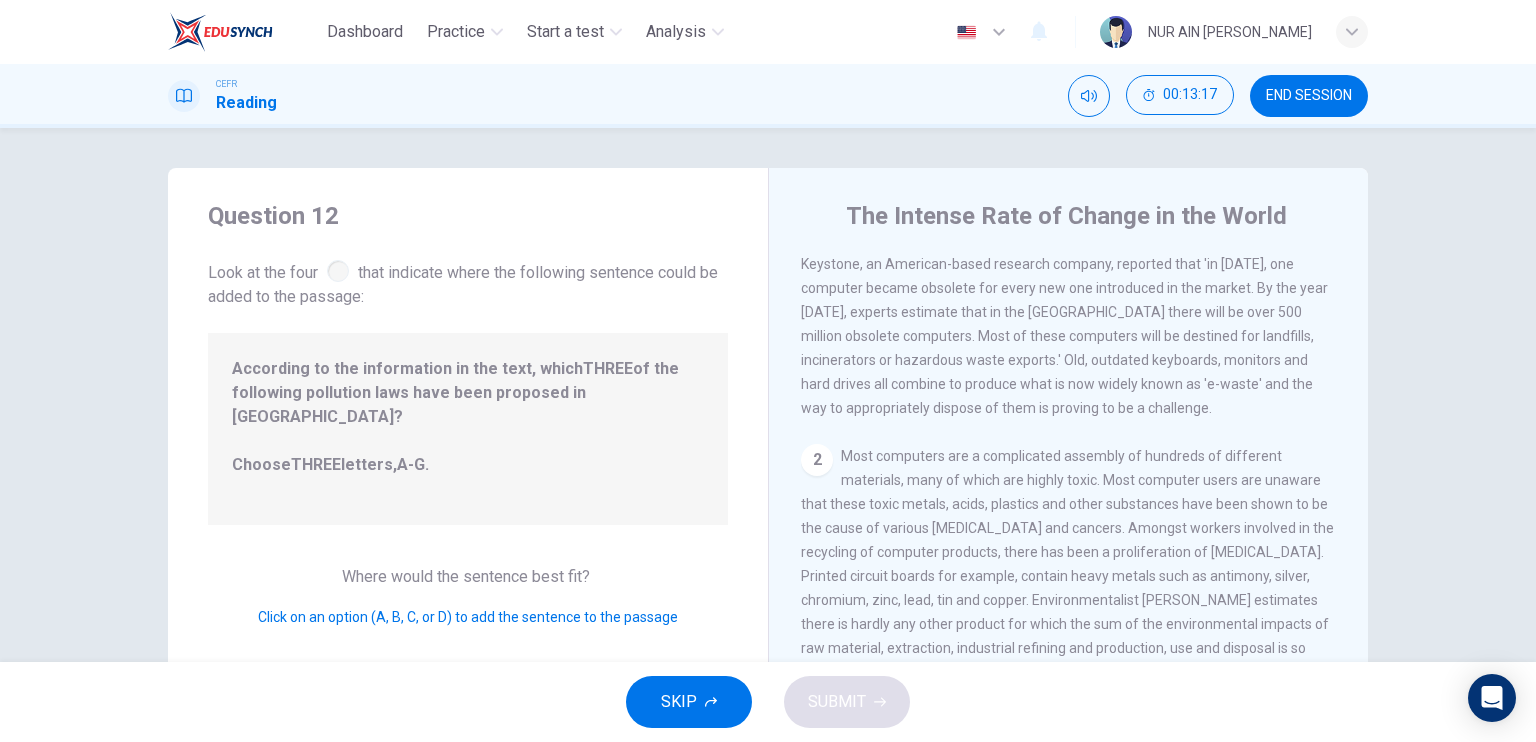 click on "2 Most computers are a complicated assembly of hundreds of different materials, many of which are highly toxic. Most computer users are unaware that these toxic metals, acids, plastics and other substances have been shown to be the cause of various blood diseases and cancers. Amongst workers involved in the recycling of computer products, there has been a proliferation of blood diseases. Printed circuit boards for example, contain heavy metals such as antimony, silver, chromium, zinc, lead, tin and copper. Environmentalist Kieran Shaw estimates there is hardly any other product for which the sum of the environmental impacts of raw material, extraction, industrial refining and production, use and disposal is so extensive as for printed circuit boards." at bounding box center (1069, 564) 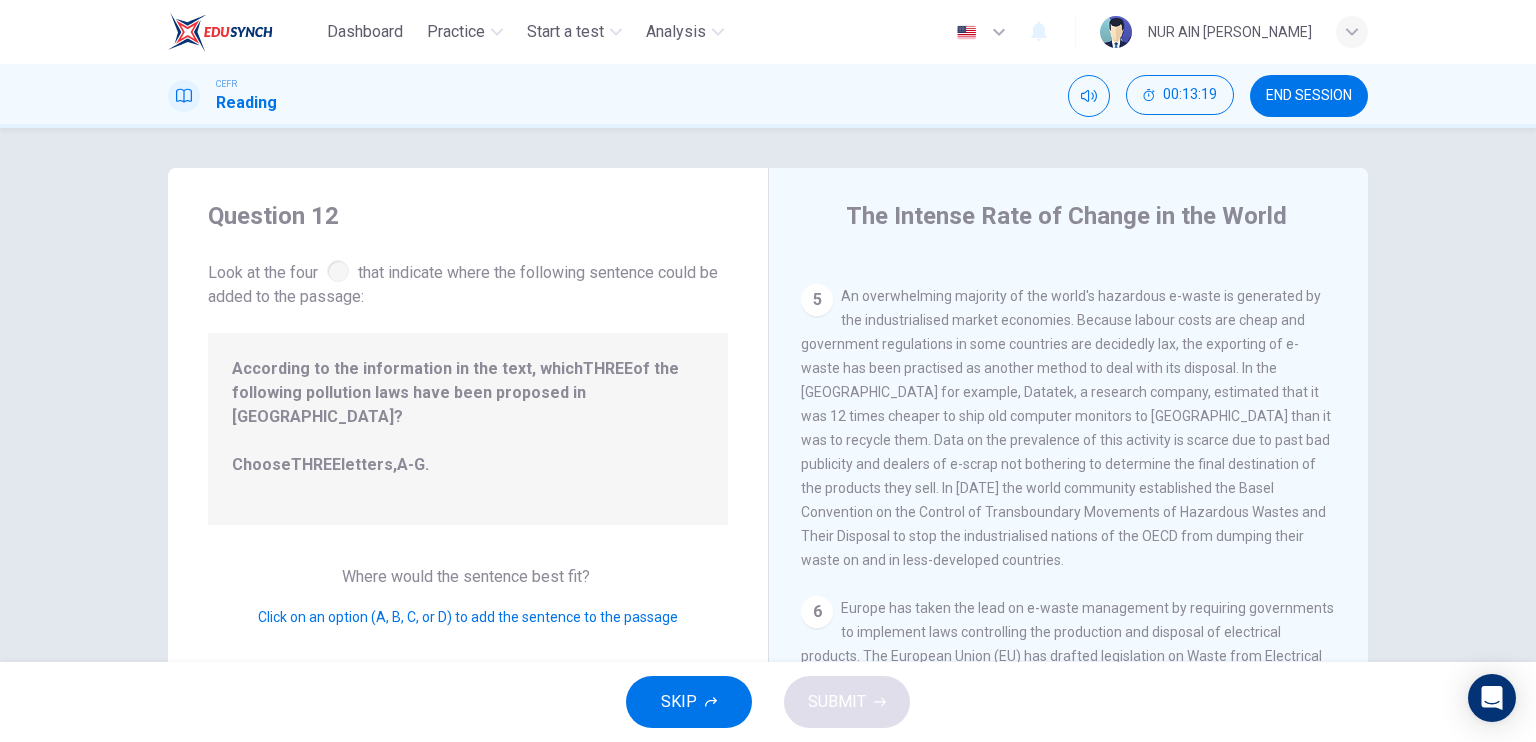 scroll, scrollTop: 1452, scrollLeft: 0, axis: vertical 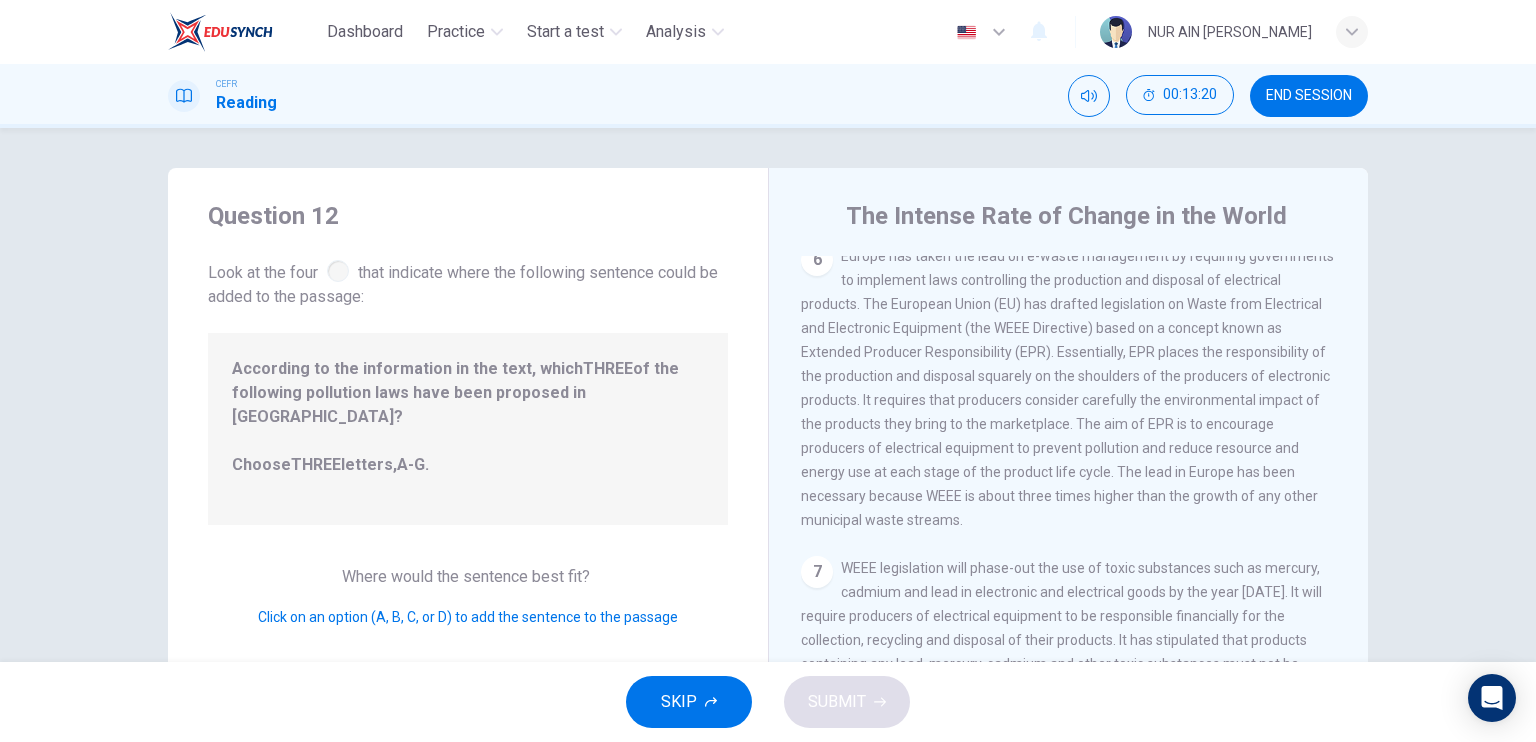click on "WEEE legislation will phase-out the use of toxic substances such as mercury, cadmium and lead in electronic and electrical goods by the year 2008. It will require producers of electrical equipment to be responsible financially for the collection, recycling and disposal of their products. It has stipulated that products containing any lead, mercury, cadmium and other toxic substances must not be incinerated. It encourages producers to integrate an increasing quantity of recycled material in any new products they produce. In fact, between 70% and 90% by weight of all collected equipment must be recycled or re-used. These directives will go a long way toward improving the e-waste problem in Europe and other governments of the world should look seriously at implementation of some or all of the legislation." at bounding box center [1068, 688] 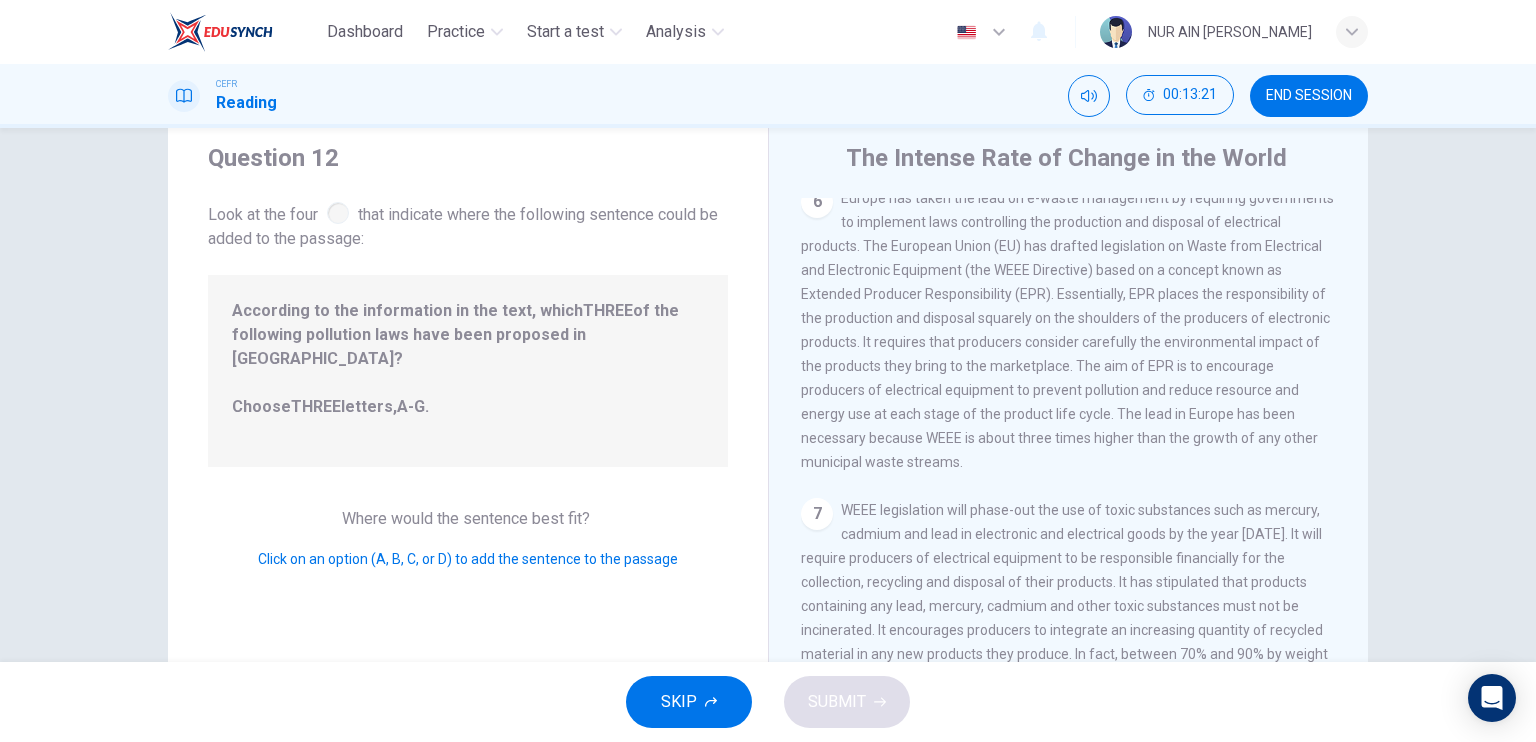 scroll, scrollTop: 240, scrollLeft: 0, axis: vertical 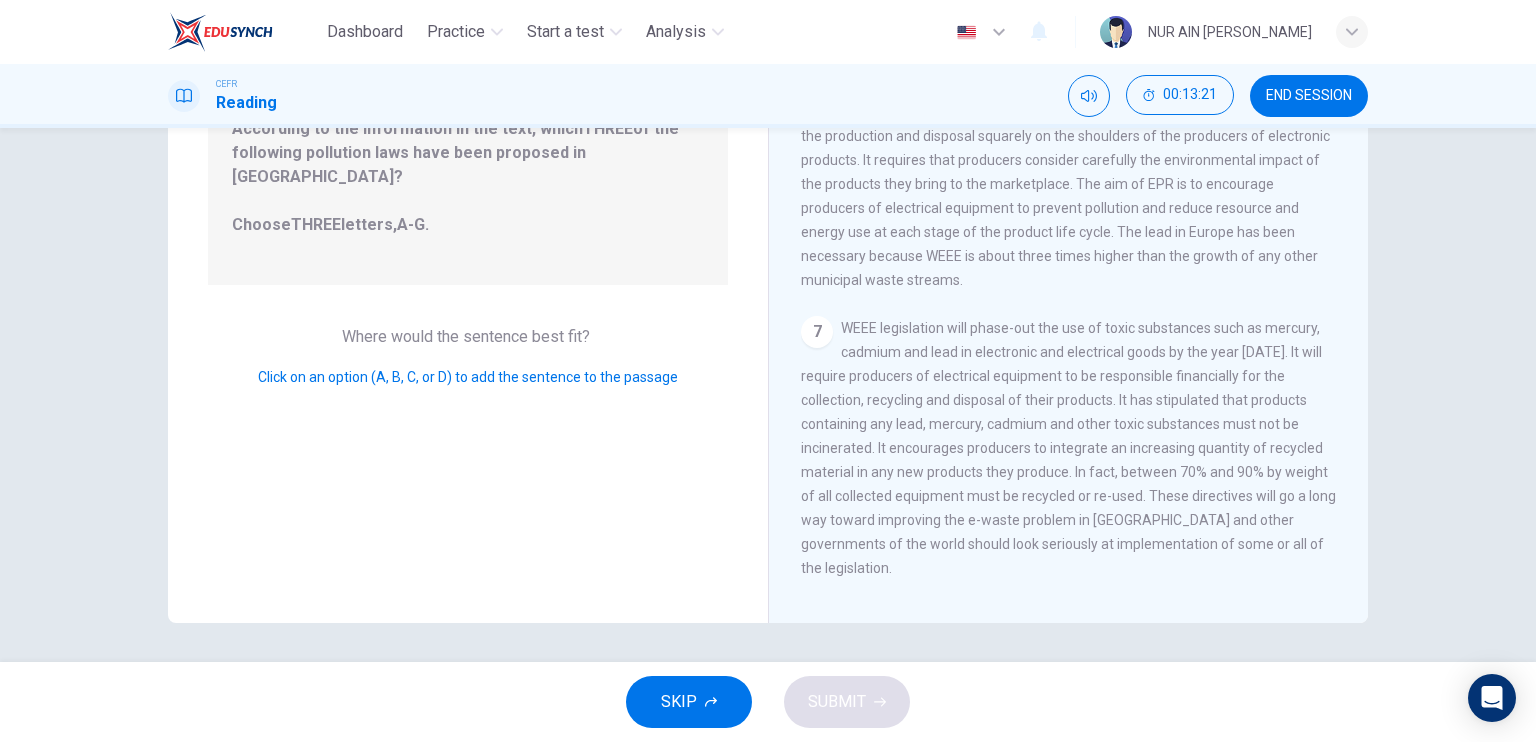 click on "Where would the sentence best fit?   Click on an option (A, B, C, or D) to add the sentence to the passage" at bounding box center [468, 357] 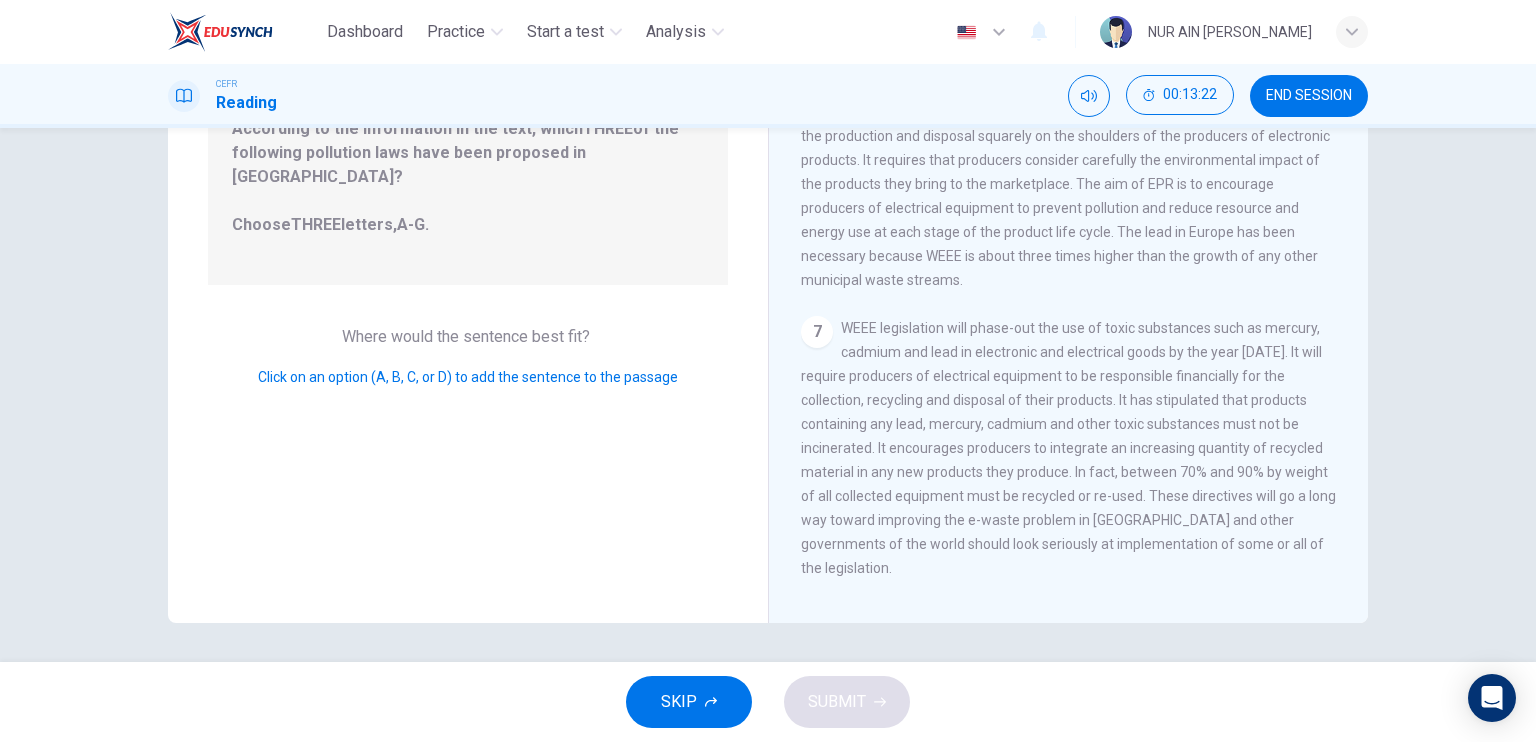 click on "Click on an option (A, B, C, or D) to add the sentence to the passage" at bounding box center [468, 377] 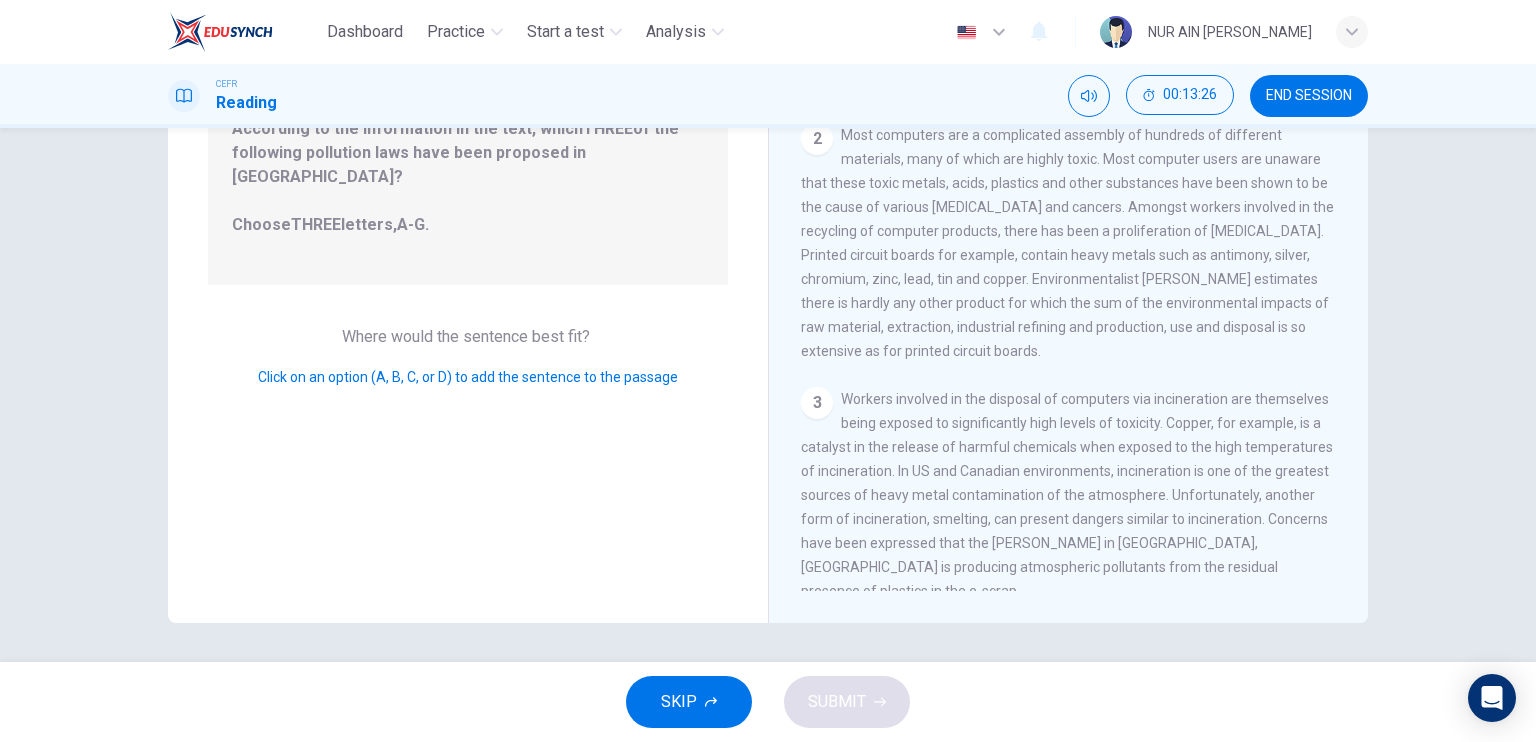 scroll, scrollTop: 400, scrollLeft: 0, axis: vertical 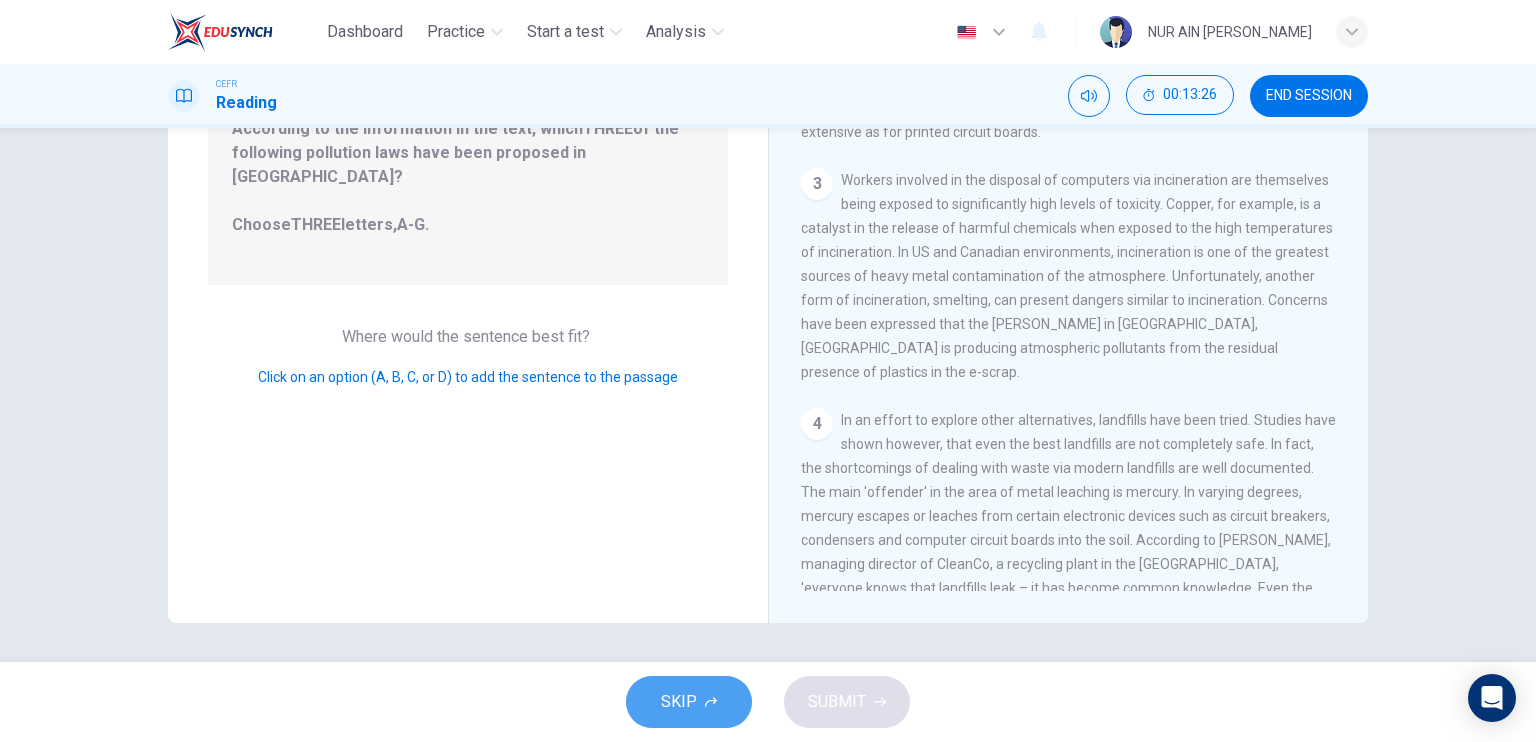 click on "SKIP" at bounding box center (689, 702) 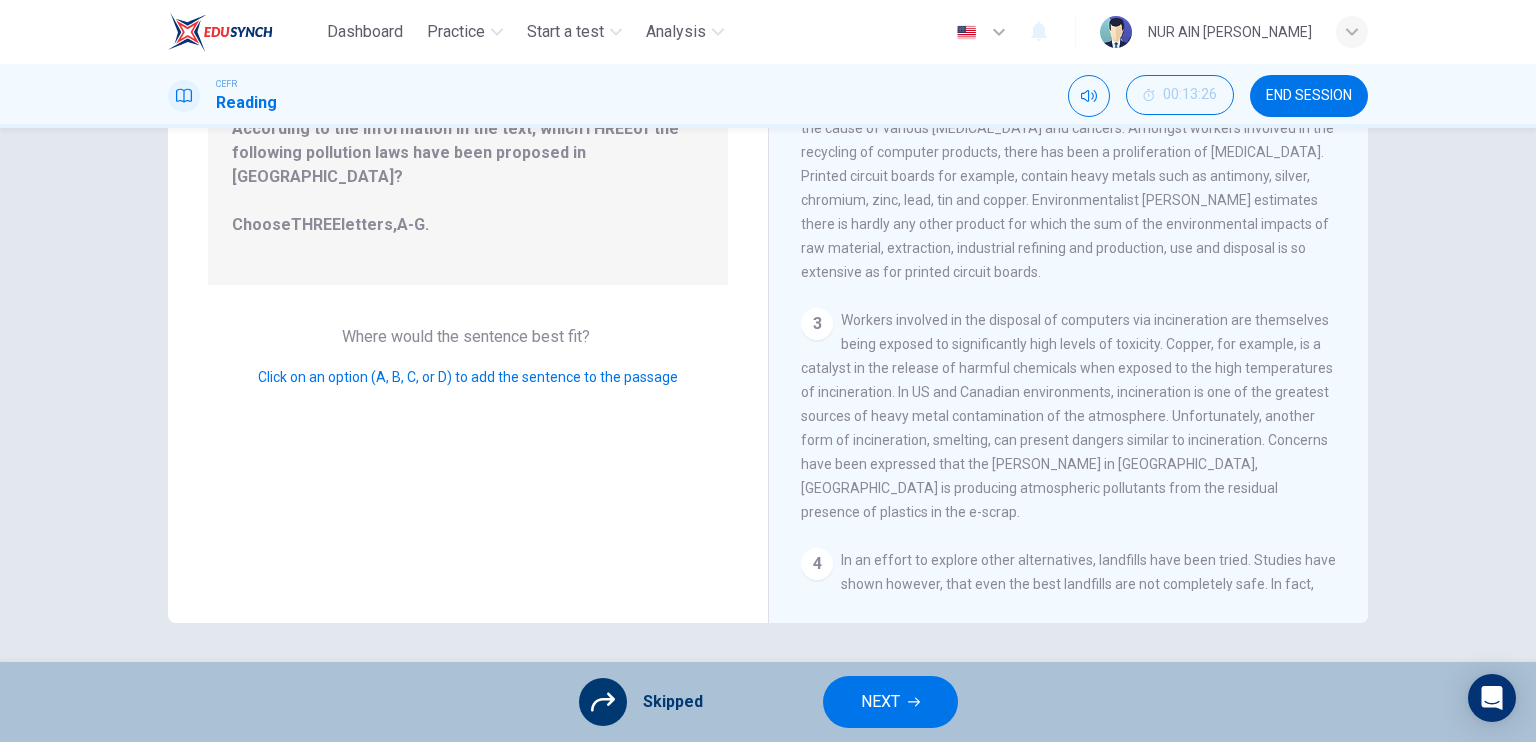 scroll, scrollTop: 262, scrollLeft: 0, axis: vertical 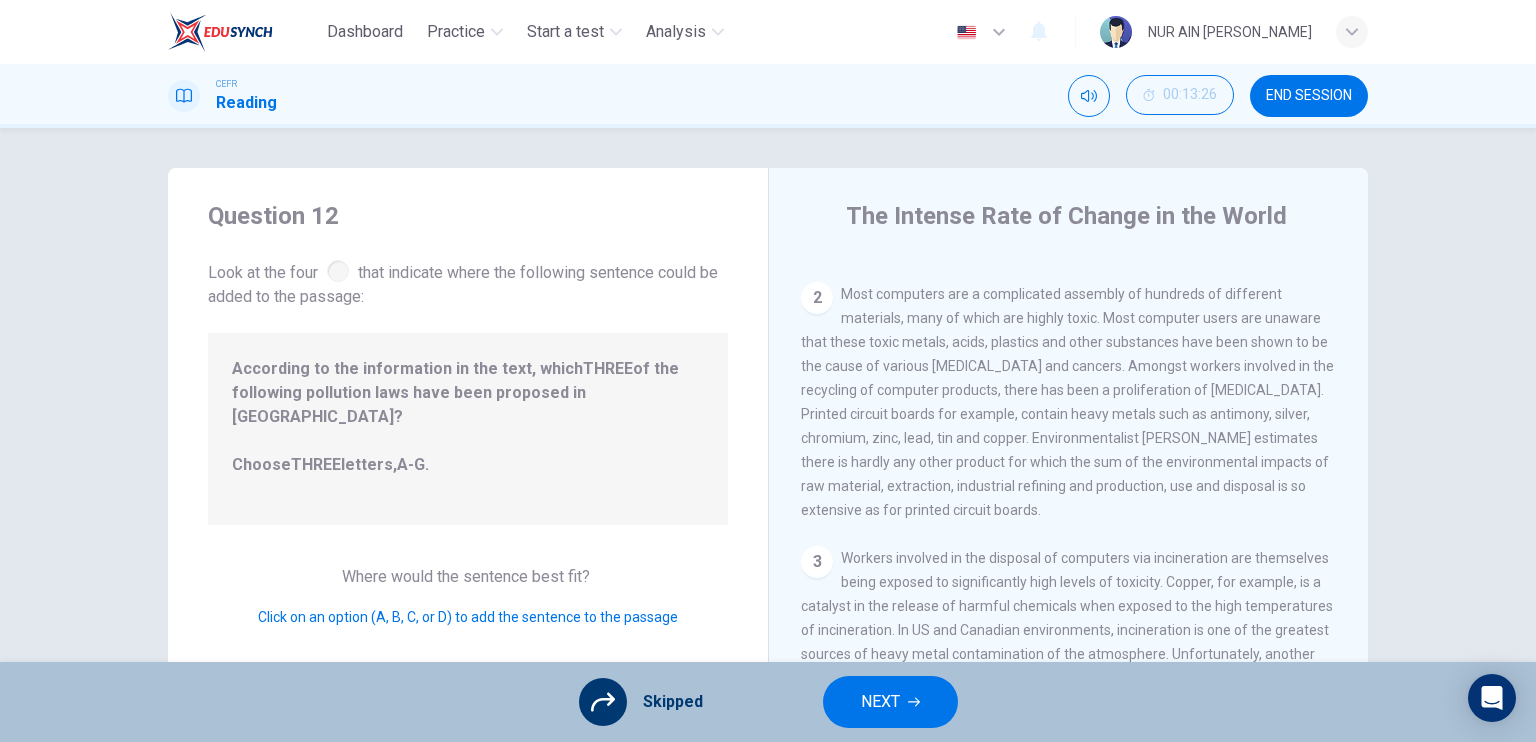 click on "NEXT" at bounding box center [890, 702] 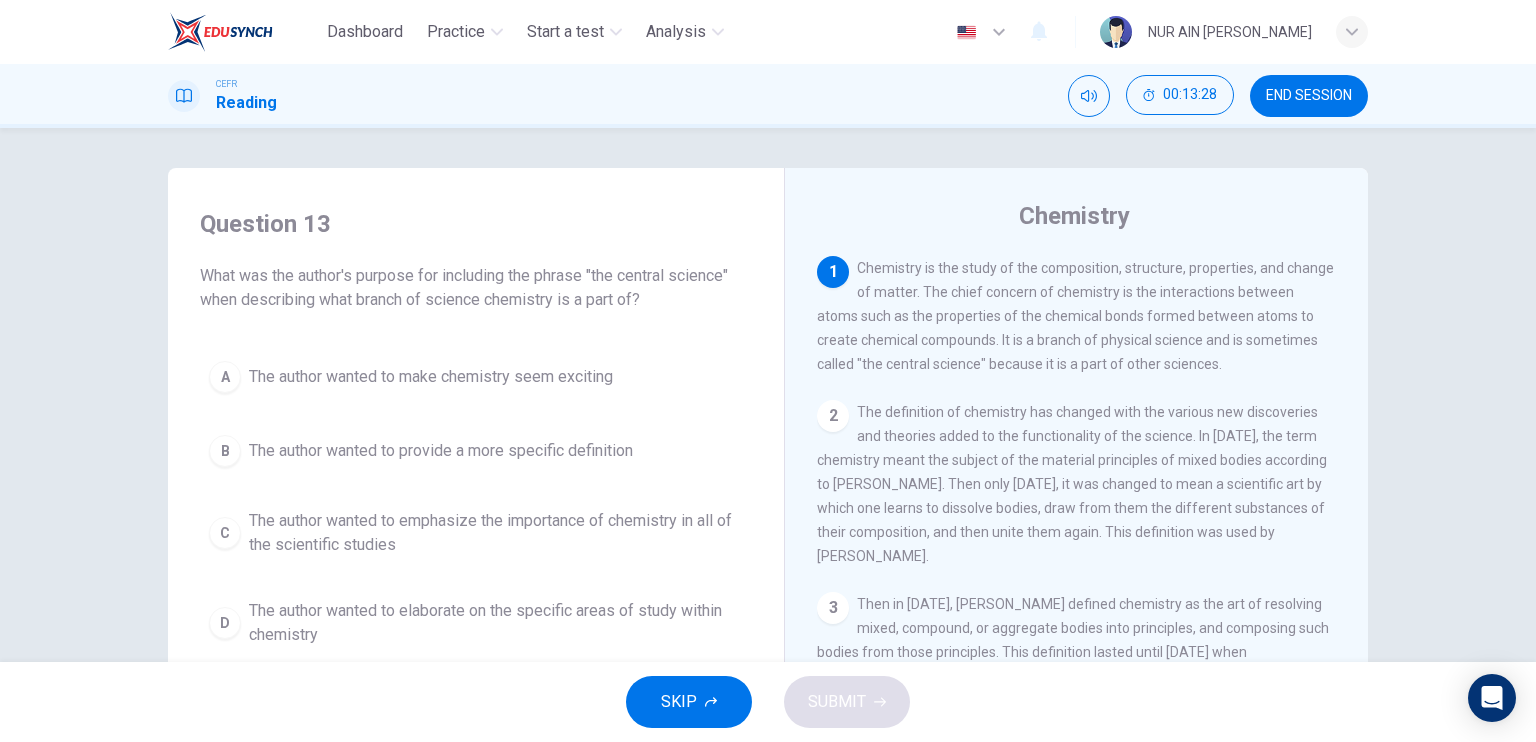 click on "The definition of chemistry has changed with the various new discoveries and theories added to the functionality of the science. In 1661, the term chemistry meant the subject of the material principles of mixed bodies according to Robert Boyle. Then only two years later, it was changed to mean a scientific art by which one learns to dissolve bodies, draw from them the different substances of their composition, and then unite them again. This definition was used by Christopher Glaser." at bounding box center (1072, 484) 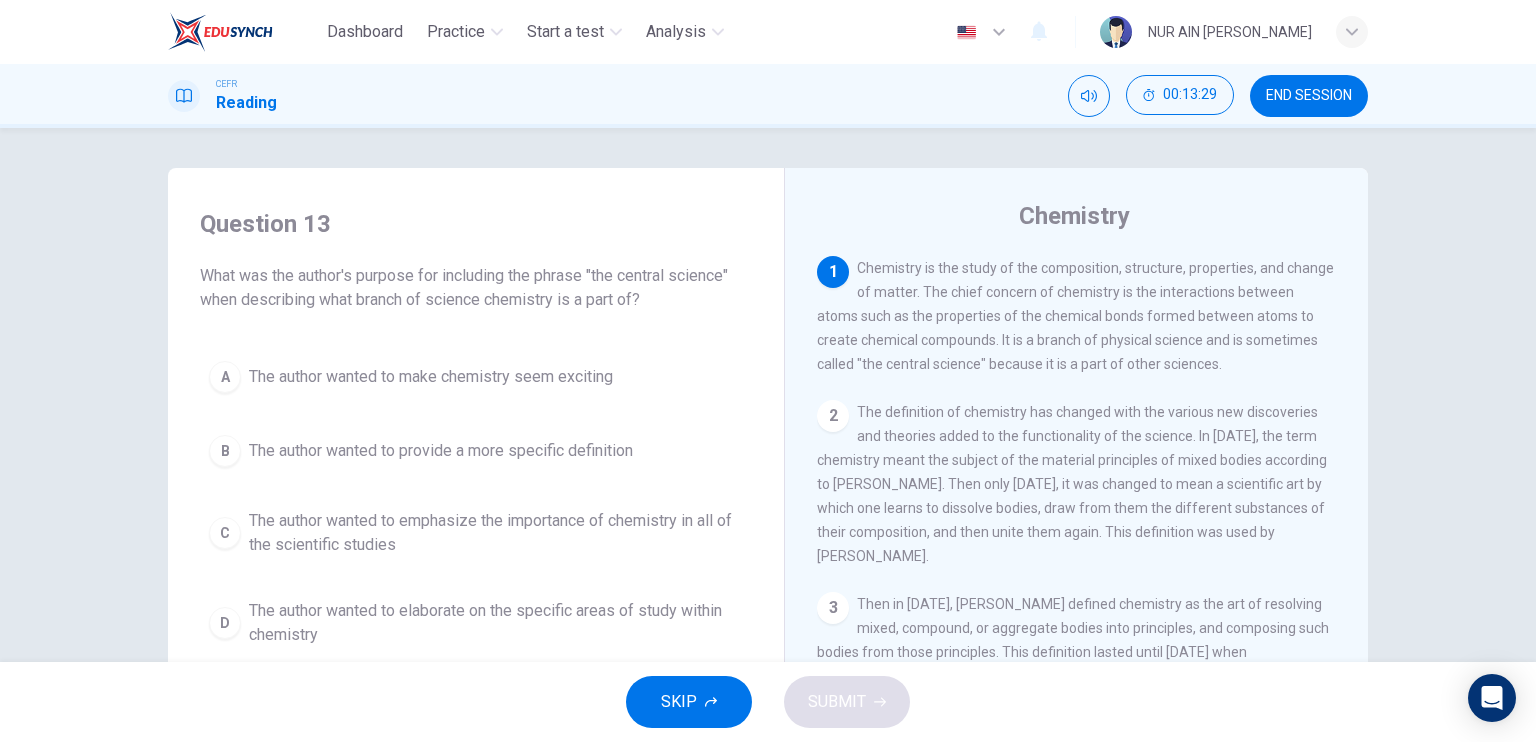 click on "2" at bounding box center [833, 416] 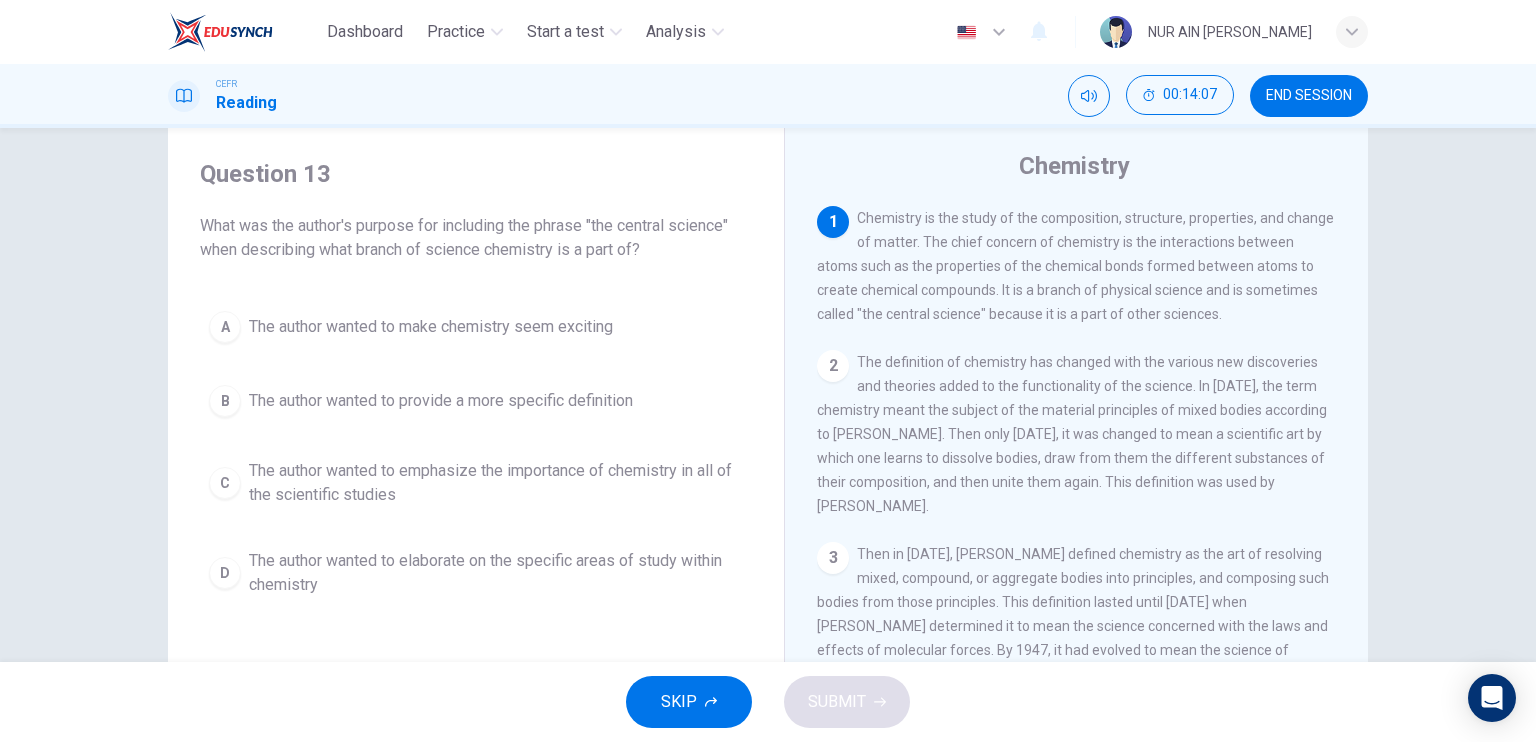 scroll, scrollTop: 51, scrollLeft: 0, axis: vertical 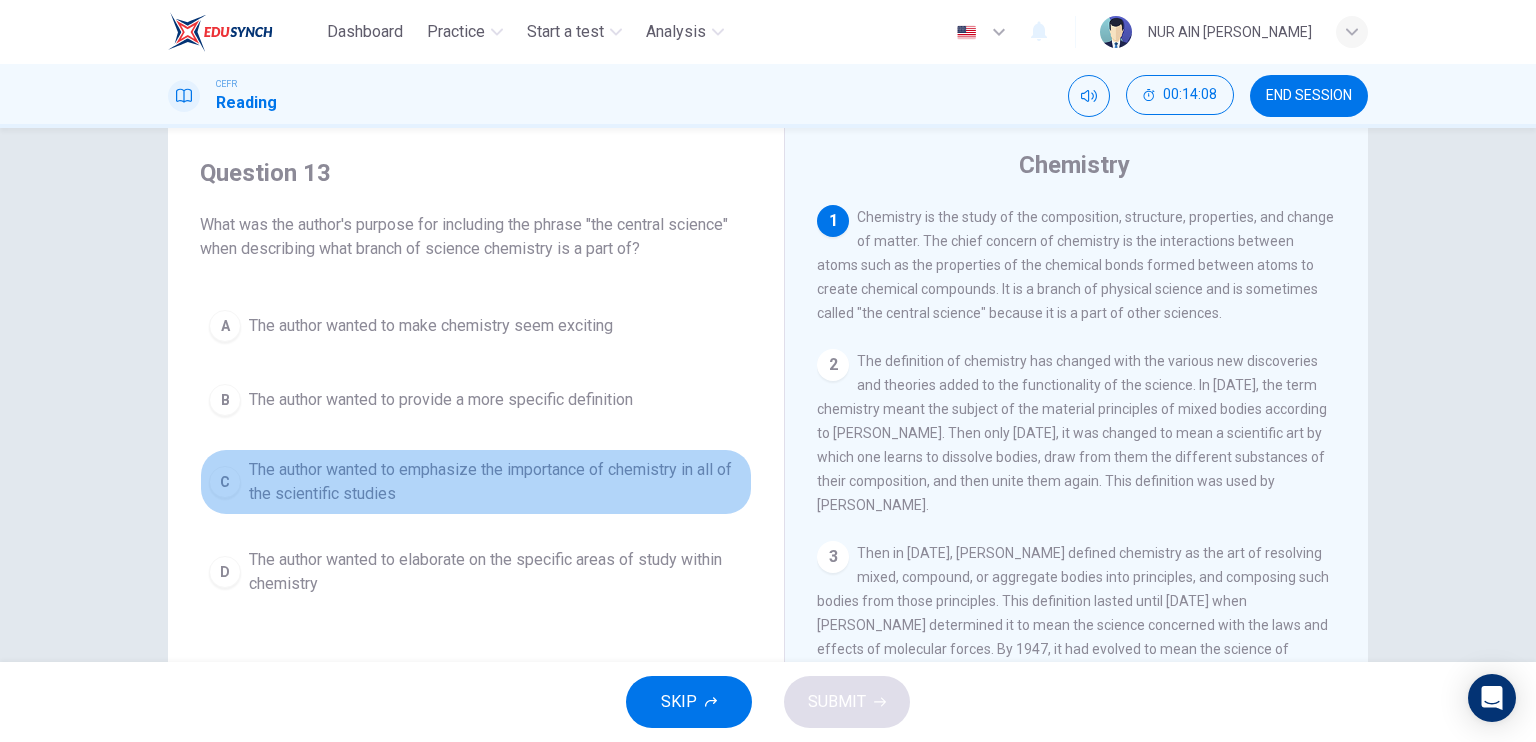 click on "C The author wanted to emphasize the importance of chemistry in all of the scientific studies" at bounding box center [476, 482] 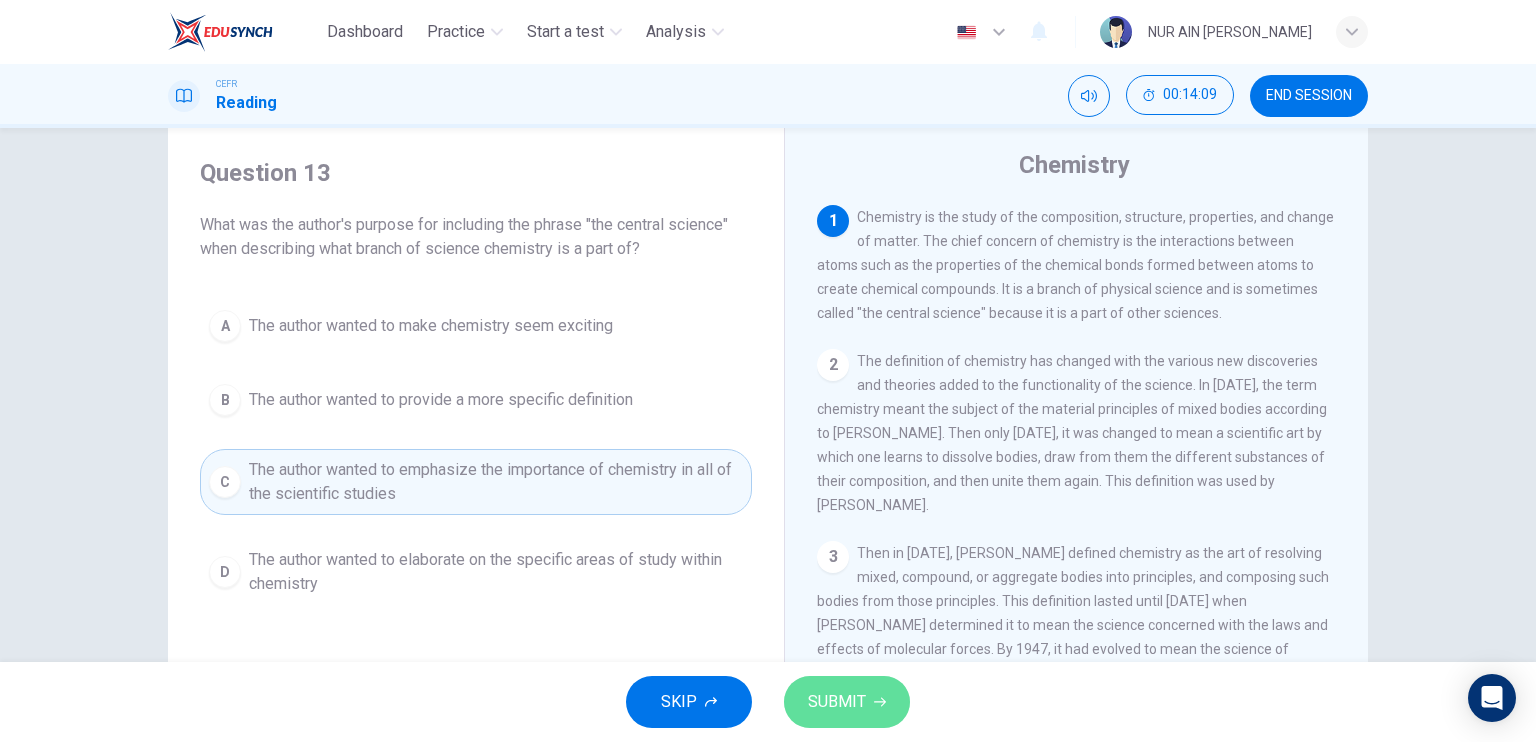 click on "SUBMIT" at bounding box center (847, 702) 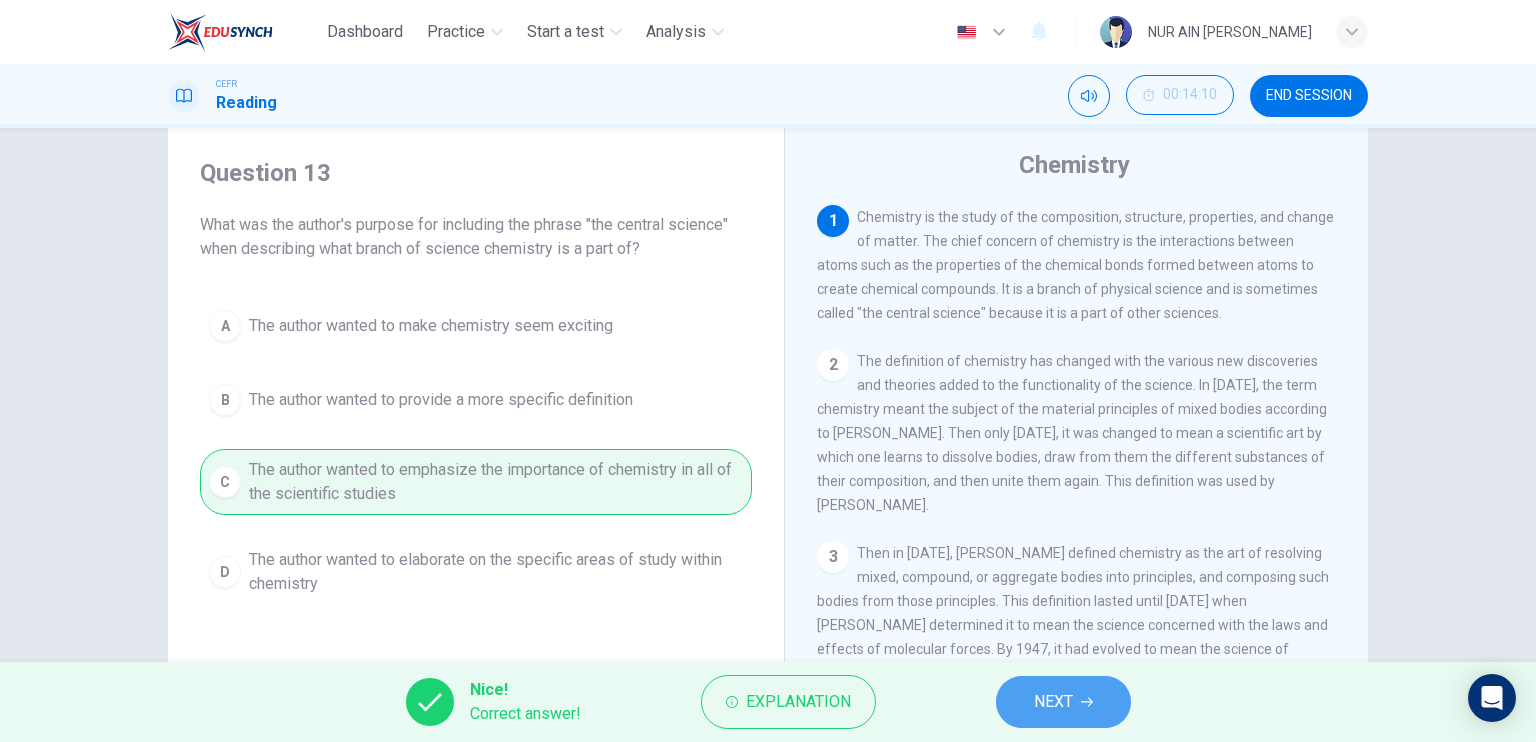 click on "NEXT" at bounding box center [1063, 702] 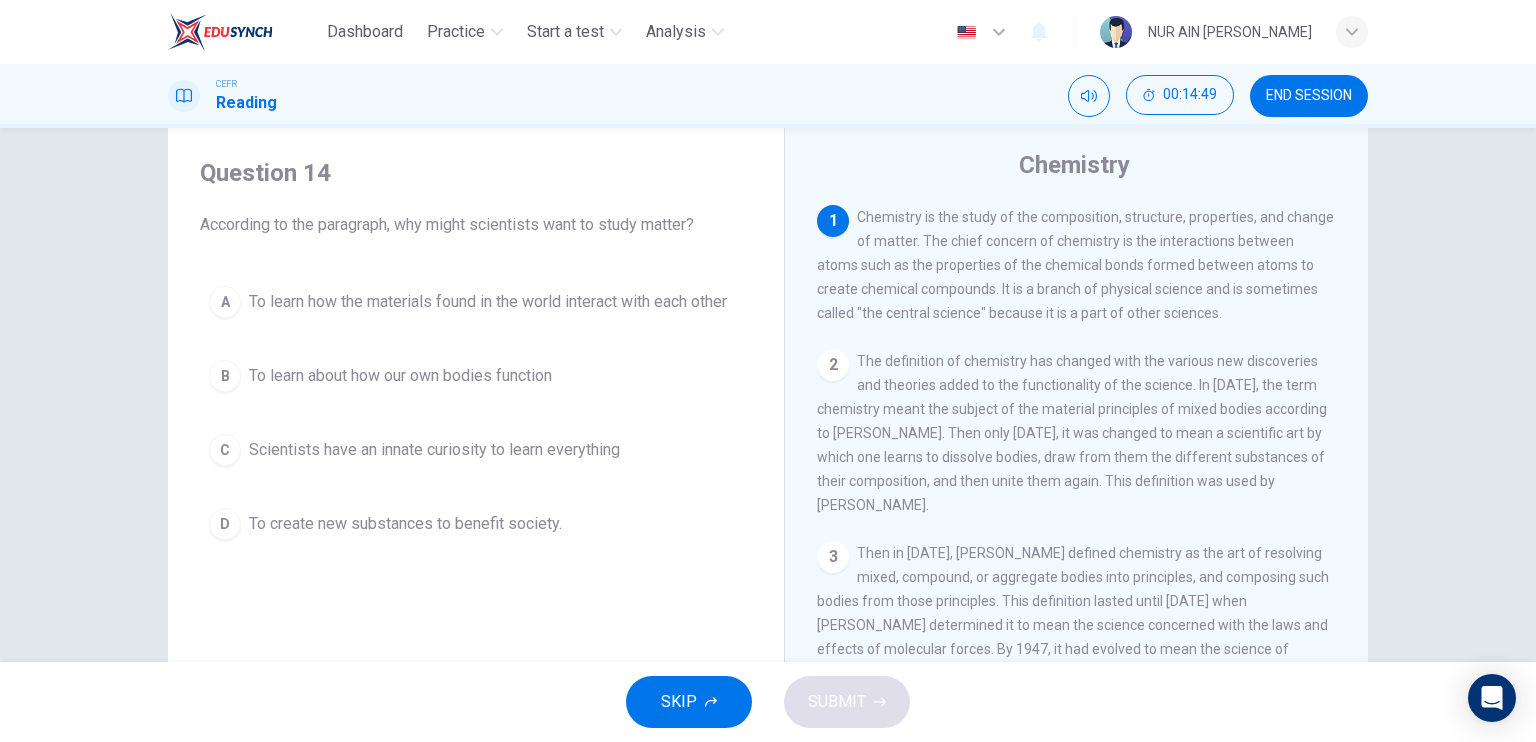 click on "To learn how the materials found in the world interact with each other" at bounding box center [488, 302] 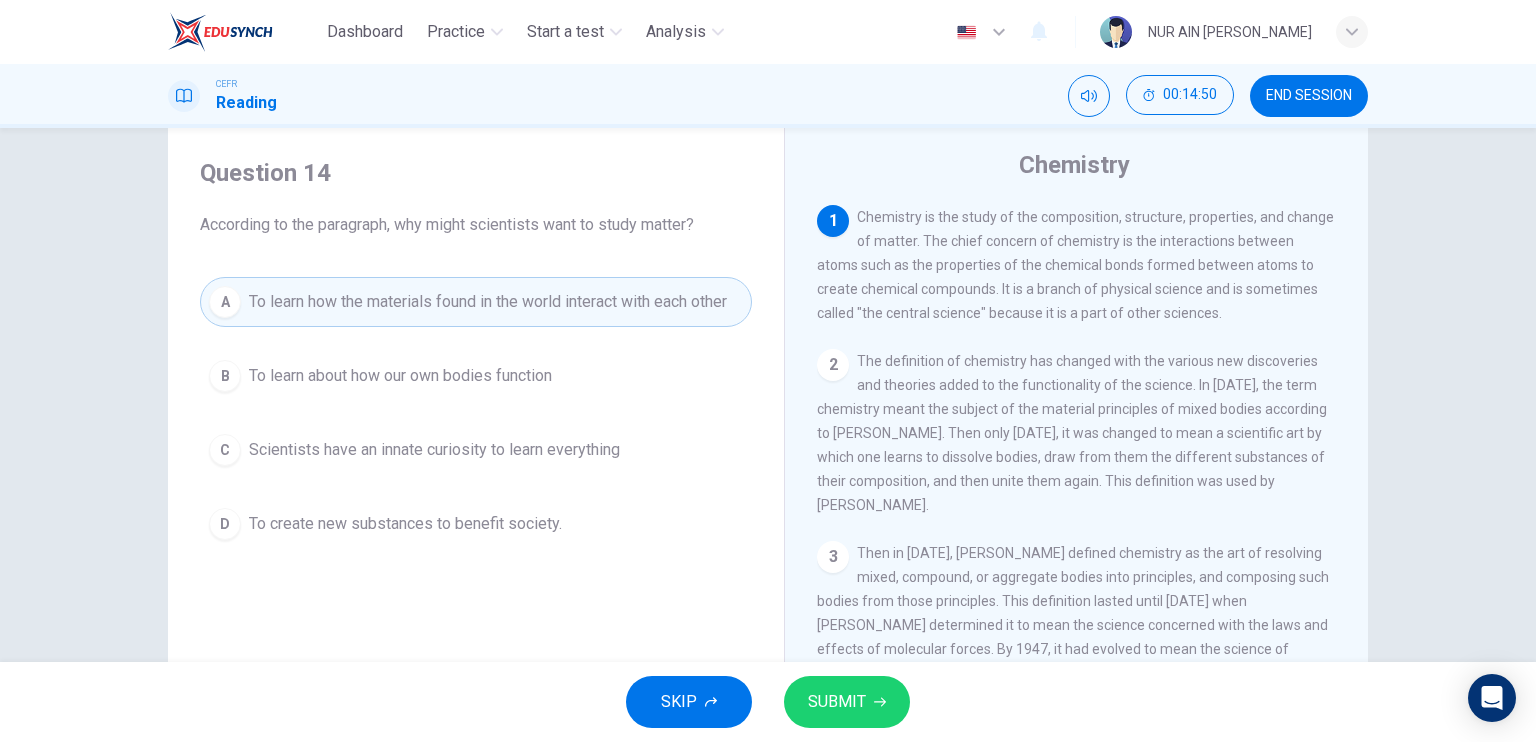 click on "SUBMIT" at bounding box center (847, 702) 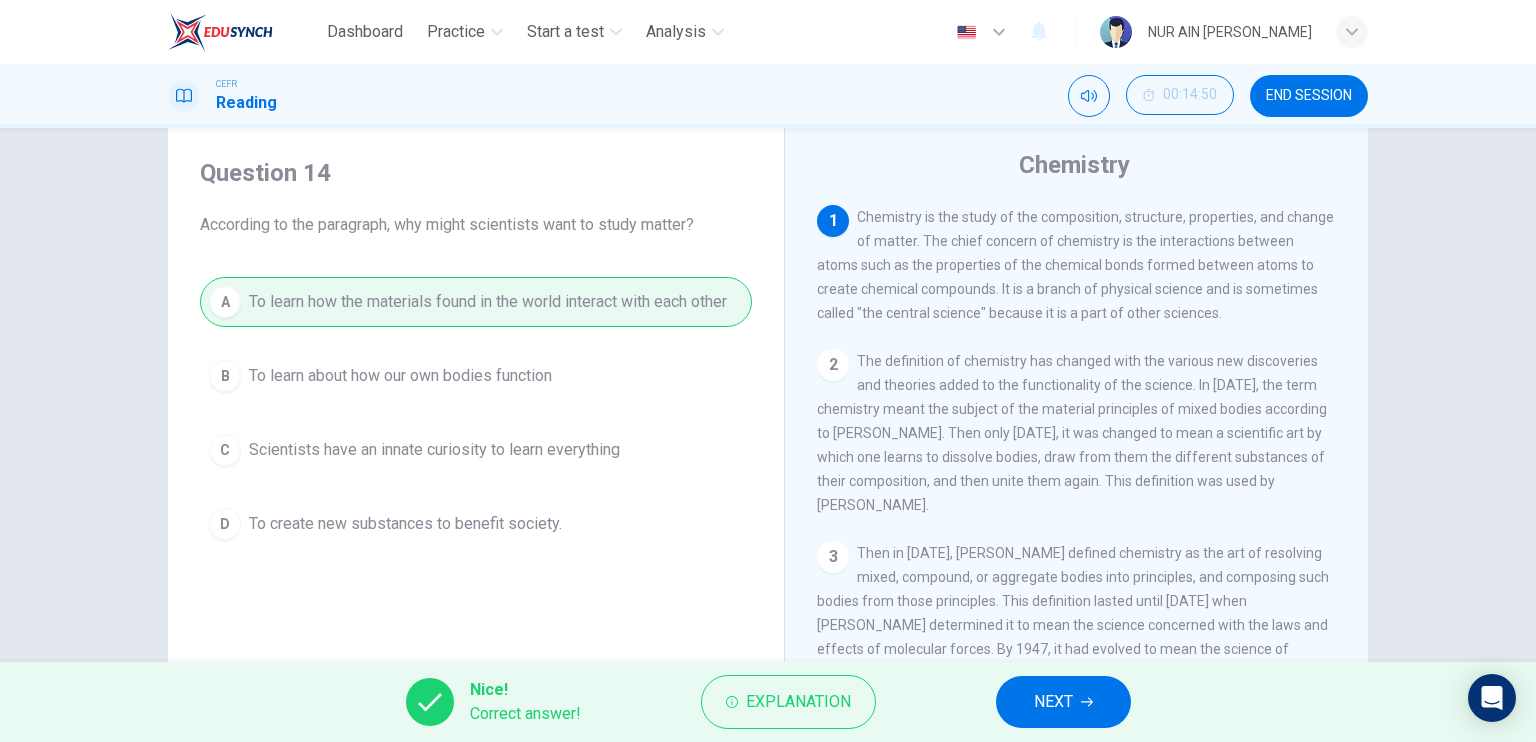 click on "NEXT" at bounding box center (1053, 702) 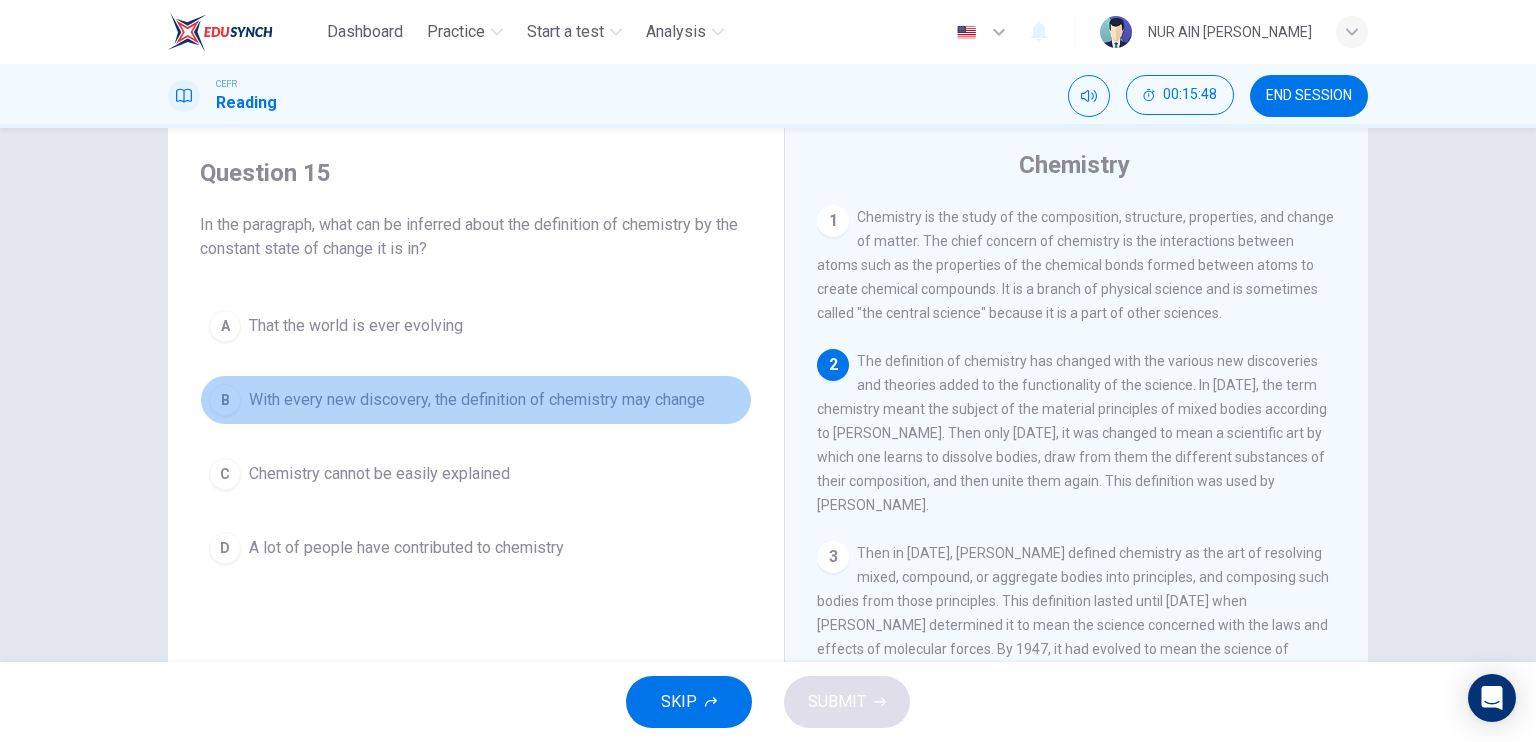 click on "B" at bounding box center (225, 400) 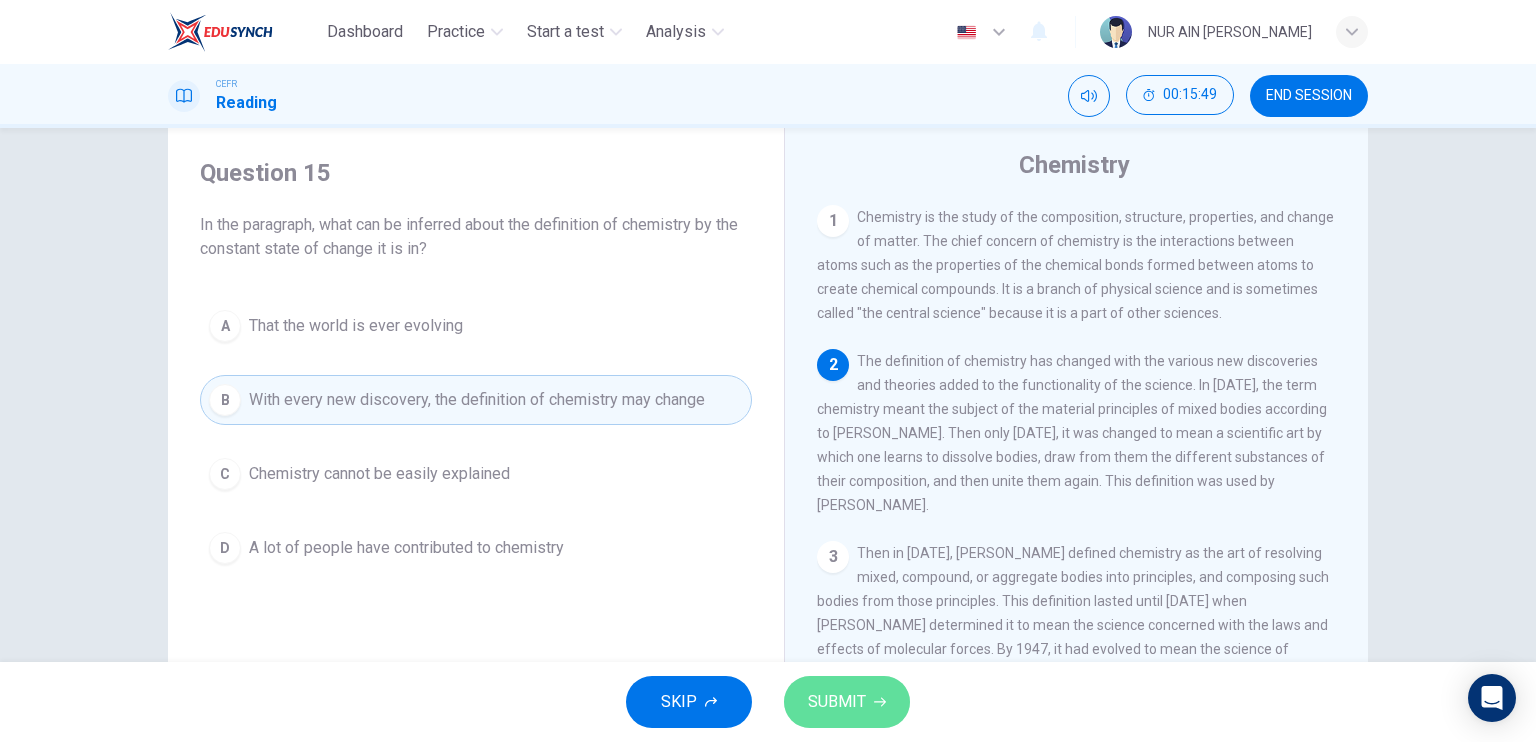 click on "SUBMIT" at bounding box center (837, 702) 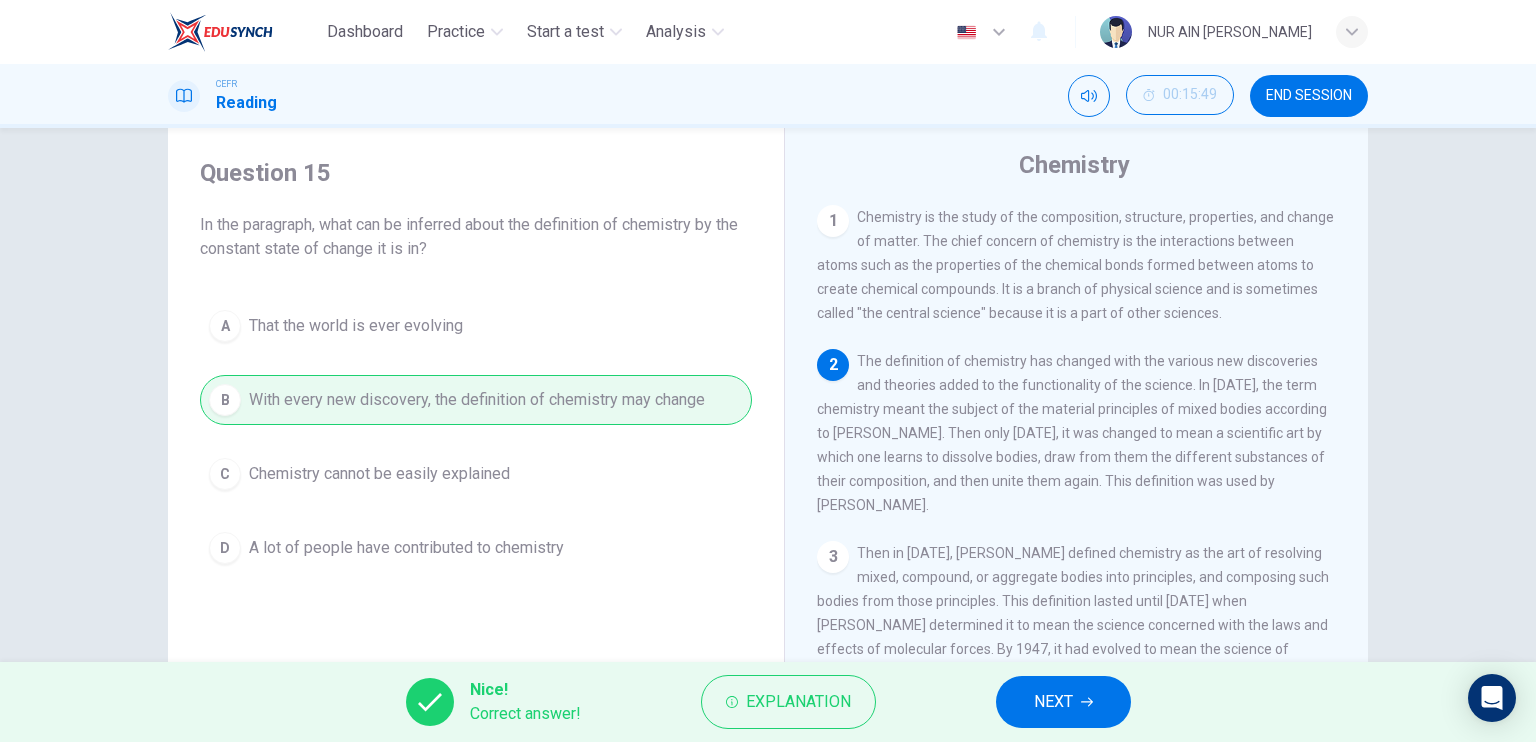 click on "NEXT" at bounding box center [1063, 702] 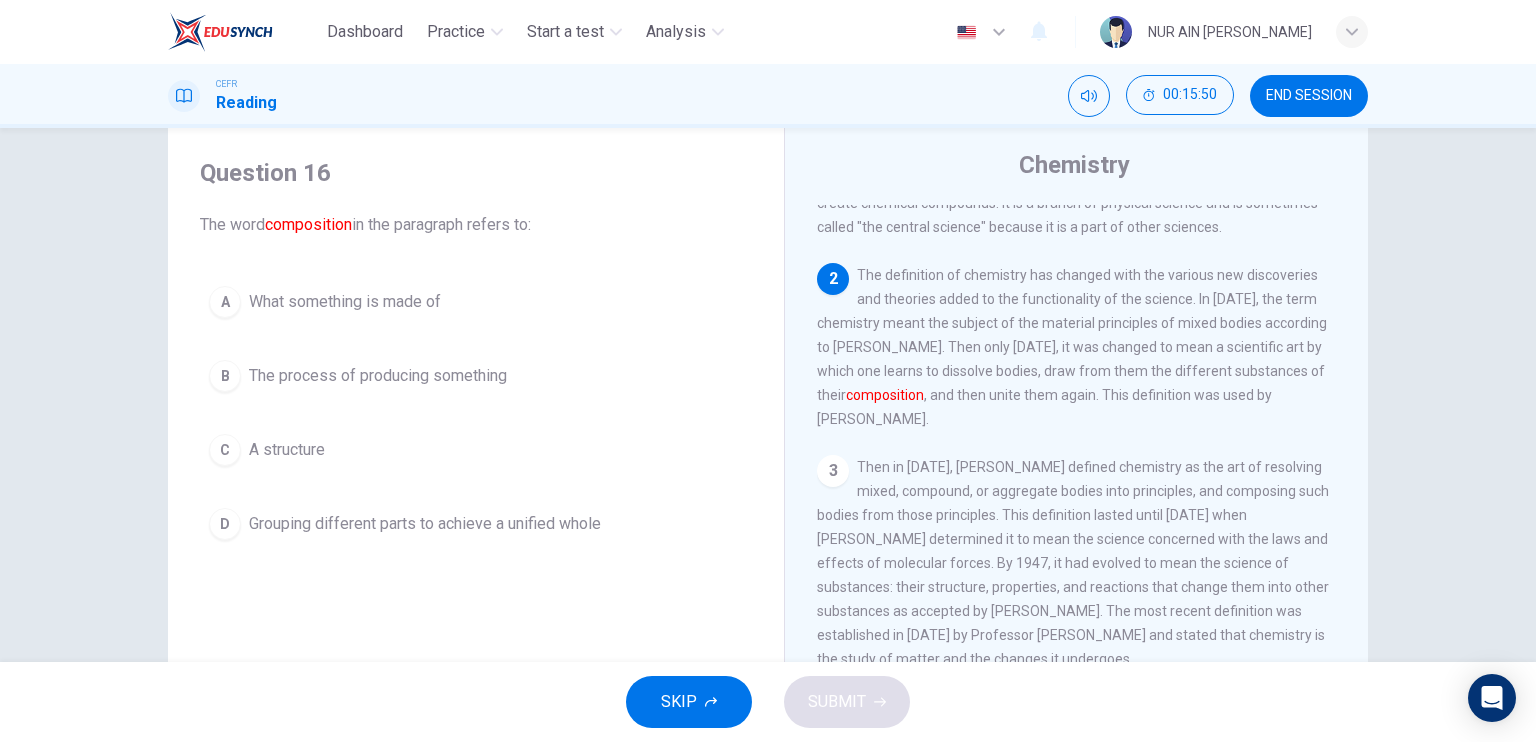 scroll, scrollTop: 87, scrollLeft: 0, axis: vertical 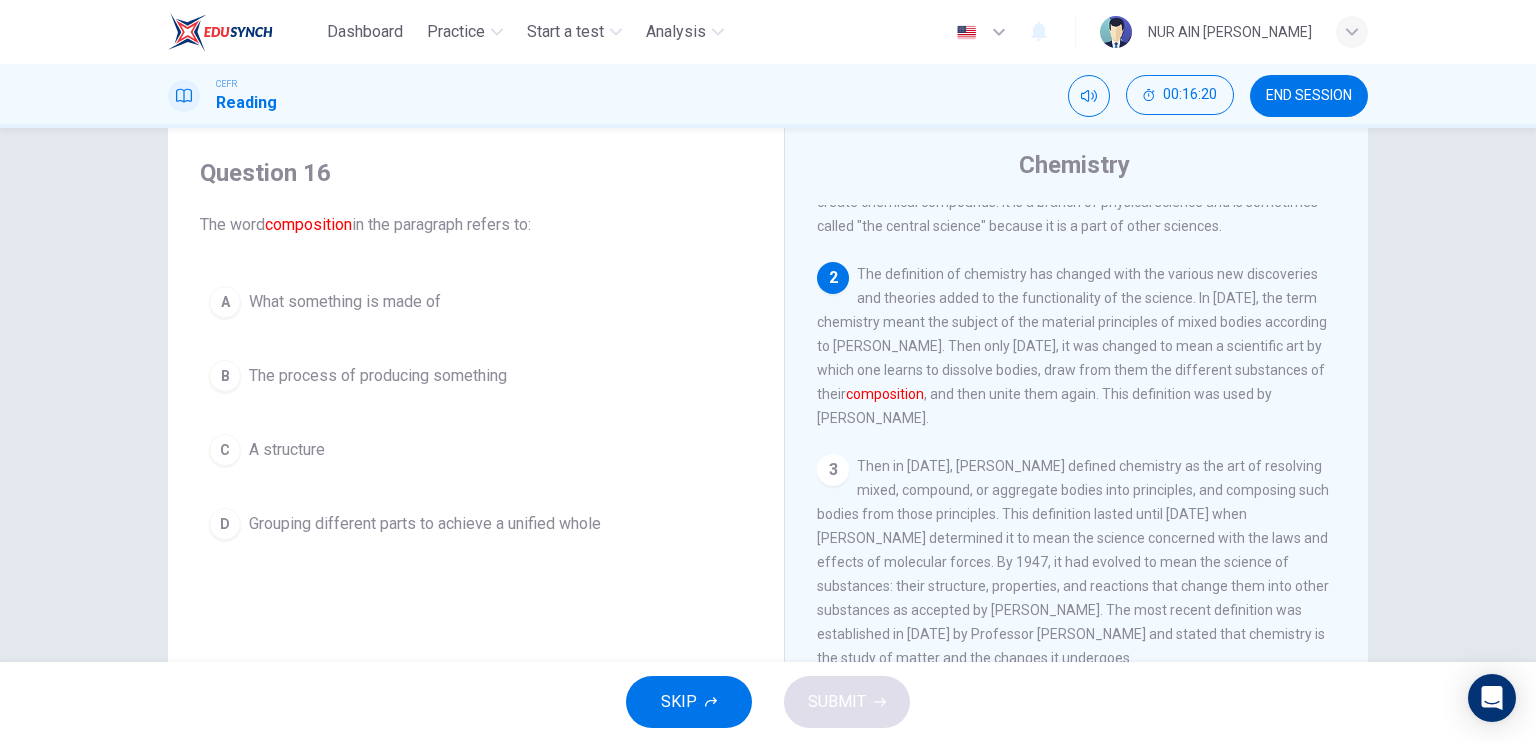 click on "D" at bounding box center [225, 524] 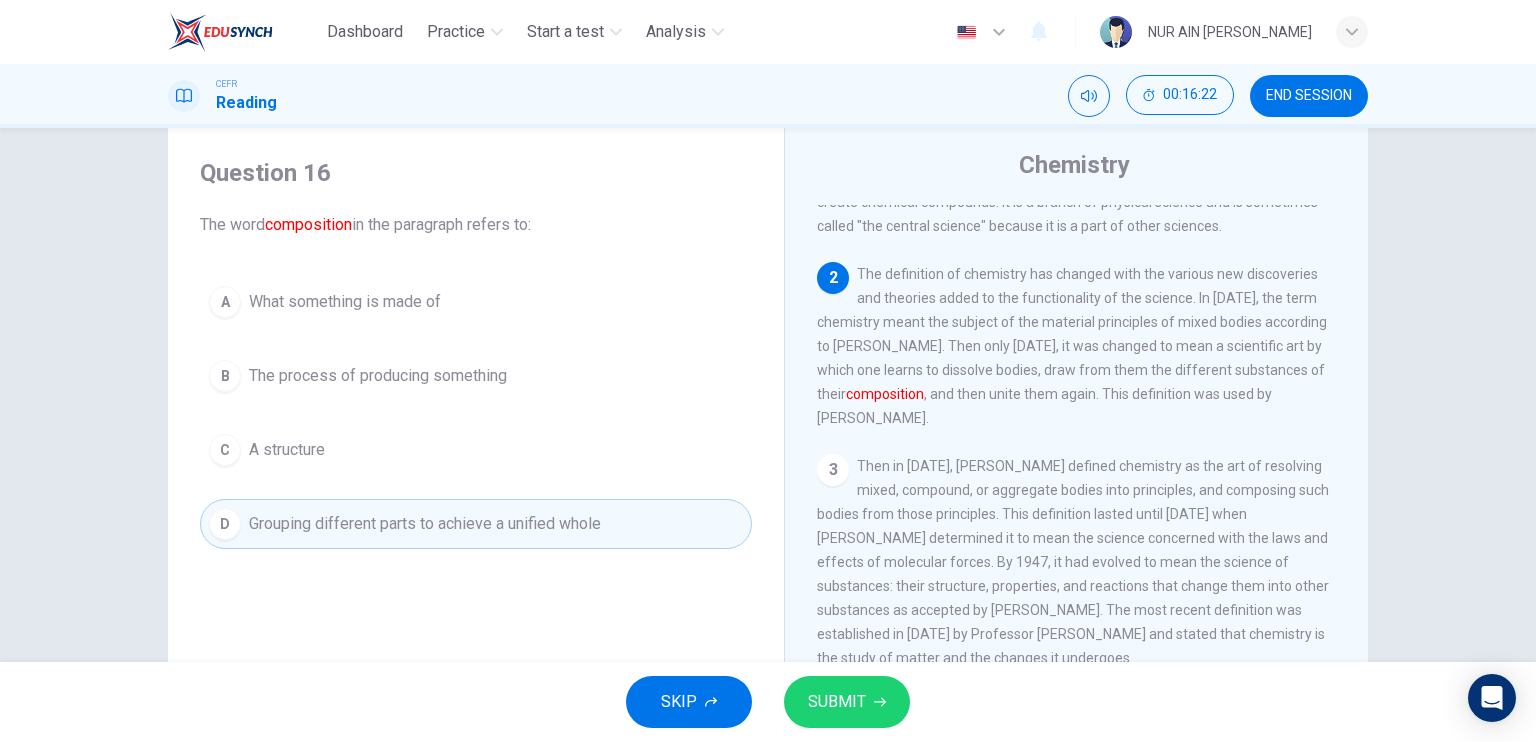 click on "D" at bounding box center [225, 524] 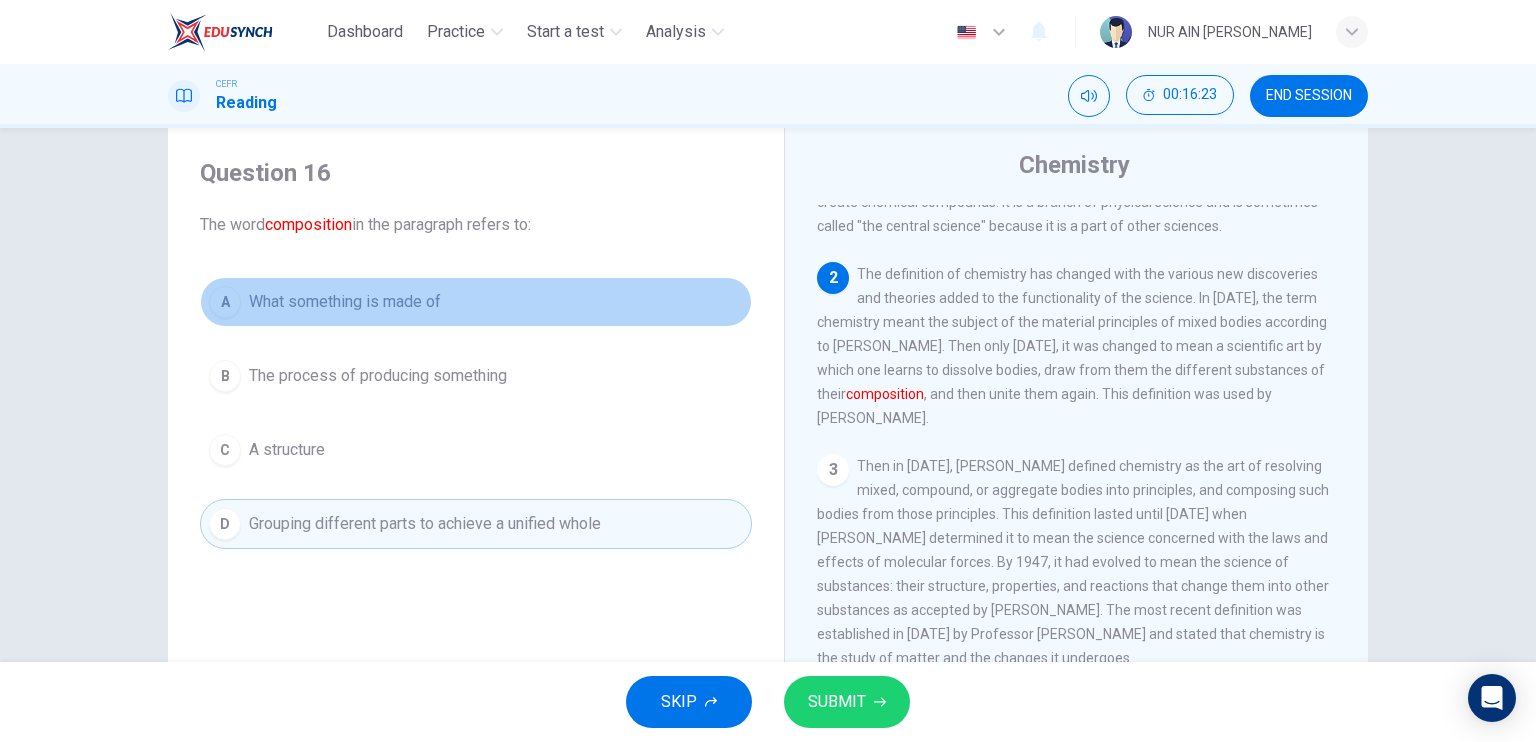 click on "A What something is made of" at bounding box center [476, 302] 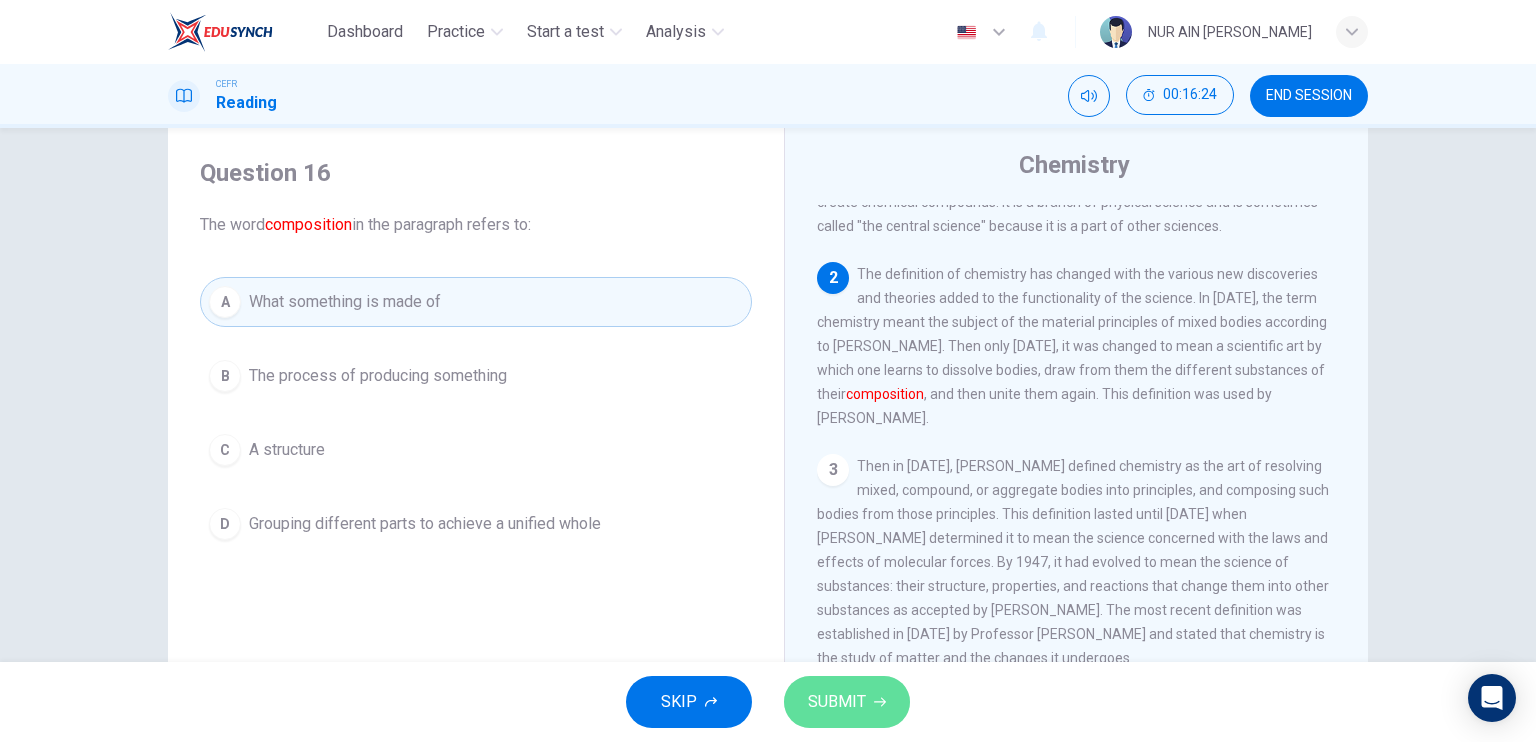 click on "SUBMIT" at bounding box center [847, 702] 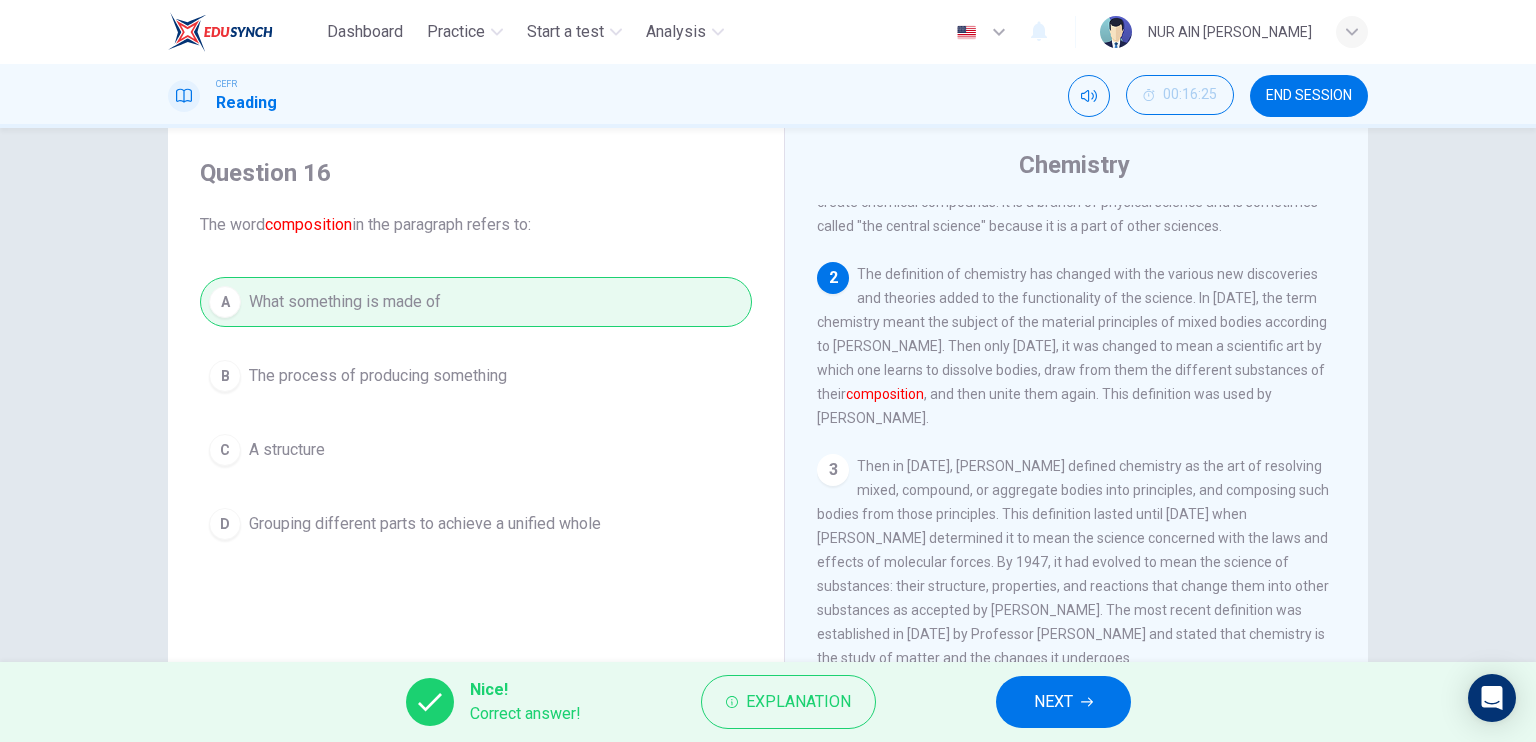 click 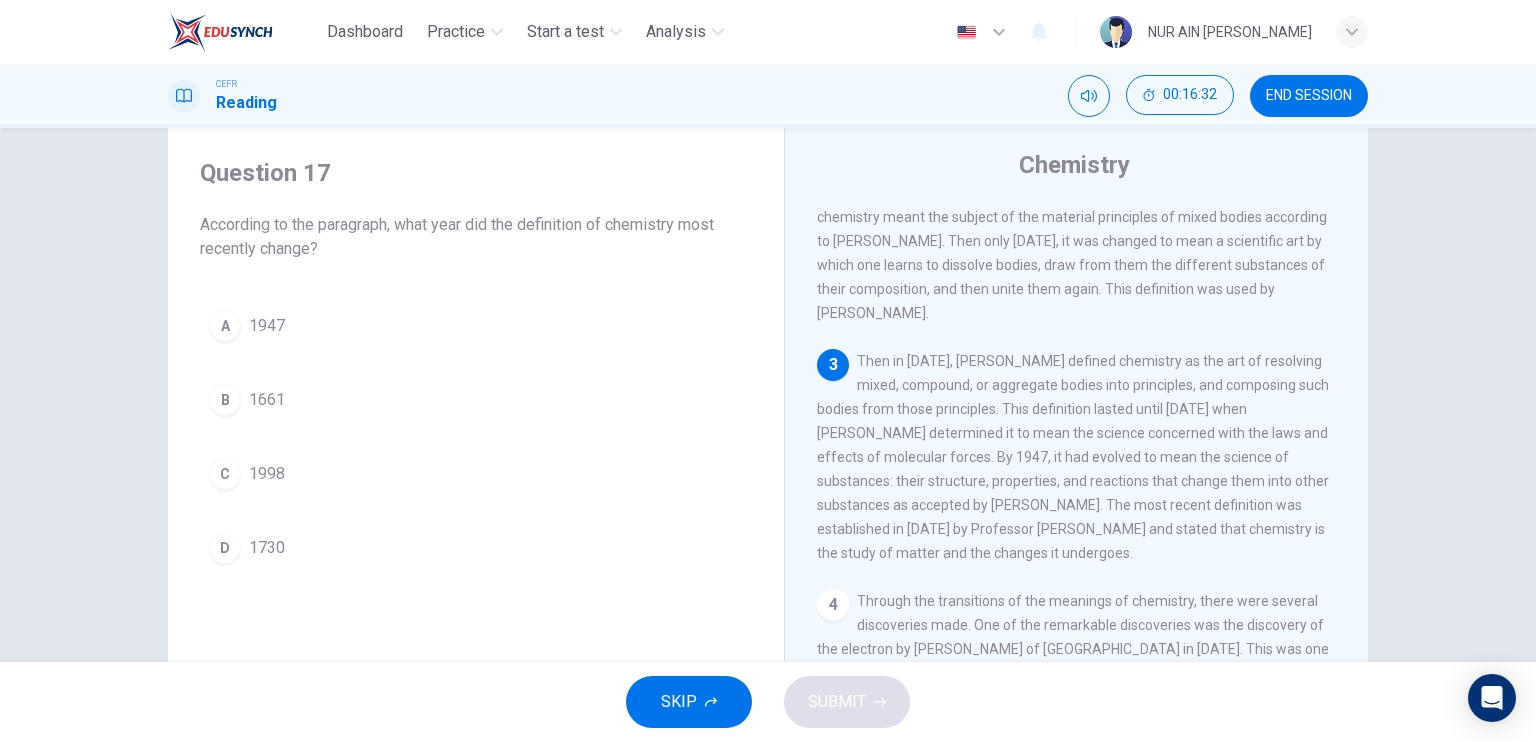 scroll, scrollTop: 200, scrollLeft: 0, axis: vertical 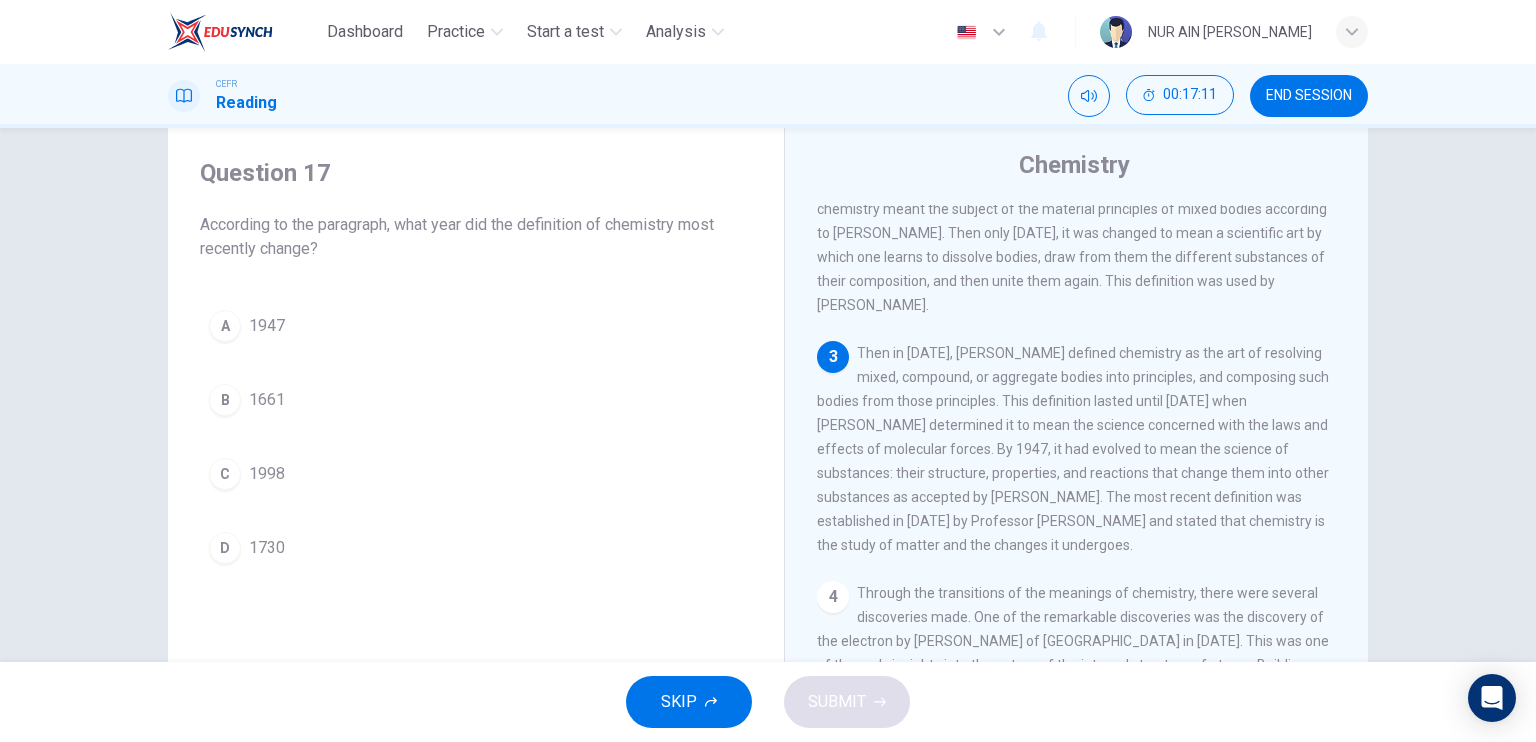 click on "C 1998" at bounding box center (476, 474) 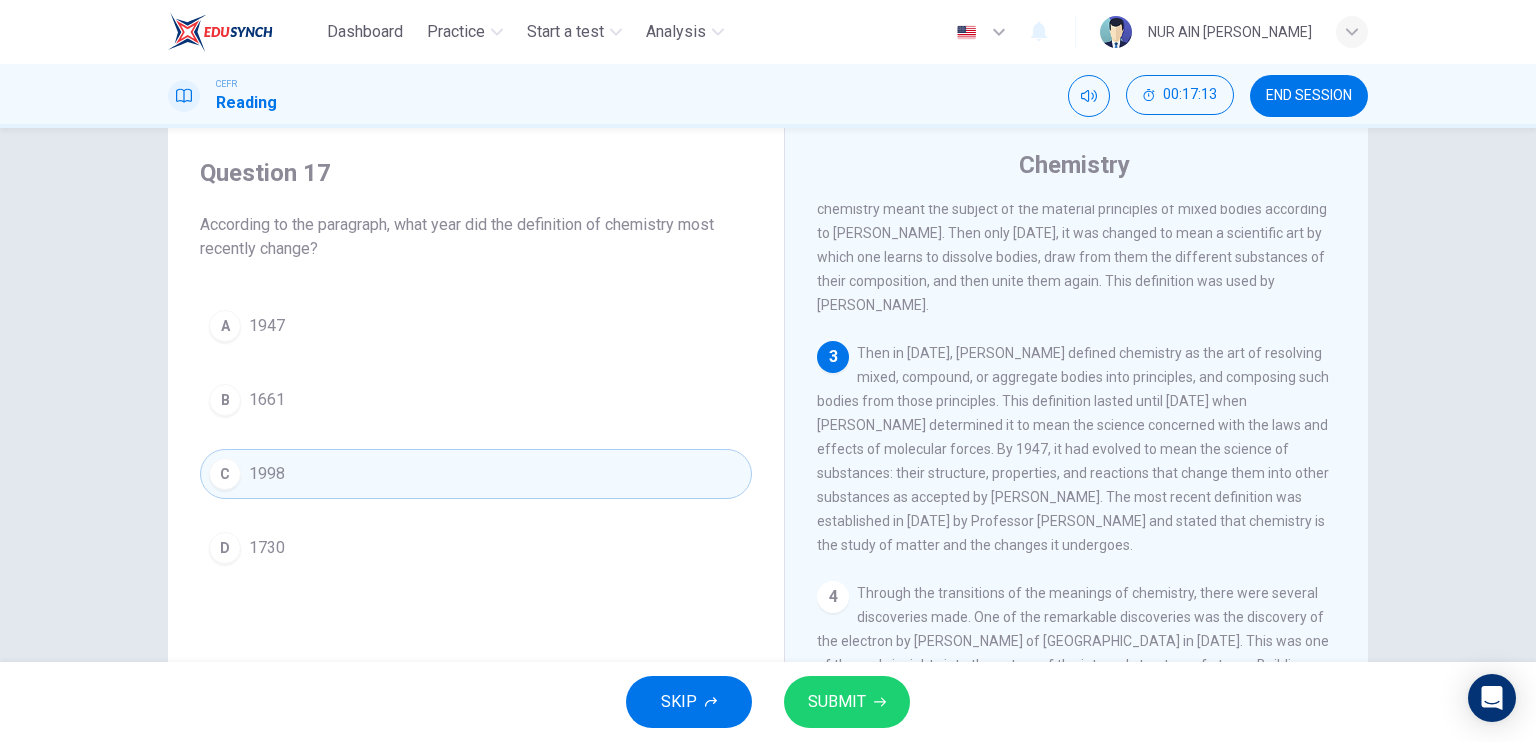 click 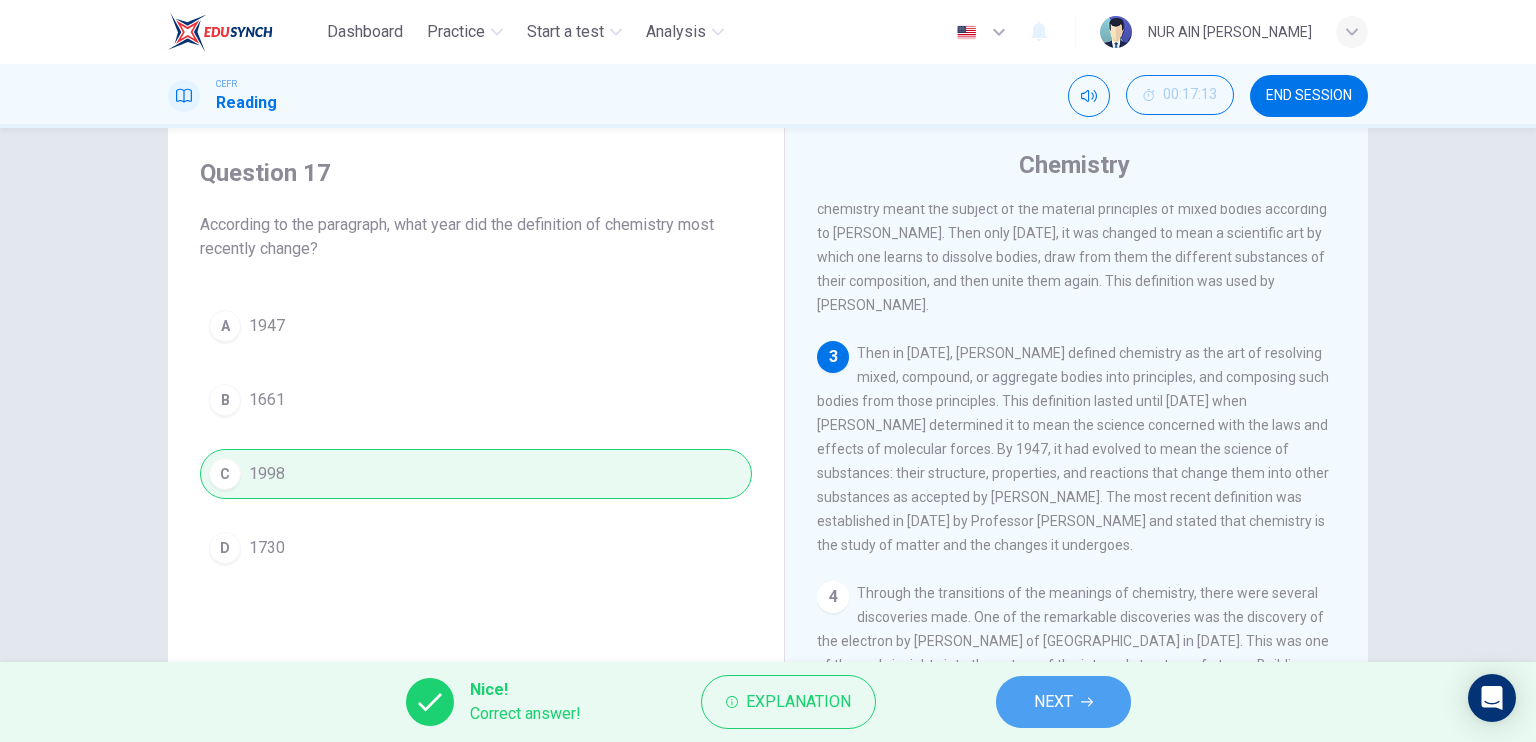 click on "NEXT" at bounding box center [1063, 702] 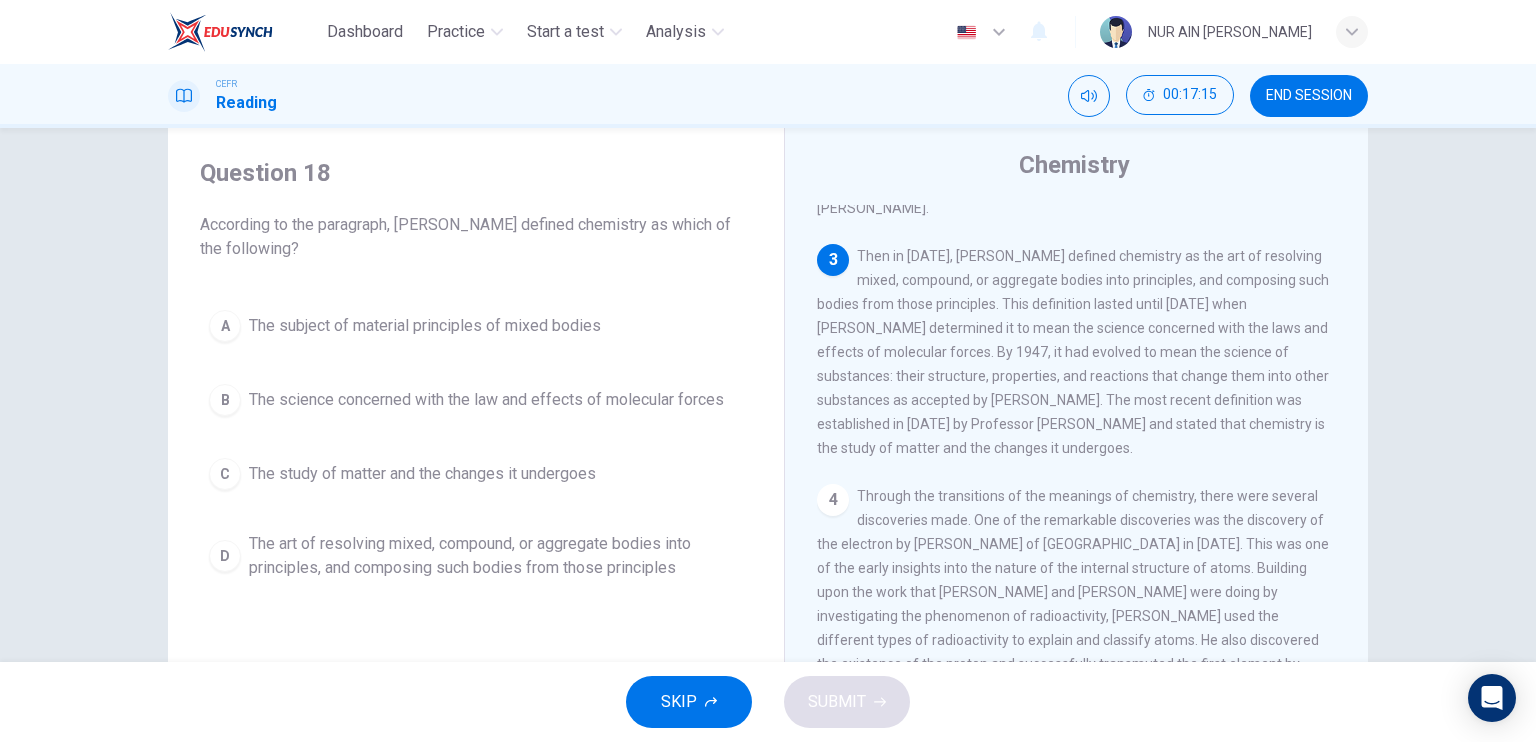 scroll, scrollTop: 380, scrollLeft: 0, axis: vertical 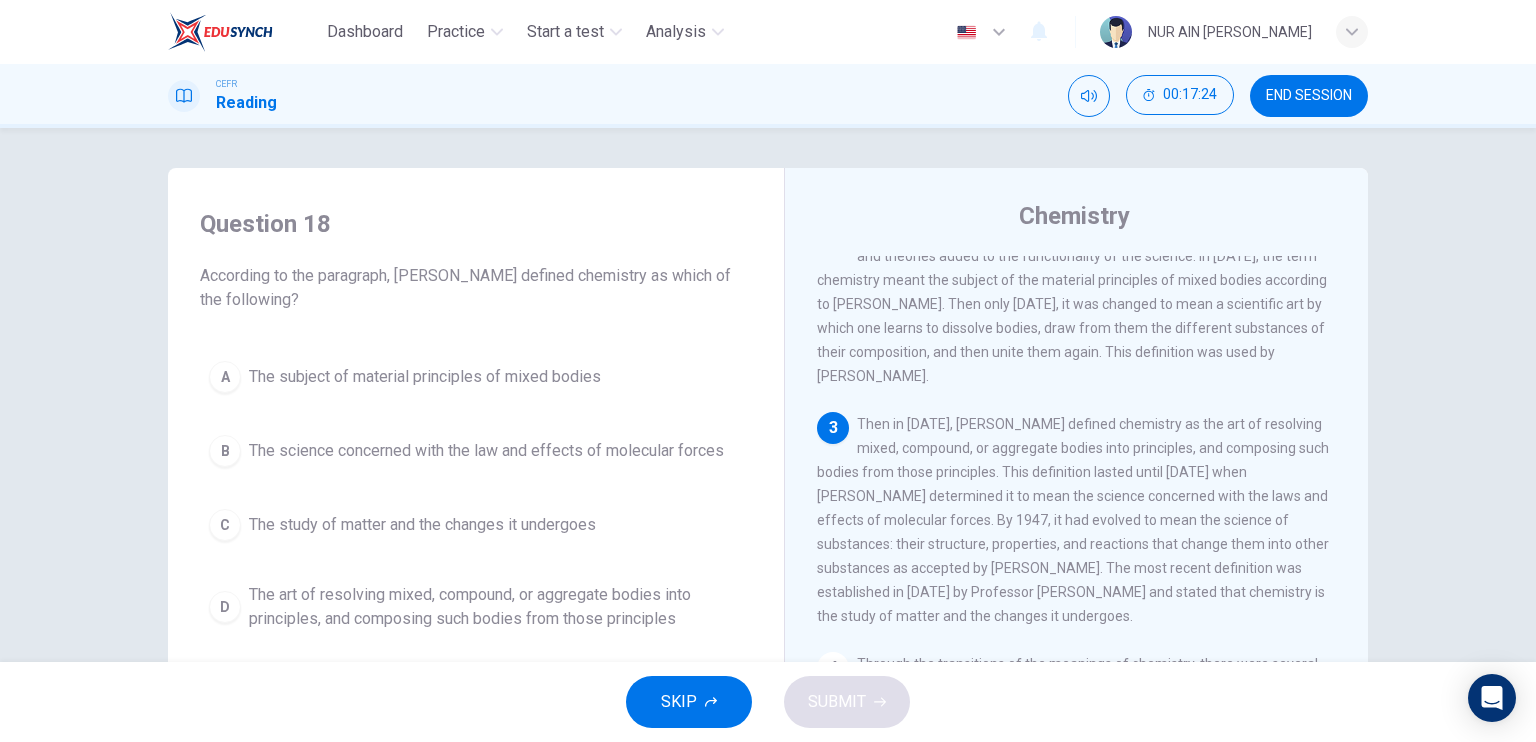 click on "D" at bounding box center (225, 607) 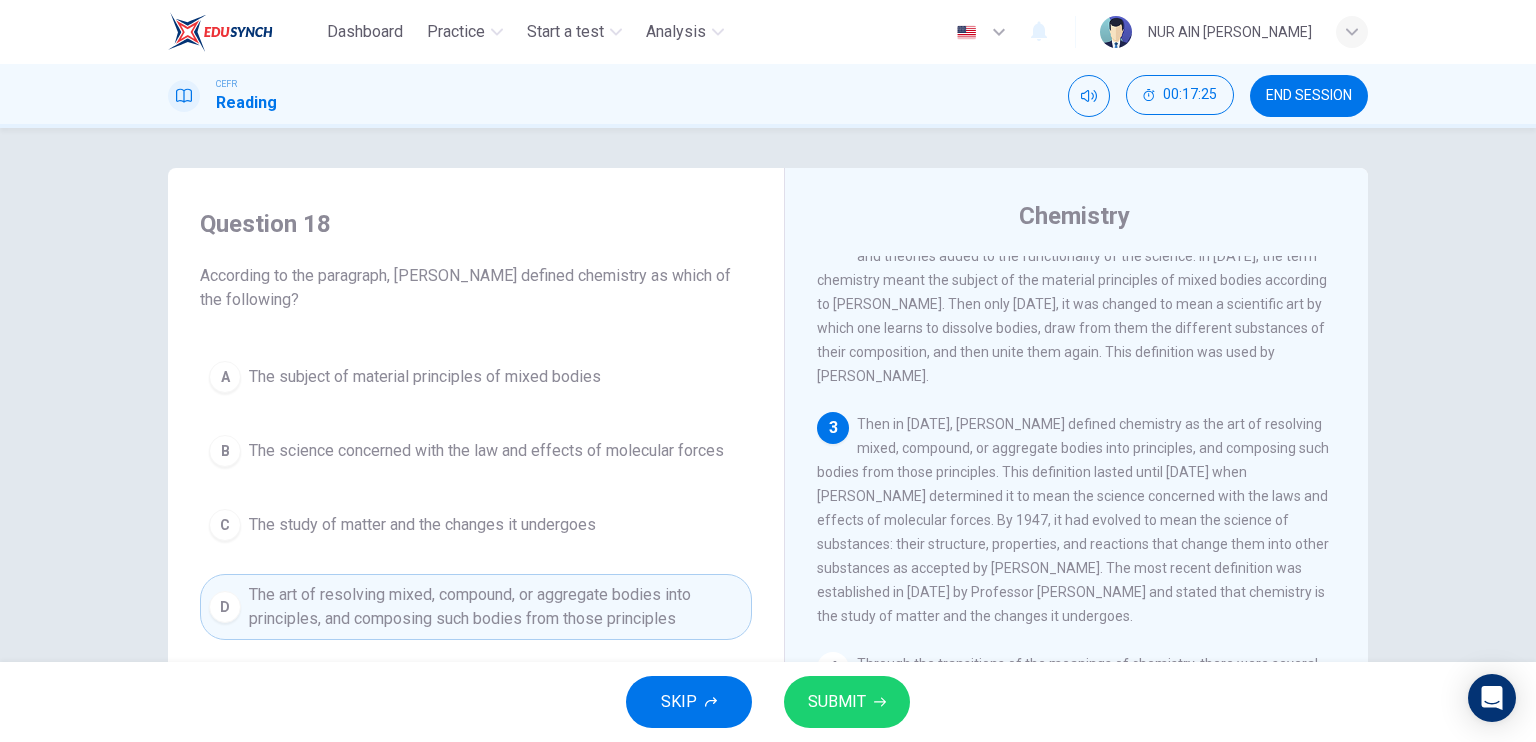 click on "SUBMIT" at bounding box center (837, 702) 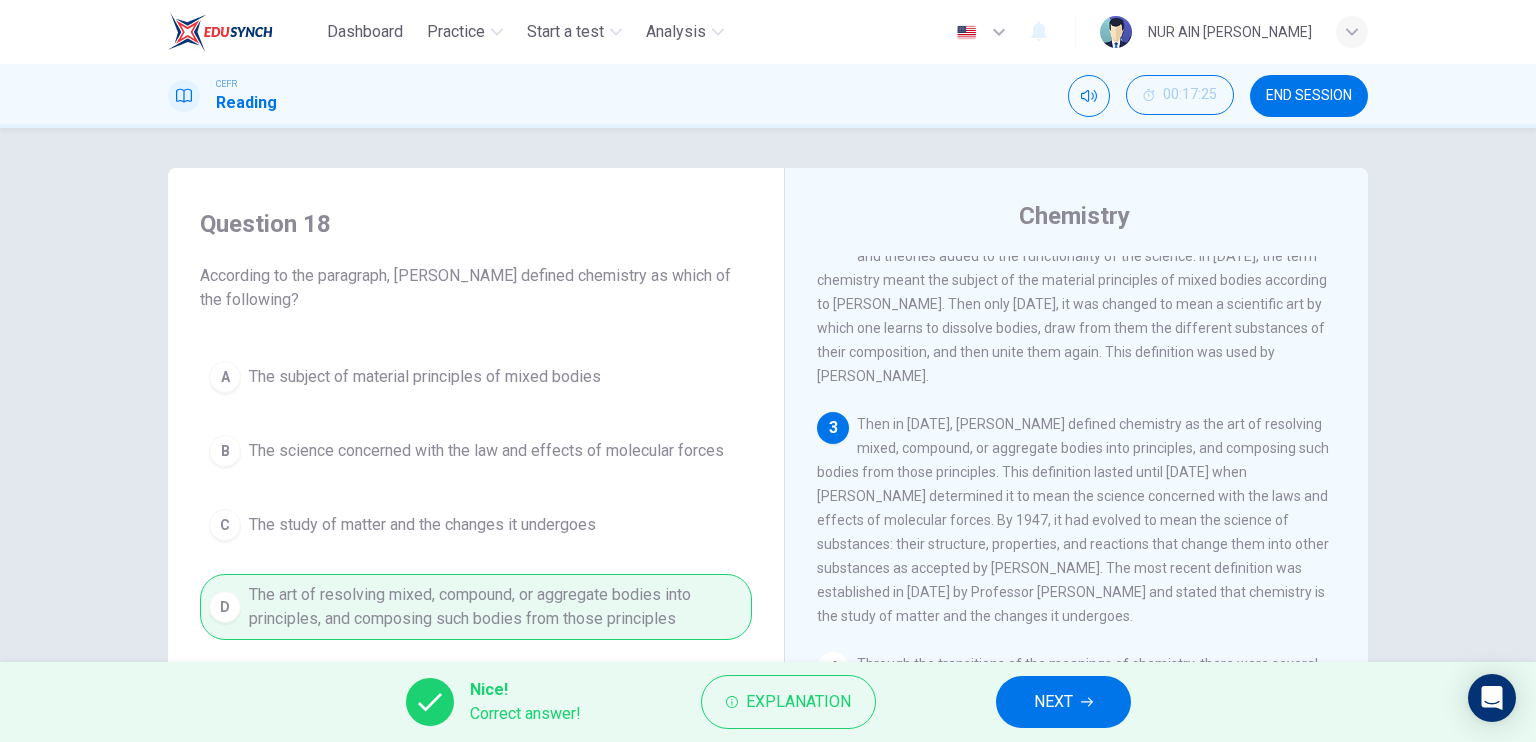 click on "NEXT" at bounding box center [1063, 702] 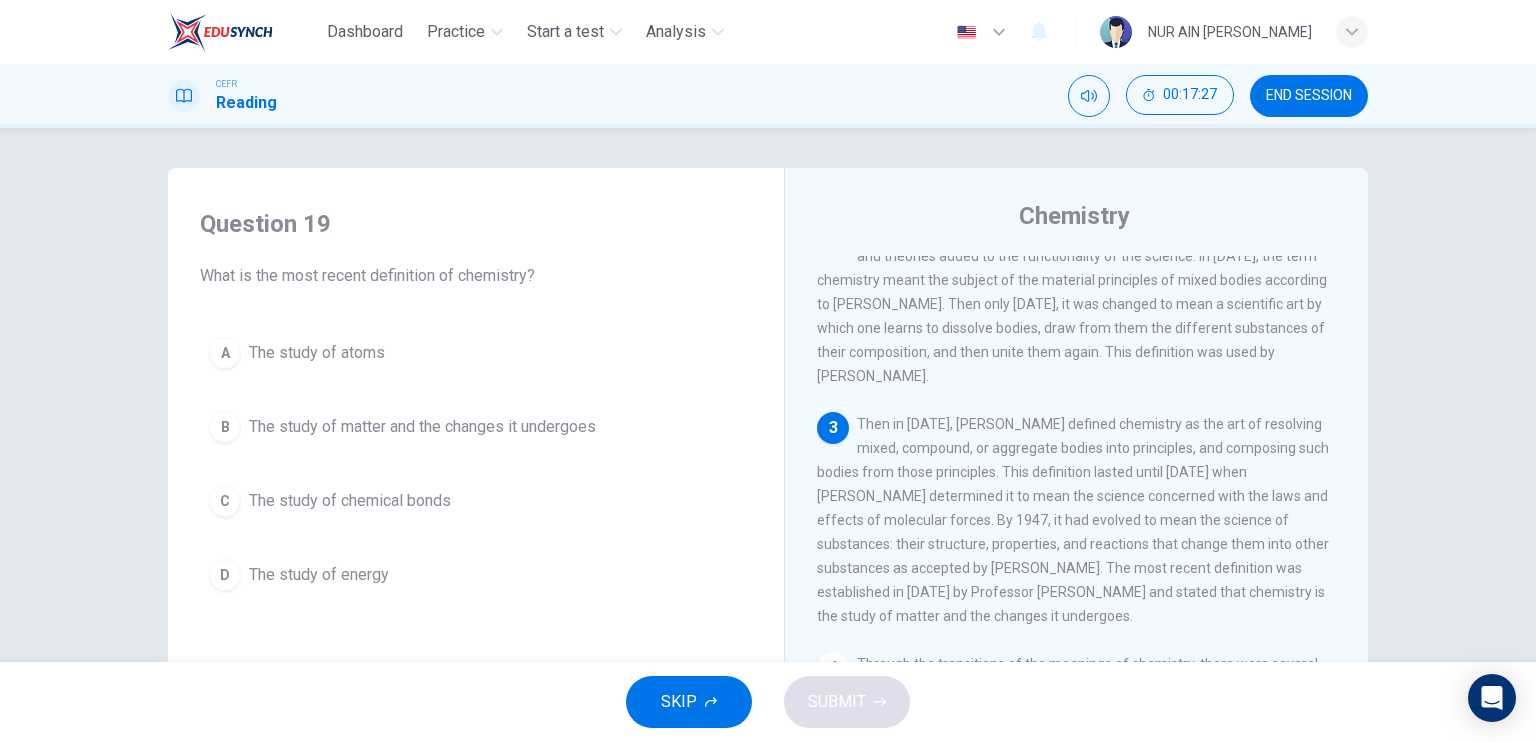 scroll, scrollTop: 380, scrollLeft: 0, axis: vertical 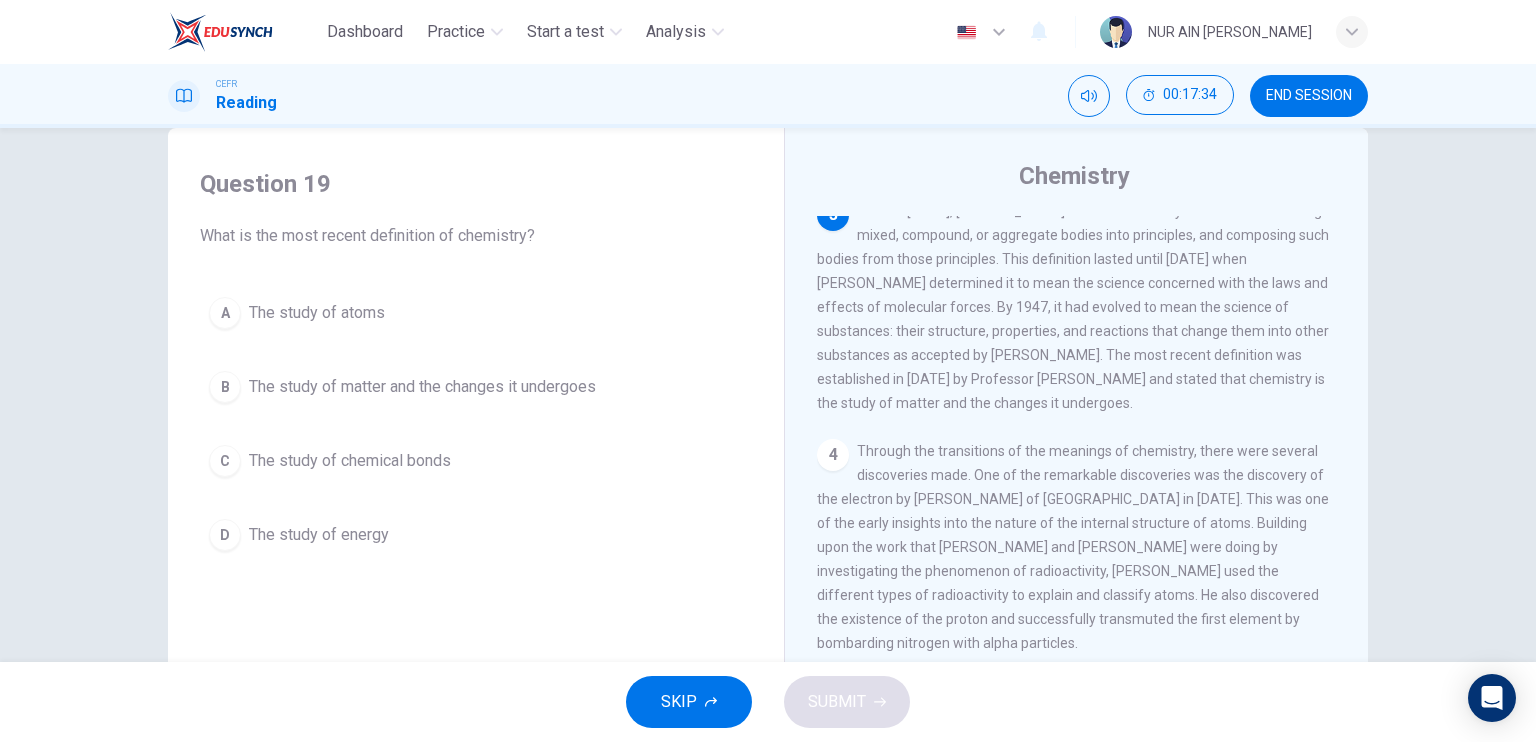 click on "The study of matter and the changes it undergoes" at bounding box center [422, 387] 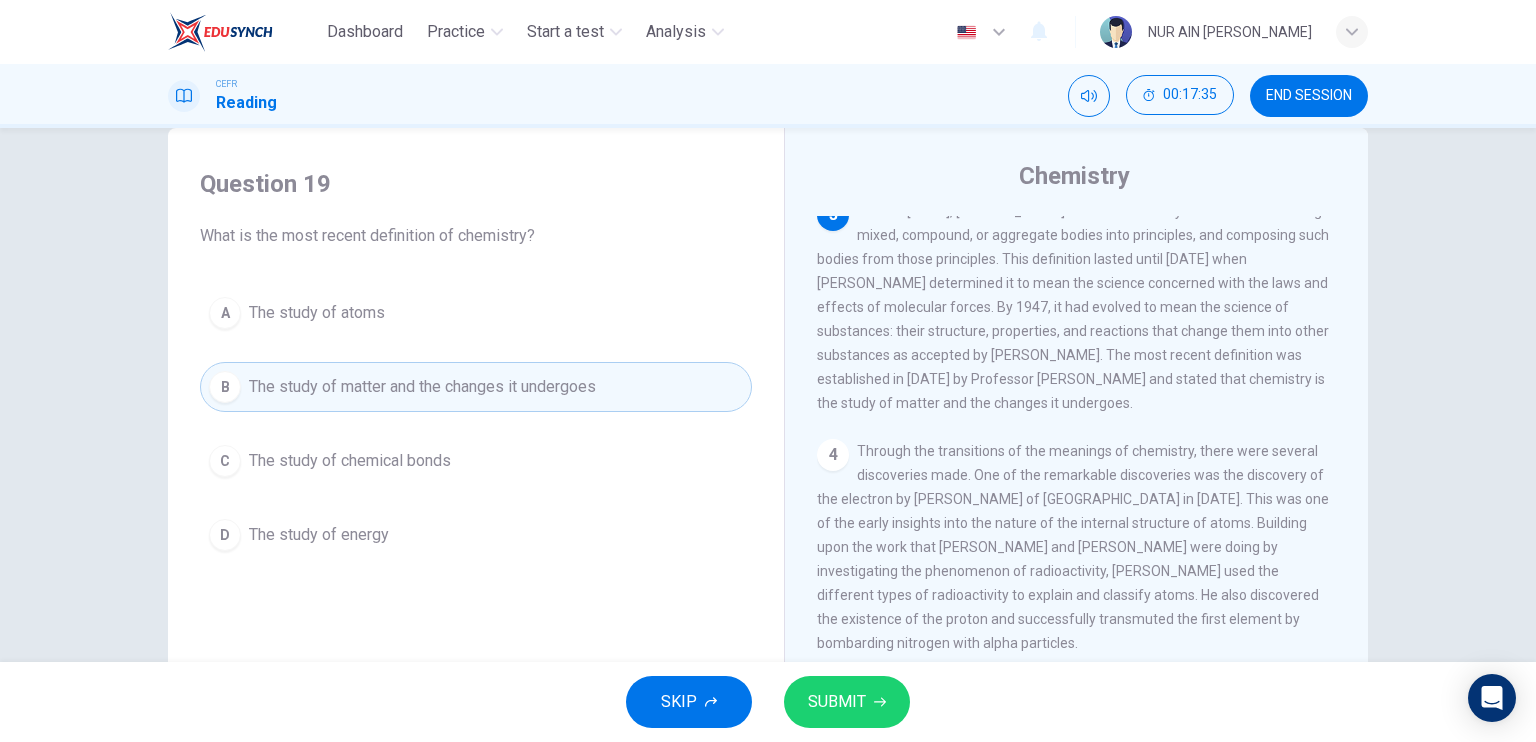 click 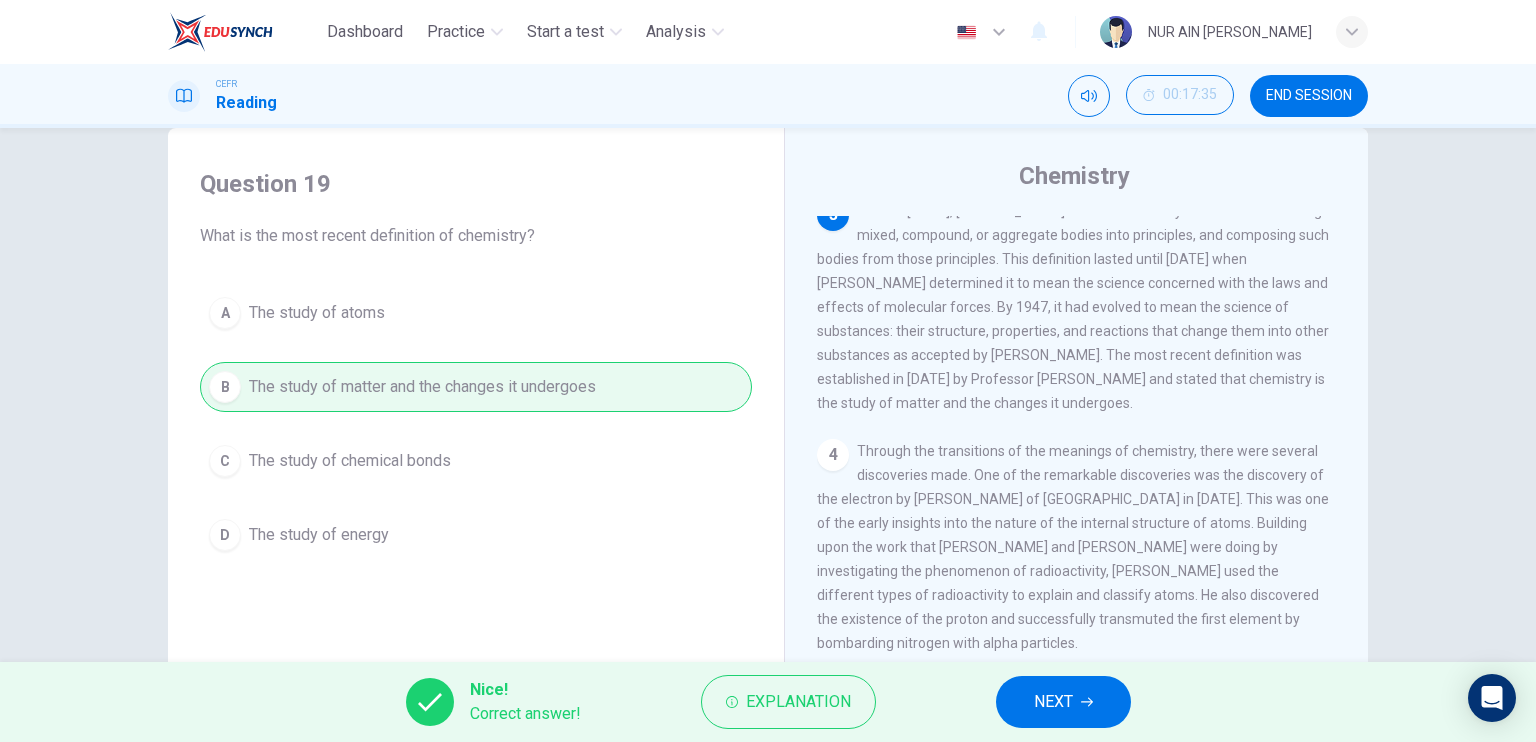 click on "NEXT" at bounding box center (1063, 702) 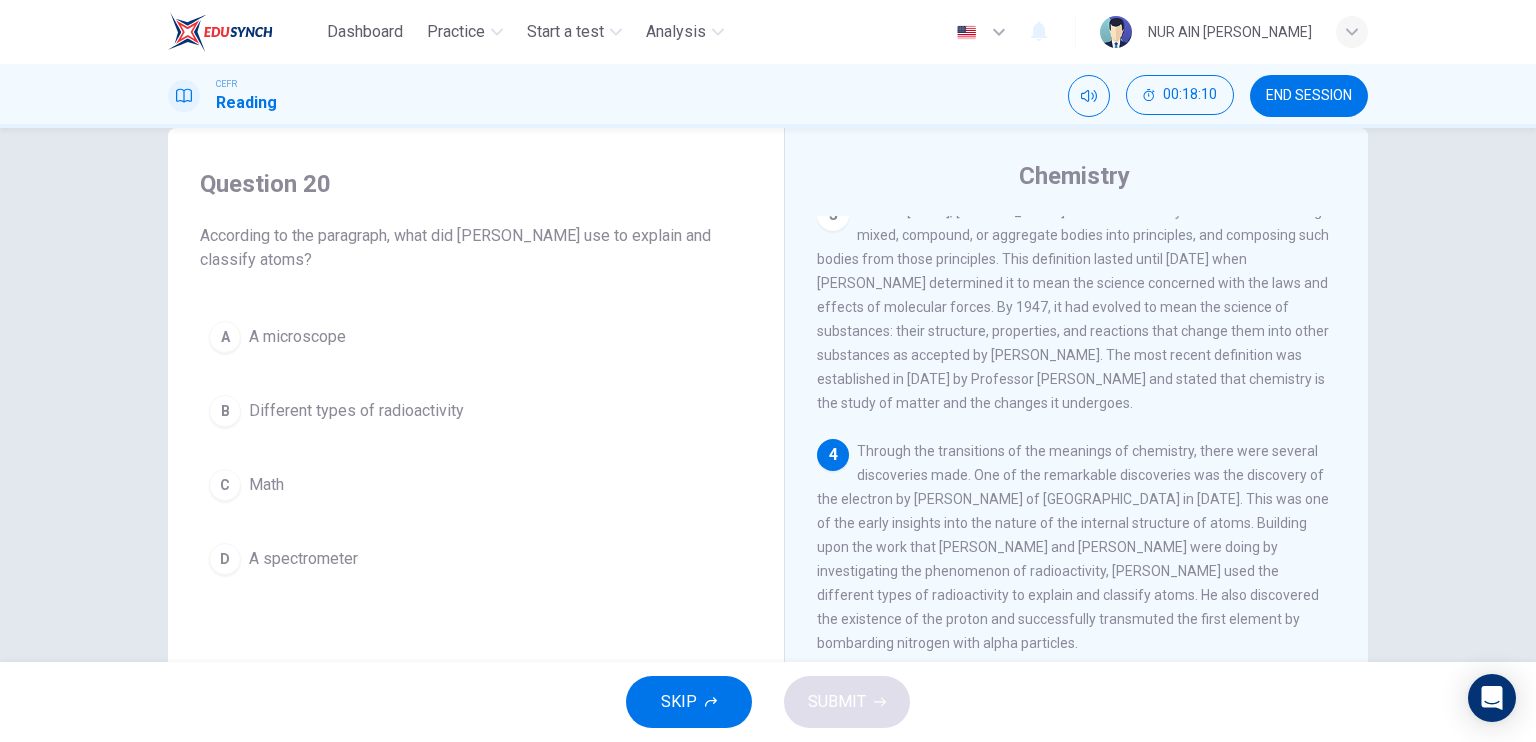 click on "Different types of radioactivity" at bounding box center (356, 411) 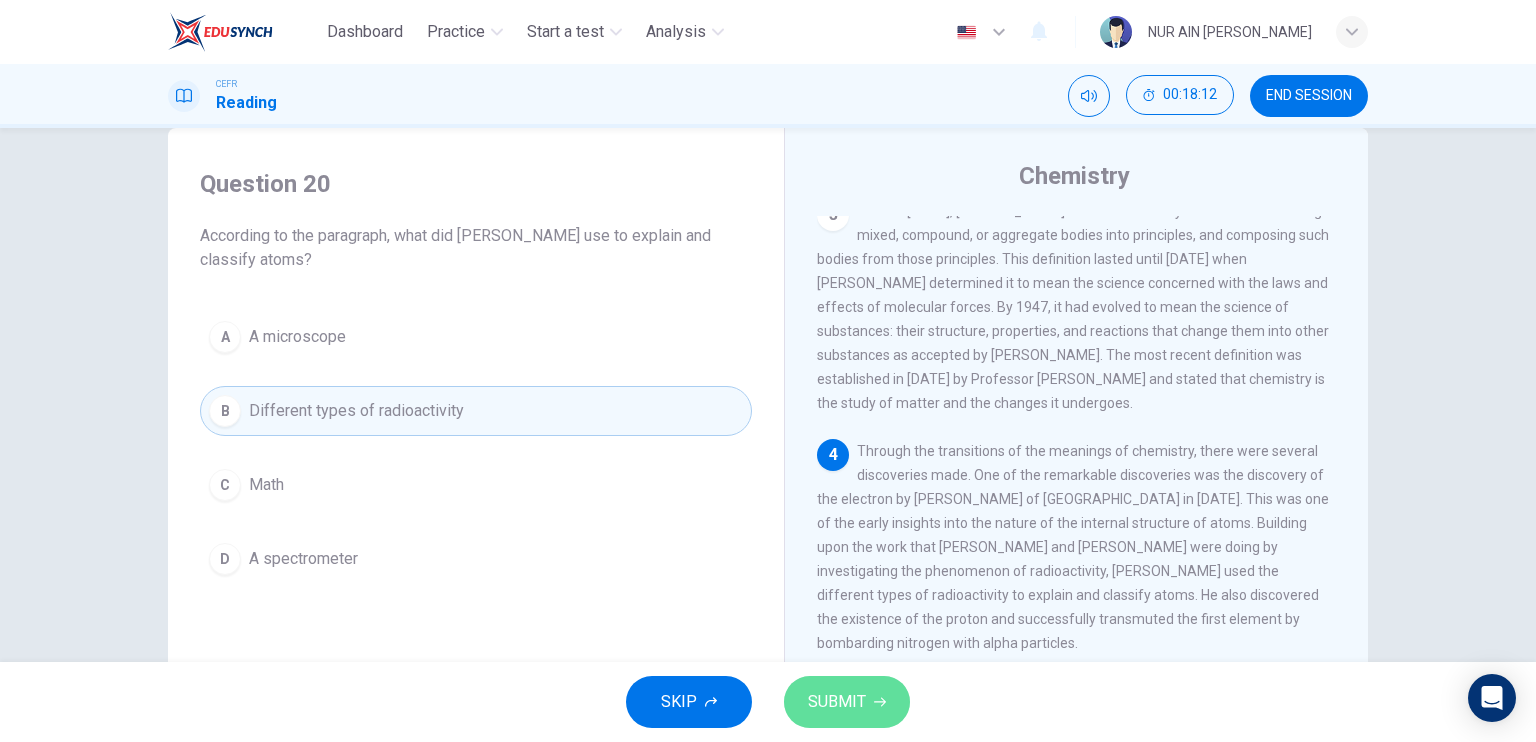 click on "SUBMIT" at bounding box center [837, 702] 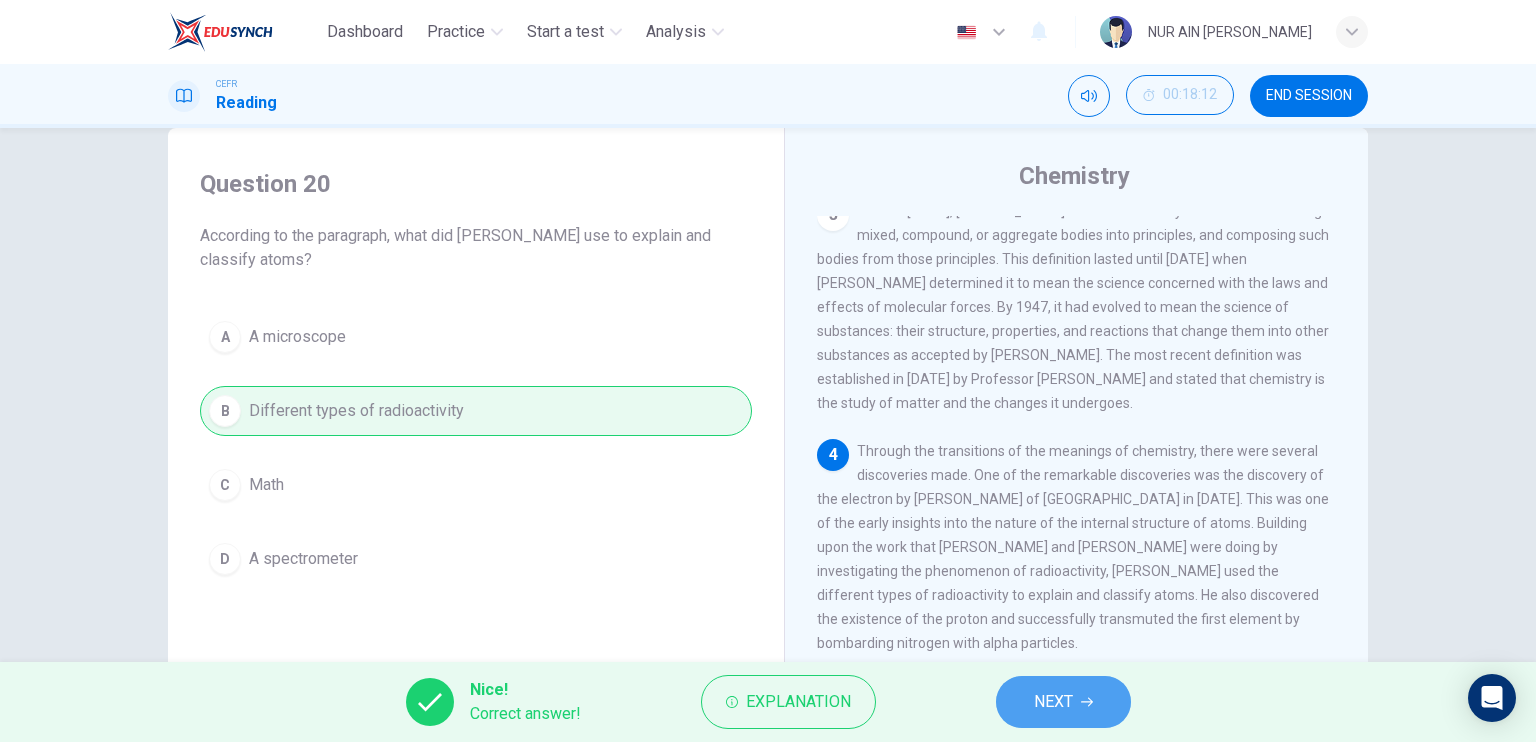 click on "NEXT" at bounding box center (1063, 702) 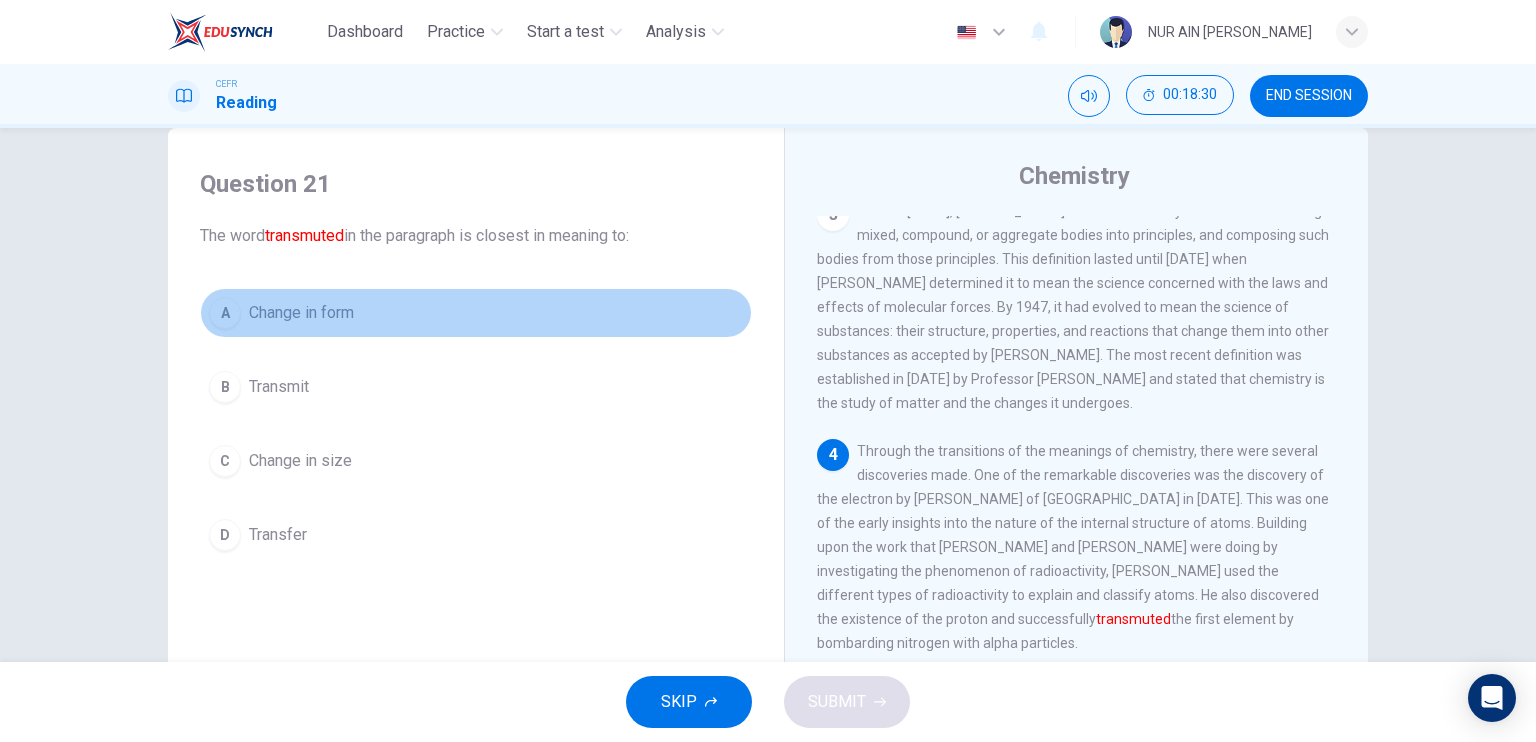 click on "Change in form" at bounding box center (301, 313) 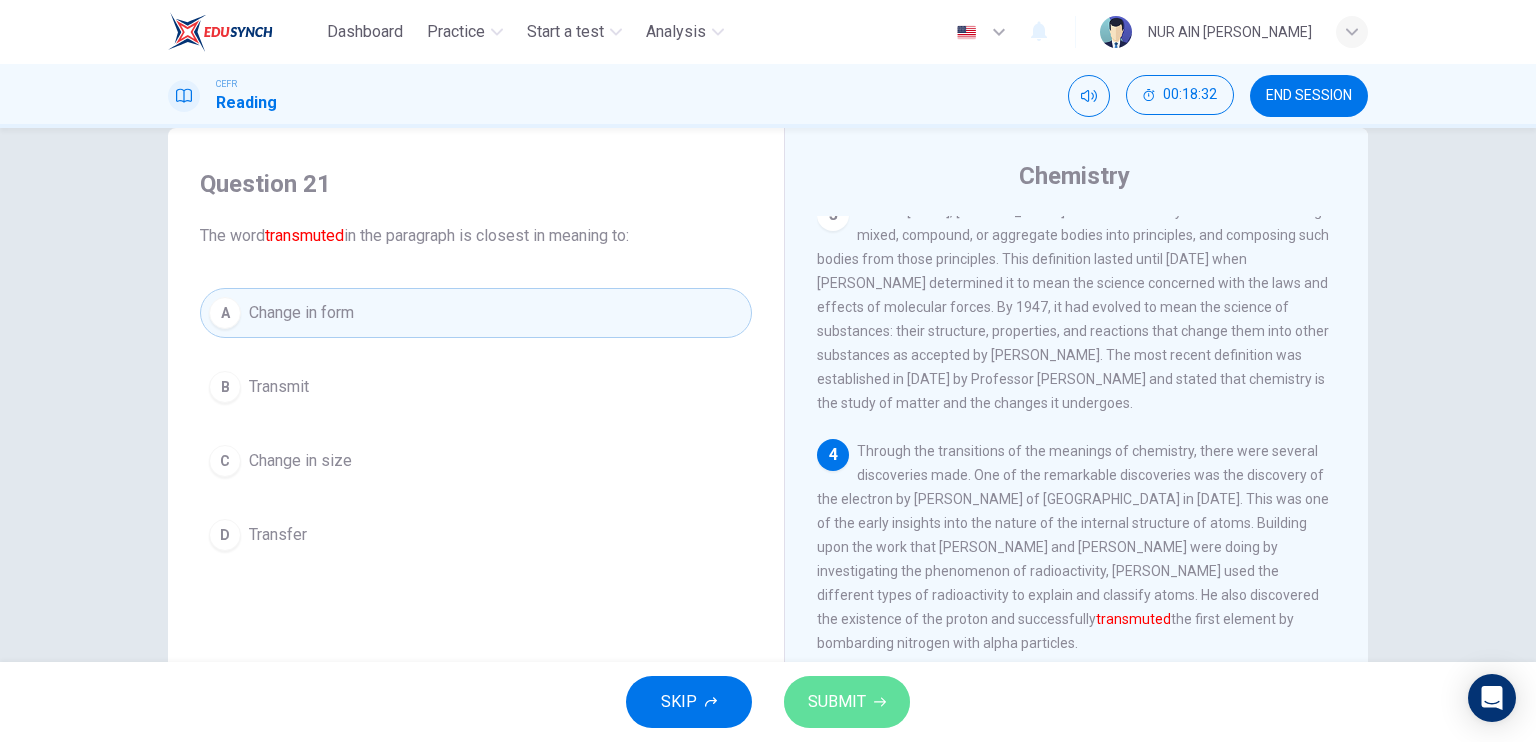 click on "SUBMIT" at bounding box center (837, 702) 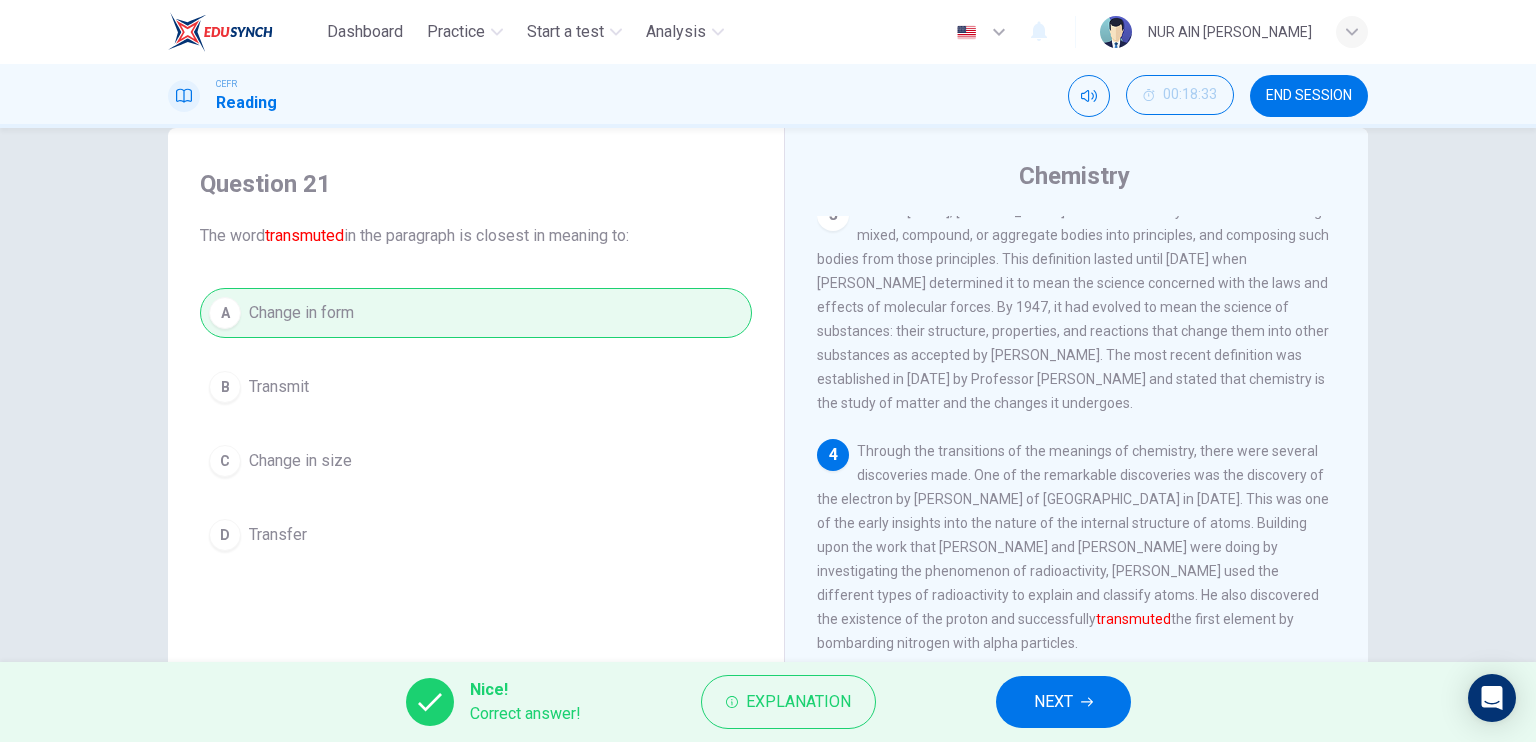 click on "NEXT" at bounding box center [1053, 702] 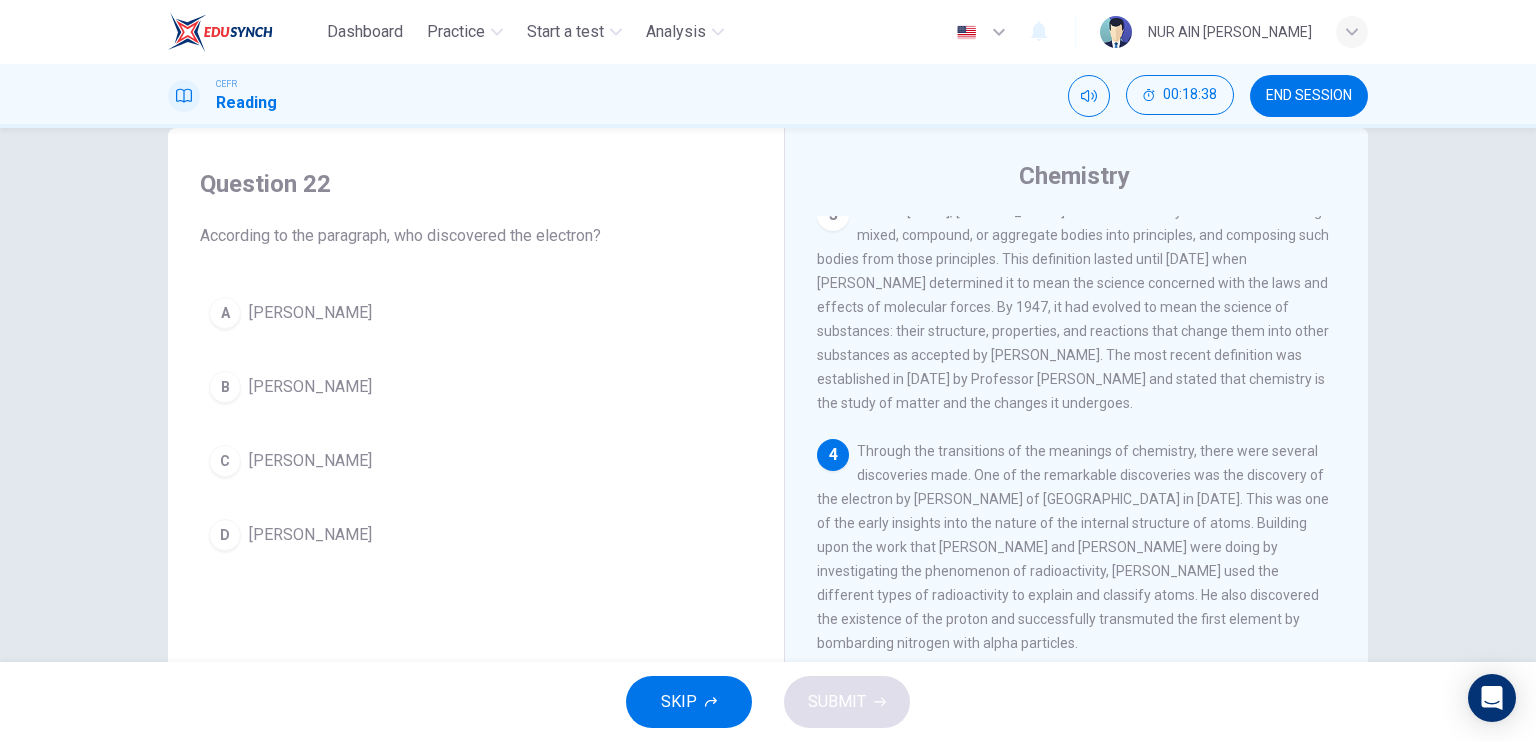 click on "A" at bounding box center [225, 313] 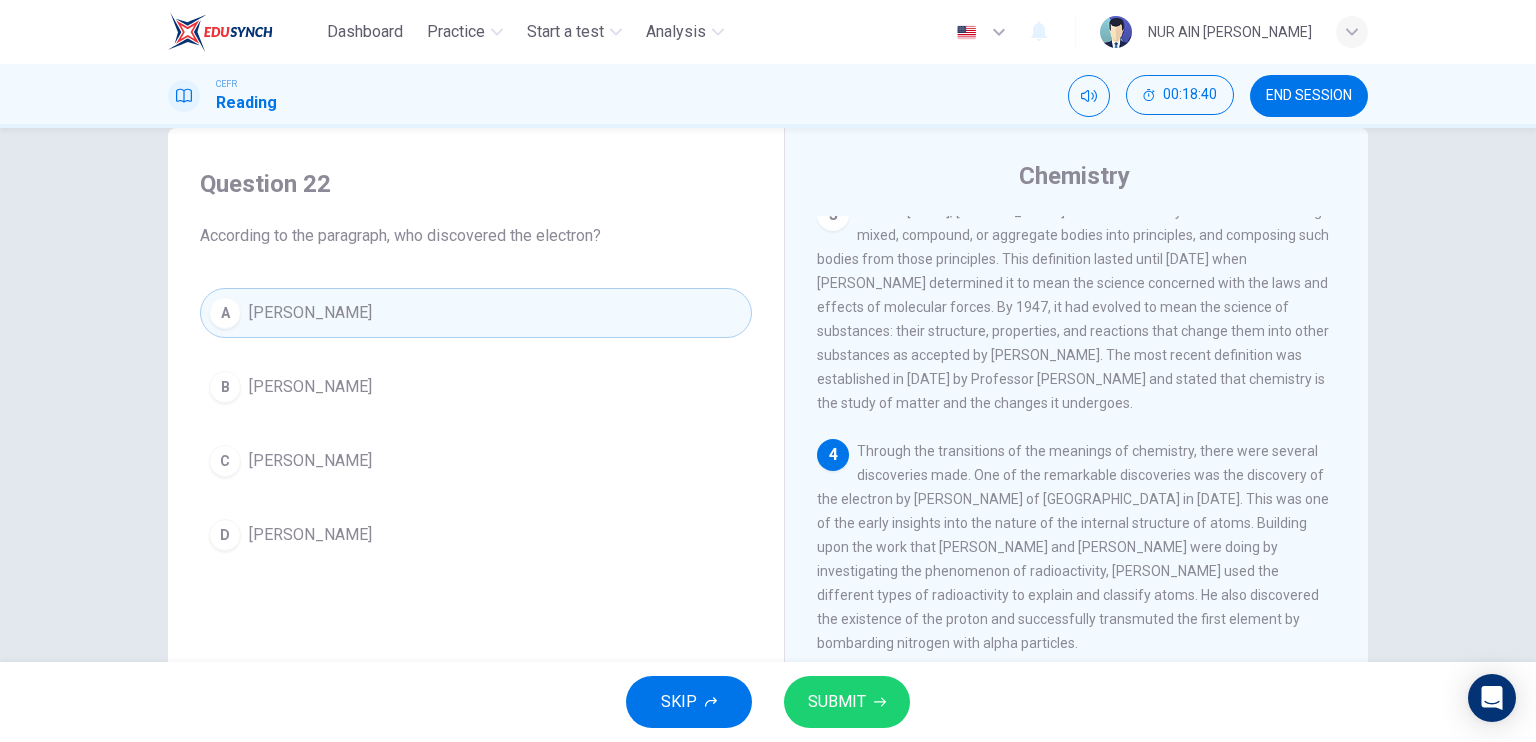 click on "SUBMIT" at bounding box center (847, 702) 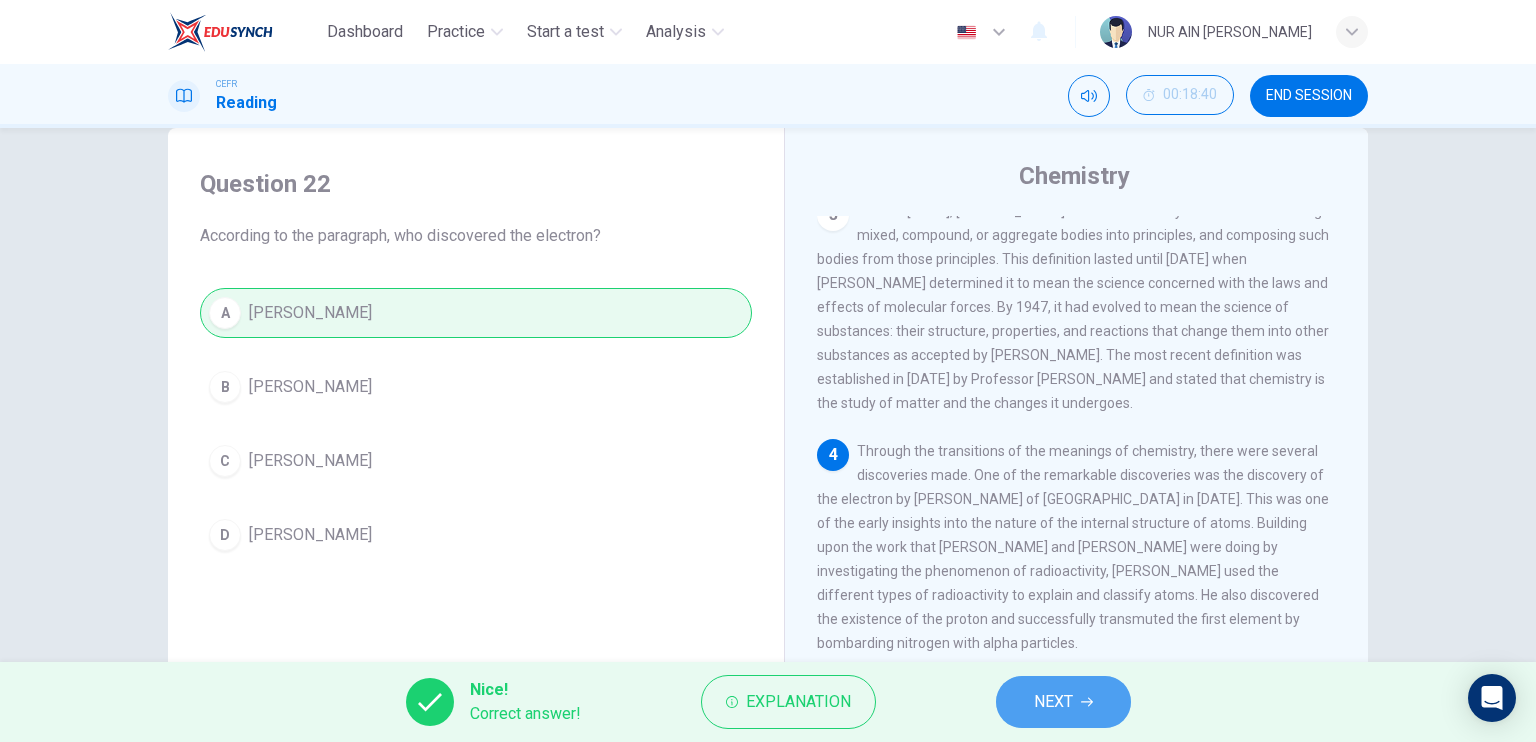 click on "NEXT" at bounding box center (1053, 702) 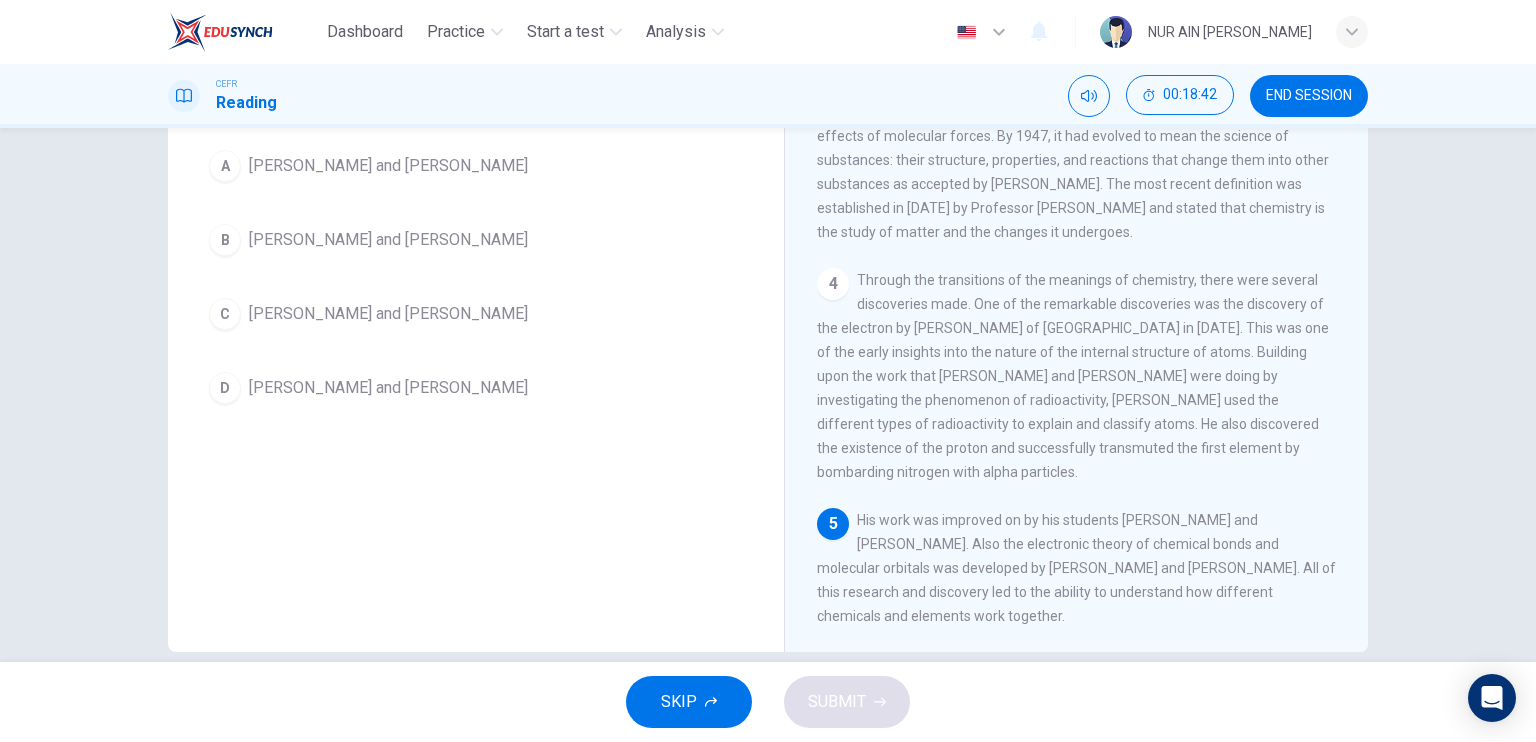 scroll, scrollTop: 240, scrollLeft: 0, axis: vertical 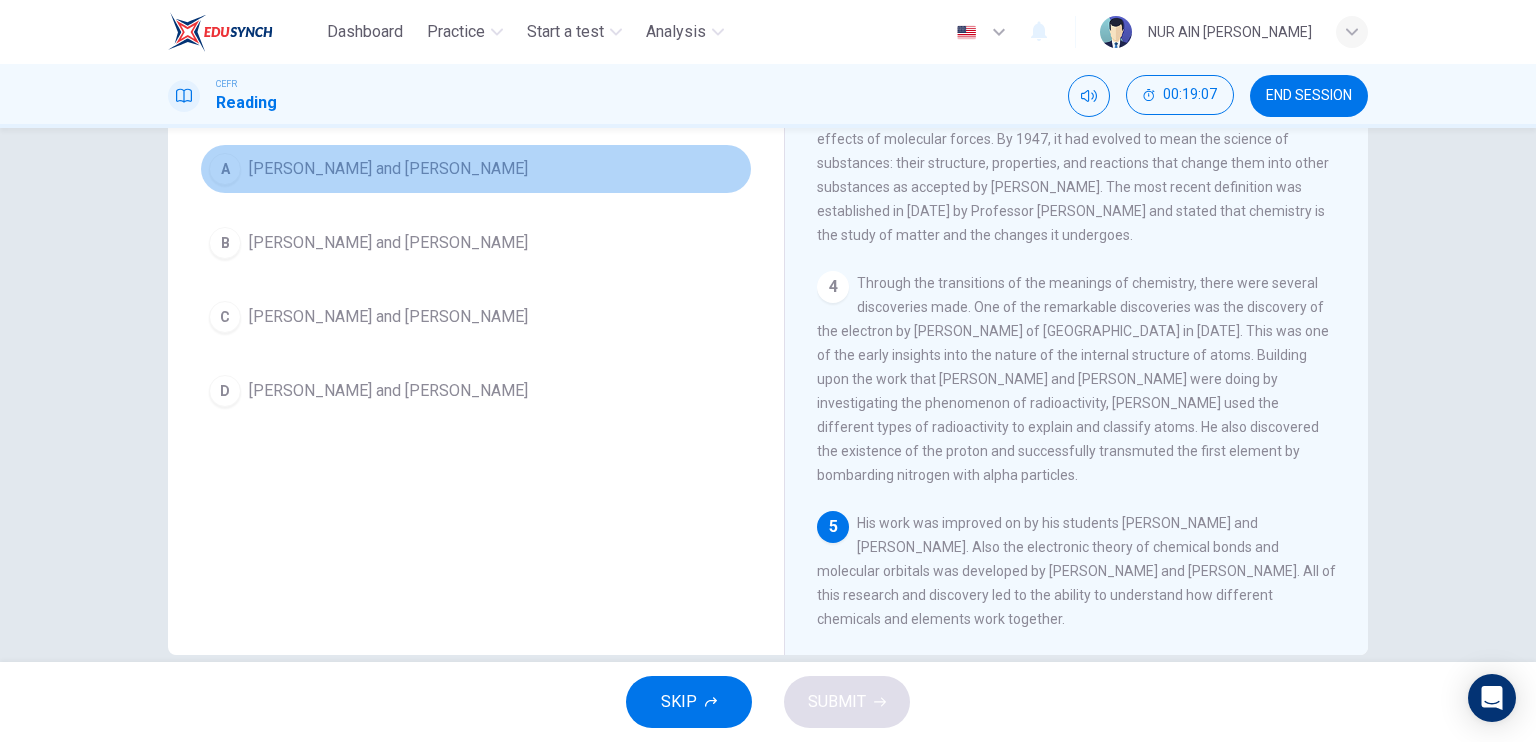 click on "Linus Pauling and Gilbert Lewis" at bounding box center [388, 169] 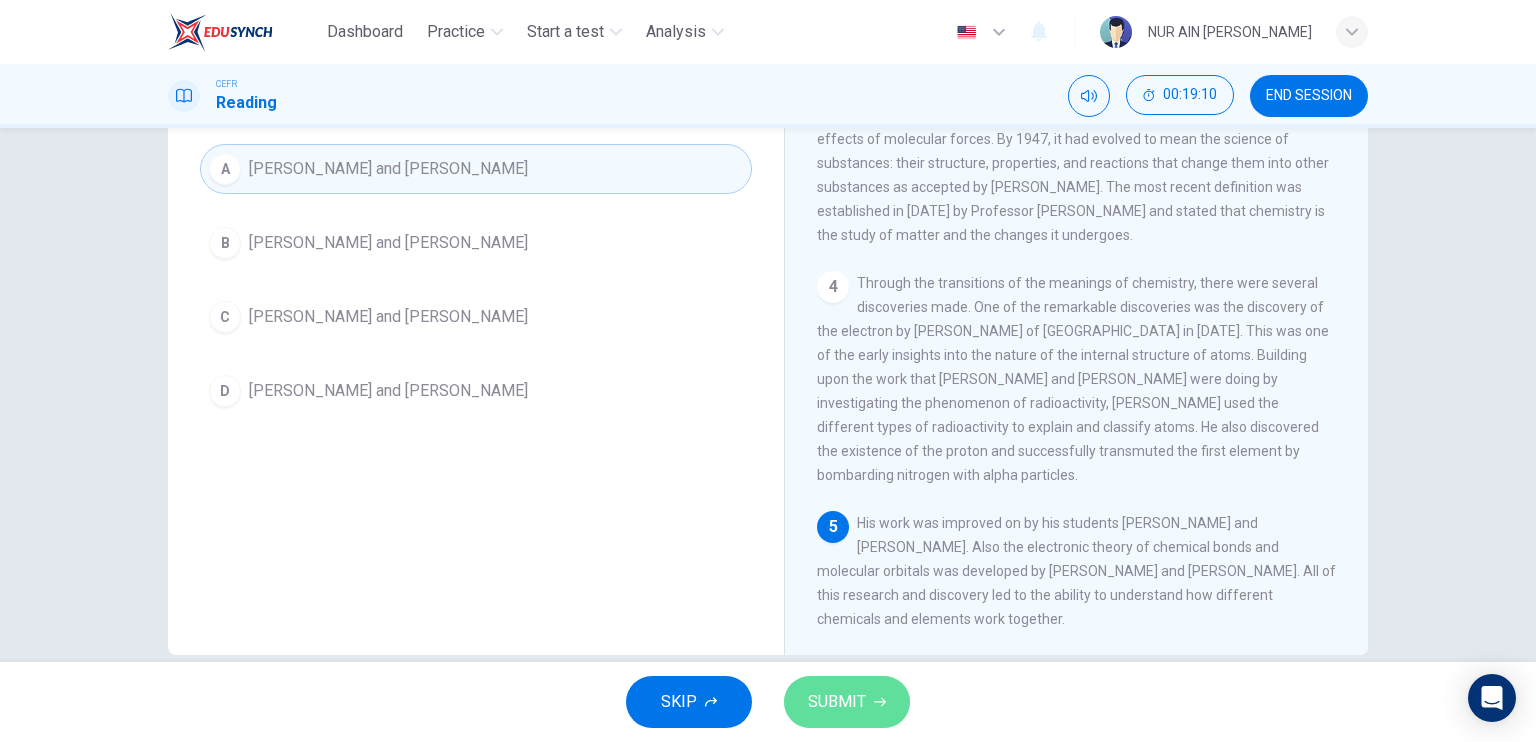 click 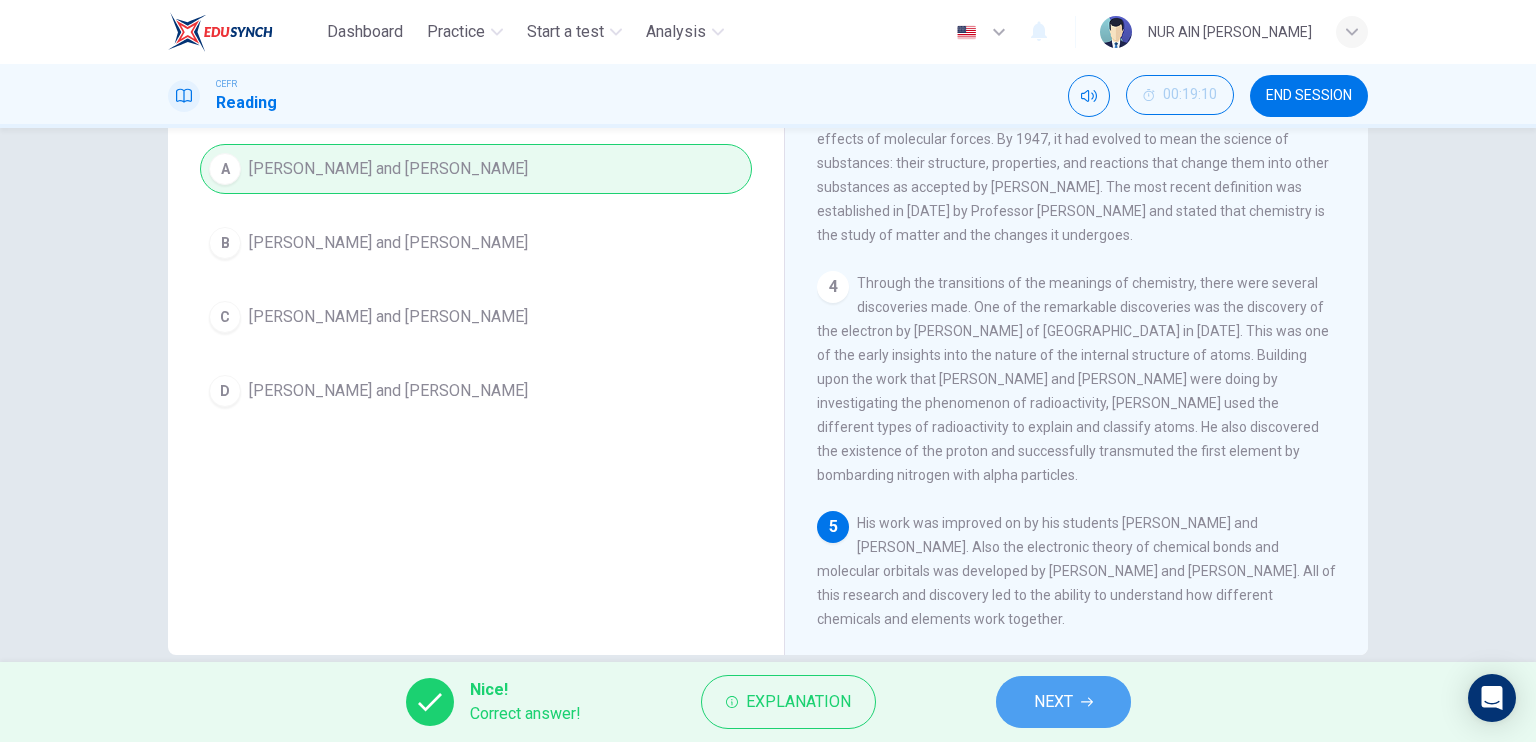 click on "NEXT" at bounding box center (1053, 702) 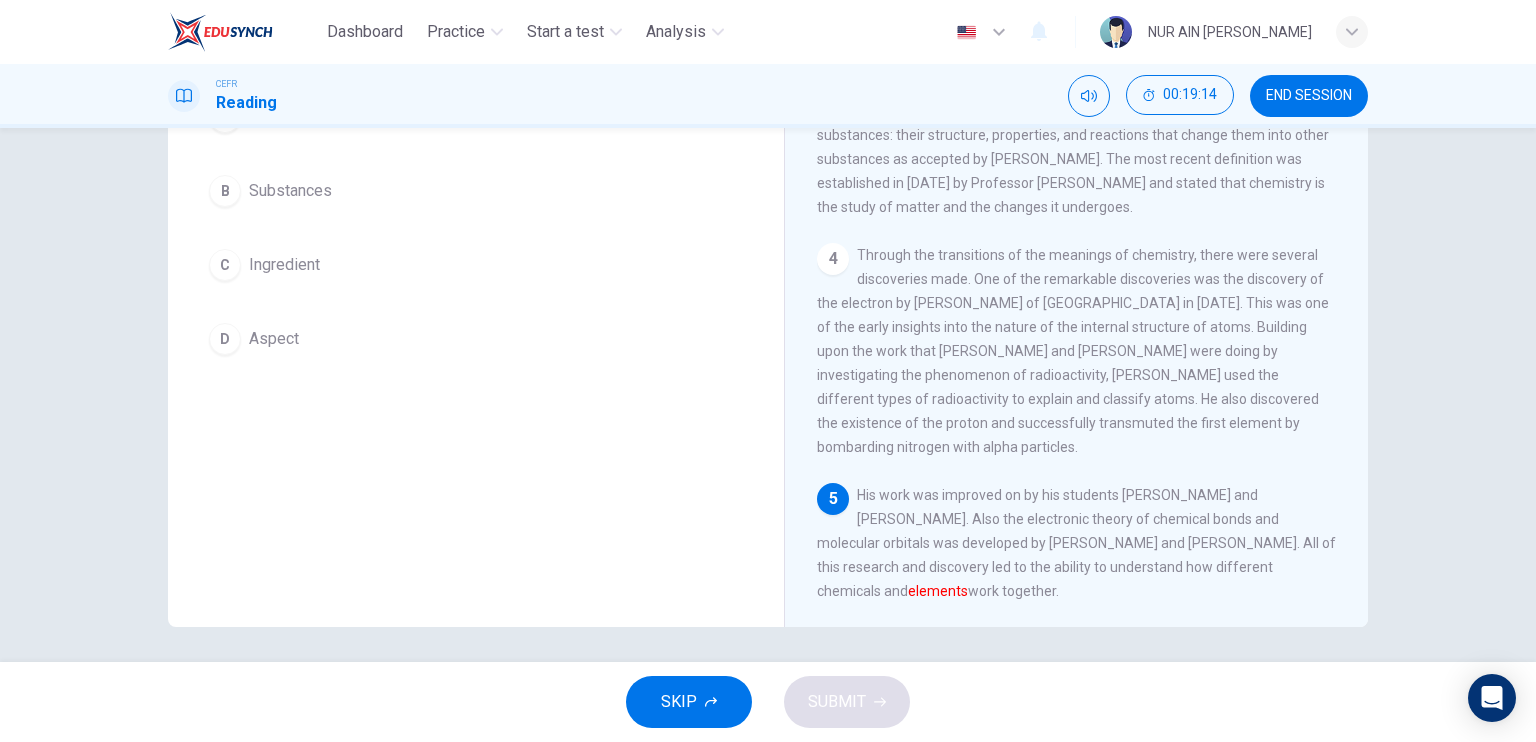 scroll, scrollTop: 240, scrollLeft: 0, axis: vertical 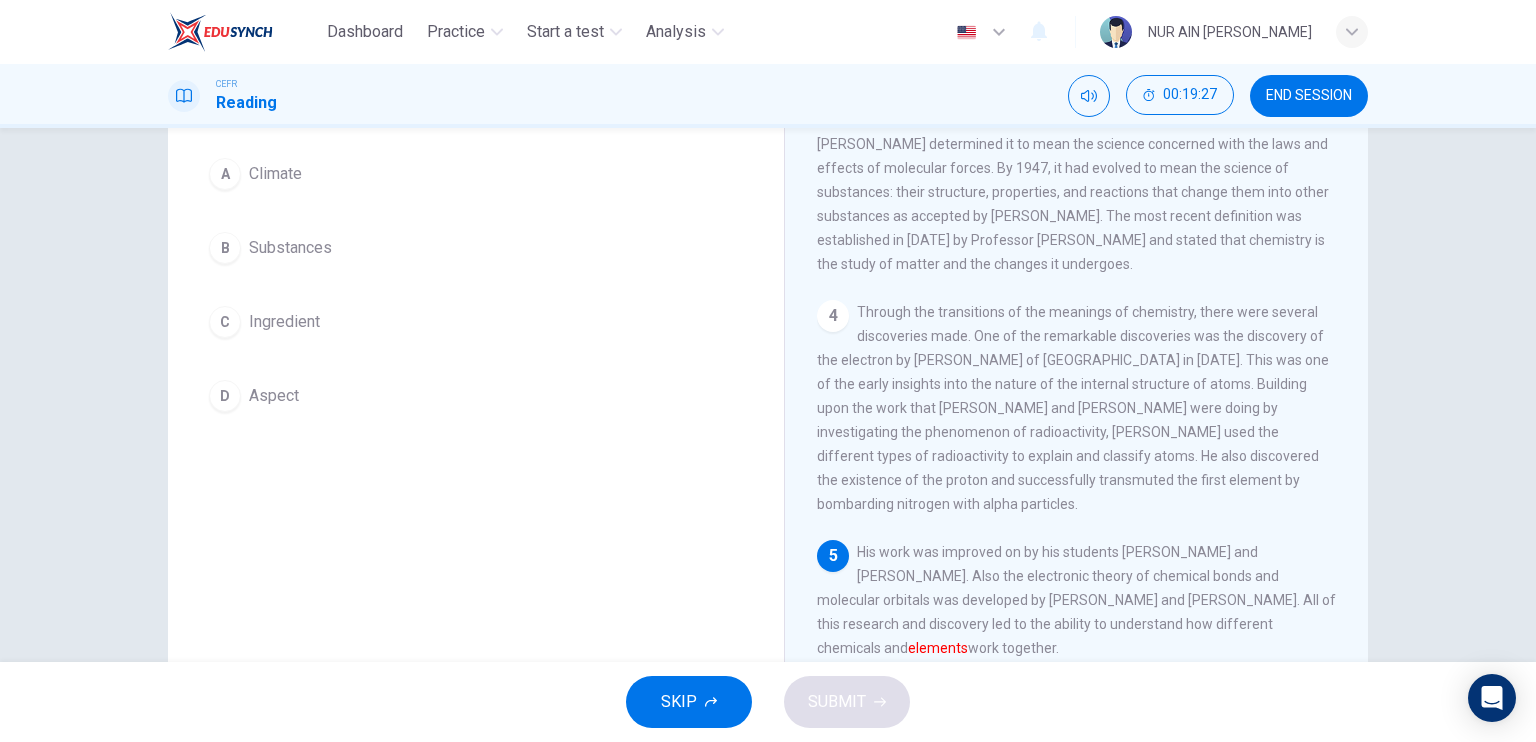 click on "Substances" at bounding box center (290, 248) 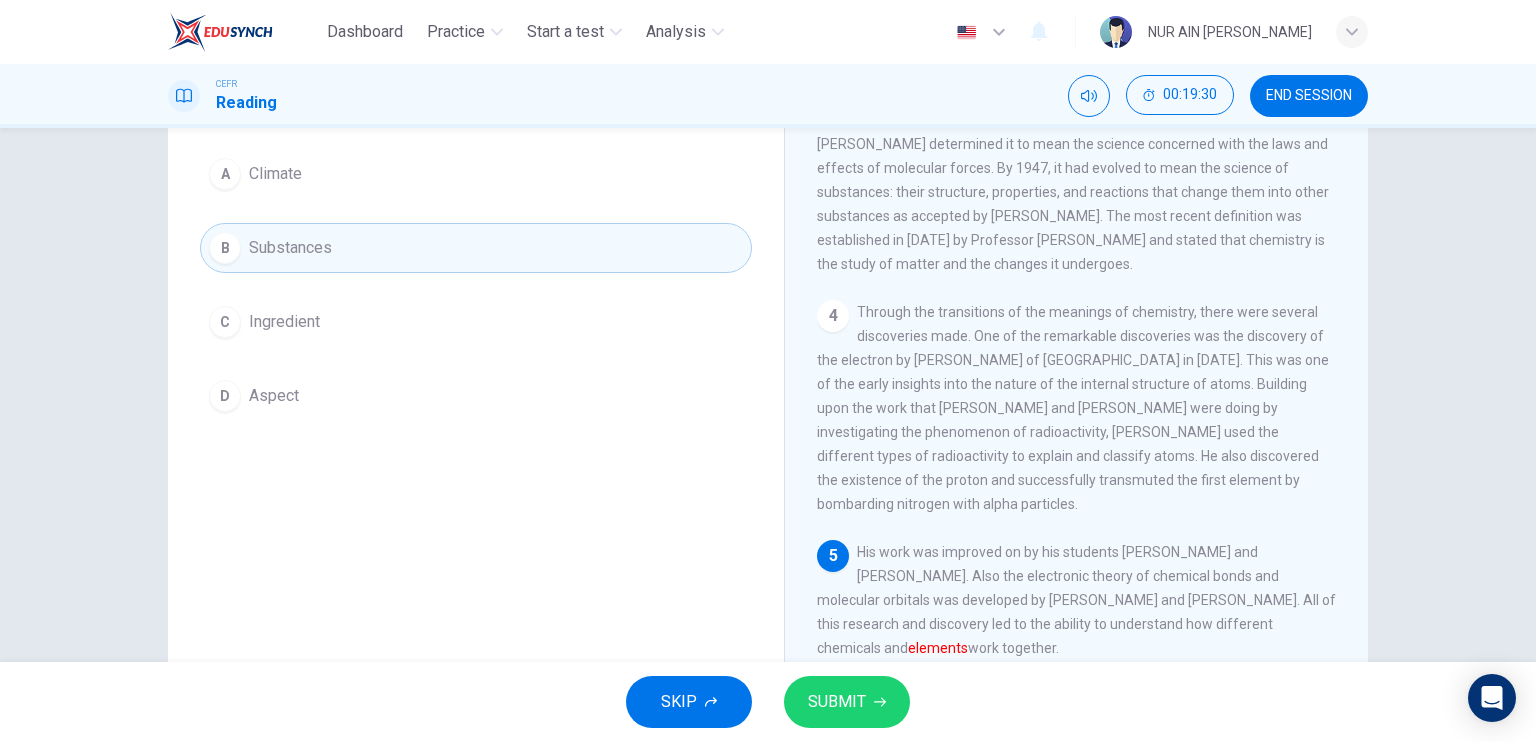 click on "SUBMIT" at bounding box center [837, 702] 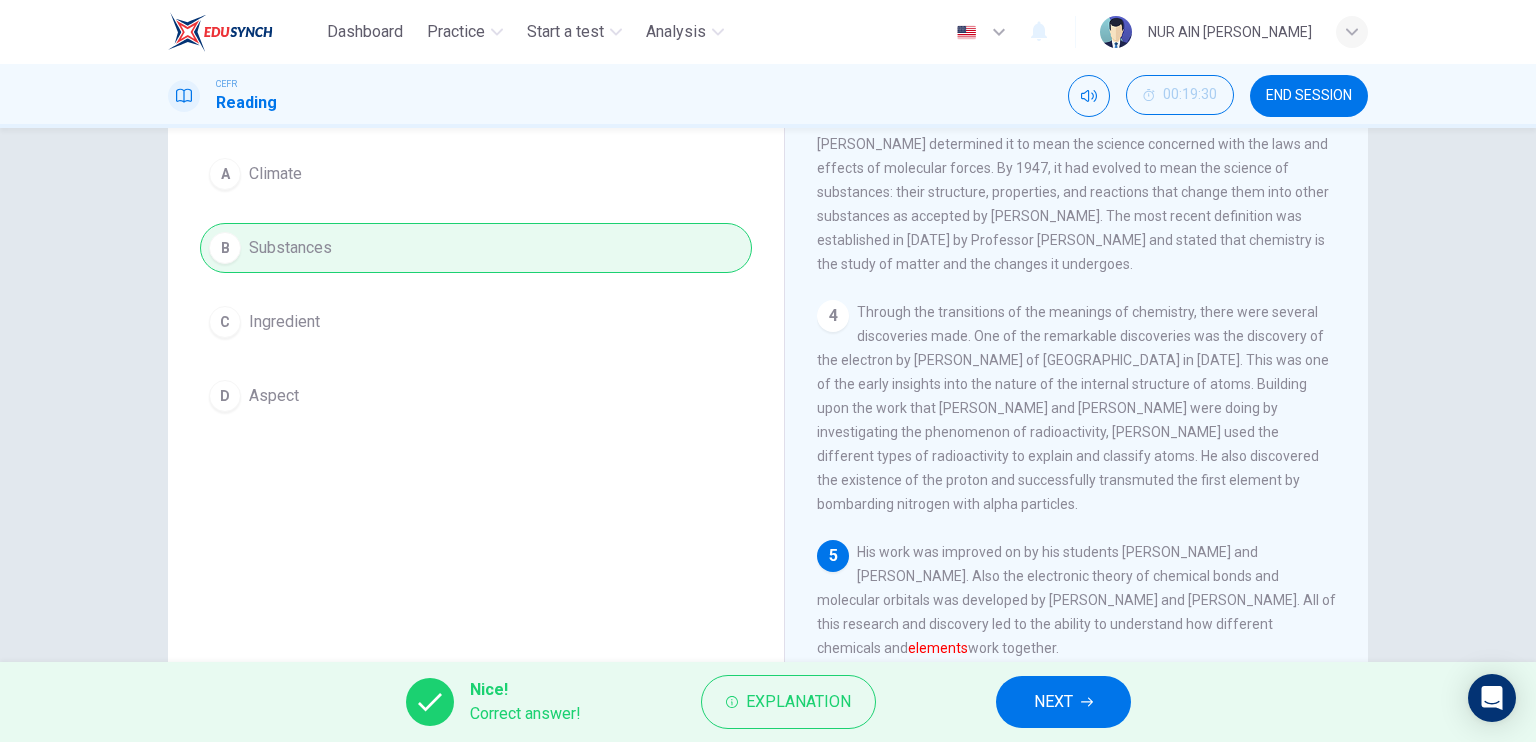 click on "NEXT" at bounding box center (1053, 702) 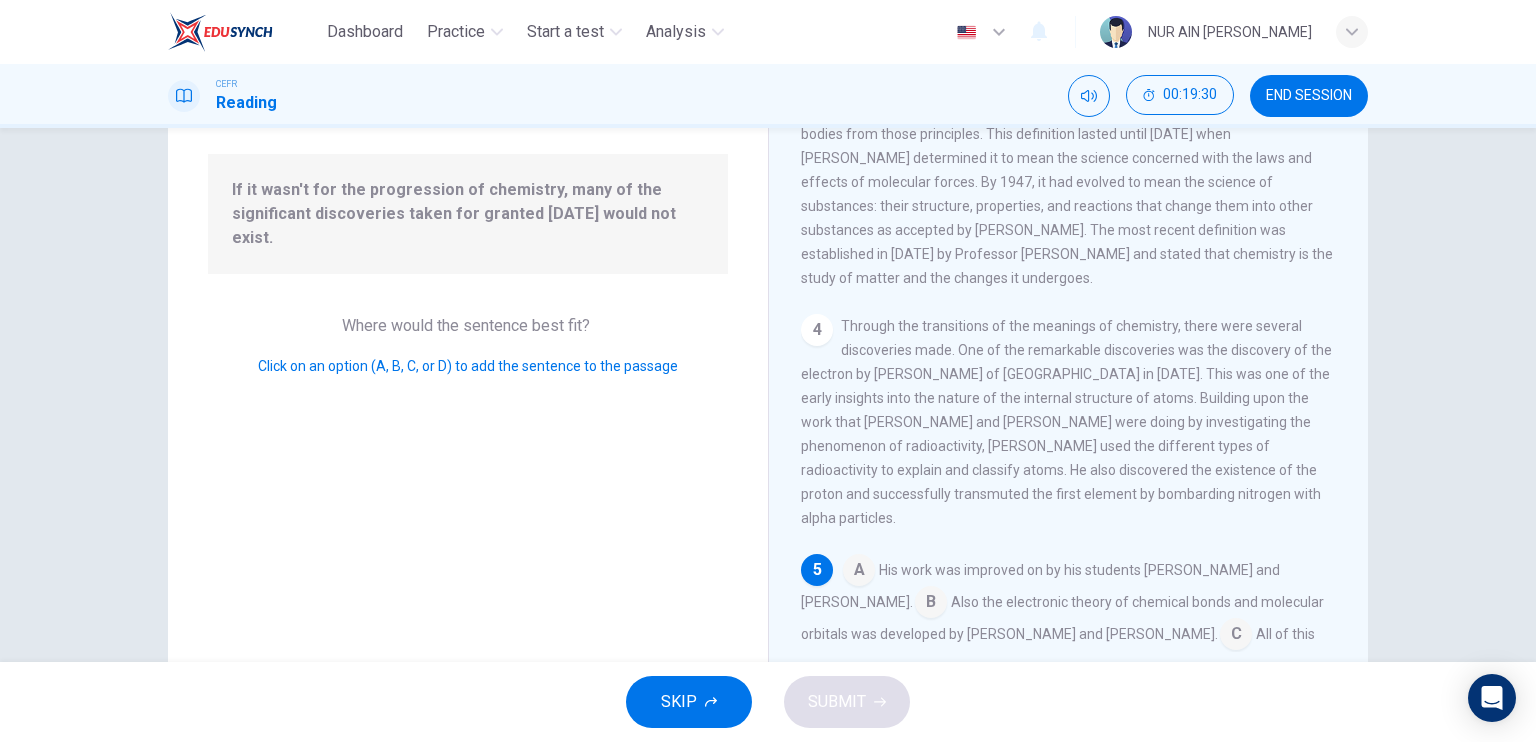 scroll, scrollTop: 416, scrollLeft: 0, axis: vertical 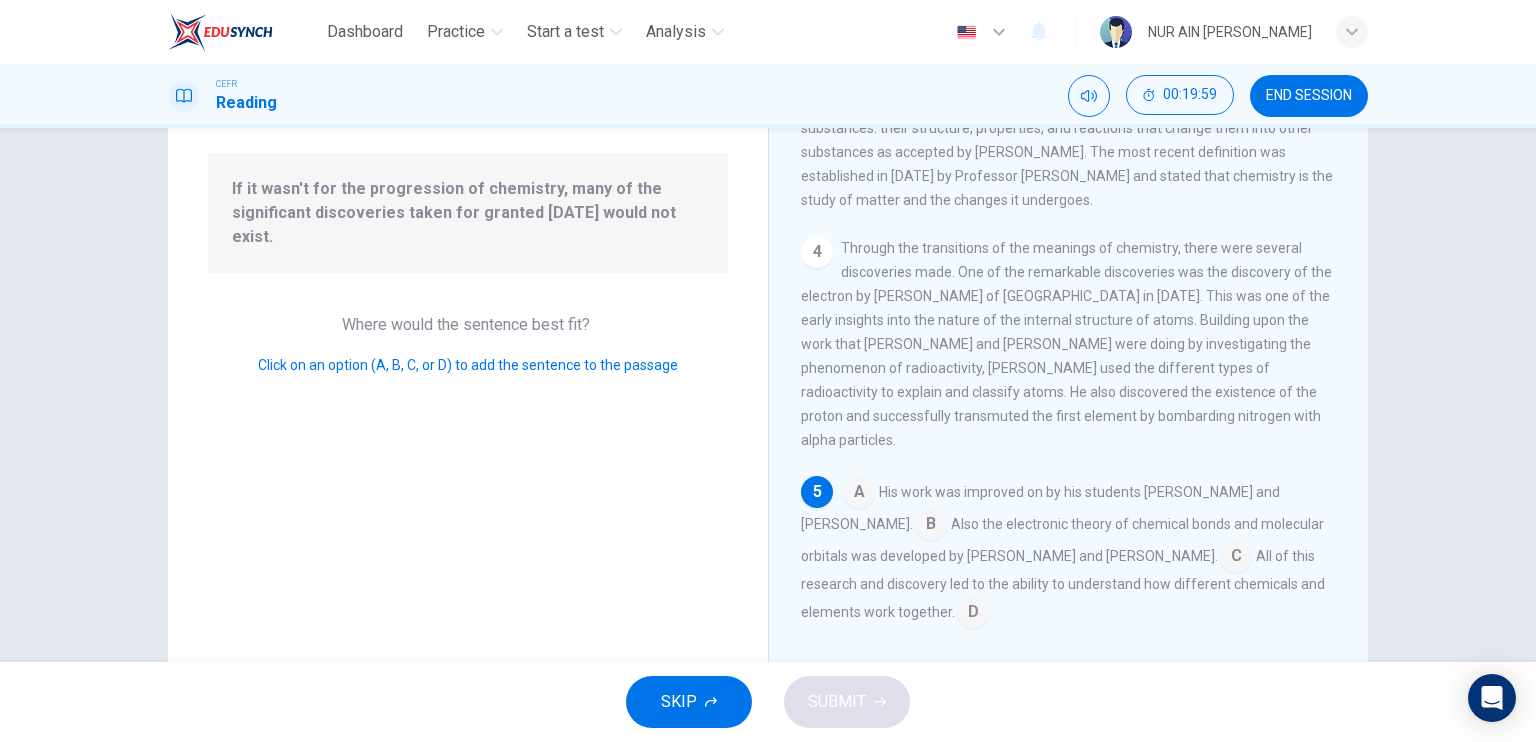 click at bounding box center (973, 614) 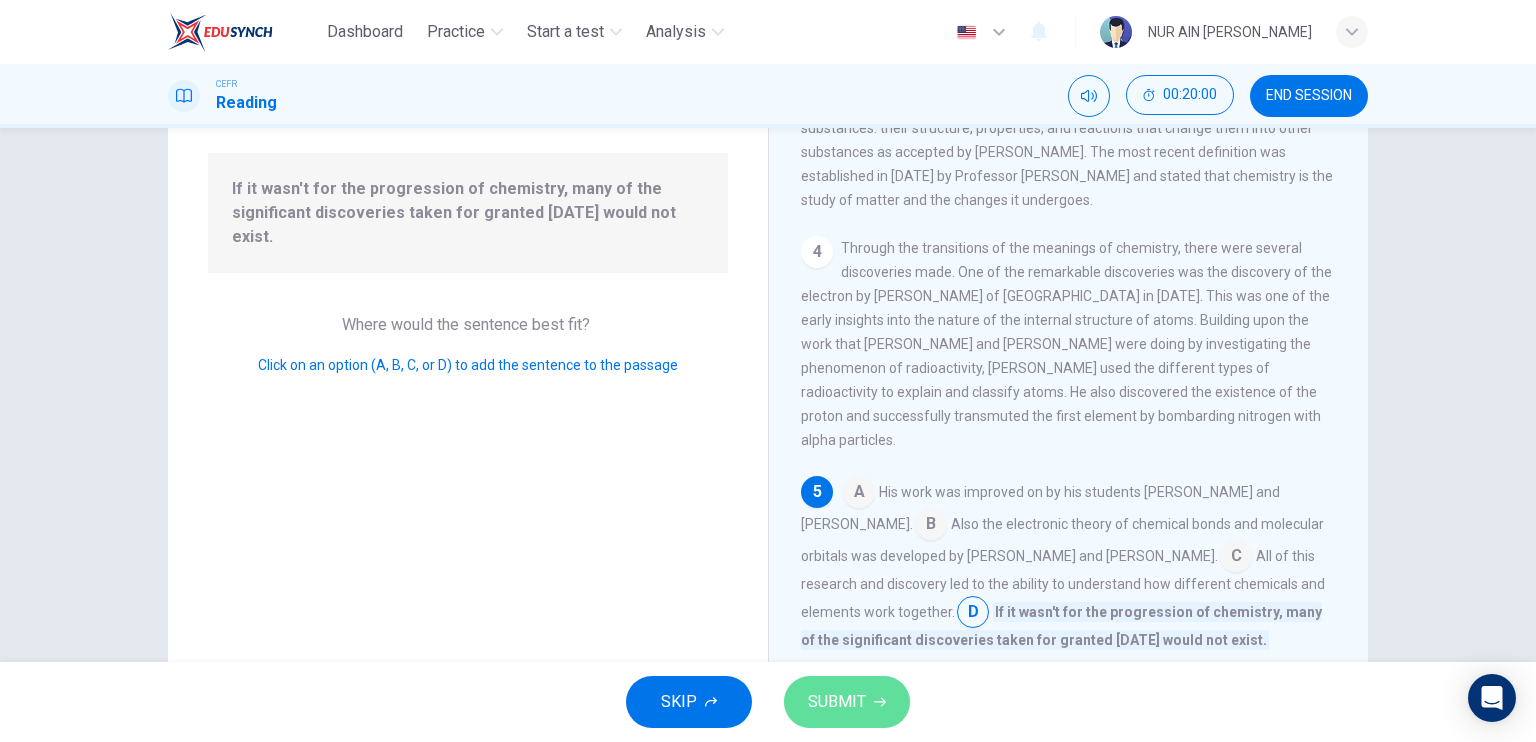 click on "SUBMIT" at bounding box center (837, 702) 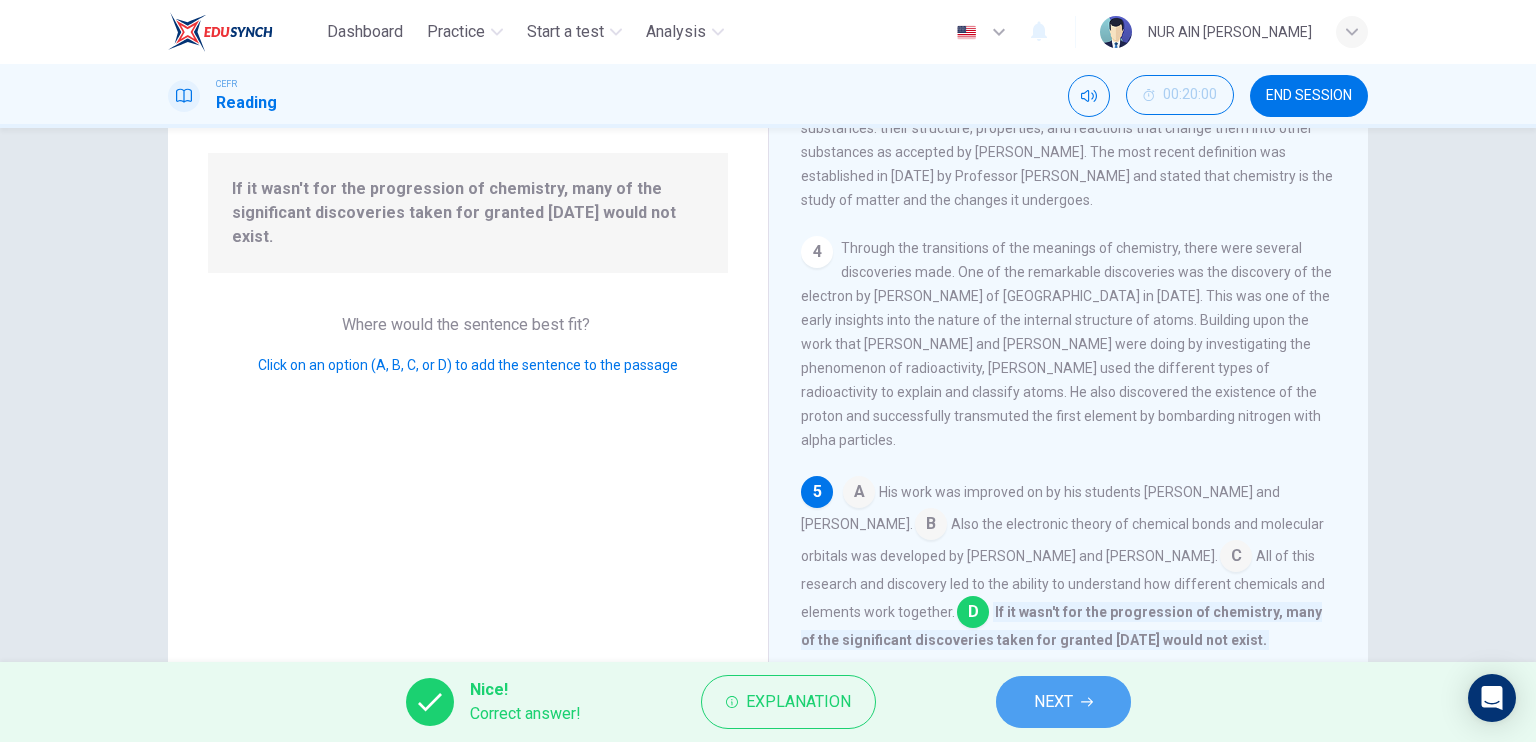 click on "NEXT" at bounding box center [1063, 702] 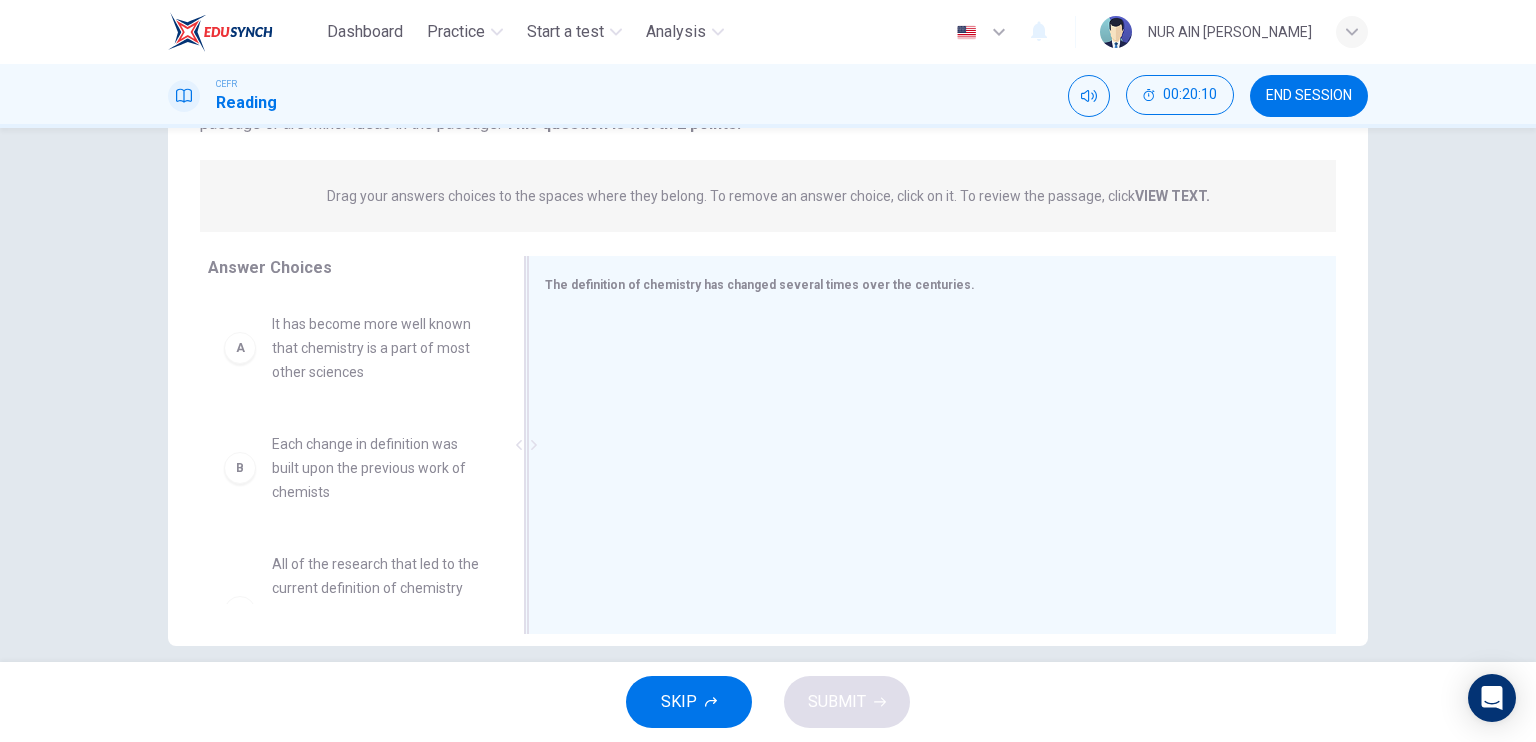 scroll, scrollTop: 179, scrollLeft: 0, axis: vertical 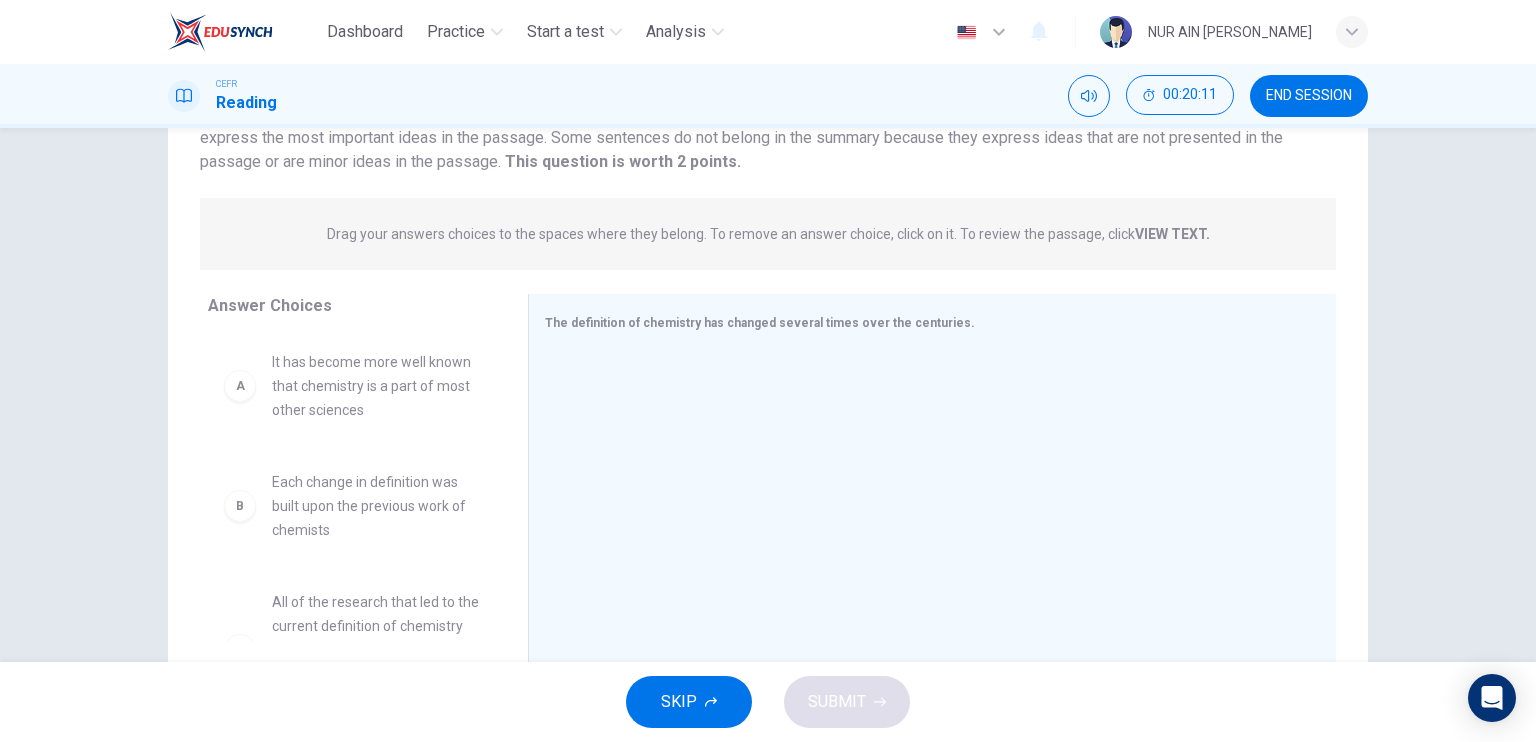 click on "A It has become more well known that chemistry is a part of most other sciences" at bounding box center (352, 386) 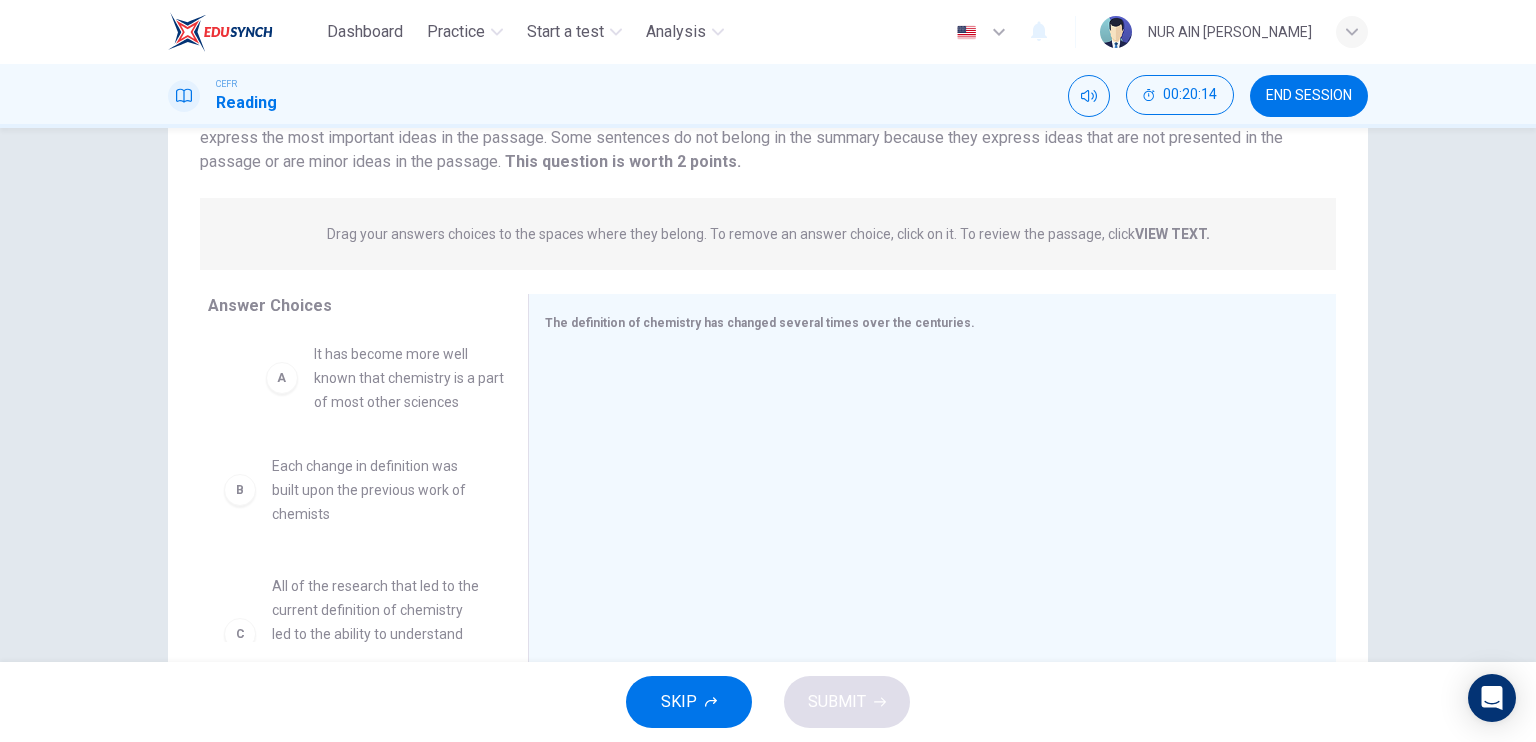 drag, startPoint x: 324, startPoint y: 395, endPoint x: 290, endPoint y: 372, distance: 41.04875 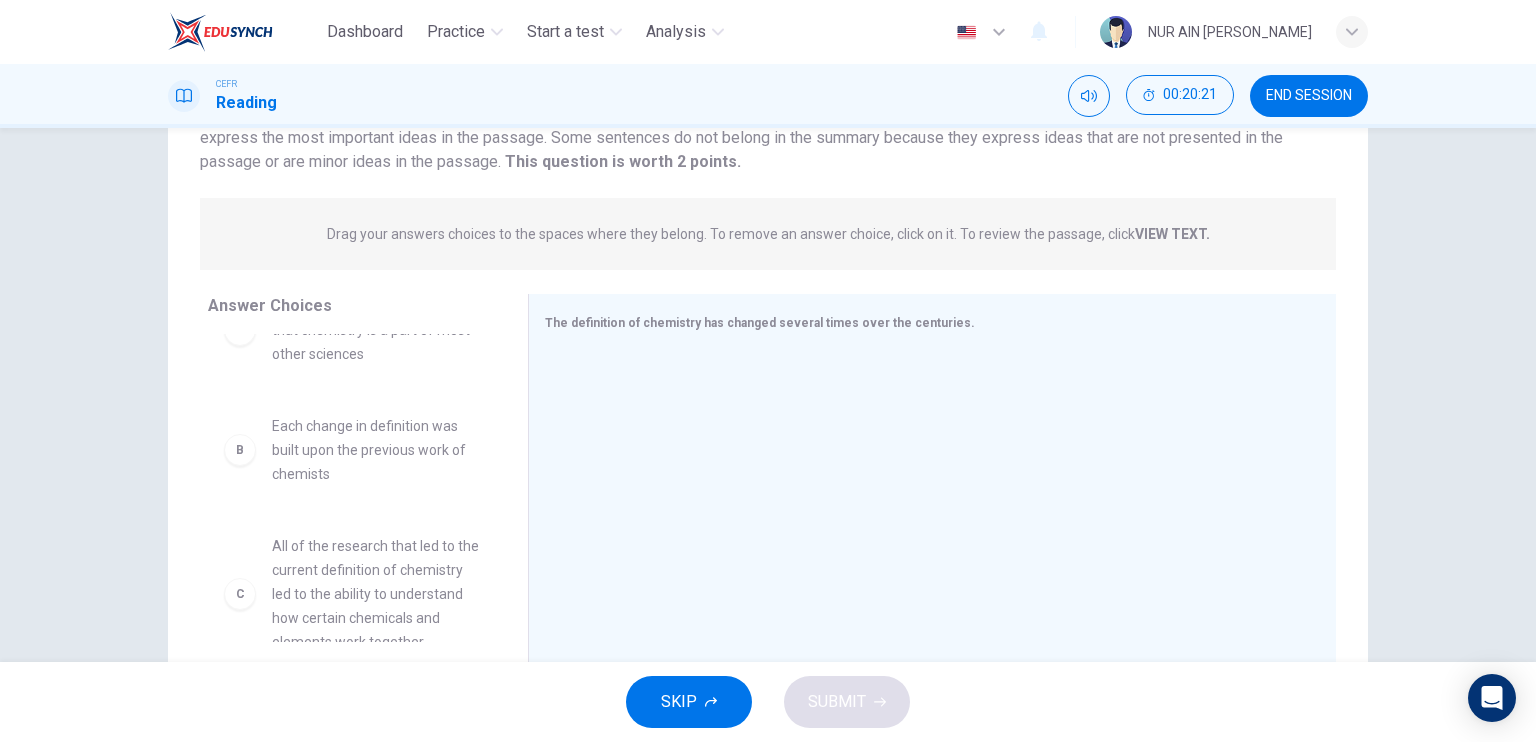 scroll, scrollTop: 47, scrollLeft: 0, axis: vertical 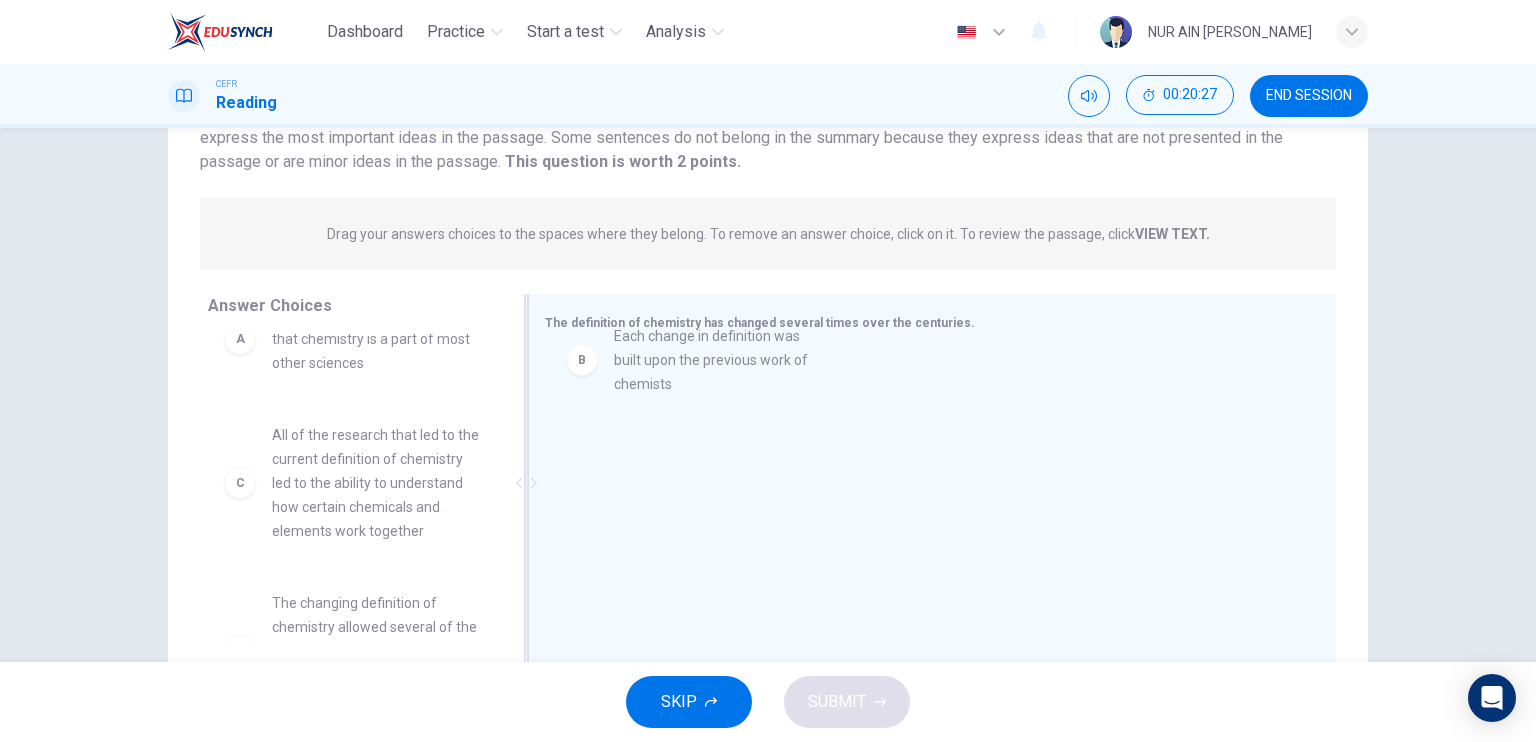 drag, startPoint x: 394, startPoint y: 475, endPoint x: 763, endPoint y: 374, distance: 382.57288 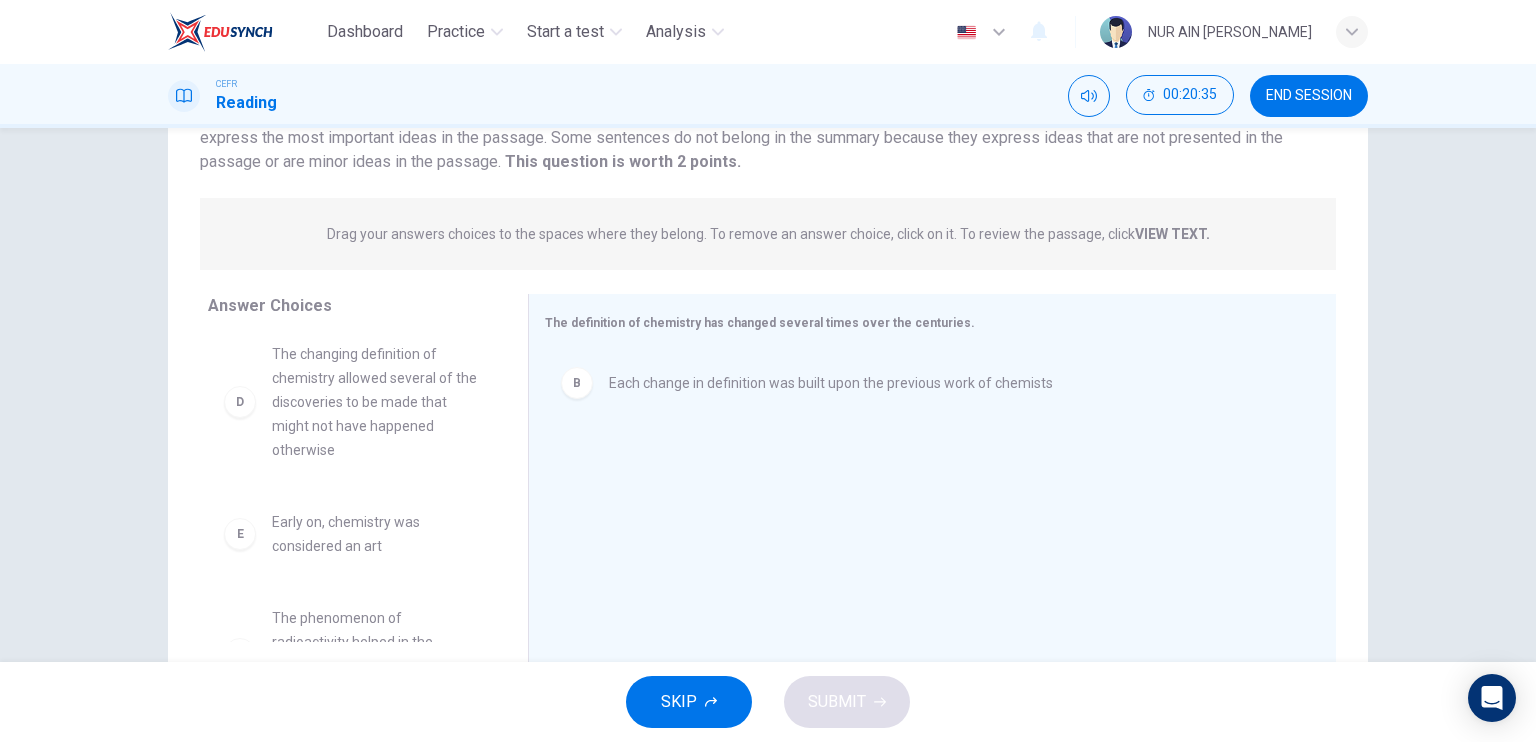 scroll, scrollTop: 206, scrollLeft: 0, axis: vertical 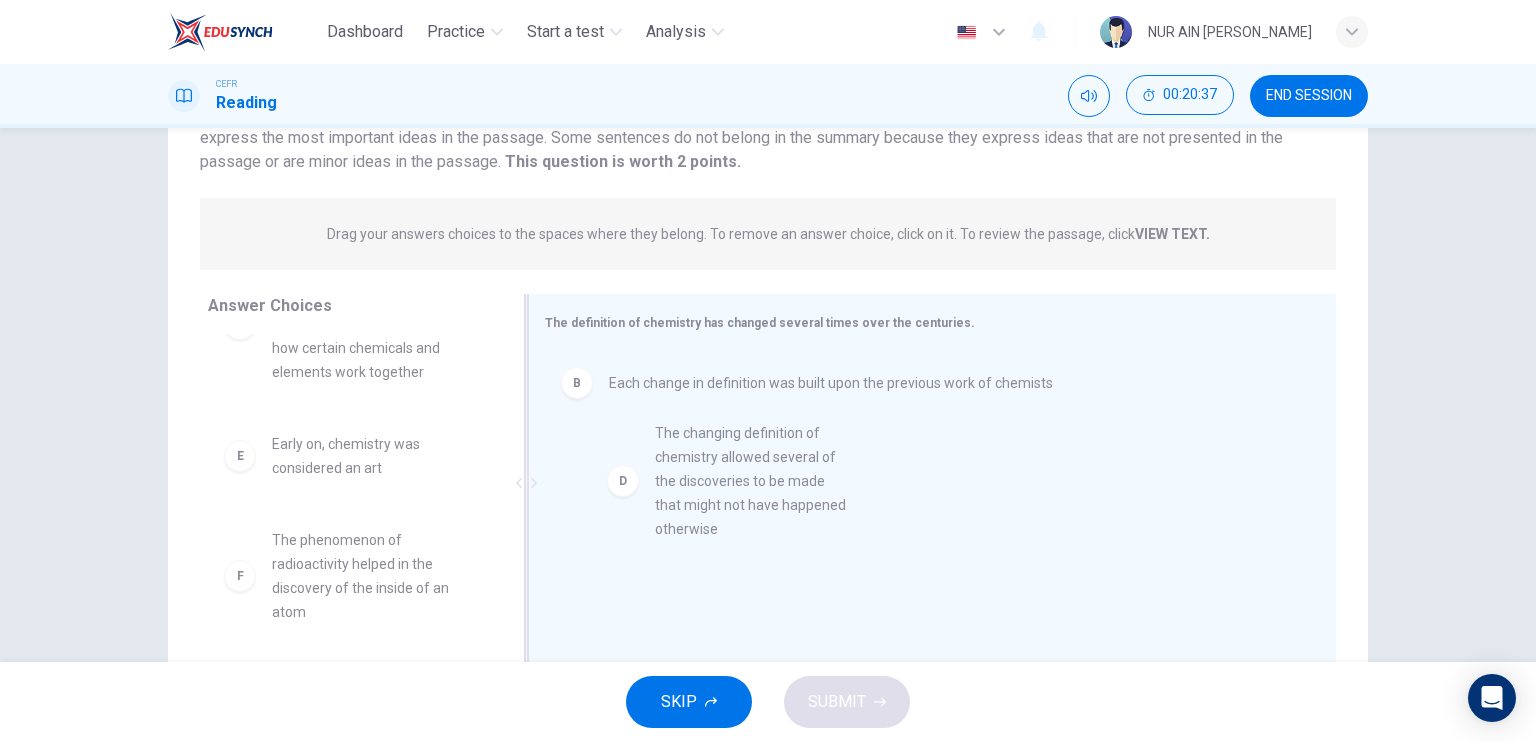 drag, startPoint x: 319, startPoint y: 519, endPoint x: 713, endPoint y: 481, distance: 395.82825 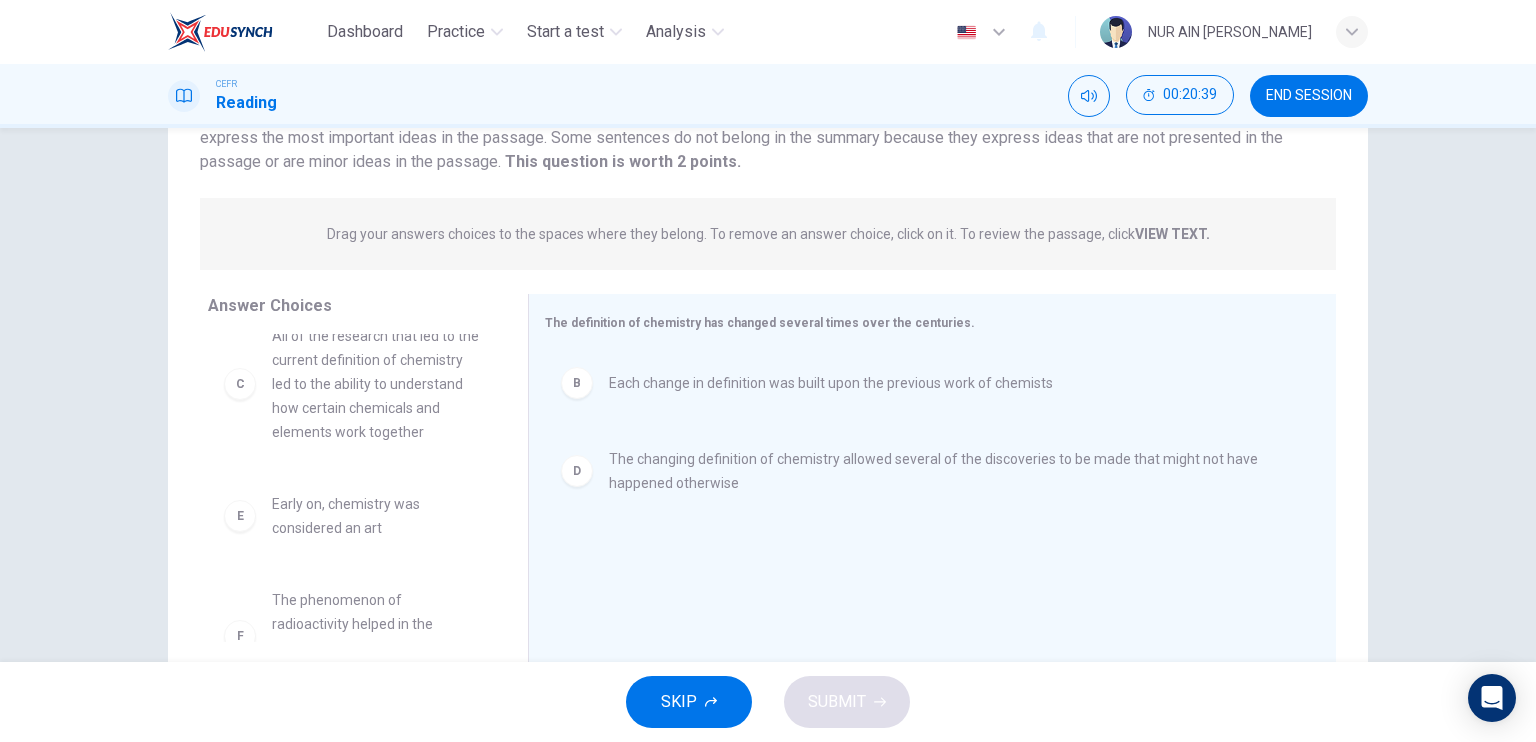 scroll, scrollTop: 95, scrollLeft: 0, axis: vertical 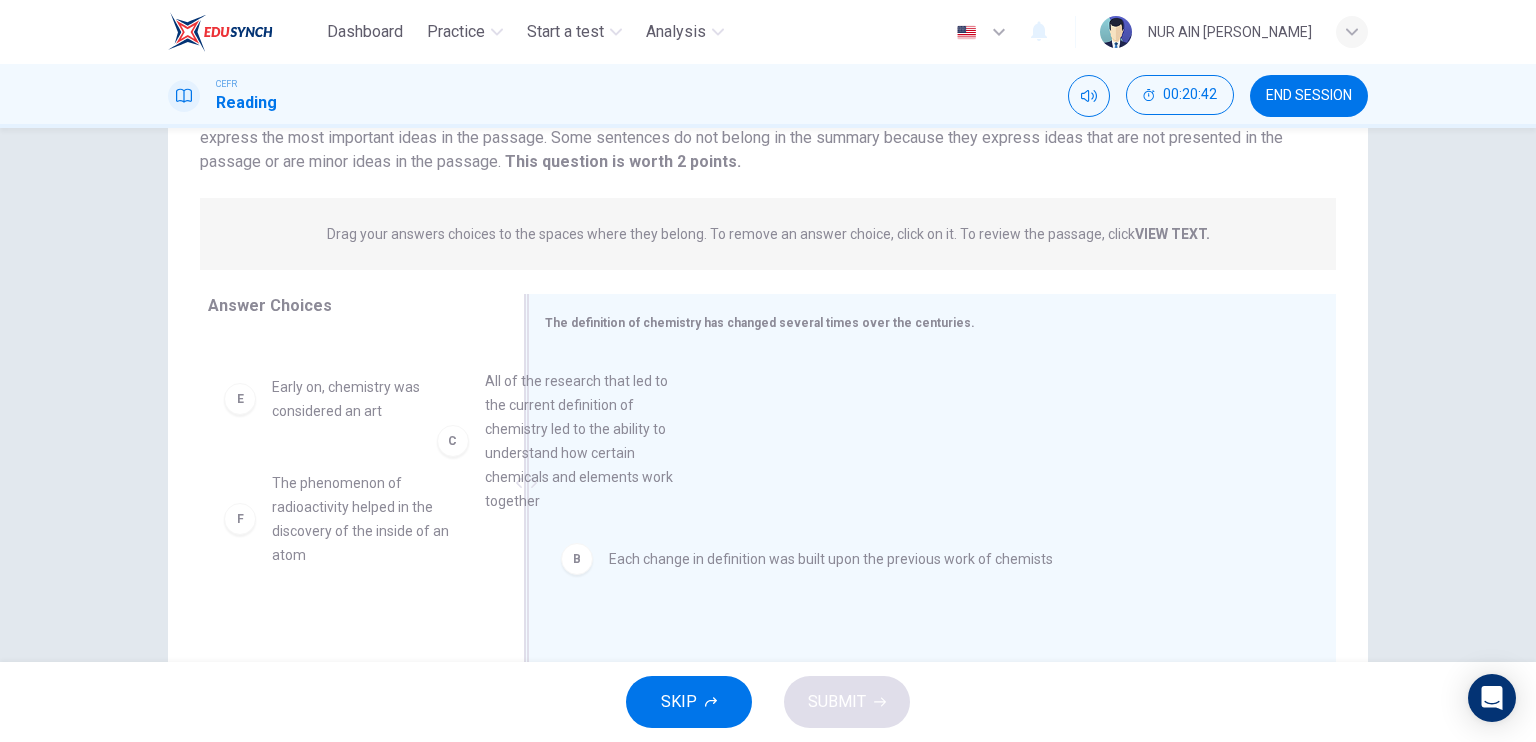 drag, startPoint x: 350, startPoint y: 477, endPoint x: 704, endPoint y: 501, distance: 354.81262 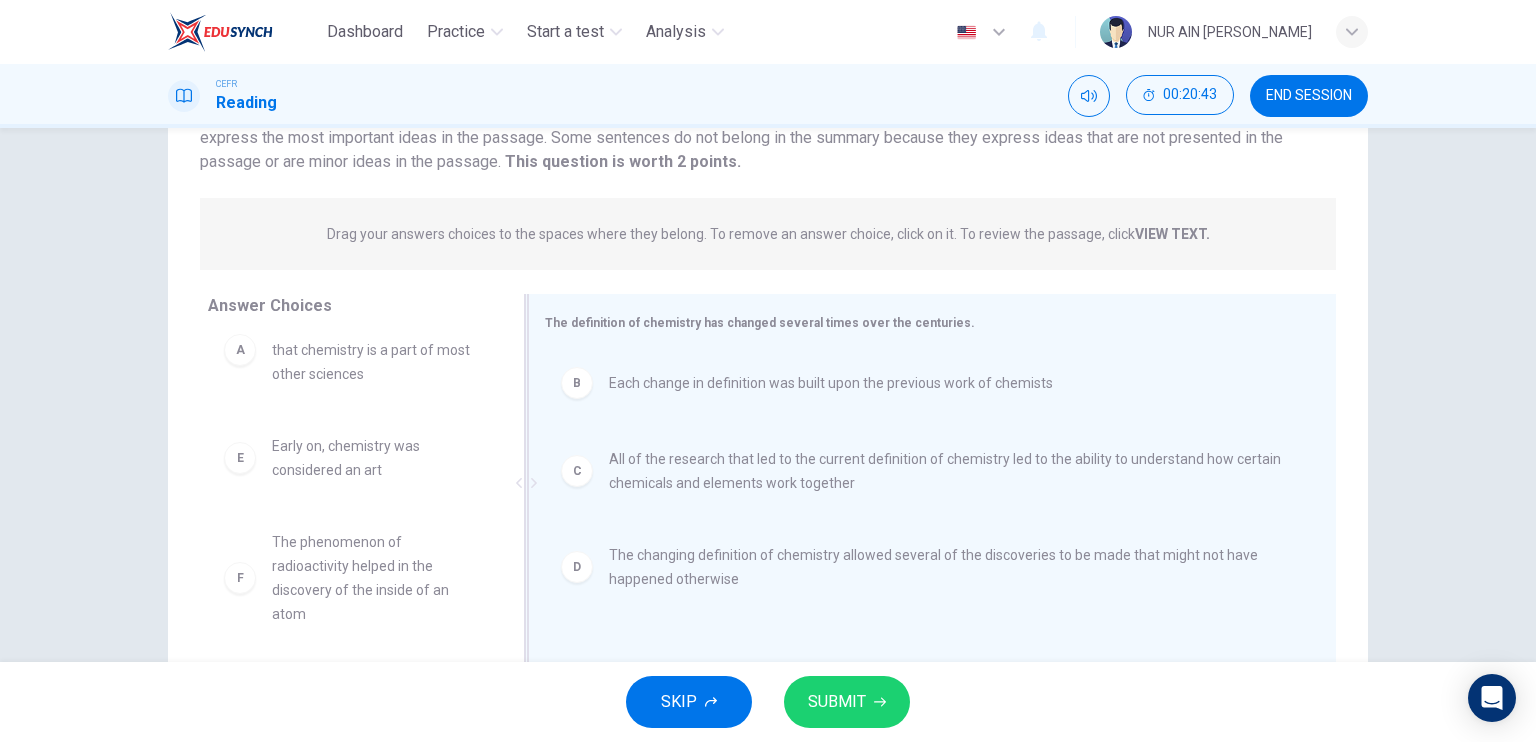 scroll, scrollTop: 36, scrollLeft: 0, axis: vertical 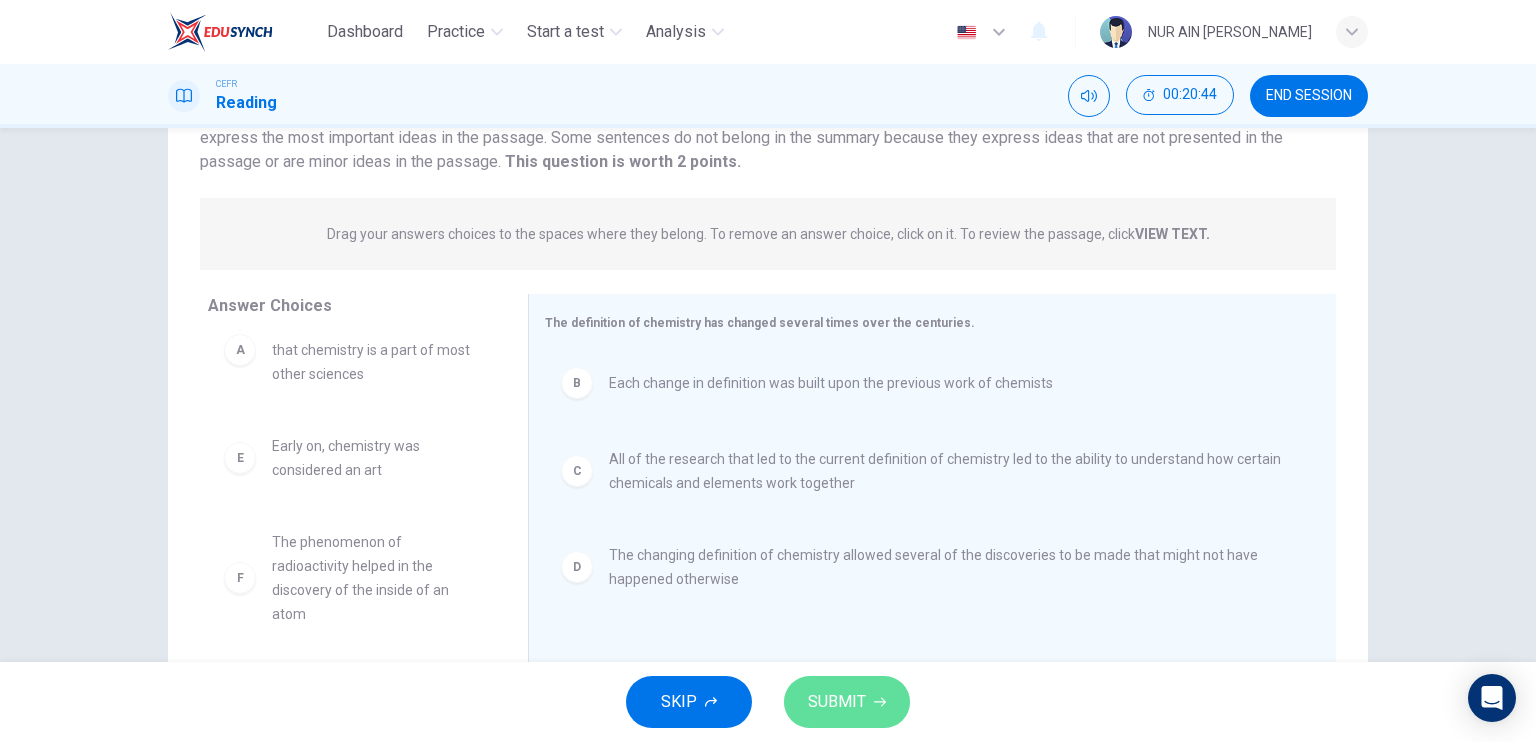 click 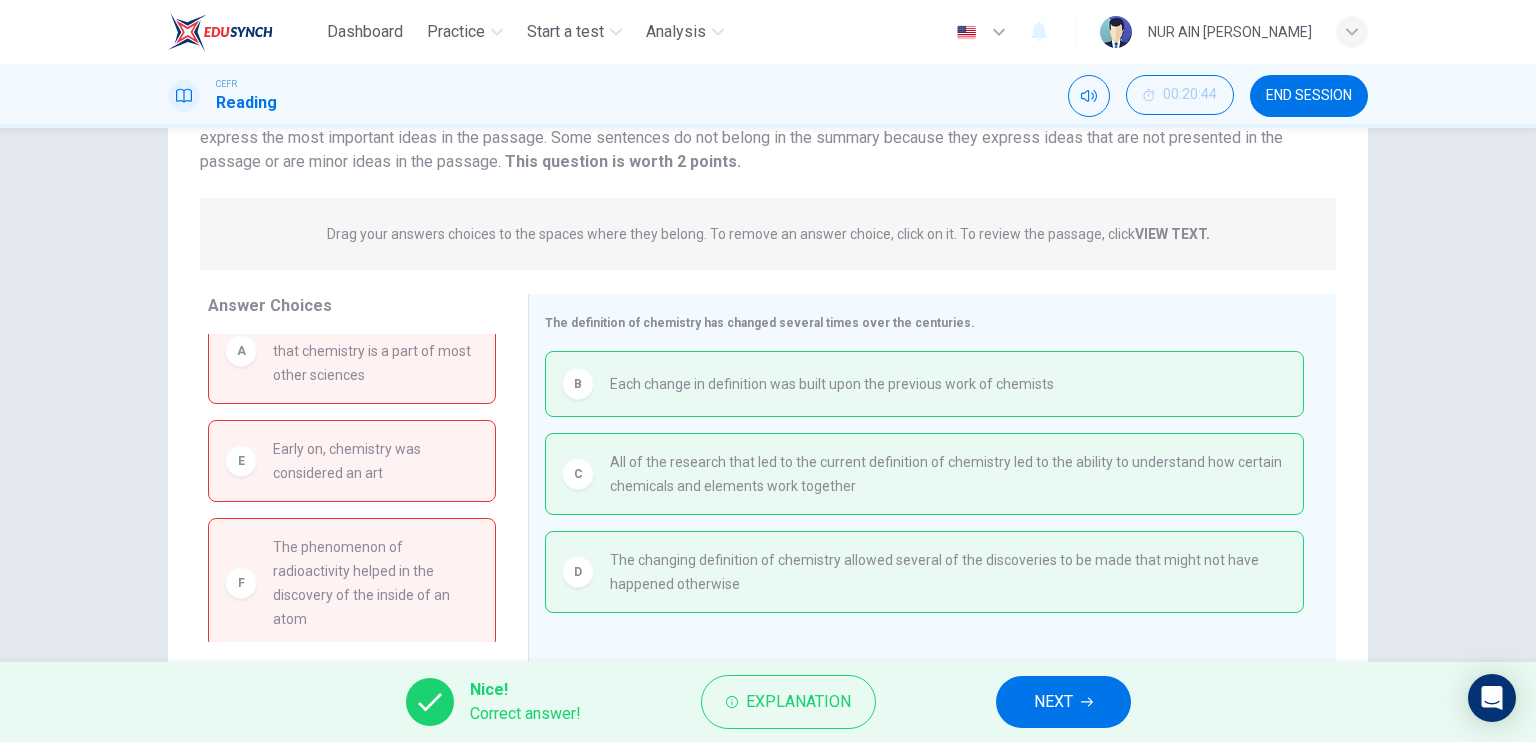 click on "NEXT" at bounding box center (1063, 702) 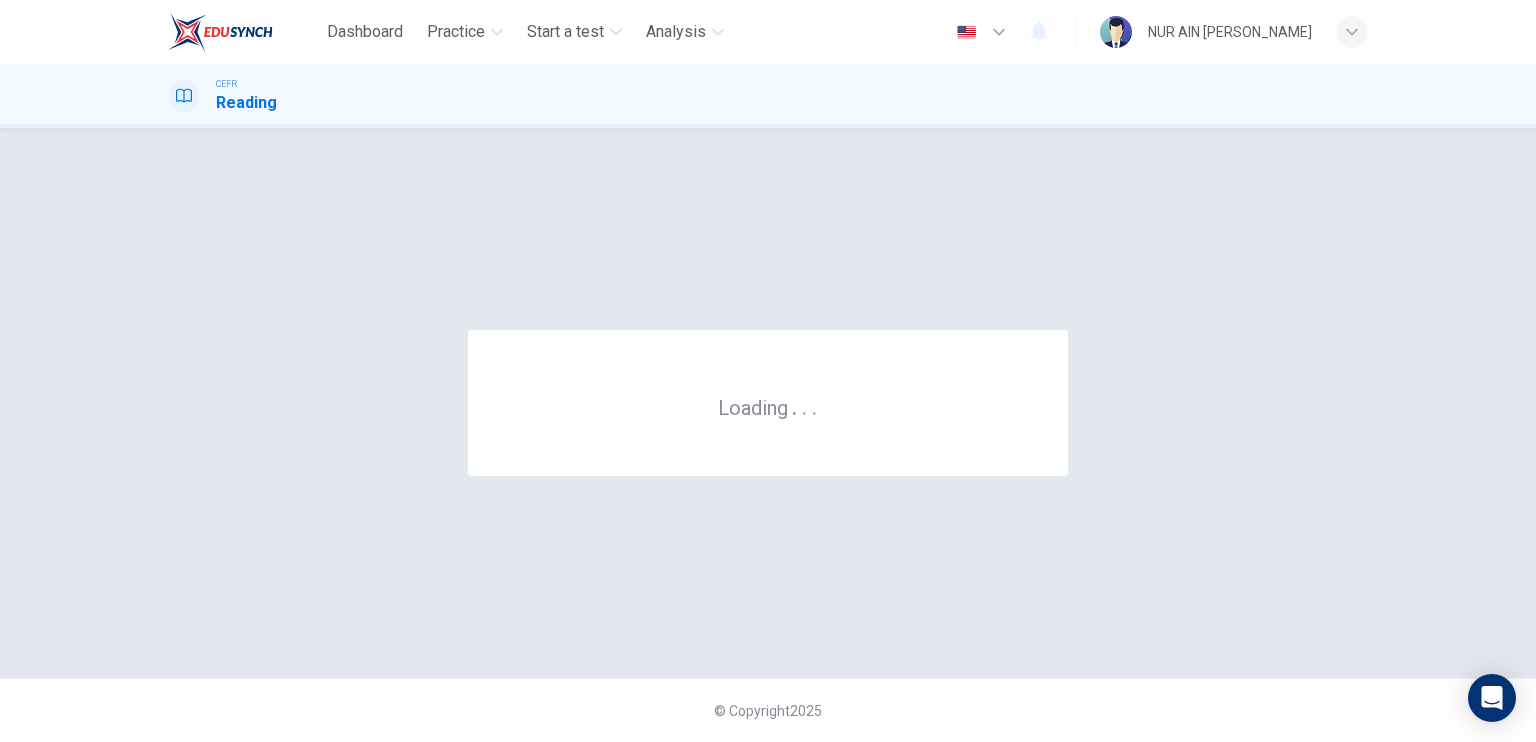 scroll, scrollTop: 0, scrollLeft: 0, axis: both 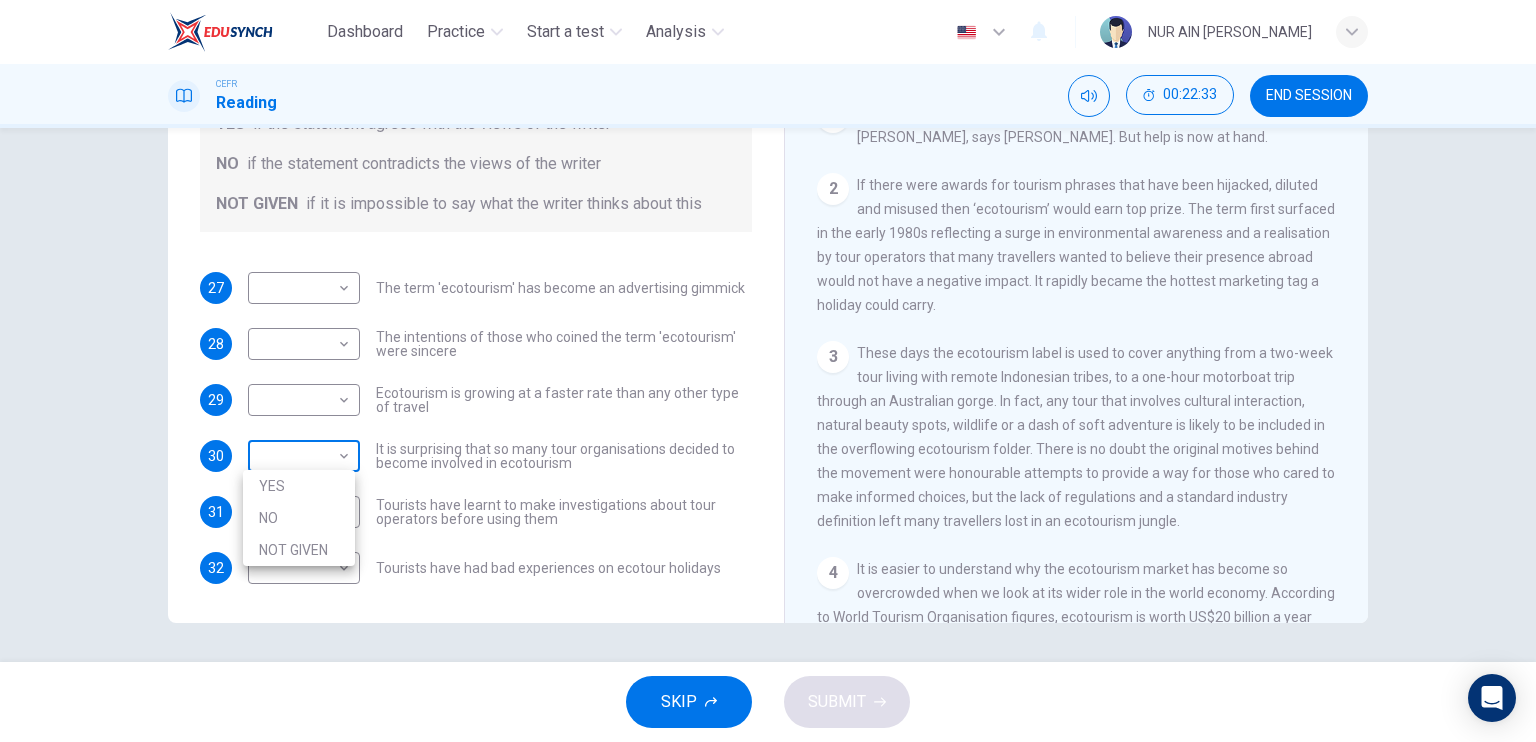 click on "Dashboard Practice Start a test Analysis English en ​ NUR AIN NAJJAH BINTI ZAIDI CEFR Reading 00:22:33 END SESSION Questions 27 - 32 Do the following statements agree with the information given in the Reading Passage ?
In the boxes below write YES if the statement agrees with the views of the writer NO if the statement contradicts the views of the writer NOT GIVEN if it is impossible to say what the writer thinks about this 27 ​ ​ The term 'ecotourism' has become an advertising gimmick 28 ​ ​ The intentions of those who coined the term 'ecotourism' were sincere 29 ​ ​ Ecotourism is growing at a faster rate than any other type of travel 30 ​ ​ It is surprising that so many tour organisations decided to become involved in ecotourism 31 ​ ​ Tourists have learnt to make investigations about tour operators before using them 32 ​ ​ Tourists have had bad experiences on ecotour holidays It's Eco-logical CLICK TO ZOOM Click to Zoom 1 2 3 4 5 6 7 8 SKIP SUBMIT
Dashboard Practice 2025" at bounding box center (768, 371) 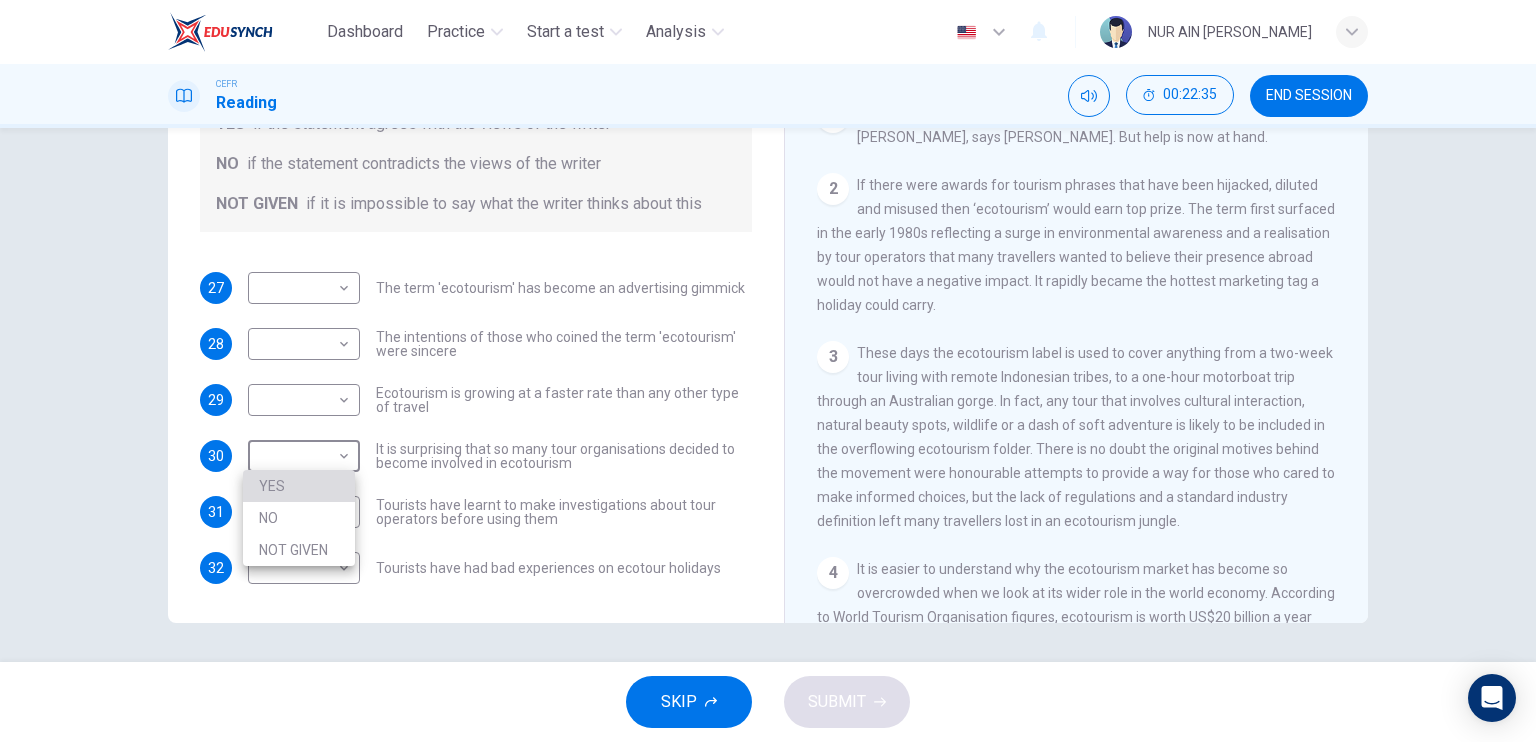 click on "YES" at bounding box center (299, 486) 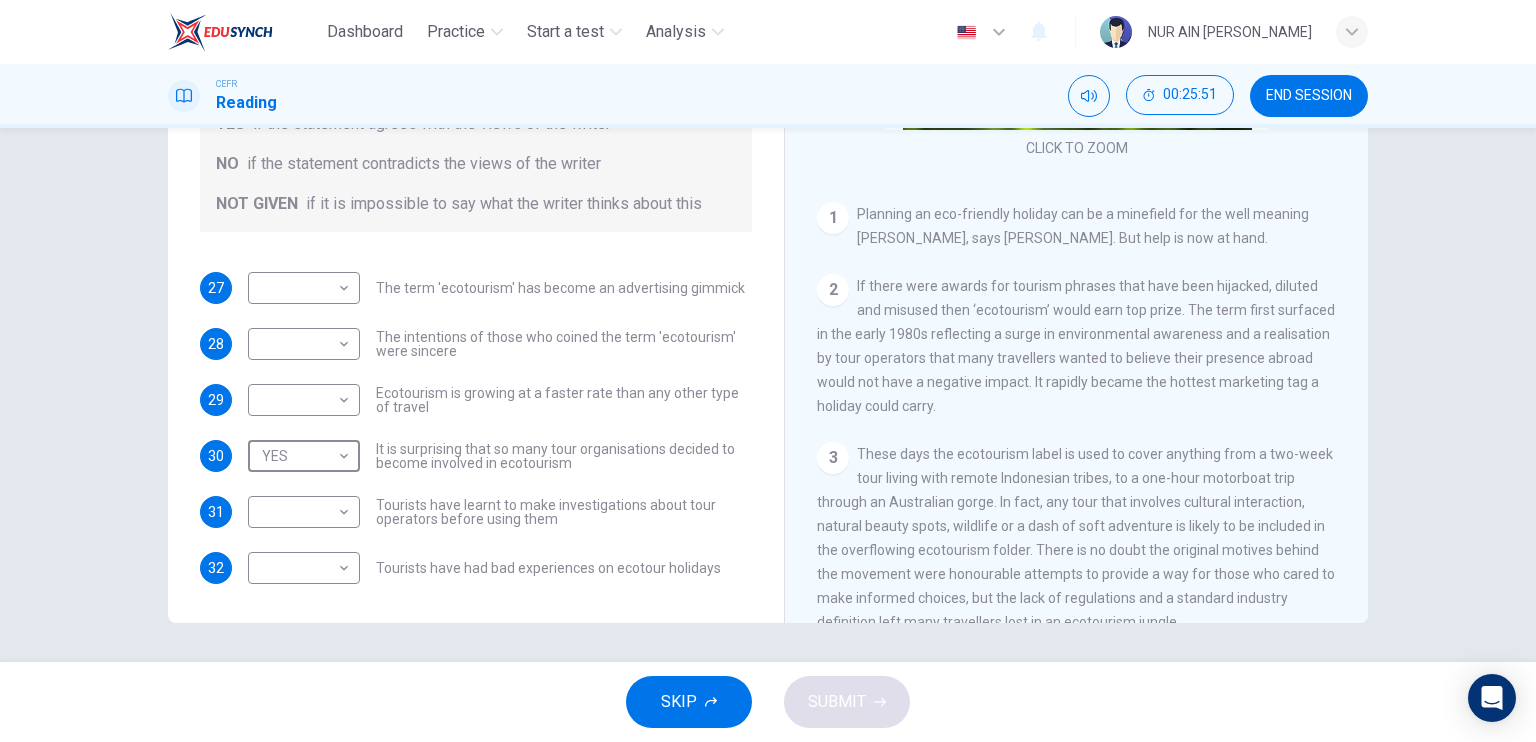 scroll, scrollTop: 234, scrollLeft: 0, axis: vertical 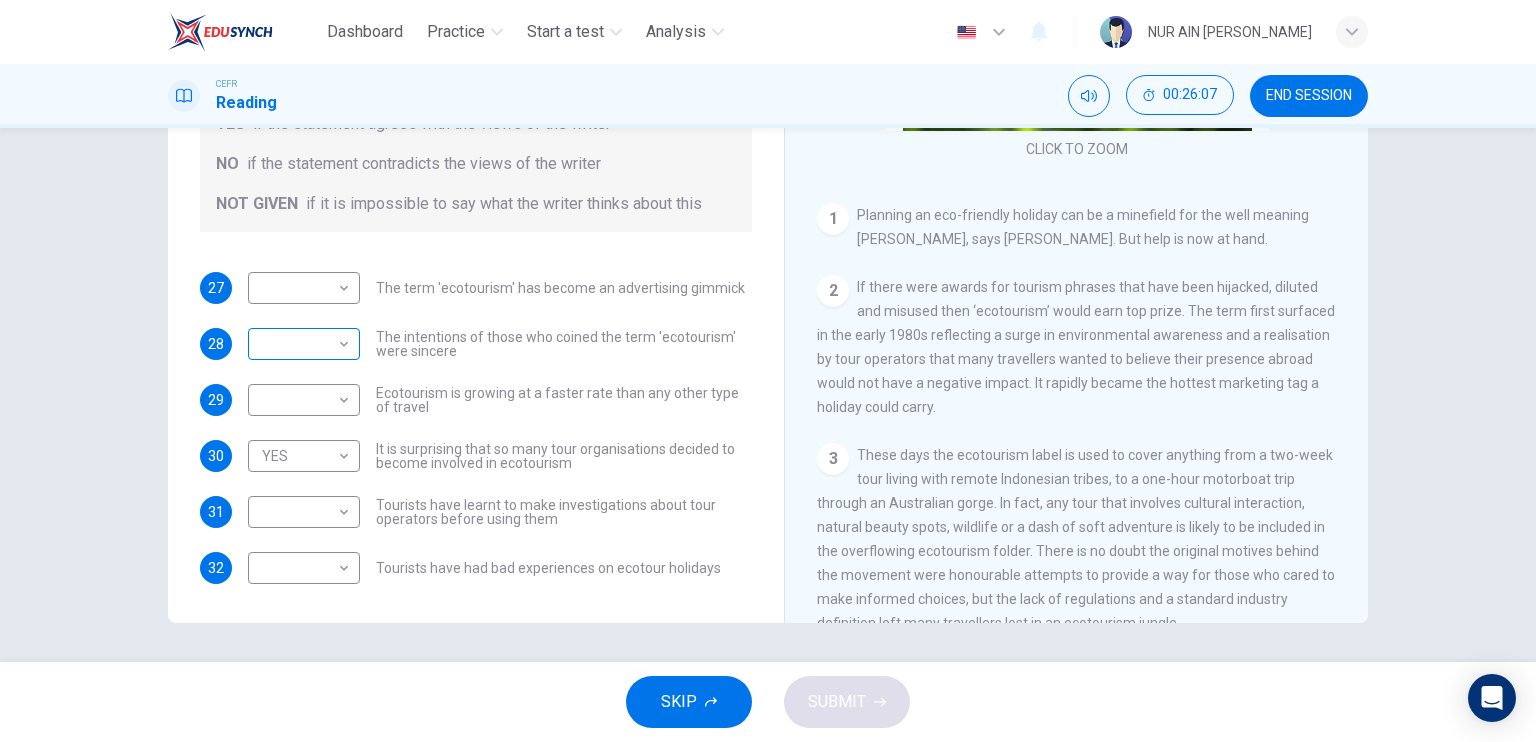 click on "​ ​" at bounding box center (304, 344) 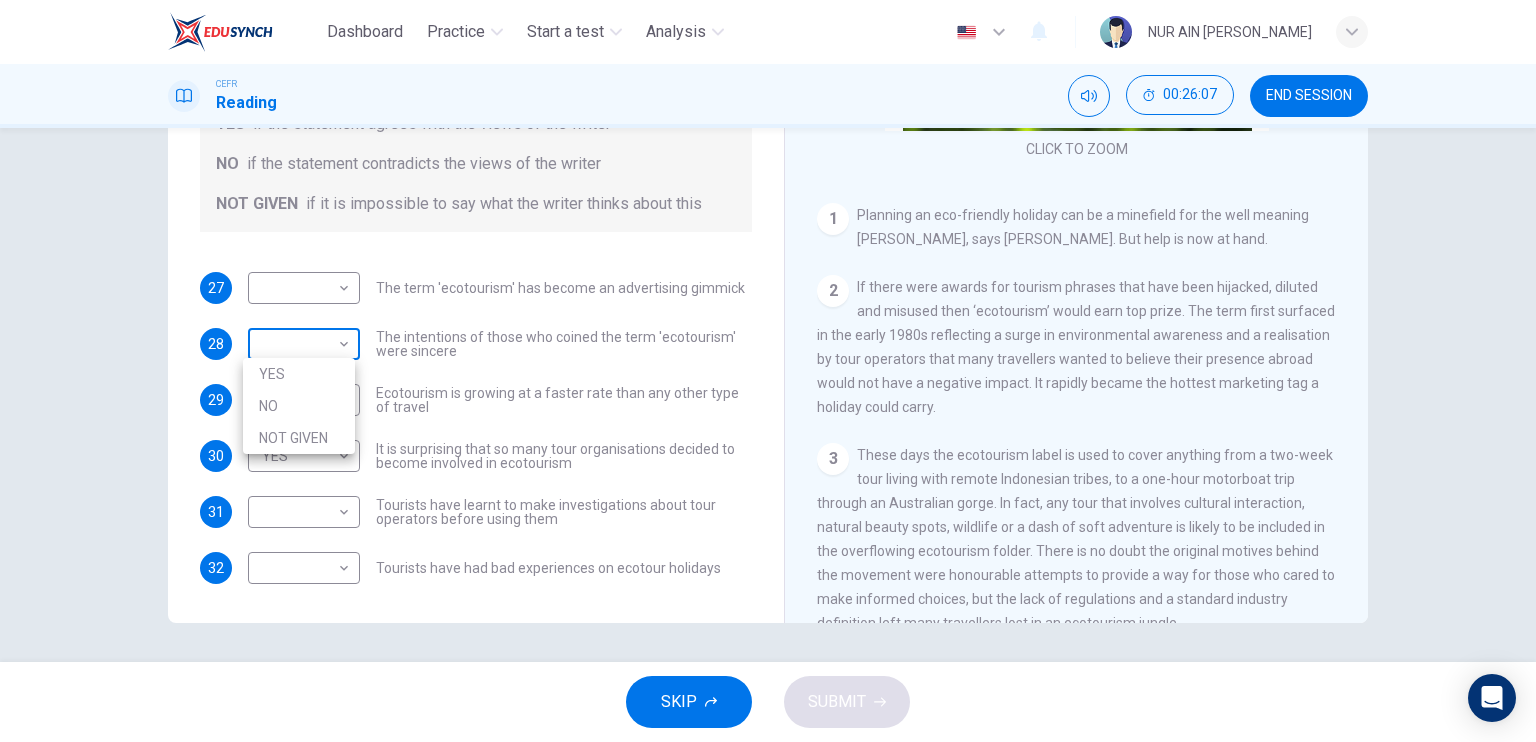 click on "Dashboard Practice Start a test Analysis English en ​ NUR AIN NAJJAH BINTI ZAIDI CEFR Reading 00:26:07 END SESSION Questions 27 - 32 Do the following statements agree with the information given in the Reading Passage ?
In the boxes below write YES if the statement agrees with the views of the writer NO if the statement contradicts the views of the writer NOT GIVEN if it is impossible to say what the writer thinks about this 27 ​ ​ The term 'ecotourism' has become an advertising gimmick 28 ​ ​ The intentions of those who coined the term 'ecotourism' were sincere 29 ​ ​ Ecotourism is growing at a faster rate than any other type of travel 30 YES YES ​ It is surprising that so many tour organisations decided to become involved in ecotourism 31 ​ ​ Tourists have learnt to make investigations about tour operators before using them 32 ​ ​ Tourists have had bad experiences on ecotour holidays It's Eco-logical CLICK TO ZOOM Click to Zoom 1 2 3 4 5 6 7 8 SKIP SUBMIT
Dashboard Practice" at bounding box center (768, 371) 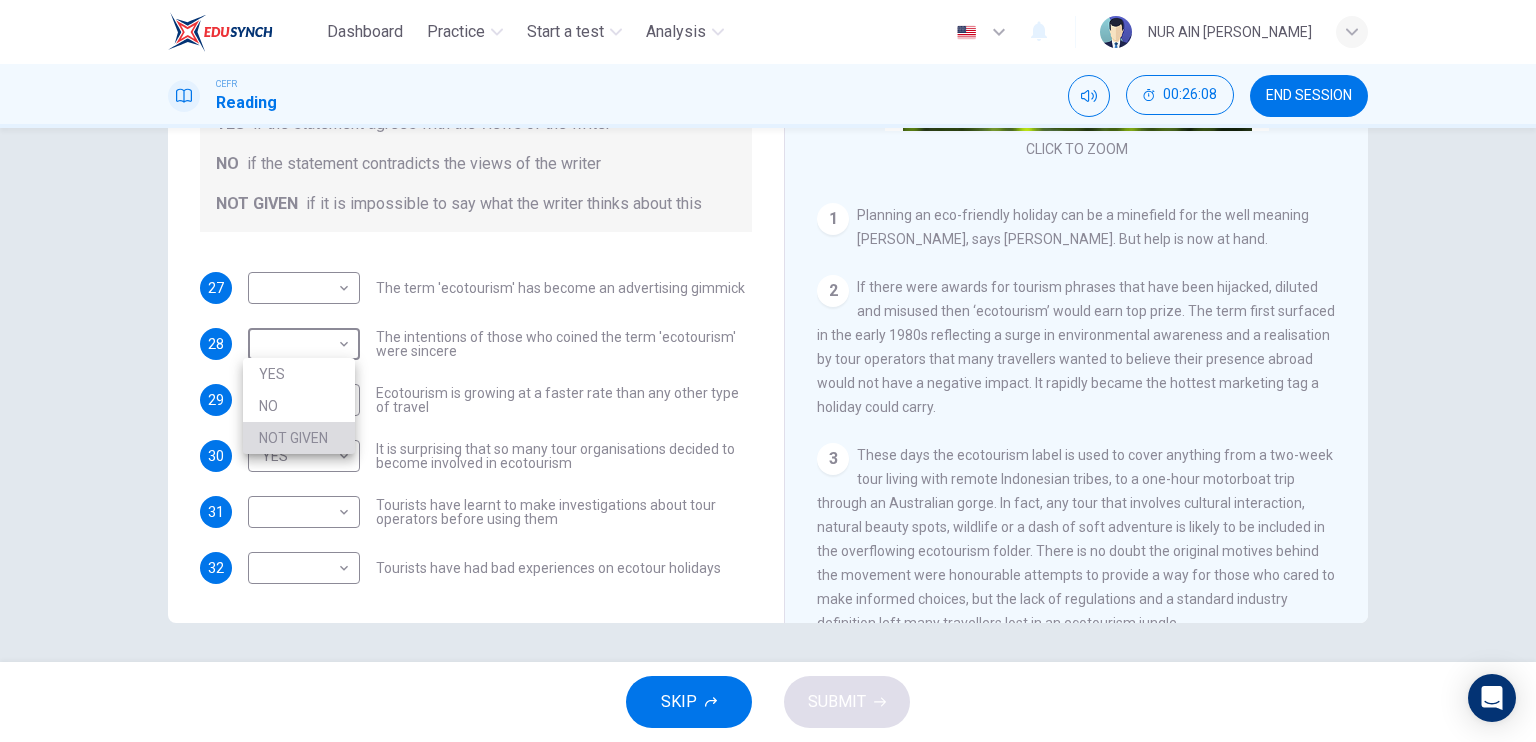 click on "NOT GIVEN" at bounding box center [299, 438] 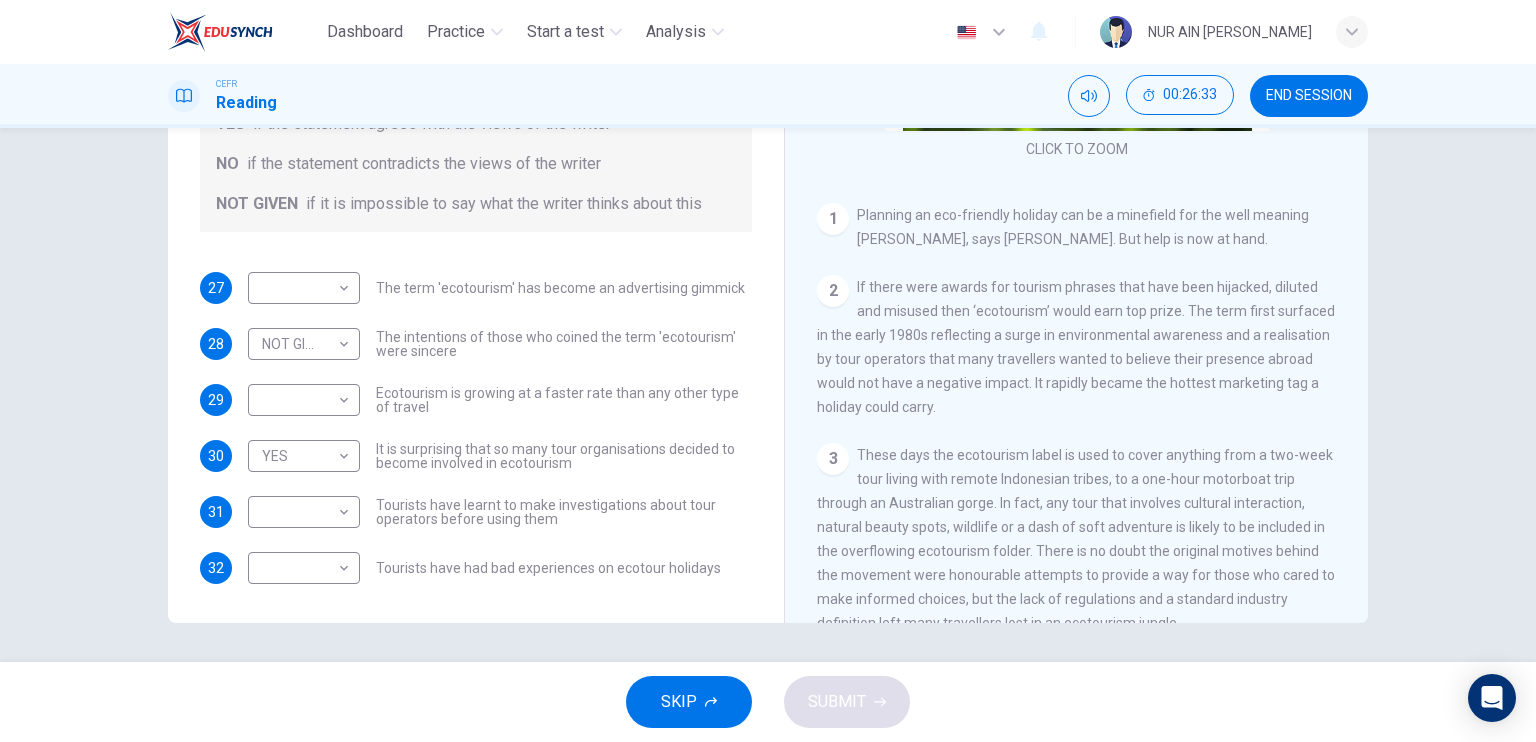 drag, startPoint x: 909, startPoint y: 528, endPoint x: 924, endPoint y: 496, distance: 35.341194 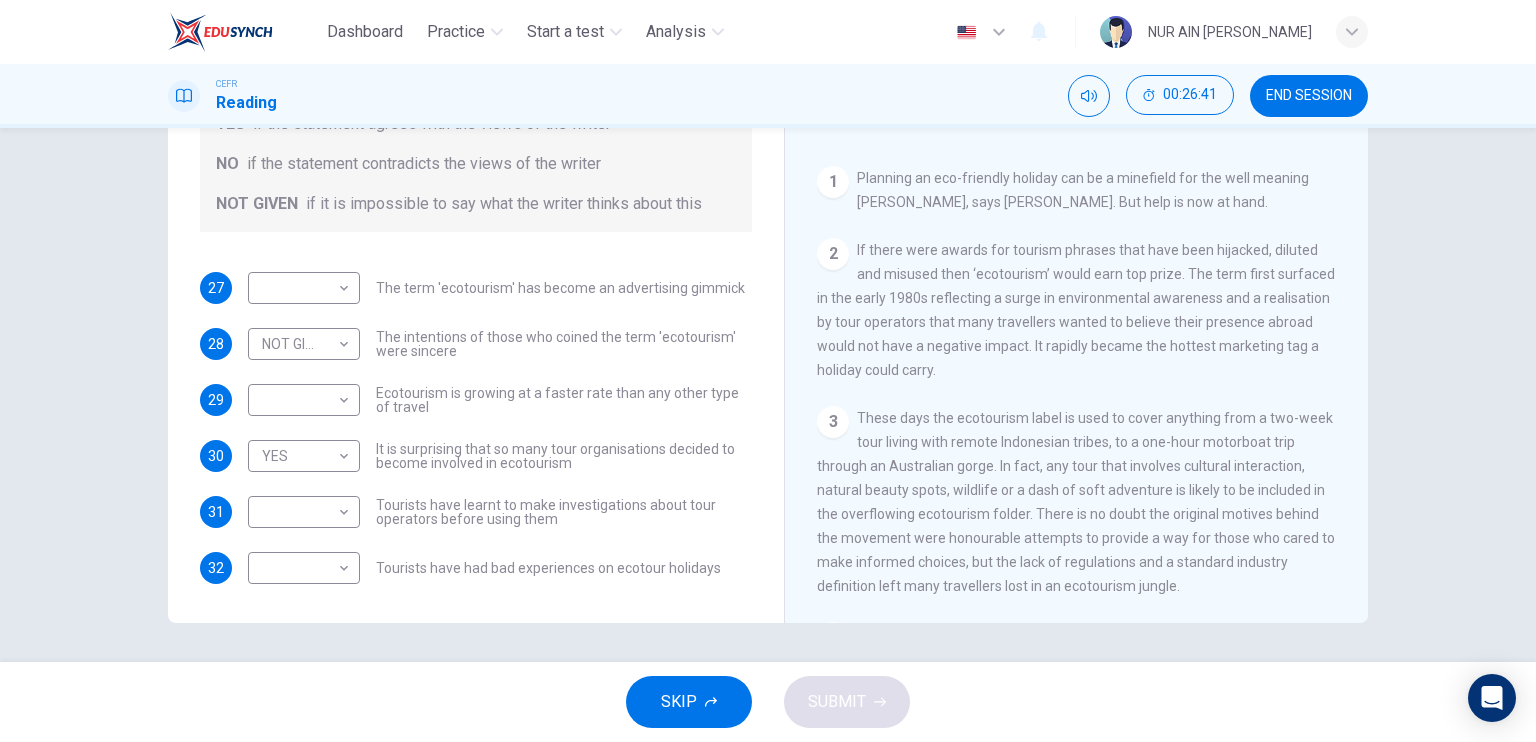 scroll, scrollTop: 272, scrollLeft: 0, axis: vertical 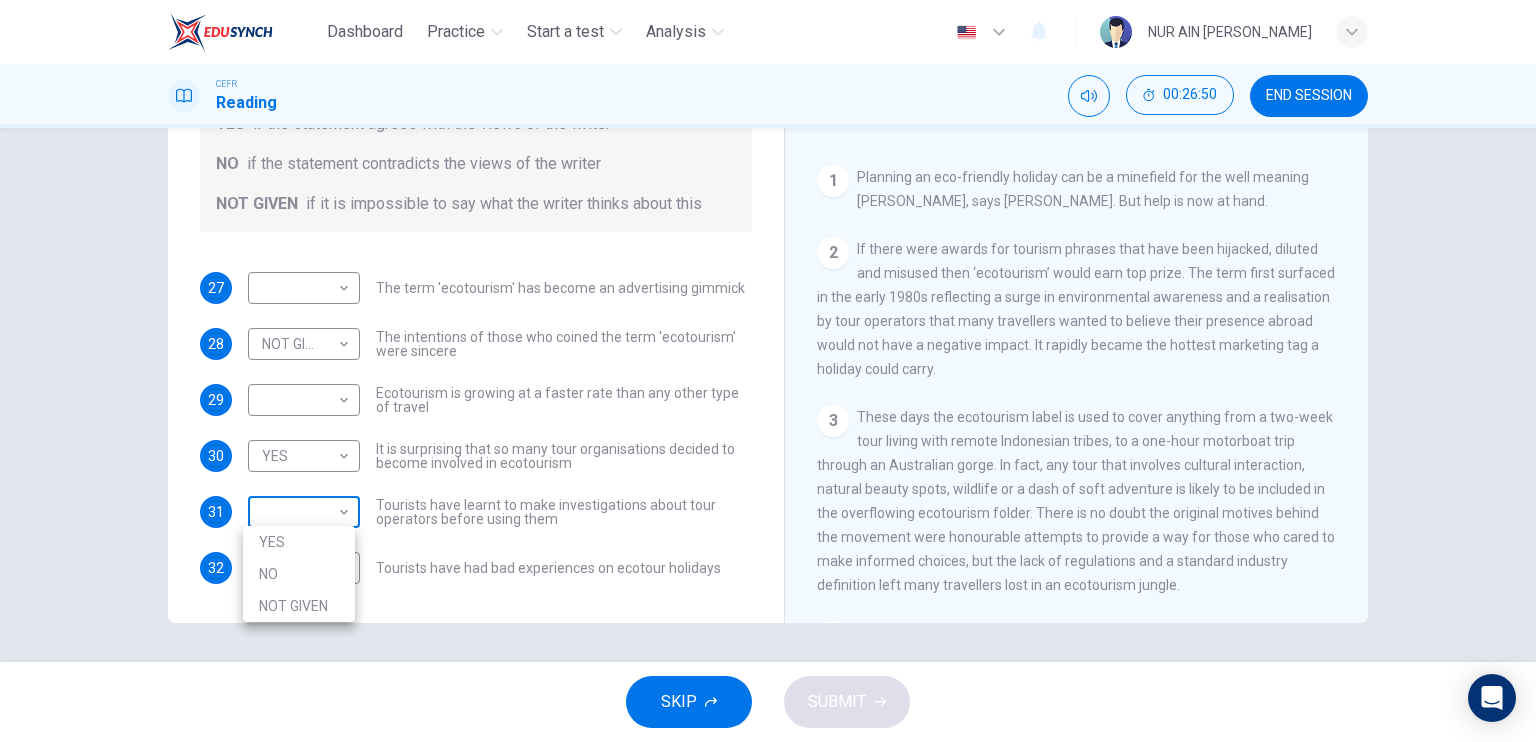 click on "Dashboard Practice Start a test Analysis English en ​ NUR AIN NAJJAH BINTI ZAIDI CEFR Reading 00:26:50 END SESSION Questions 27 - 32 Do the following statements agree with the information given in the Reading Passage ?
In the boxes below write YES if the statement agrees with the views of the writer NO if the statement contradicts the views of the writer NOT GIVEN if it is impossible to say what the writer thinks about this 27 ​ ​ The term 'ecotourism' has become an advertising gimmick 28 NOT GIVEN NOT GIVEN ​ The intentions of those who coined the term 'ecotourism' were sincere 29 ​ ​ Ecotourism is growing at a faster rate than any other type of travel 30 YES YES ​ It is surprising that so many tour organisations decided to become involved in ecotourism 31 ​ ​ Tourists have learnt to make investigations about tour operators before using them 32 ​ ​ Tourists have had bad experiences on ecotour holidays It's Eco-logical CLICK TO ZOOM Click to Zoom 1 2 3 4 5 6 7 8 SKIP SUBMIT
YES" at bounding box center (768, 371) 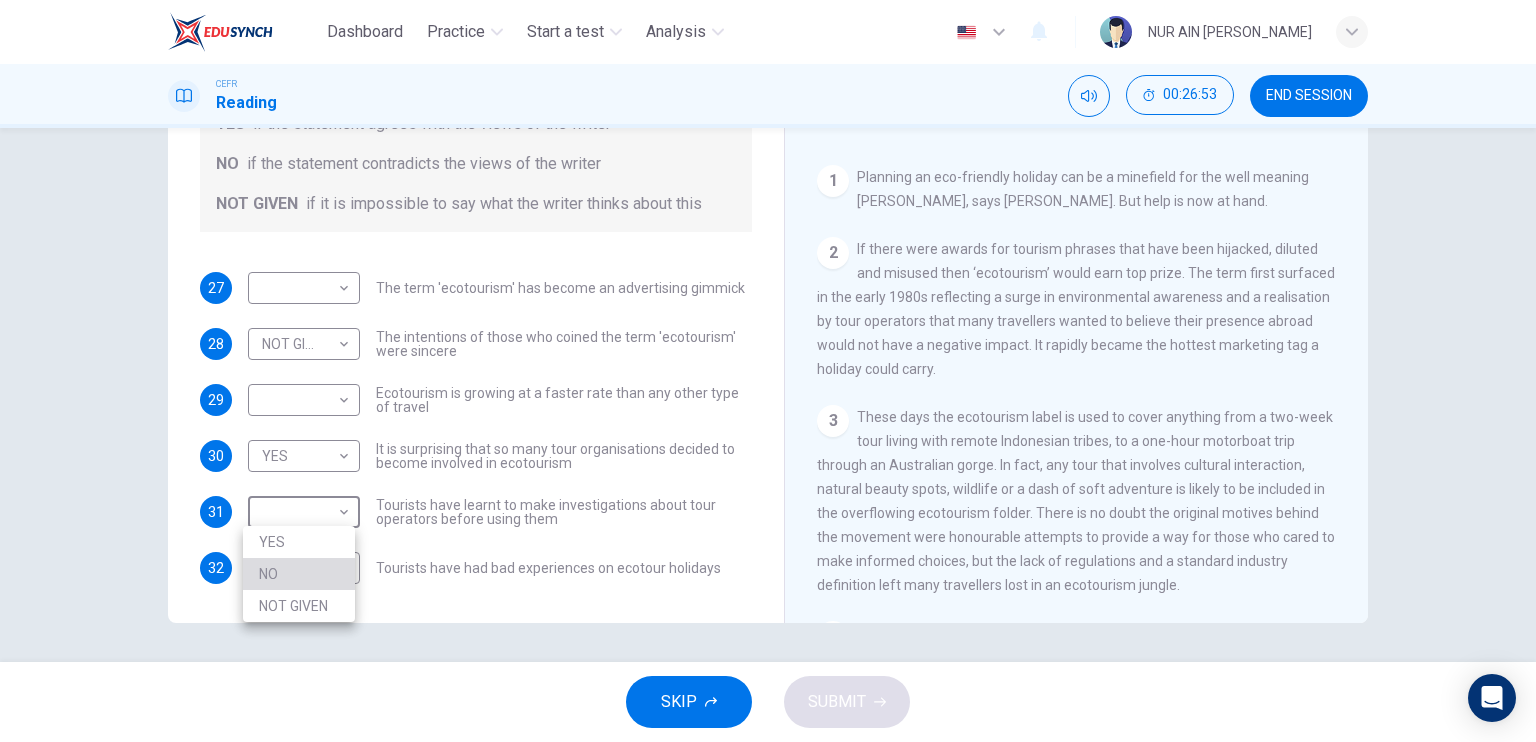 click on "NO" at bounding box center [299, 574] 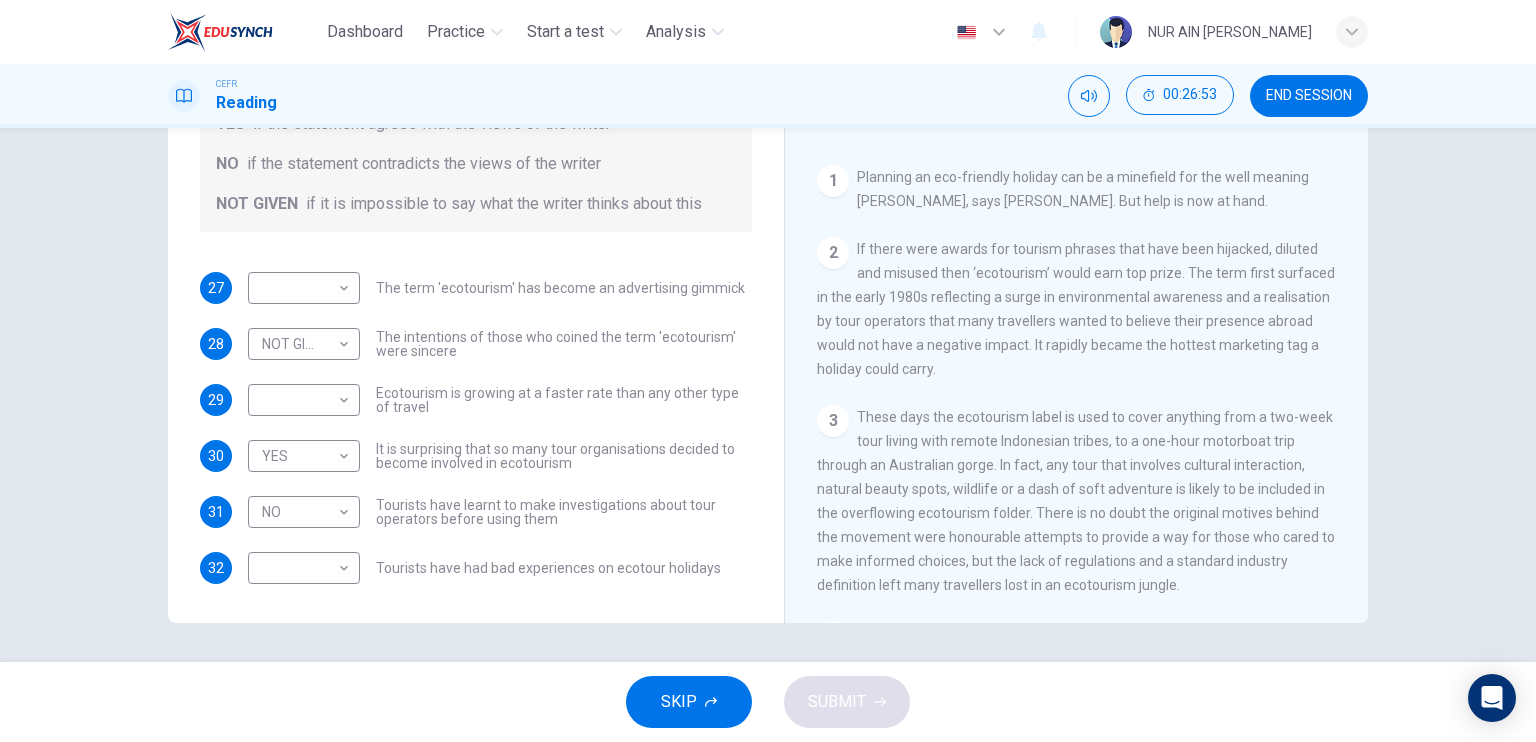 click on "YES NO NOT GIVEN" at bounding box center [299, 553] 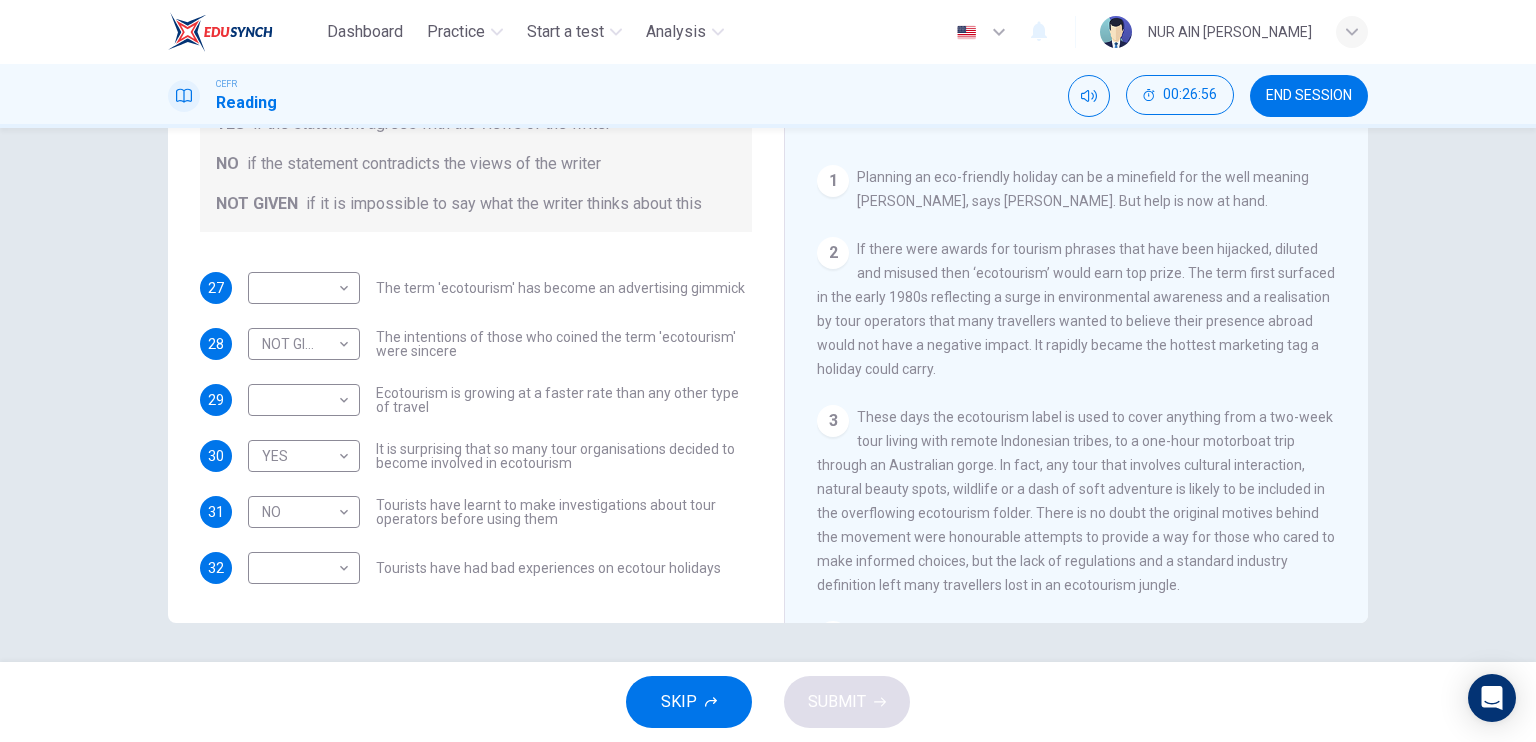 scroll, scrollTop: 379, scrollLeft: 0, axis: vertical 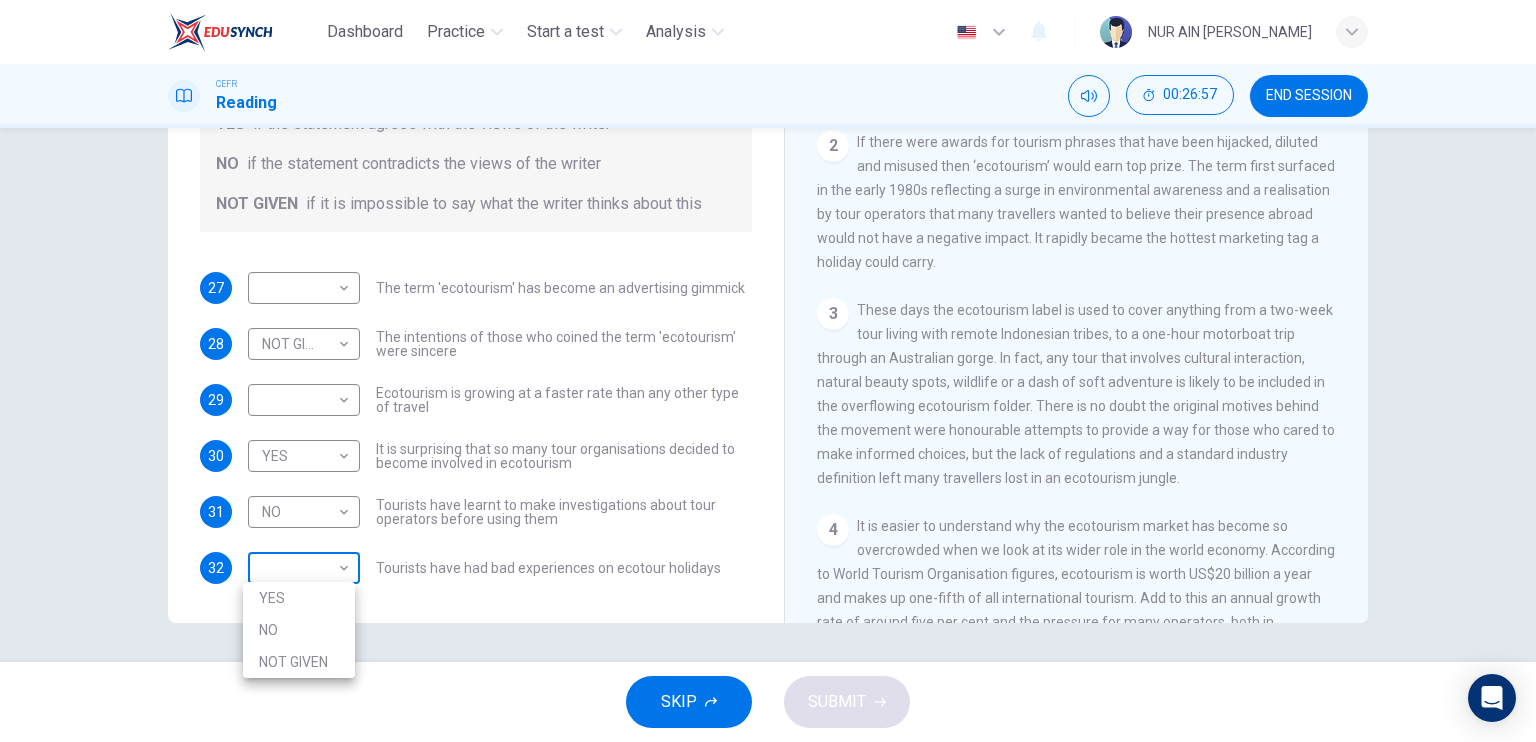 click on "Dashboard Practice Start a test Analysis English en ​ NUR AIN NAJJAH BINTI ZAIDI CEFR Reading 00:26:57 END SESSION Questions 27 - 32 Do the following statements agree with the information given in the Reading Passage ?
In the boxes below write YES if the statement agrees with the views of the writer NO if the statement contradicts the views of the writer NOT GIVEN if it is impossible to say what the writer thinks about this 27 ​ ​ The term 'ecotourism' has become an advertising gimmick 28 NOT GIVEN NOT GIVEN ​ The intentions of those who coined the term 'ecotourism' were sincere 29 ​ ​ Ecotourism is growing at a faster rate than any other type of travel 30 YES YES ​ It is surprising that so many tour organisations decided to become involved in ecotourism 31 NO NO ​ Tourists have learnt to make investigations about tour operators before using them 32 ​ ​ Tourists have had bad experiences on ecotour holidays It's Eco-logical CLICK TO ZOOM Click to Zoom 1 2 3 4 5 6 7 8 SKIP SUBMIT" at bounding box center [768, 371] 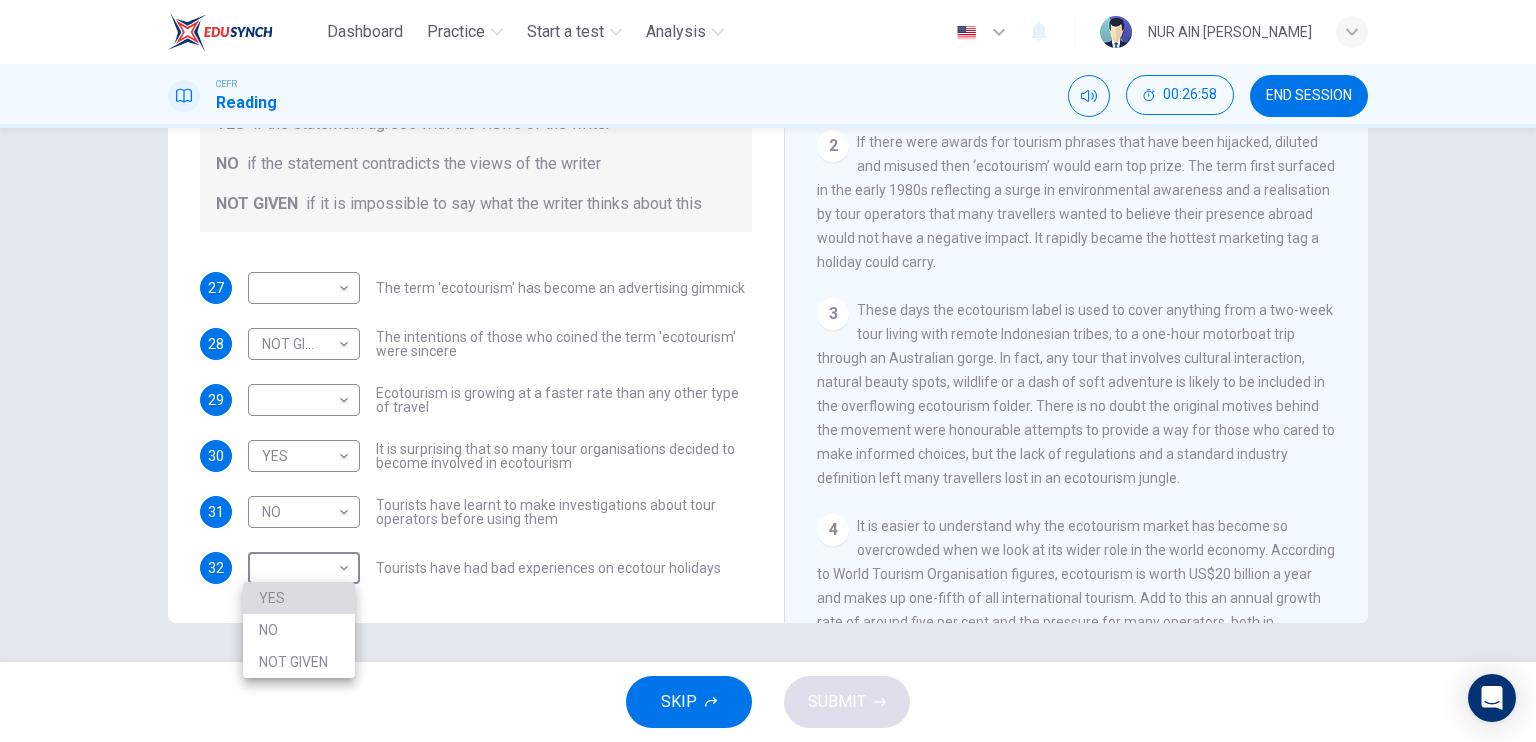 click on "YES" at bounding box center (299, 598) 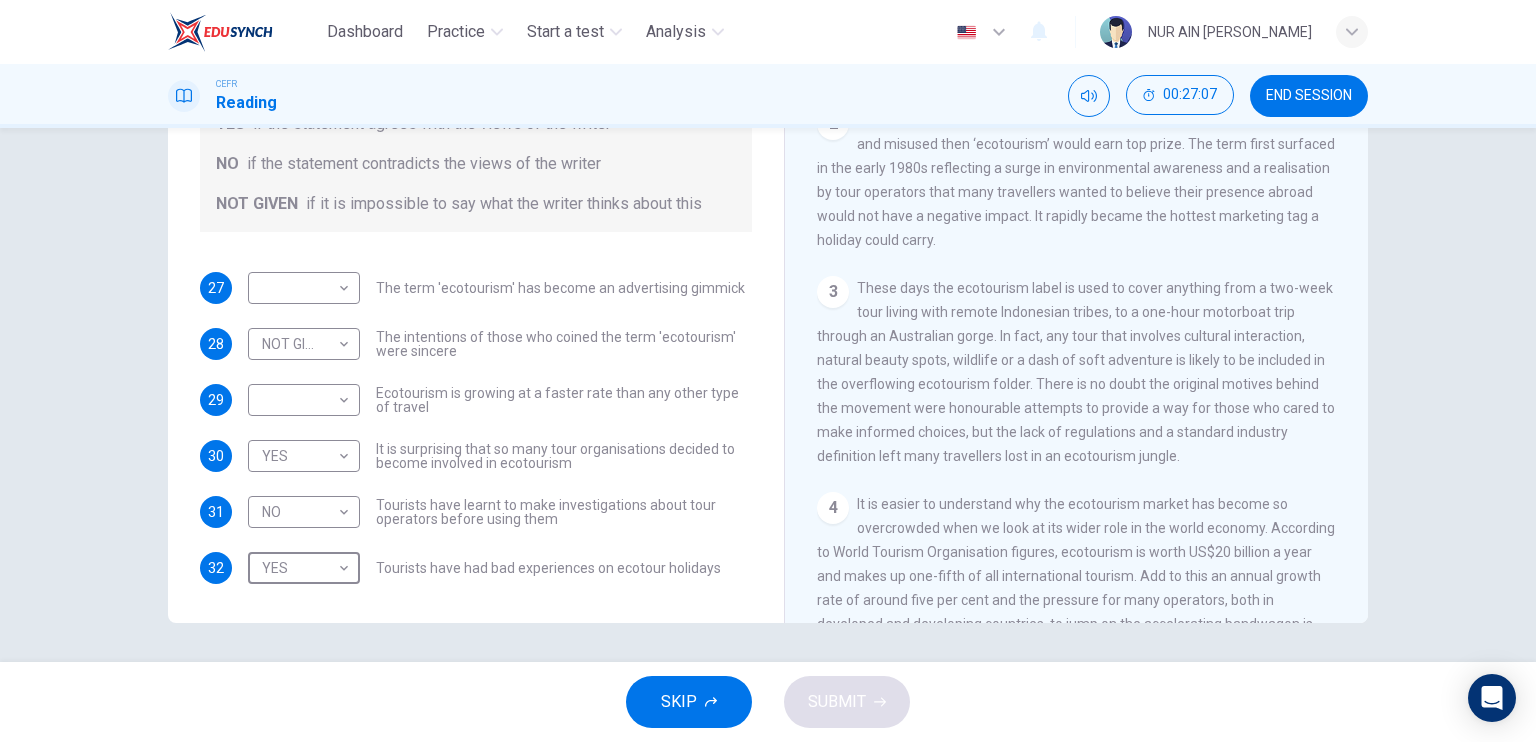 scroll, scrollTop: 402, scrollLeft: 0, axis: vertical 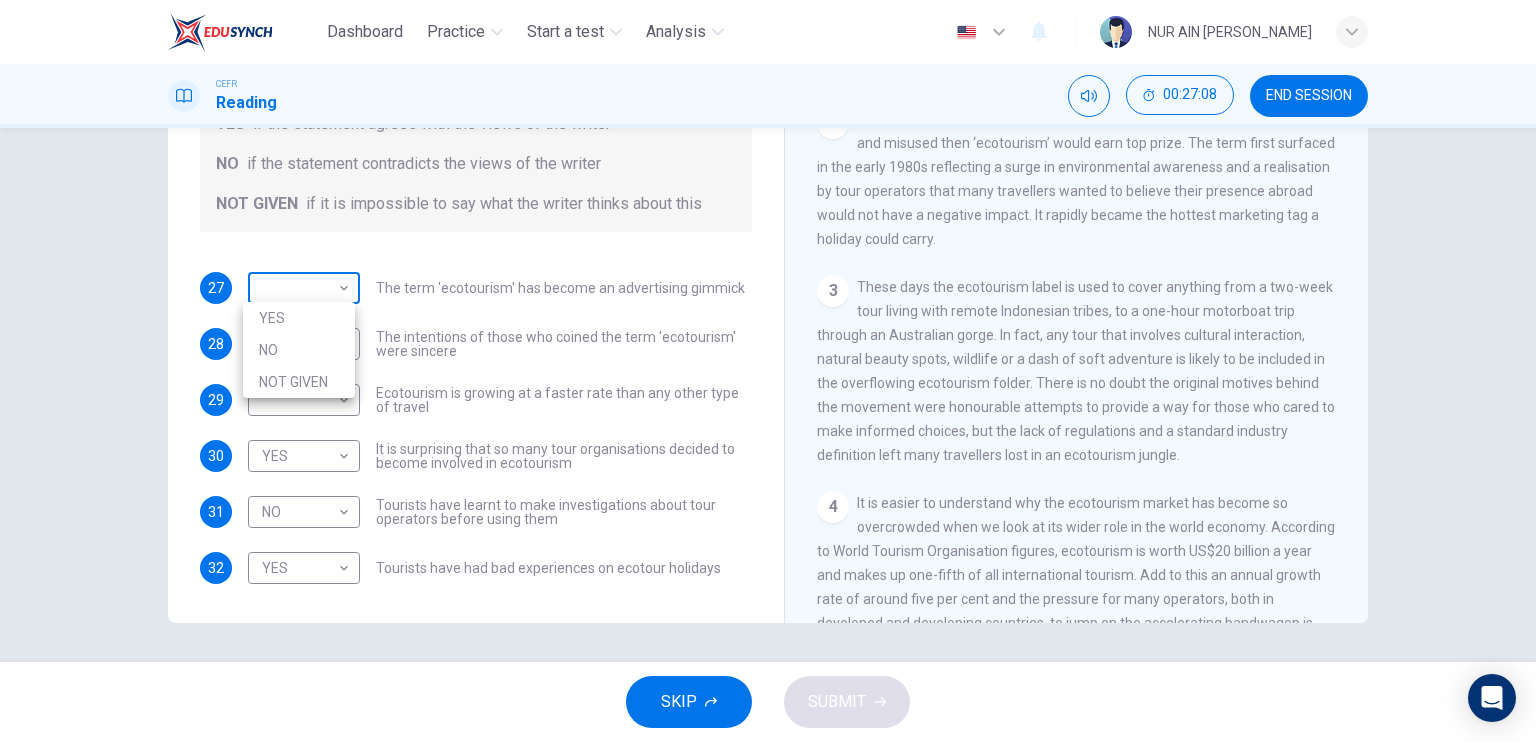 click on "Dashboard Practice Start a test Analysis English en ​ NUR AIN NAJJAH BINTI ZAIDI CEFR Reading 00:27:08 END SESSION Questions 27 - 32 Do the following statements agree with the information given in the Reading Passage ?
In the boxes below write YES if the statement agrees with the views of the writer NO if the statement contradicts the views of the writer NOT GIVEN if it is impossible to say what the writer thinks about this 27 ​ ​ The term 'ecotourism' has become an advertising gimmick 28 NOT GIVEN NOT GIVEN ​ The intentions of those who coined the term 'ecotourism' were sincere 29 ​ ​ Ecotourism is growing at a faster rate than any other type of travel 30 YES YES ​ It is surprising that so many tour organisations decided to become involved in ecotourism 31 NO NO ​ Tourists have learnt to make investigations about tour operators before using them 32 YES YES ​ Tourists have had bad experiences on ecotour holidays It's Eco-logical CLICK TO ZOOM Click to Zoom 1 2 3 4 5 6 7 8 SKIP SUBMIT" at bounding box center (768, 371) 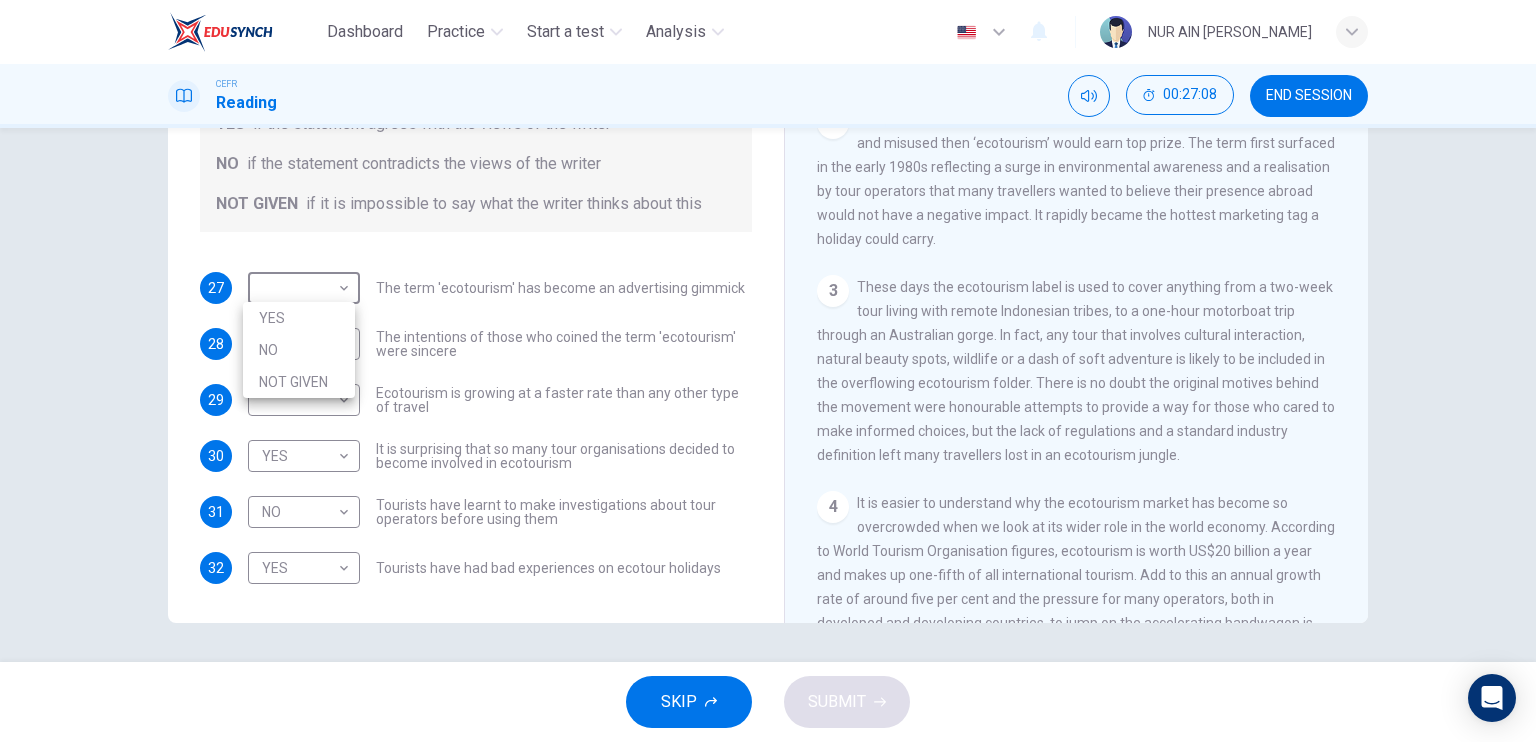 click on "YES" at bounding box center [299, 318] 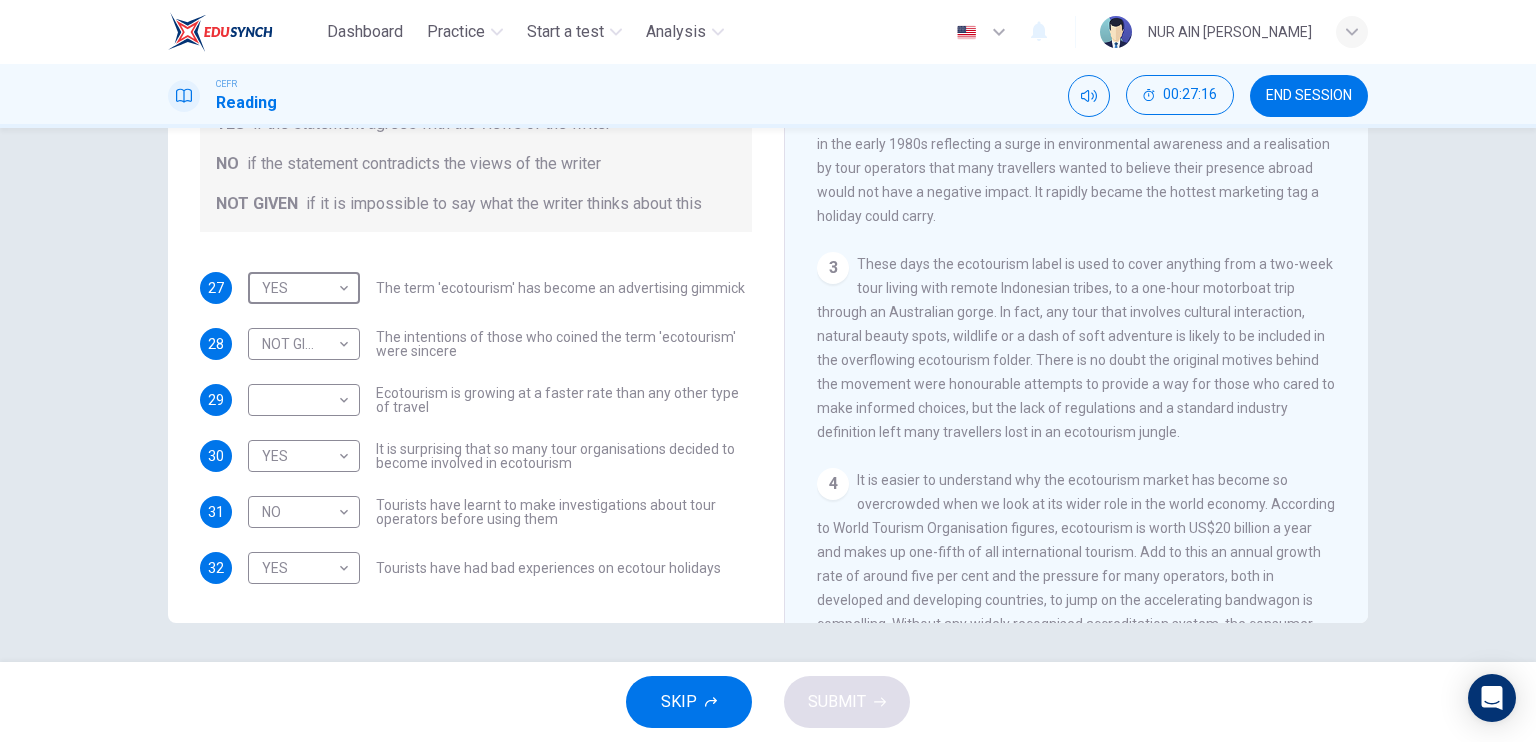 scroll, scrollTop: 424, scrollLeft: 0, axis: vertical 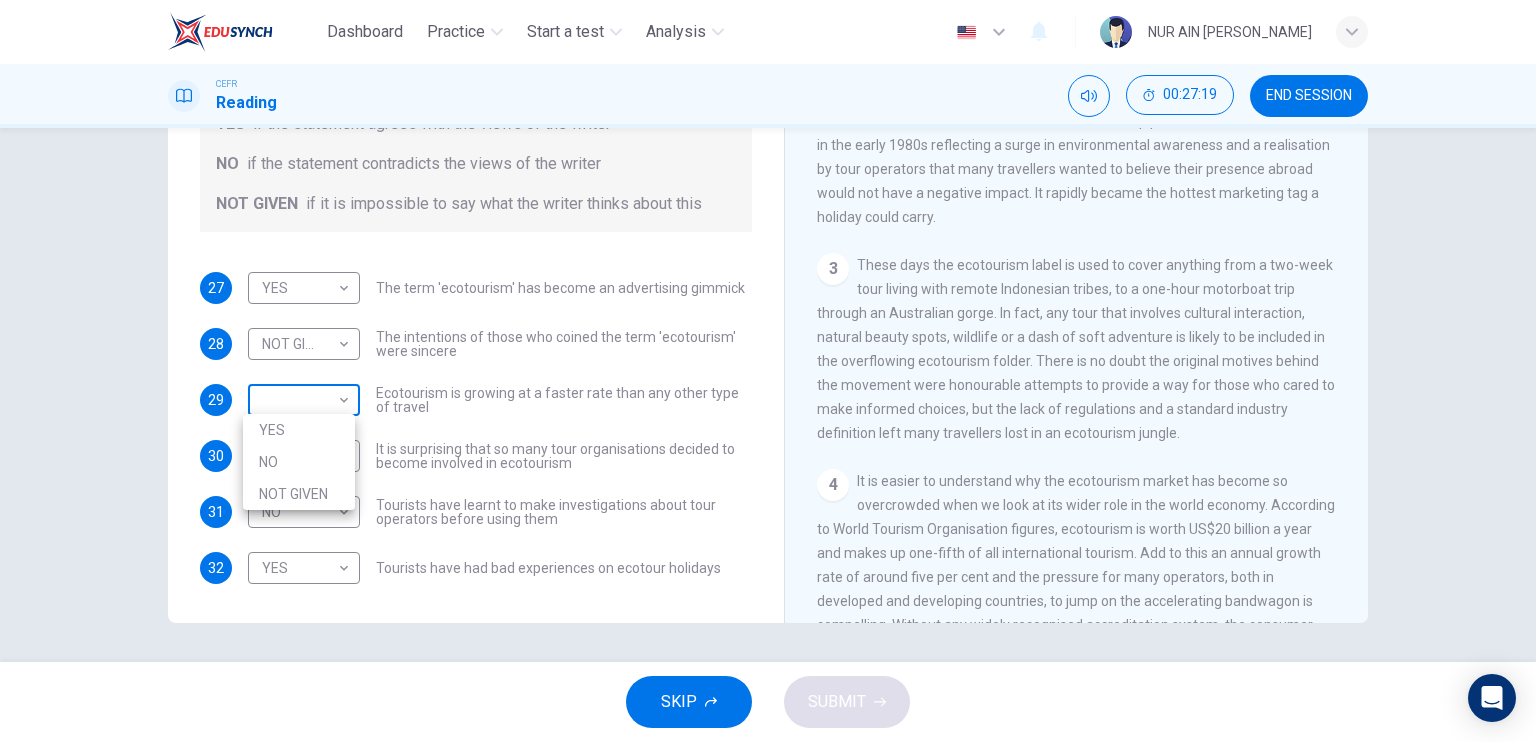 click on "Dashboard Practice Start a test Analysis English en ​ NUR AIN NAJJAH BINTI ZAIDI CEFR Reading 00:27:19 END SESSION Questions 27 - 32 Do the following statements agree with the information given in the Reading Passage ?
In the boxes below write YES if the statement agrees with the views of the writer NO if the statement contradicts the views of the writer NOT GIVEN if it is impossible to say what the writer thinks about this 27 YES YES ​ The term 'ecotourism' has become an advertising gimmick 28 NOT GIVEN NOT GIVEN ​ The intentions of those who coined the term 'ecotourism' were sincere 29 ​ ​ Ecotourism is growing at a faster rate than any other type of travel 30 YES YES ​ It is surprising that so many tour organisations decided to become involved in ecotourism 31 NO NO ​ Tourists have learnt to make investigations about tour operators before using them 32 YES YES ​ Tourists have had bad experiences on ecotour holidays It's Eco-logical CLICK TO ZOOM Click to Zoom 1 2 3 4 5 6 7 8 SKIP SUBMIT" at bounding box center (768, 371) 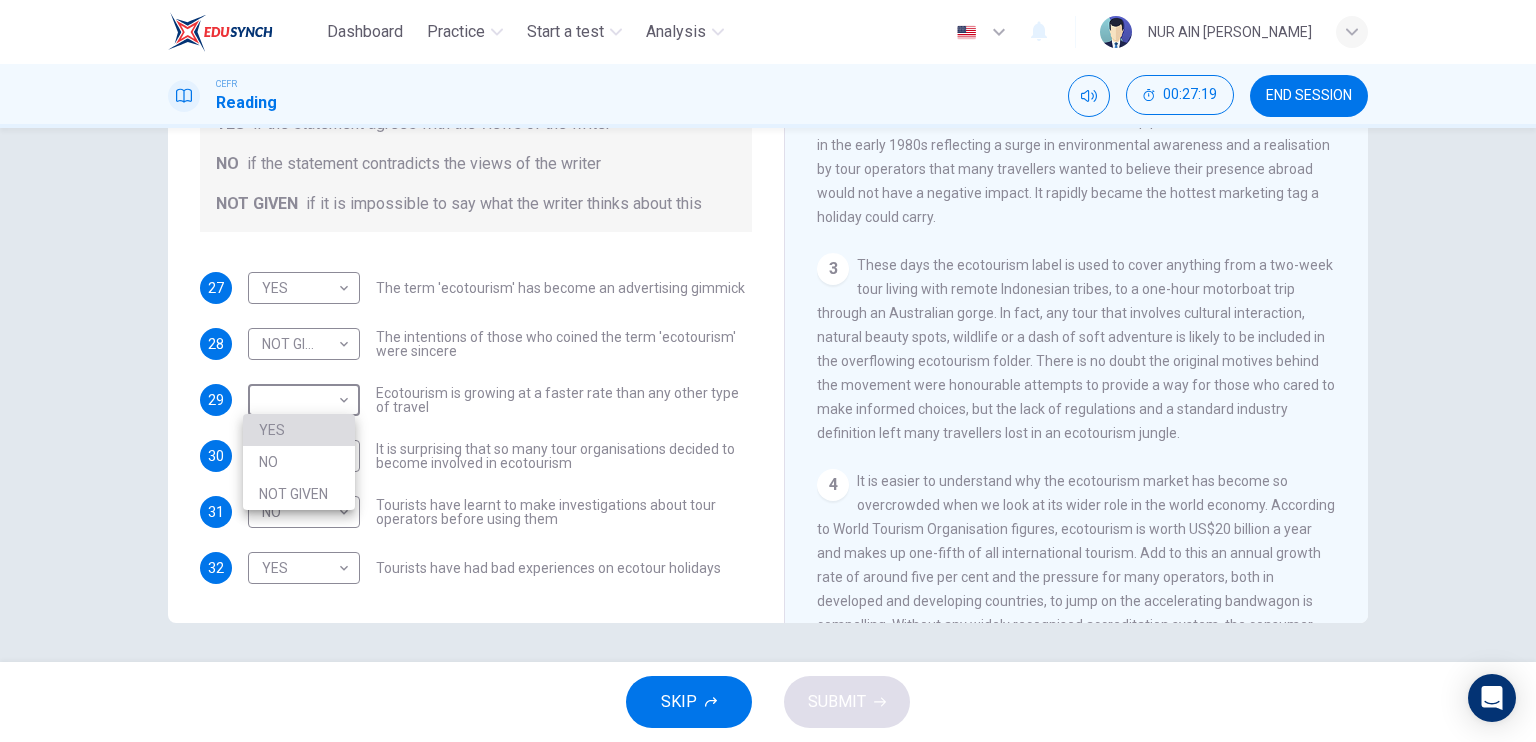 click on "YES" at bounding box center [299, 430] 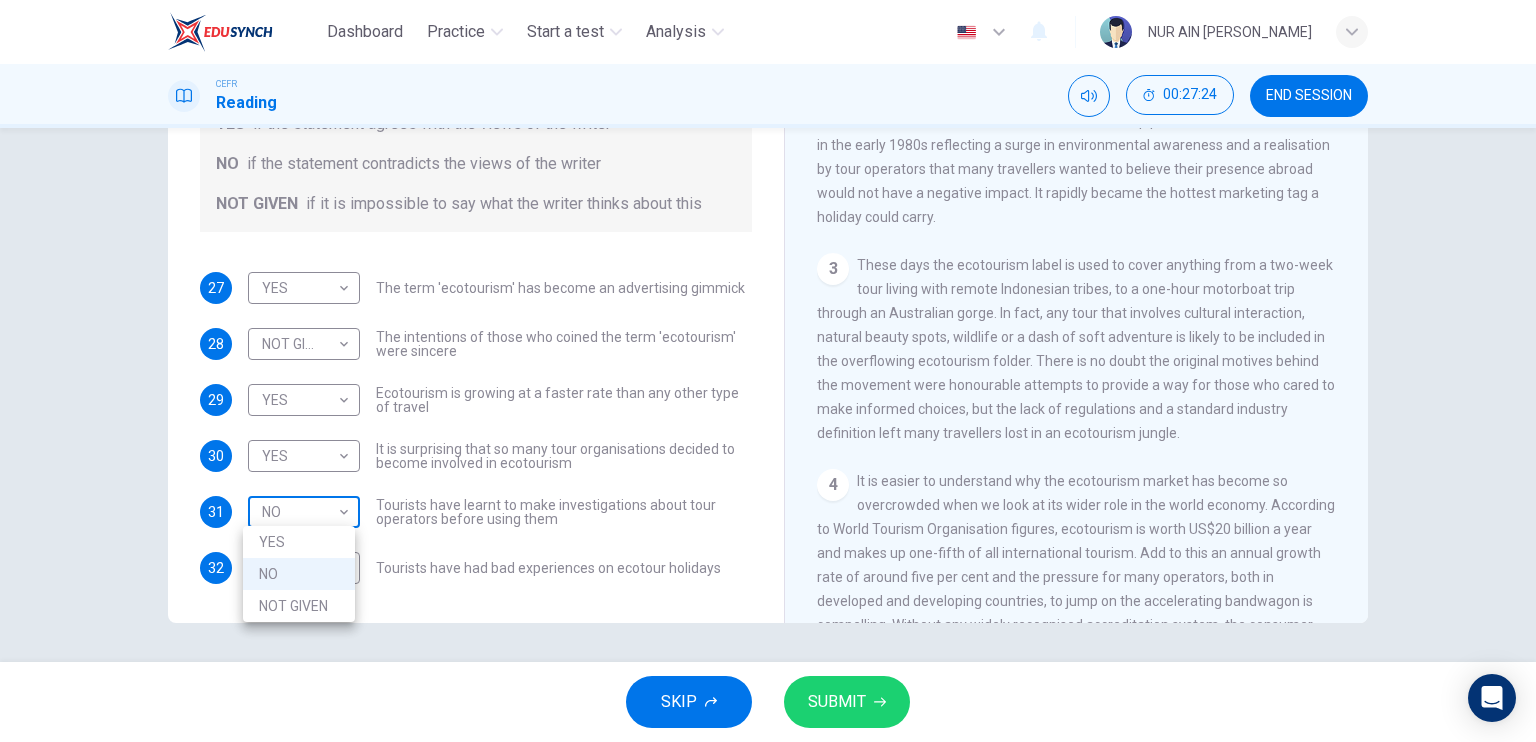 click on "Dashboard Practice Start a test Analysis English en ​ NUR AIN NAJJAH BINTI ZAIDI CEFR Reading 00:27:24 END SESSION Questions 27 - 32 Do the following statements agree with the information given in the Reading Passage ?
In the boxes below write YES if the statement agrees with the views of the writer NO if the statement contradicts the views of the writer NOT GIVEN if it is impossible to say what the writer thinks about this 27 YES YES ​ The term 'ecotourism' has become an advertising gimmick 28 NOT GIVEN NOT GIVEN ​ The intentions of those who coined the term 'ecotourism' were sincere 29 YES YES ​ Ecotourism is growing at a faster rate than any other type of travel 30 YES YES ​ It is surprising that so many tour organisations decided to become involved in ecotourism 31 NO NO ​ Tourists have learnt to make investigations about tour operators before using them 32 YES YES ​ Tourists have had bad experiences on ecotour holidays It's Eco-logical CLICK TO ZOOM Click to Zoom 1 2 3 4 5 6 7 8 SKIP" at bounding box center (768, 371) 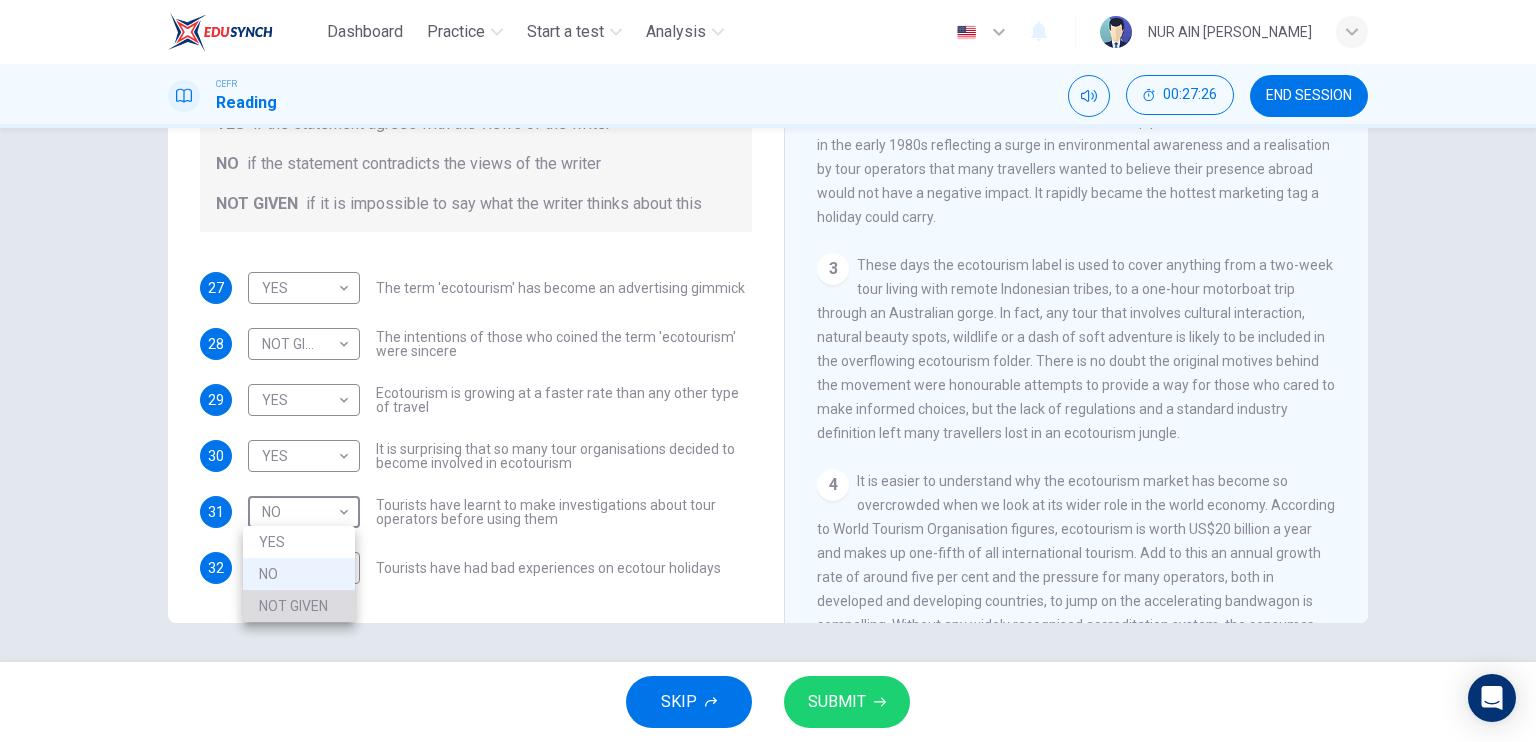 click on "NOT GIVEN" at bounding box center (299, 606) 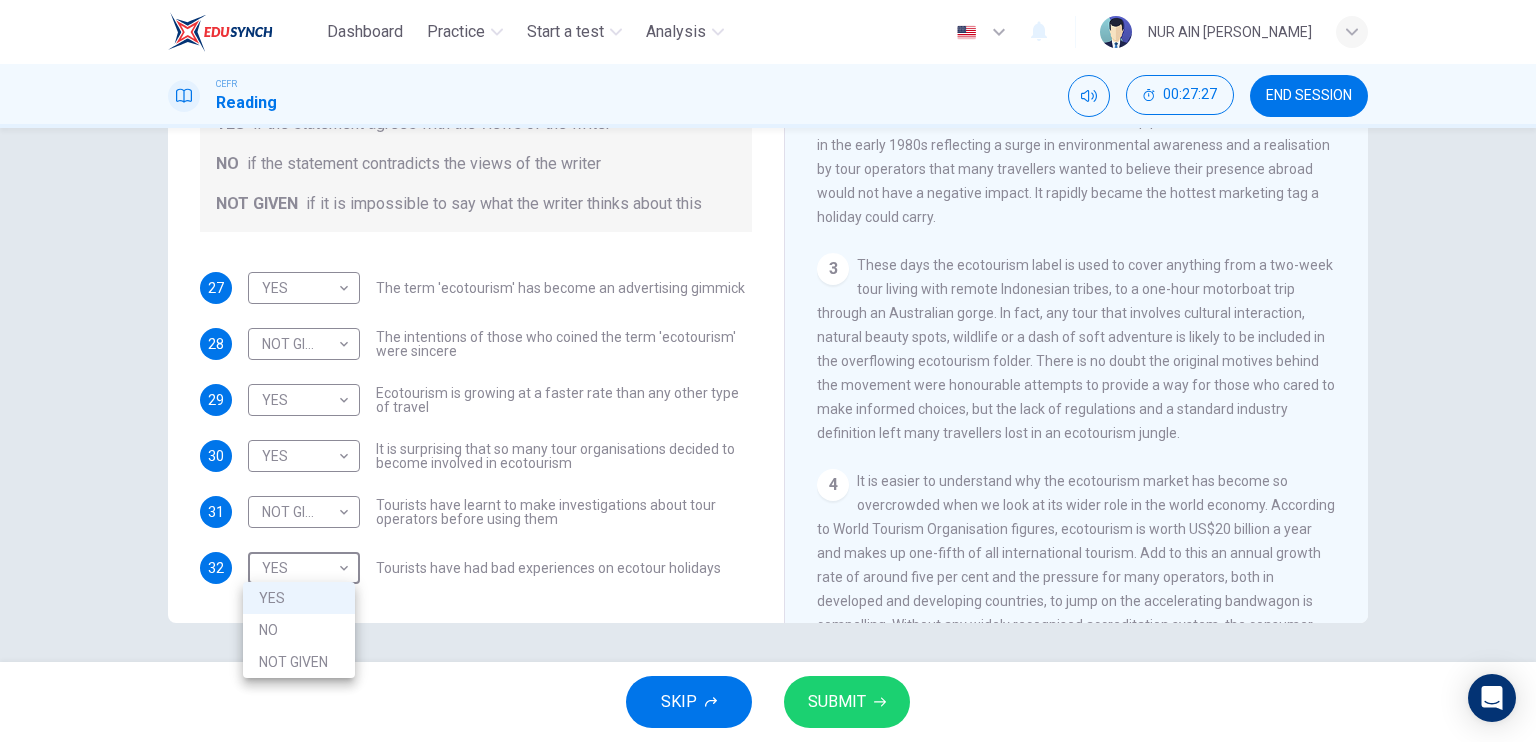 drag, startPoint x: 324, startPoint y: 539, endPoint x: 323, endPoint y: 527, distance: 12.0415945 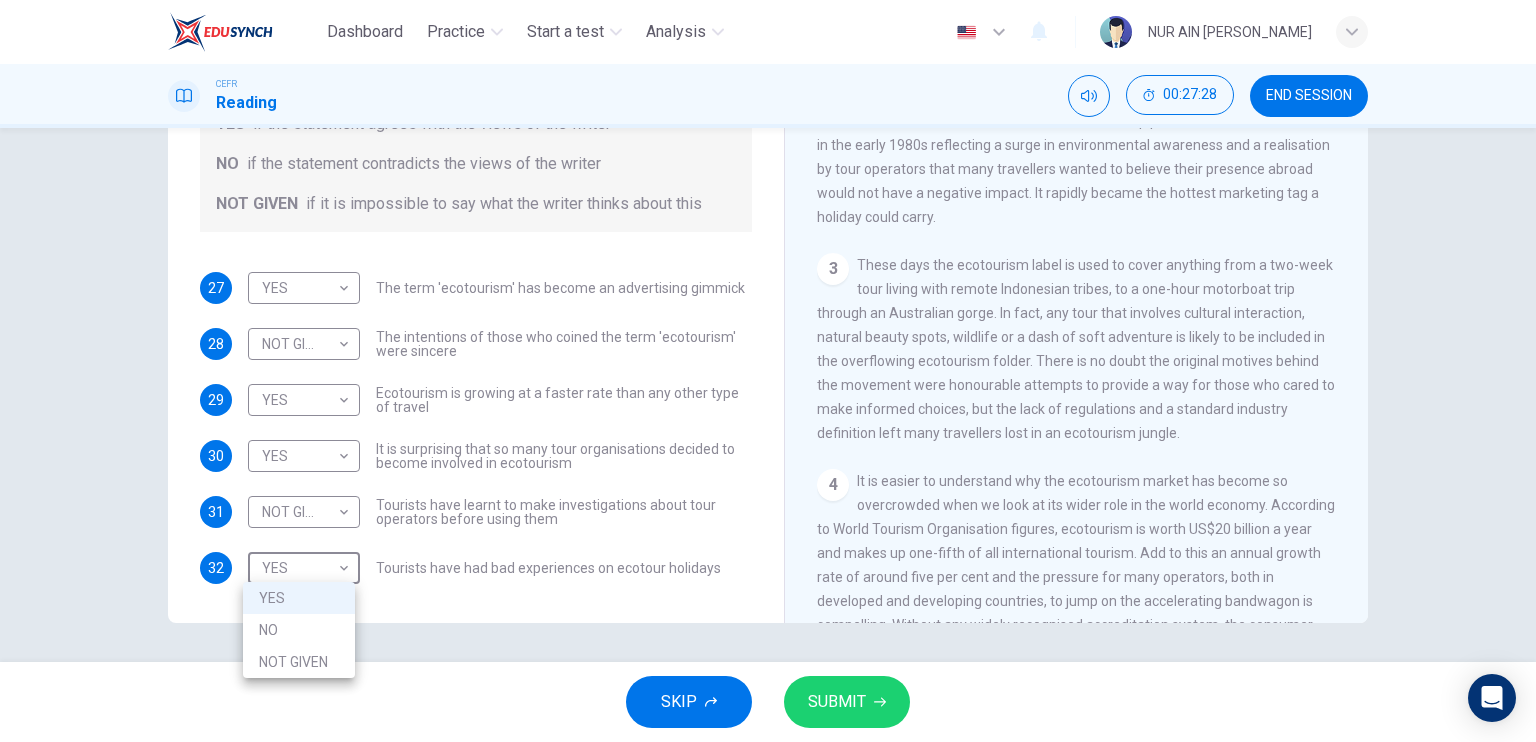 click at bounding box center [768, 371] 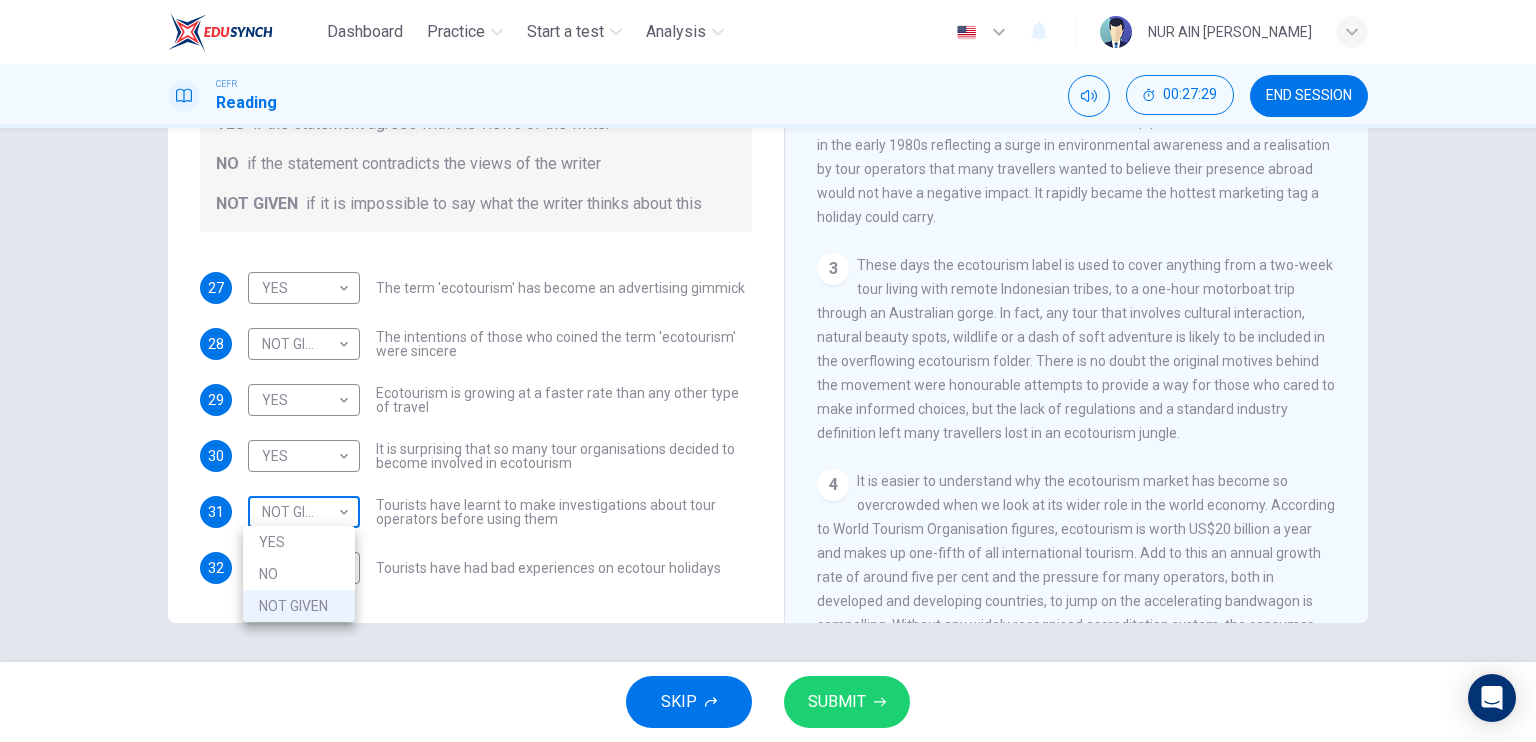 click on "Dashboard Practice Start a test Analysis English en ​ NUR AIN NAJJAH BINTI ZAIDI CEFR Reading 00:27:29 END SESSION Questions 27 - 32 Do the following statements agree with the information given in the Reading Passage ?
In the boxes below write YES if the statement agrees with the views of the writer NO if the statement contradicts the views of the writer NOT GIVEN if it is impossible to say what the writer thinks about this 27 YES YES ​ The term 'ecotourism' has become an advertising gimmick 28 NOT GIVEN NOT GIVEN ​ The intentions of those who coined the term 'ecotourism' were sincere 29 YES YES ​ Ecotourism is growing at a faster rate than any other type of travel 30 YES YES ​ It is surprising that so many tour organisations decided to become involved in ecotourism 31 NOT GIVEN NOT GIVEN ​ Tourists have learnt to make investigations about tour operators before using them 32 YES YES ​ Tourists have had bad experiences on ecotour holidays It's Eco-logical CLICK TO ZOOM Click to Zoom 1 2 3 4 5 6" at bounding box center (768, 371) 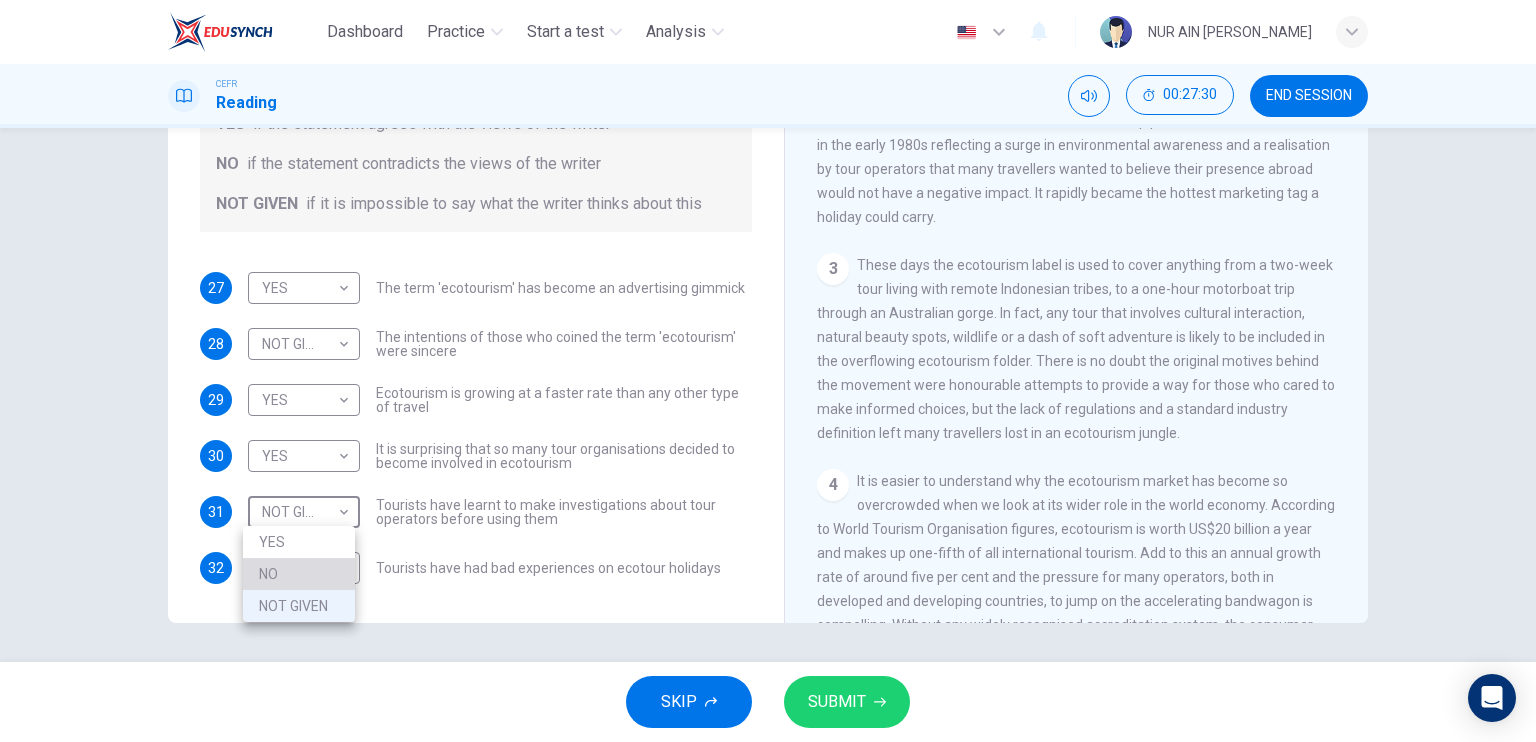 click on "NO" at bounding box center [299, 574] 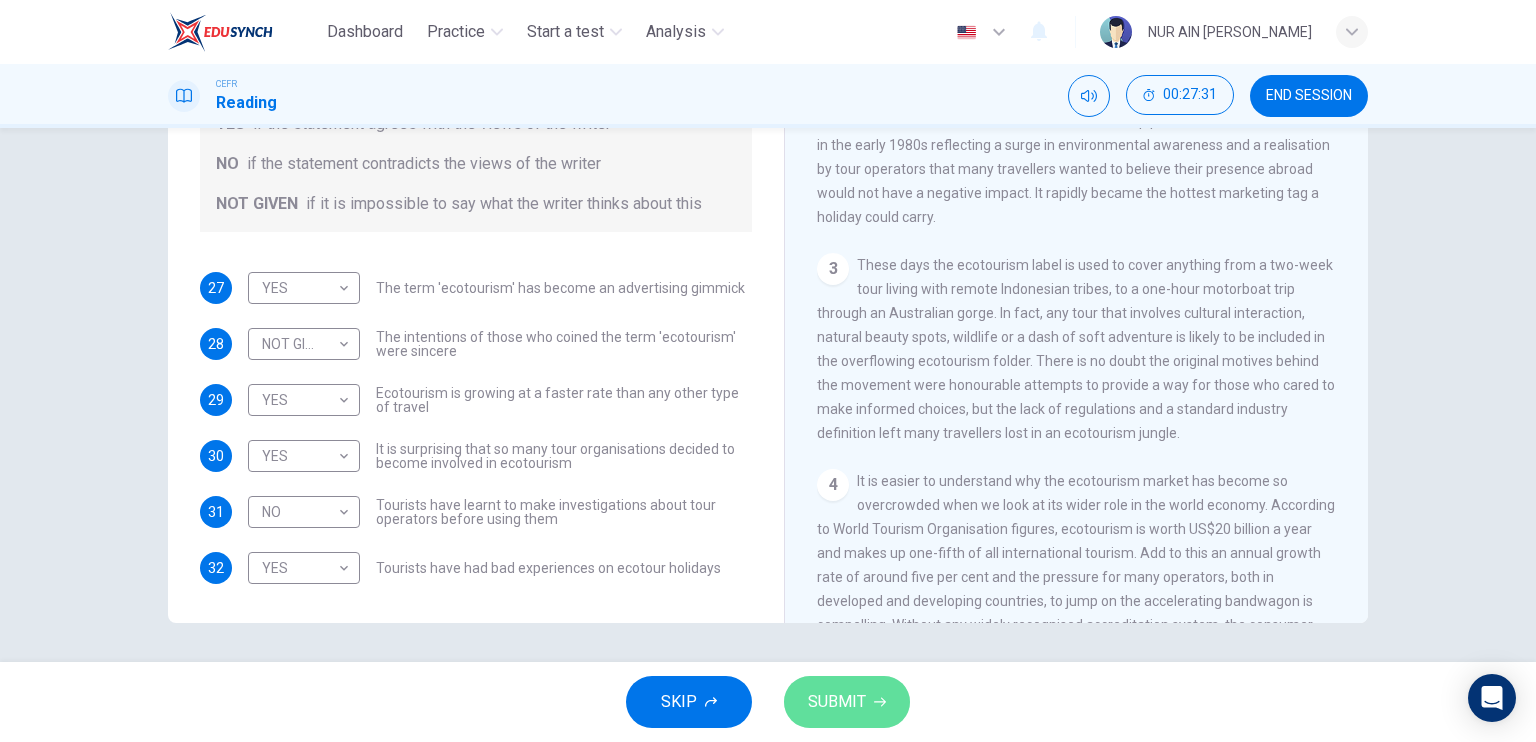 click on "SUBMIT" at bounding box center [847, 702] 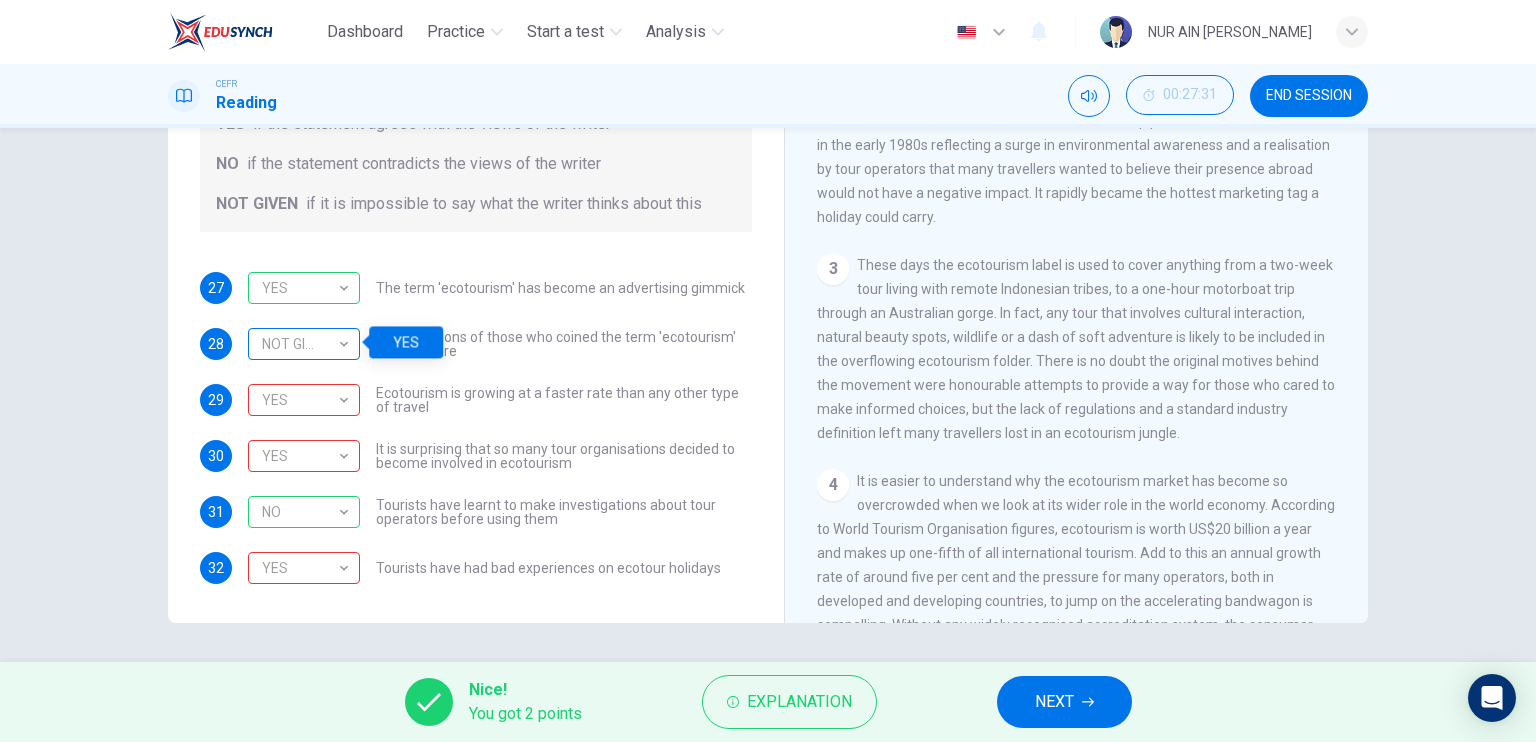 click on "NOT GIVEN" at bounding box center [300, 344] 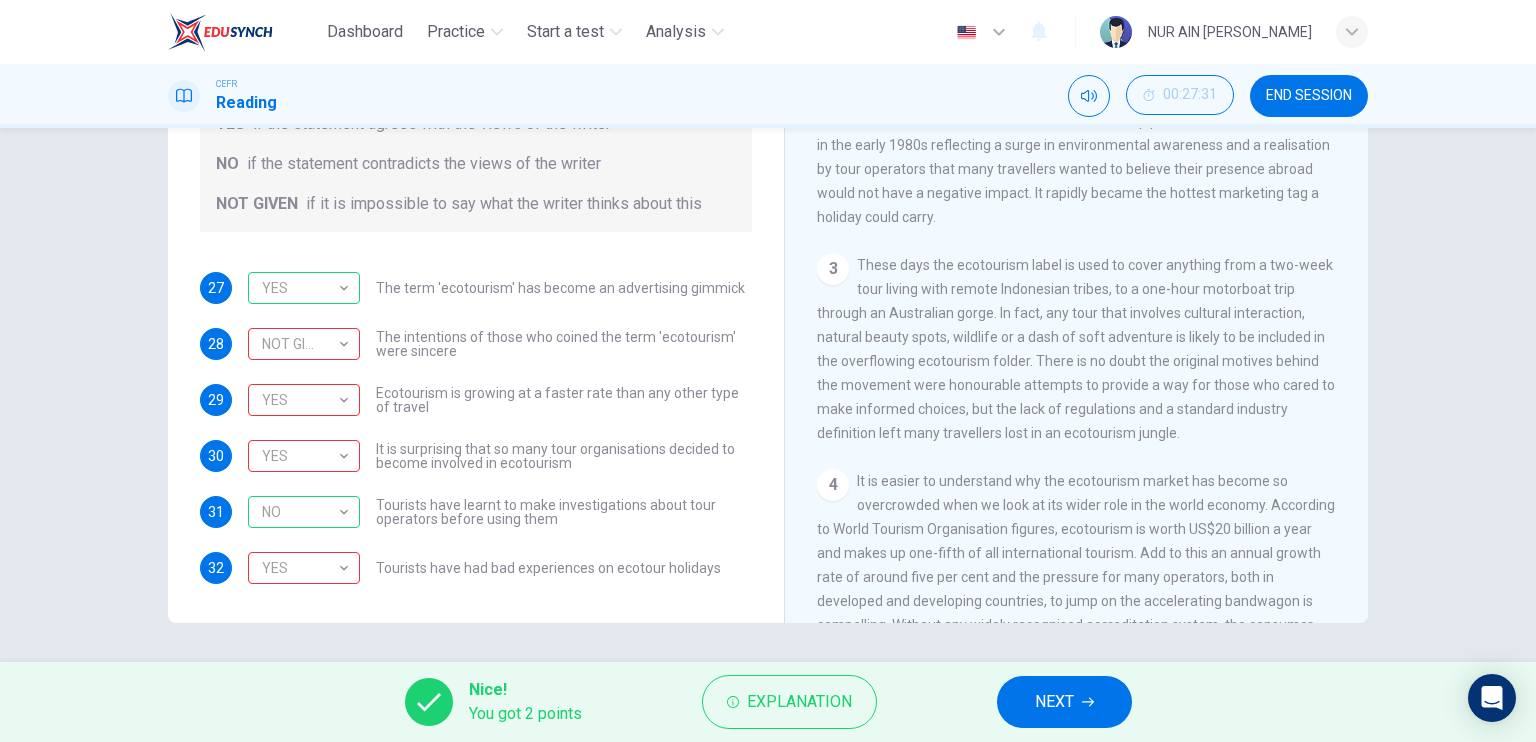 click on "Nice! You got 2
points Explanation NEXT" at bounding box center (768, 702) 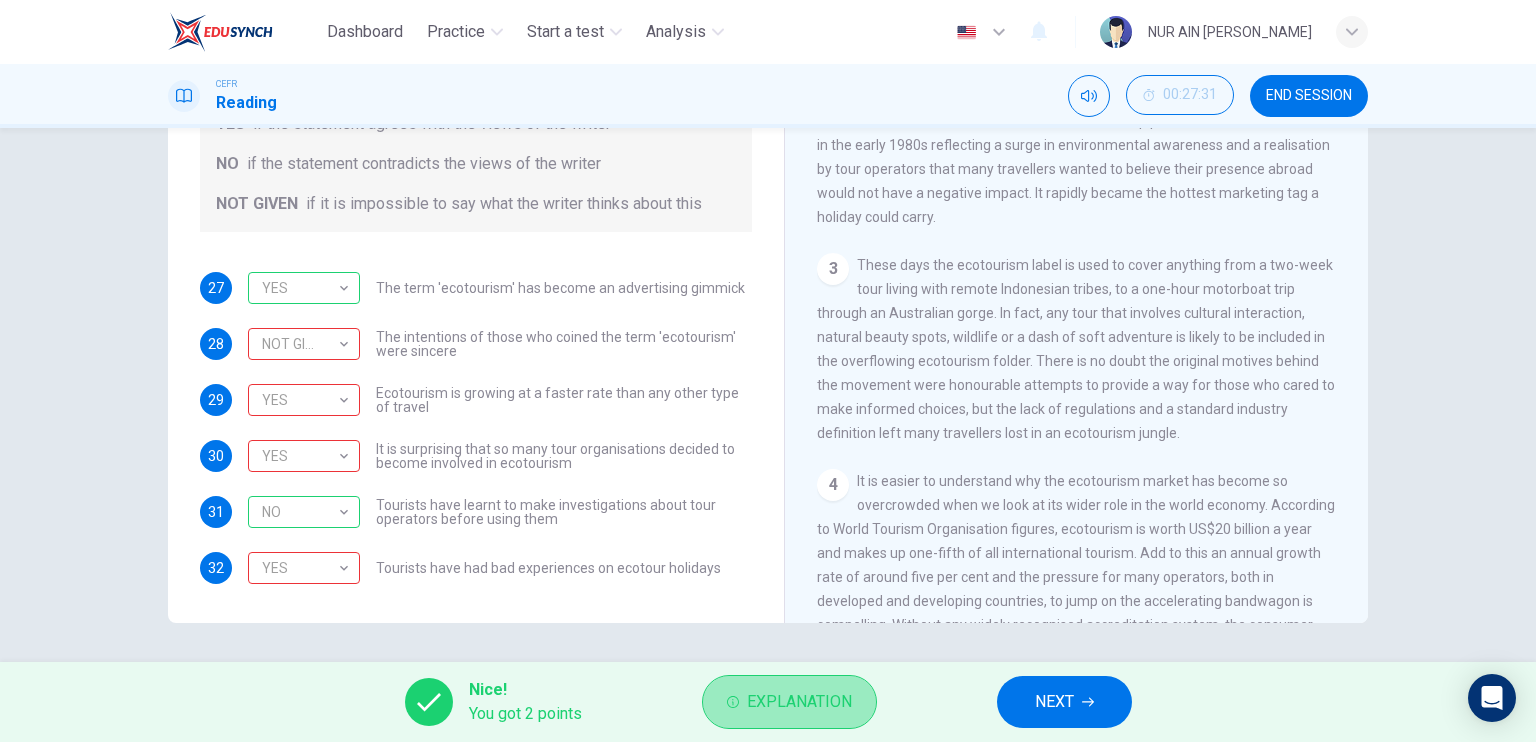 click on "Explanation" at bounding box center [789, 702] 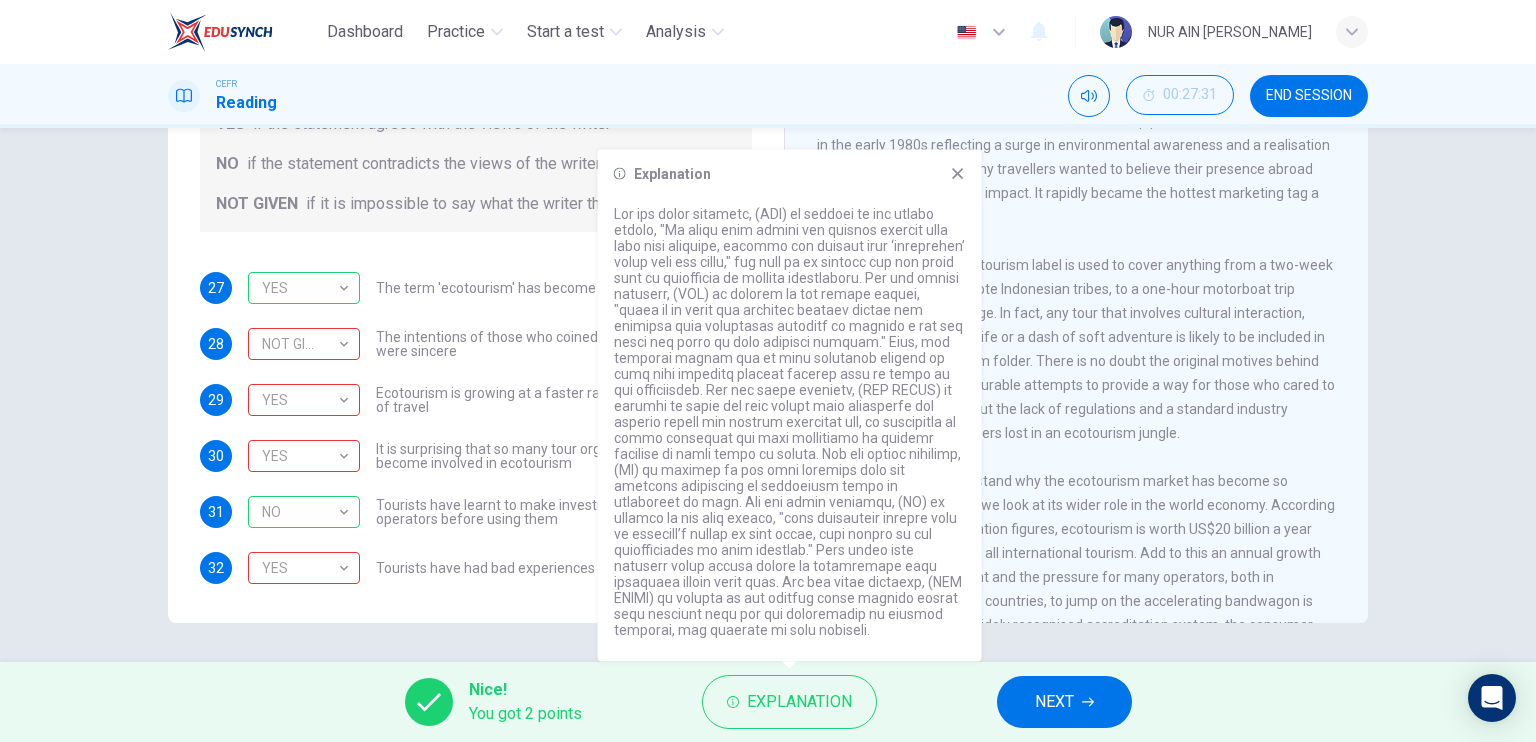 click on "Questions 27 - 32 Do the following statements agree with the information given in the Reading Passage ?
In the boxes below write YES if the statement agrees with the views of the writer NO if the statement contradicts the views of the writer NOT GIVEN if it is impossible to say what the writer thinks about this 27 YES YES ​ The term 'ecotourism' has become an advertising gimmick 28 NOT GIVEN NOT GIVEN ​ The intentions of those who coined the term 'ecotourism' were sincere 29 YES YES ​ Ecotourism is growing at a faster rate than any other type of travel 30 YES YES ​ It is surprising that so many tour organisations decided to become involved in ecotourism 31 NO NO ​ Tourists have learnt to make investigations about tour operators before using them 32 YES YES ​ Tourists have had bad experiences on ecotour holidays It's Eco-logical CLICK TO ZOOM Click to Zoom 1 Planning an eco-friendly holiday can be a minefield for the well meaning traveller, says Steve Watkins. But help is now at hand. 2 3 4 5 6 7" at bounding box center (768, 395) 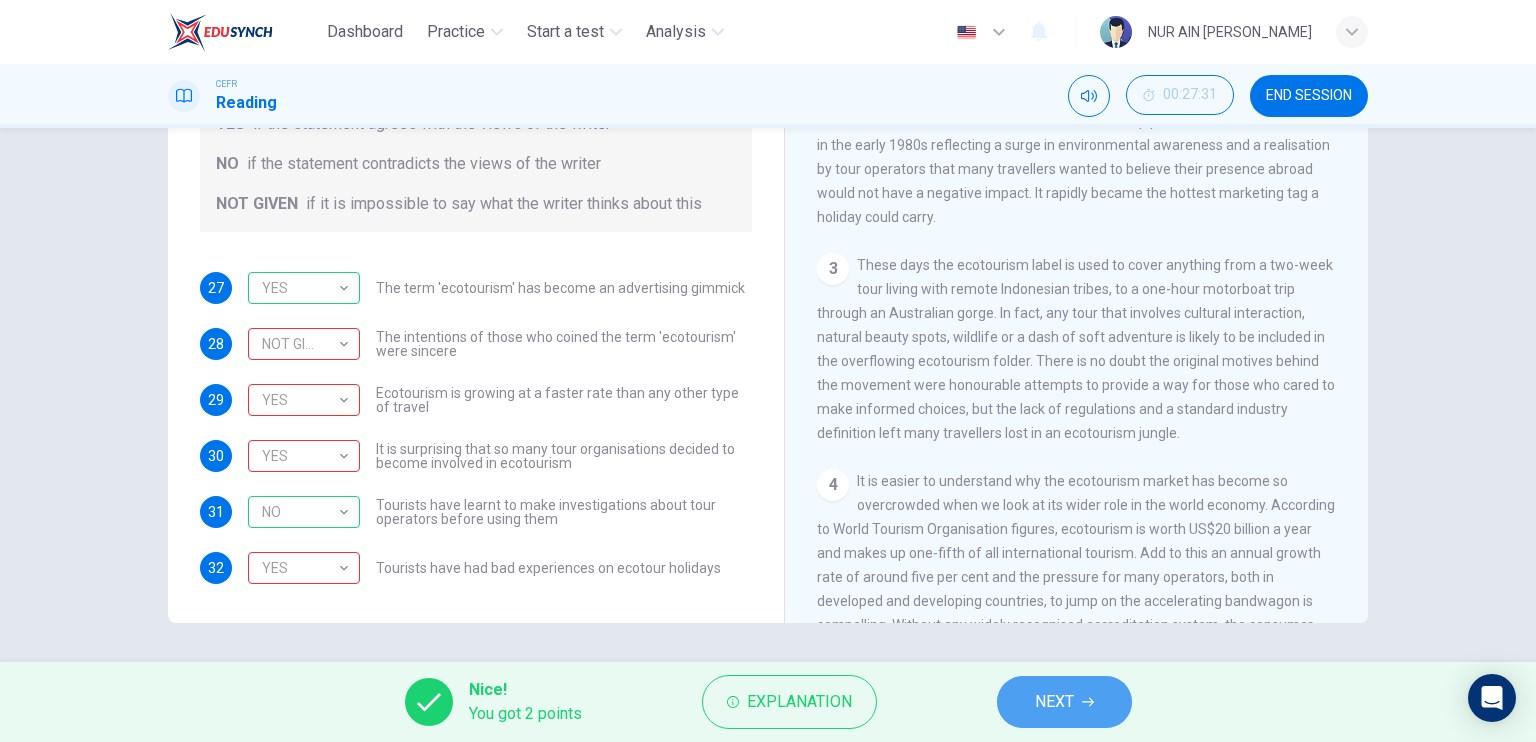 click on "NEXT" at bounding box center [1064, 702] 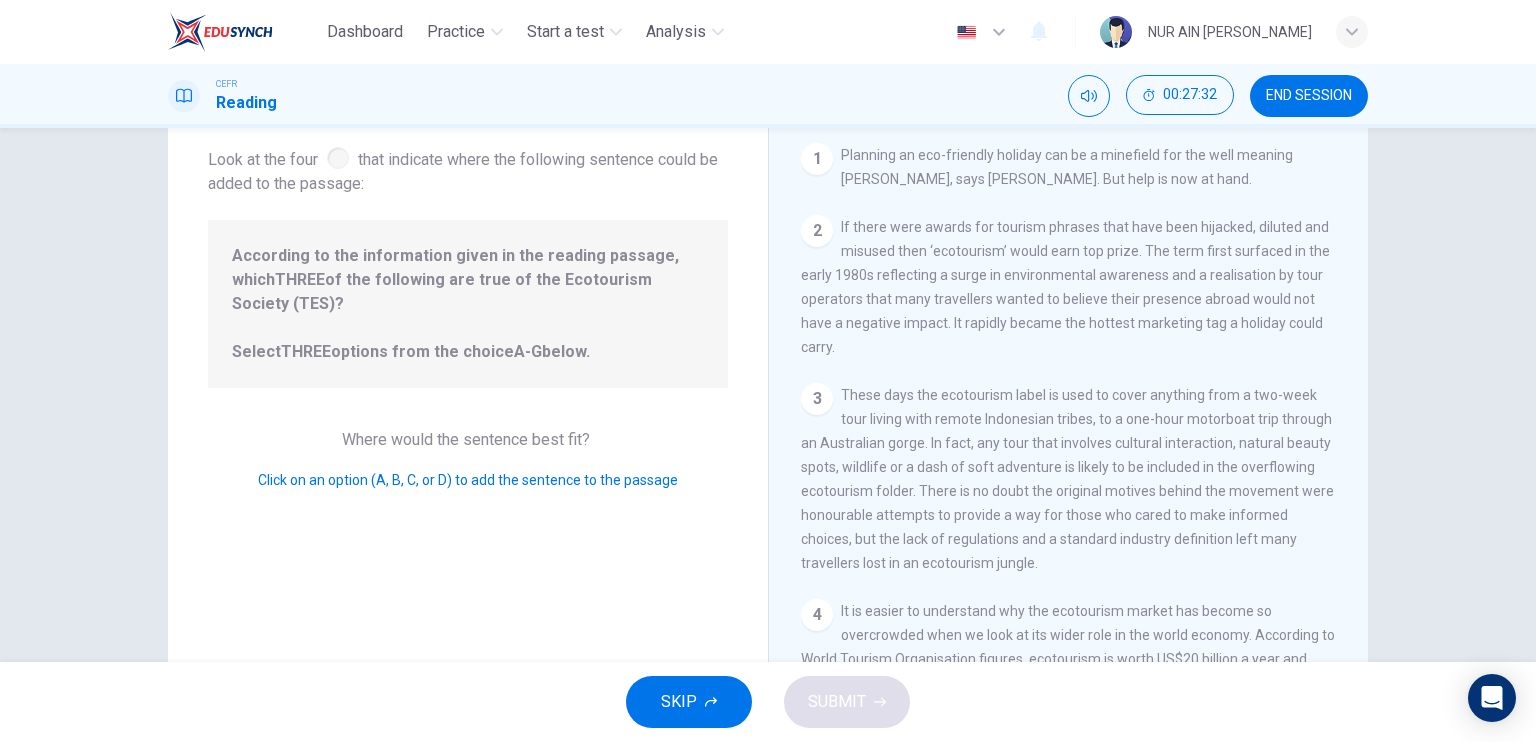 scroll, scrollTop: 112, scrollLeft: 0, axis: vertical 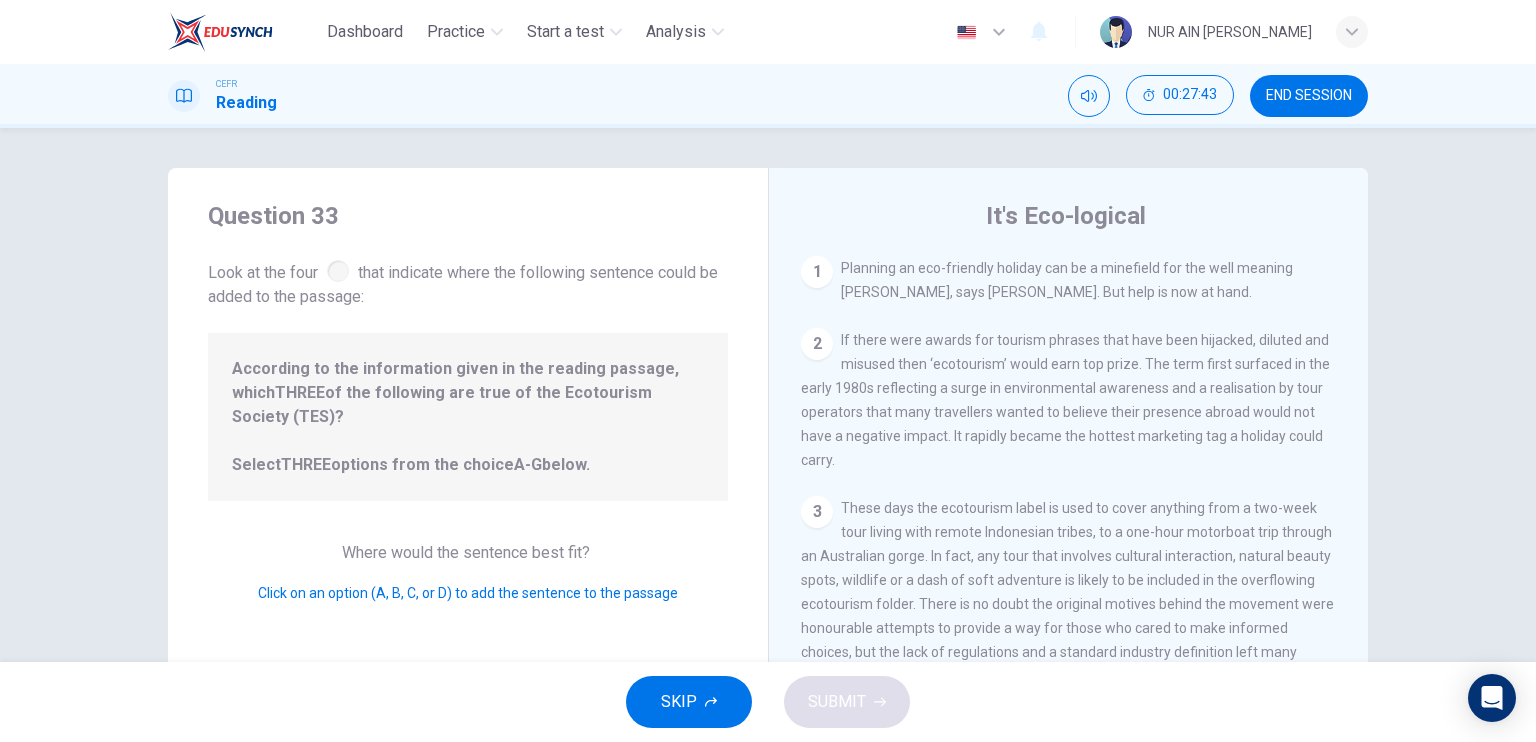 click on "According to the information given in the reading passage, which  THREE  of the following are true of the Ecotourism Society (TES)?
Select  THREE  options from the choice  A-G  below." at bounding box center [468, 417] 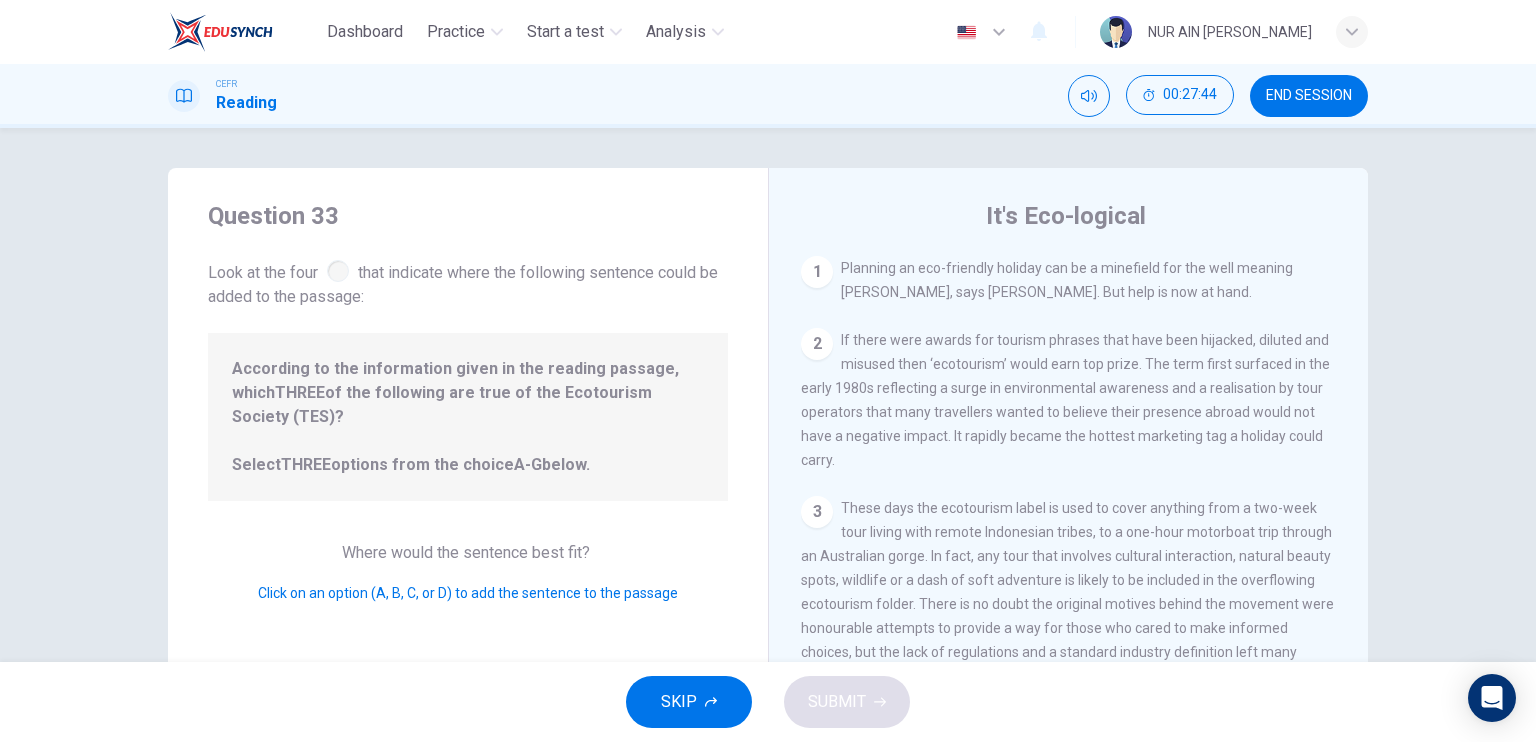 drag, startPoint x: 826, startPoint y: 405, endPoint x: 814, endPoint y: 334, distance: 72.00694 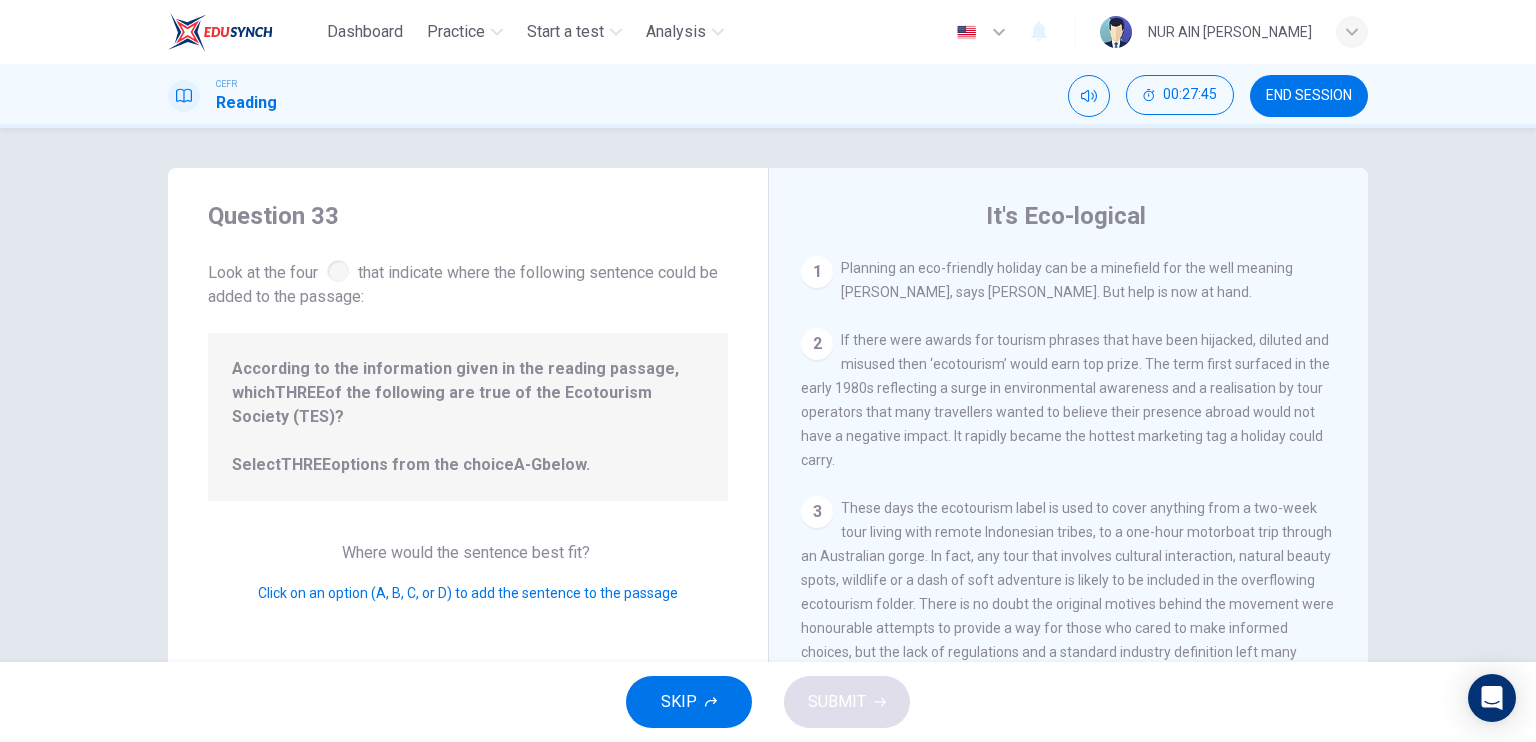 click on "2" at bounding box center [817, 344] 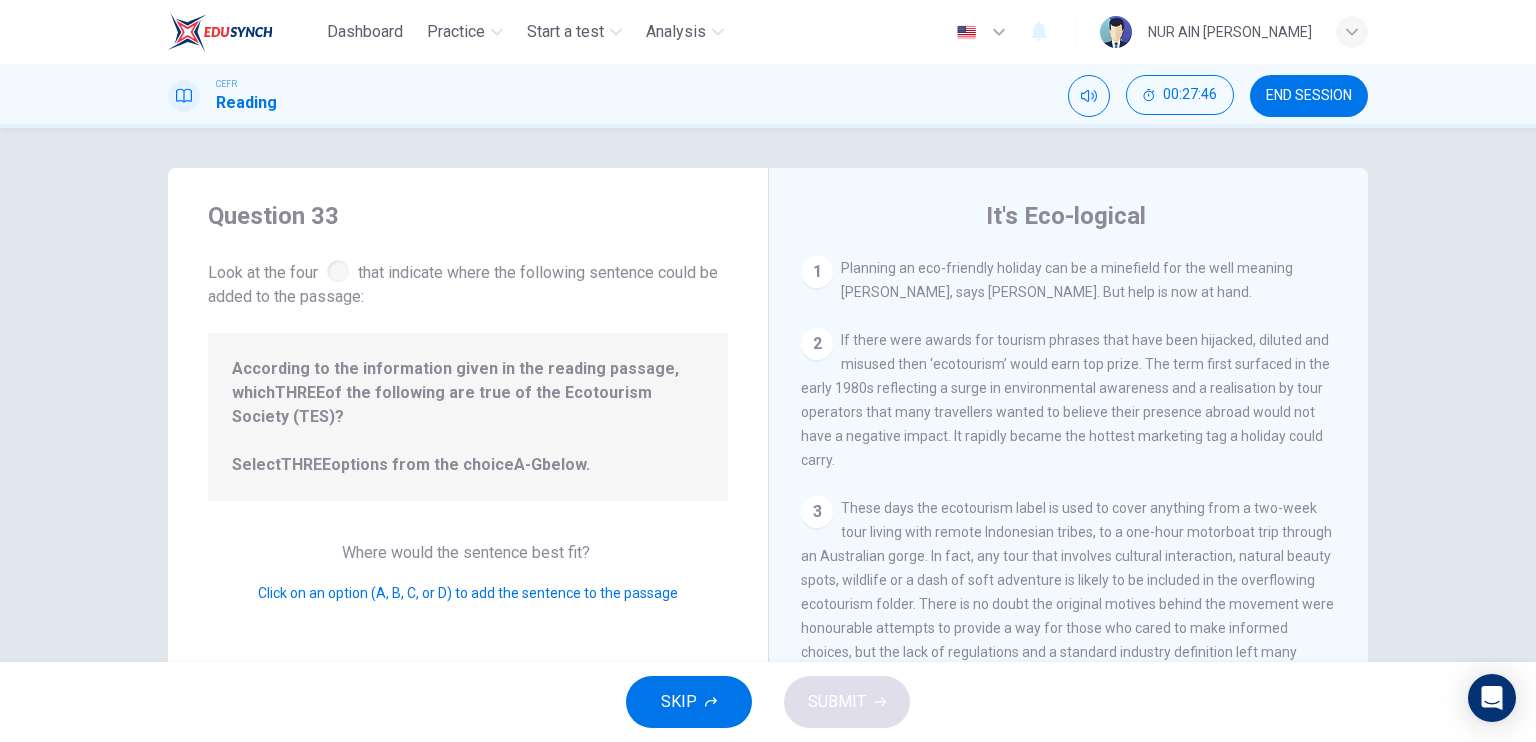 click on "Question 33 Look at the four     that indicate where the following sentence could be added to the passage: According to the information given in the reading passage, which  THREE  of the following are true of the Ecotourism Society (TES)?
Select  THREE  options from the choice  A-G  below.  Where would the sentence best fit?   Click on an option (A, B, C, or D) to add the sentence to the passage" at bounding box center (468, 515) 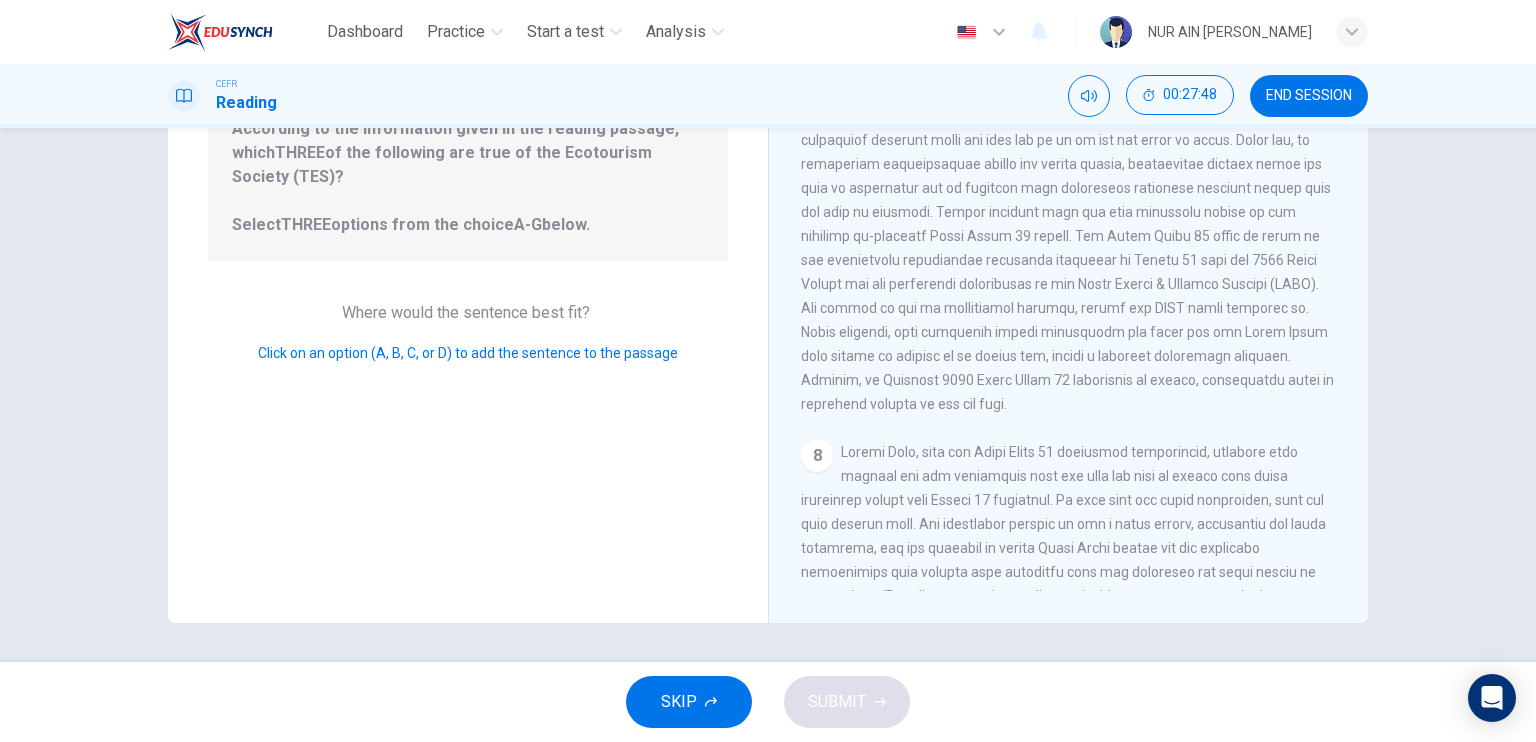 scroll, scrollTop: 1576, scrollLeft: 0, axis: vertical 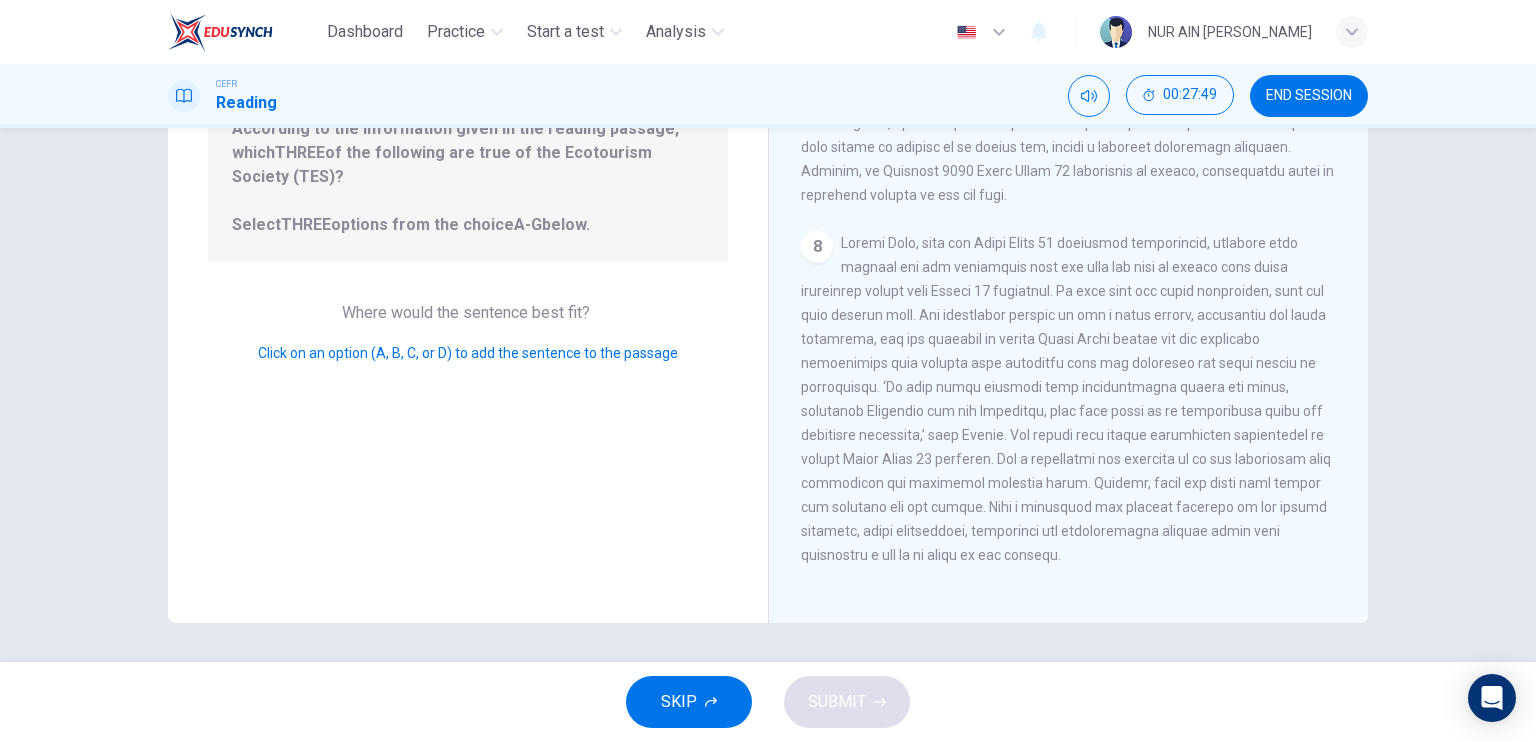 click at bounding box center [1066, 399] 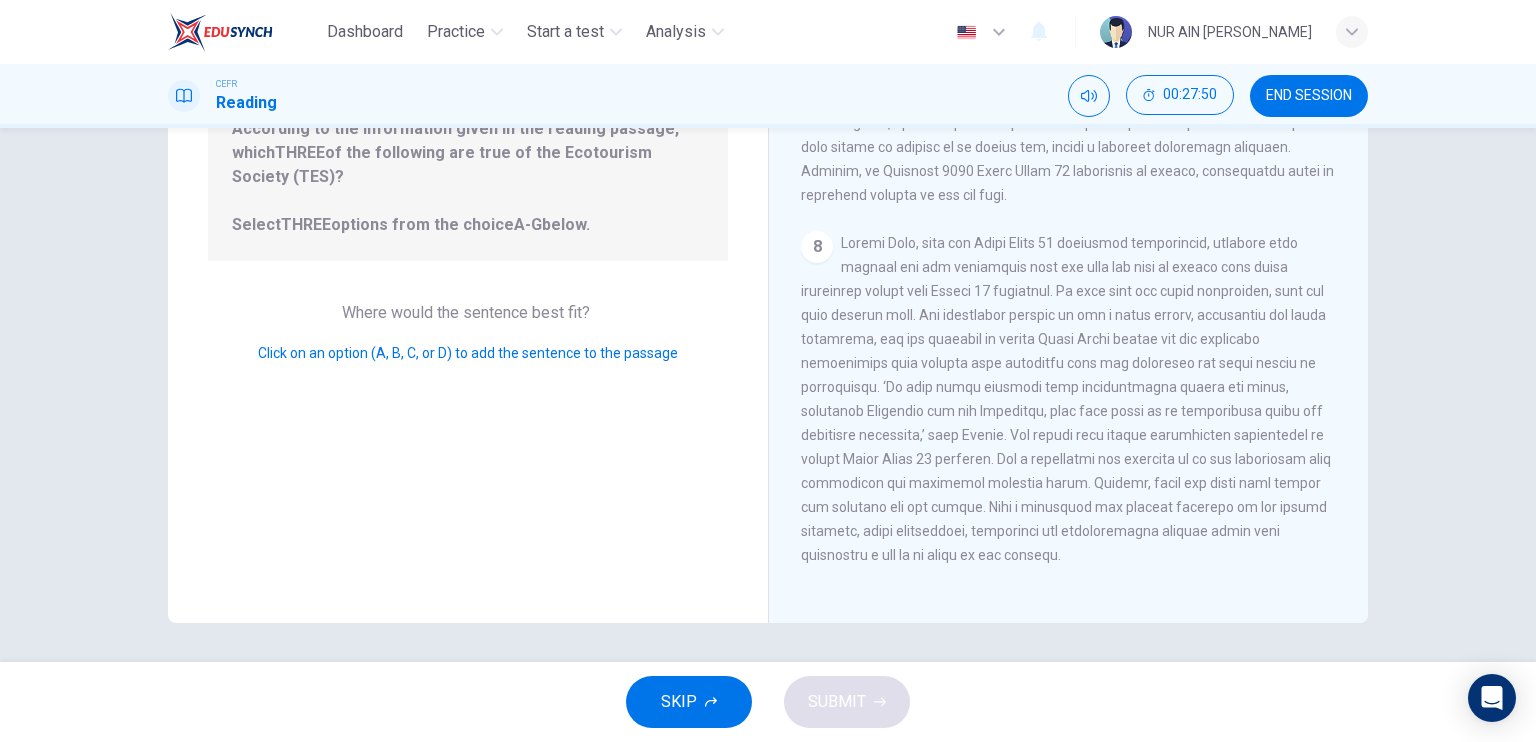 click on "8" at bounding box center (817, 247) 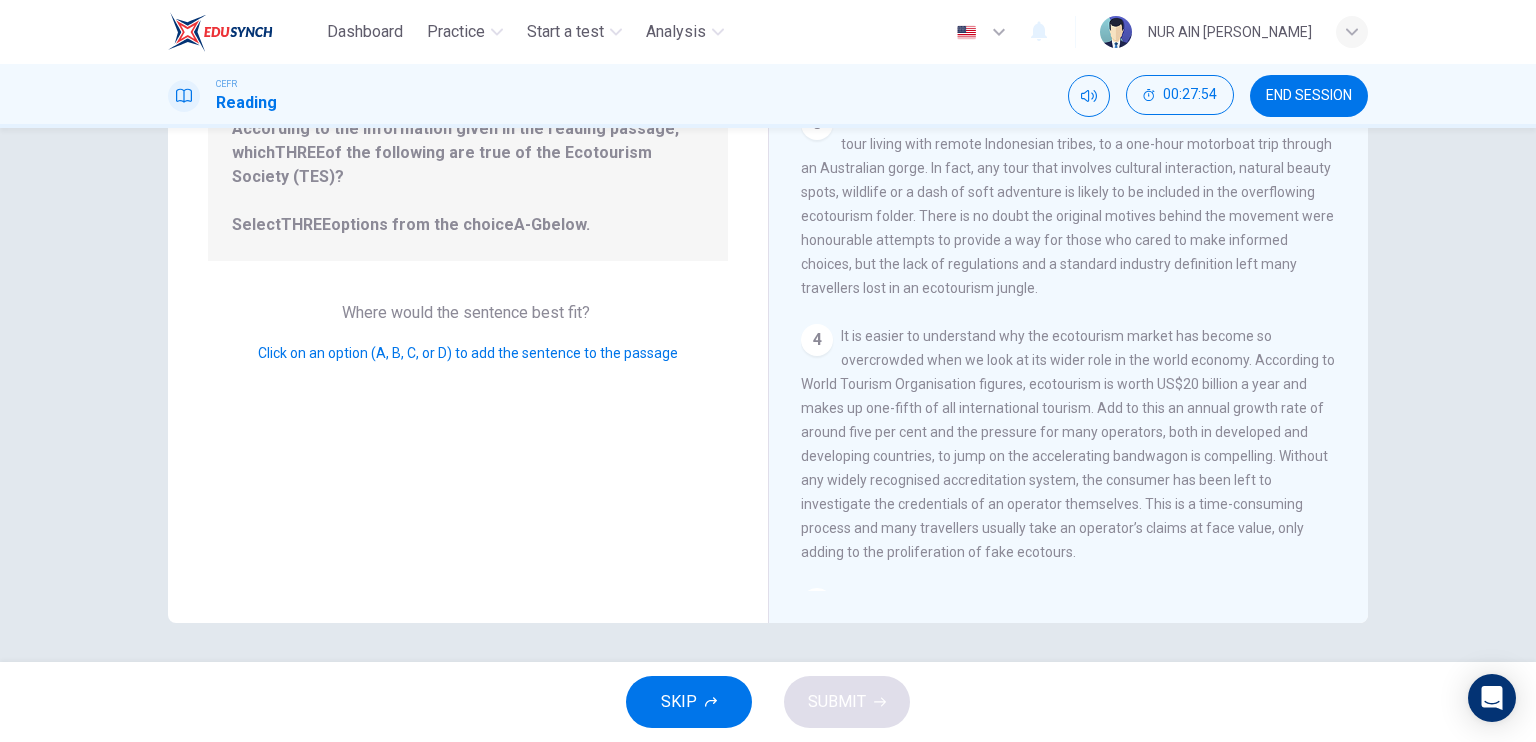 scroll, scrollTop: 0, scrollLeft: 0, axis: both 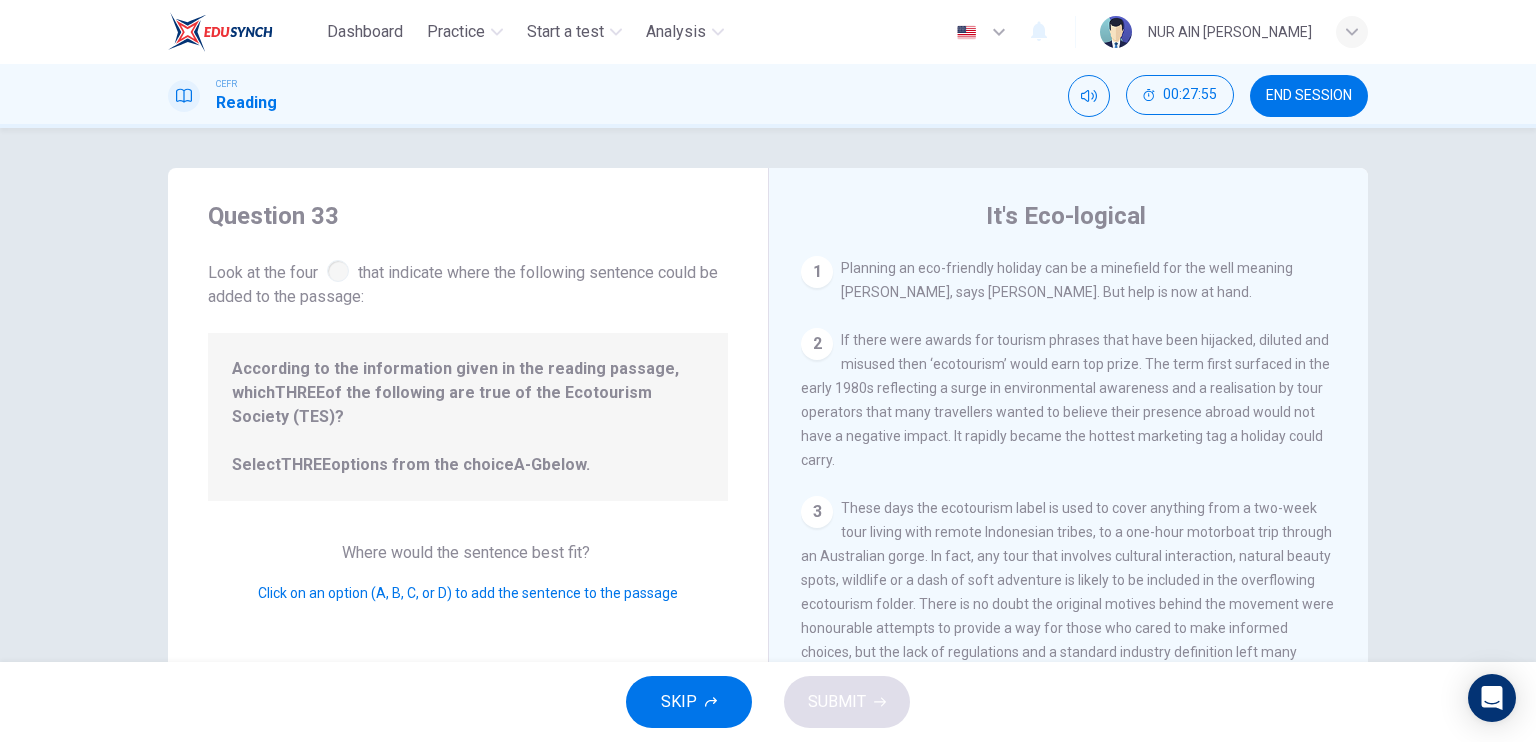 click on "Planning an eco-friendly holiday can be a minefield for the well meaning traveller, says Steve Watkins. But help is now at hand." at bounding box center [1067, 280] 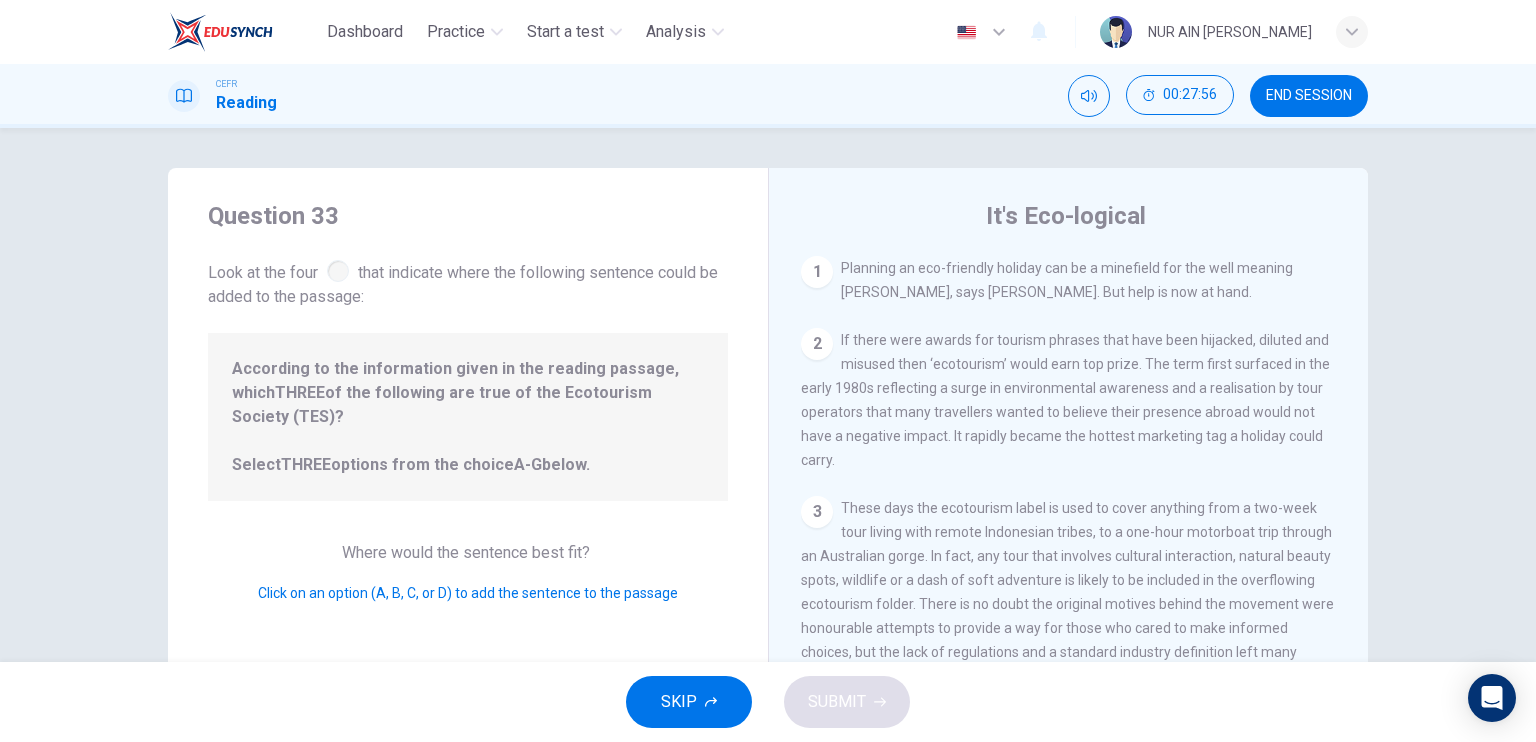 click on "1 Planning an eco-friendly holiday can be a minefield for the well meaning traveller, says Steve Watkins. But help is now at hand." at bounding box center [1069, 280] 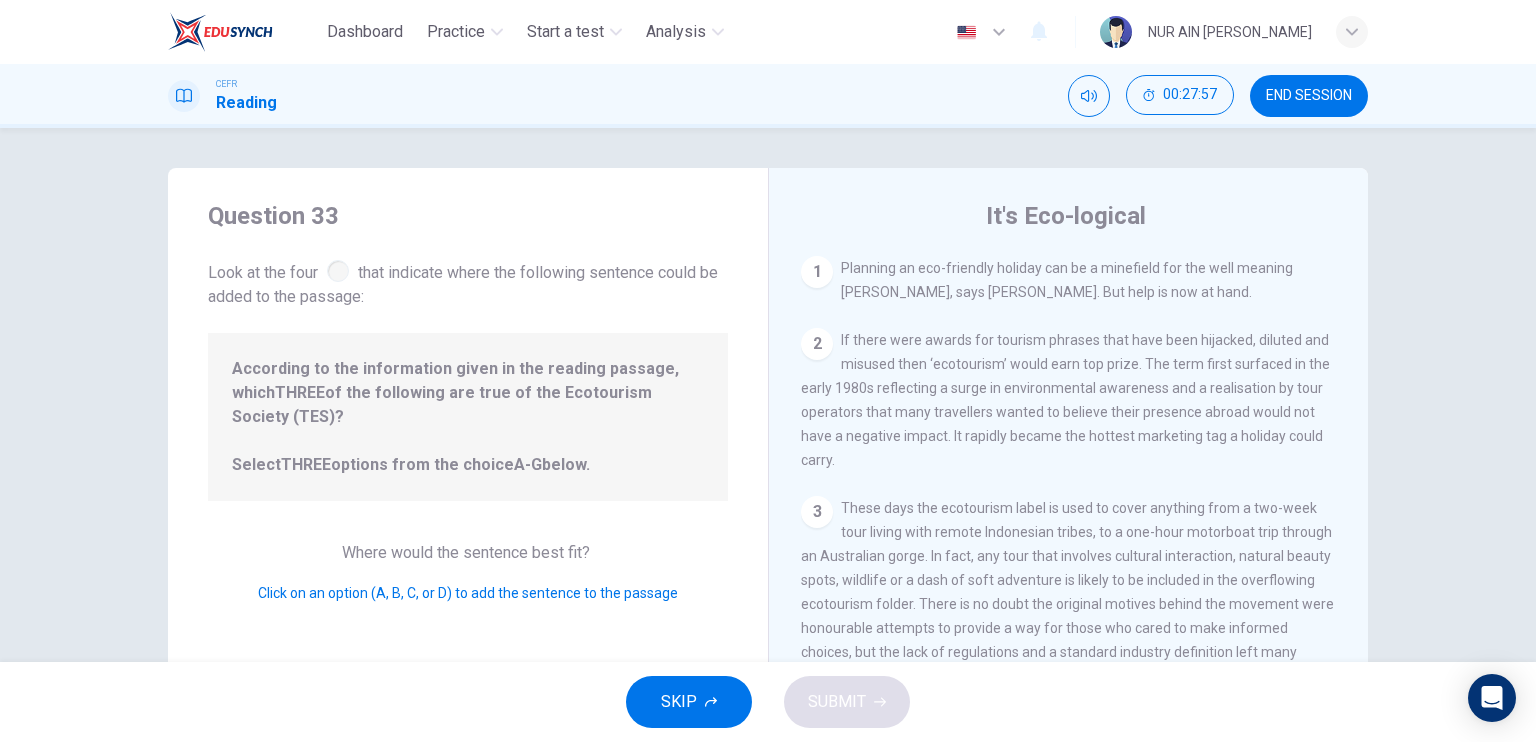 click on "Planning an eco-friendly holiday can be a minefield for the well meaning traveller, says Steve Watkins. But help is now at hand." at bounding box center [1067, 280] 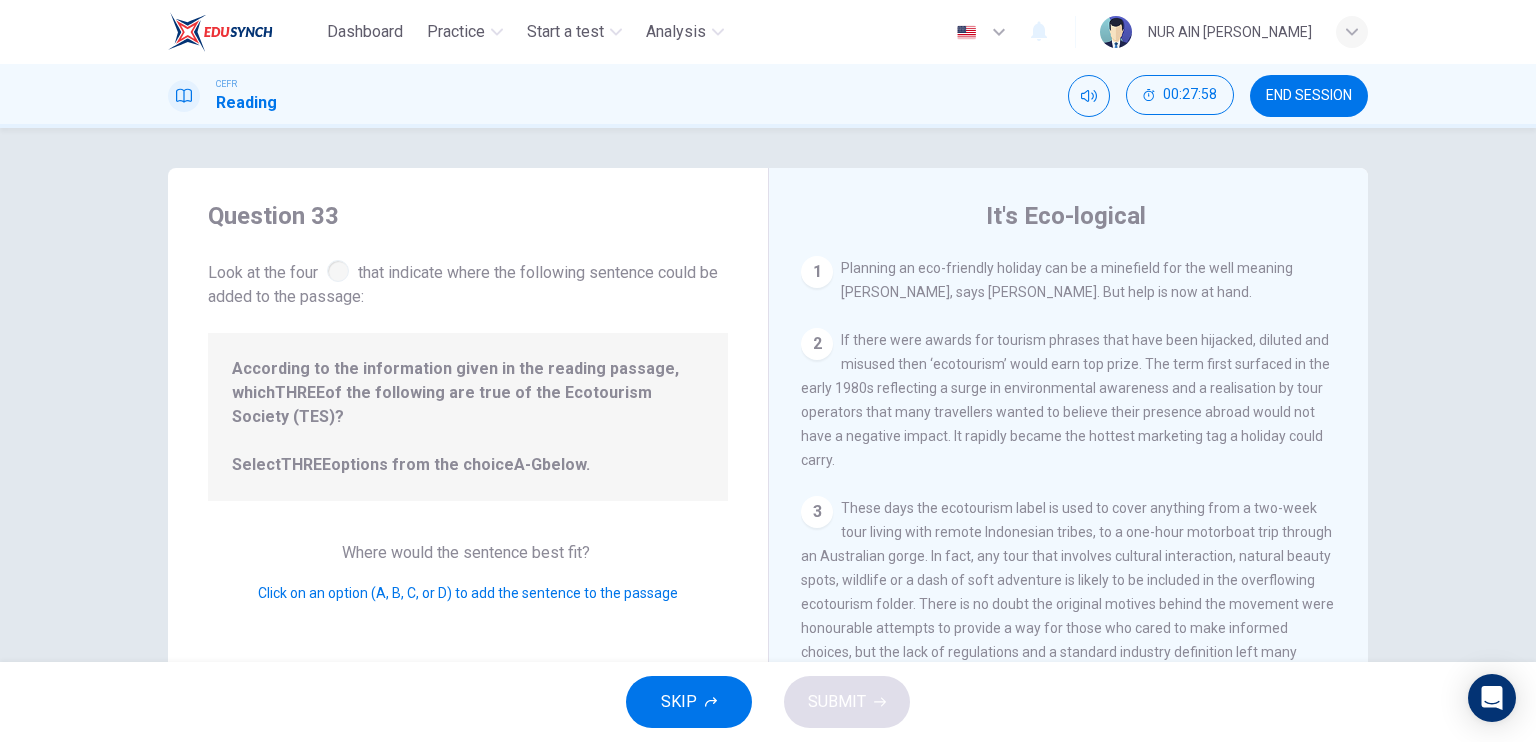 drag, startPoint x: 806, startPoint y: 269, endPoint x: 496, endPoint y: 447, distance: 357.46887 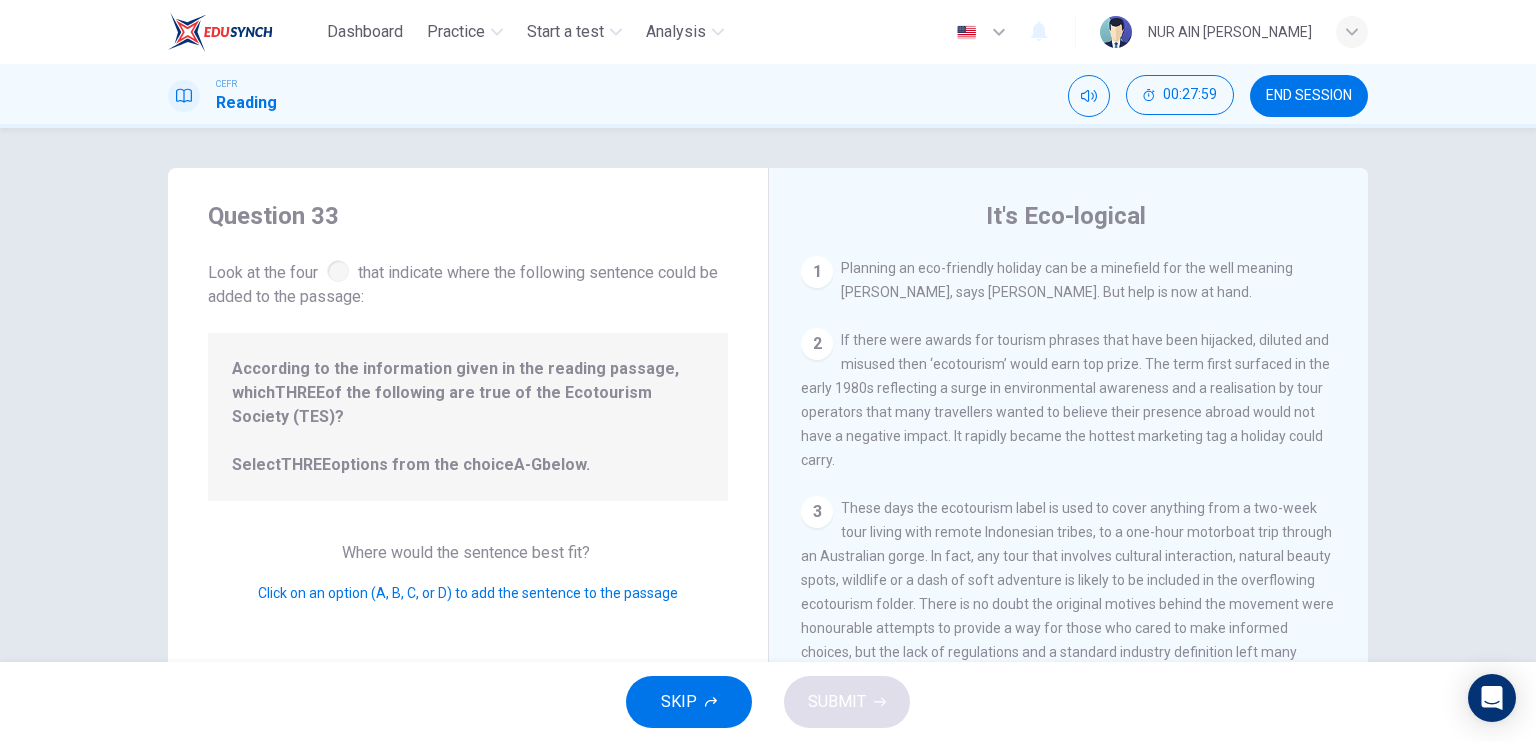 click on "Look at the four     that indicate where the following sentence could be added to the passage:" at bounding box center (468, 282) 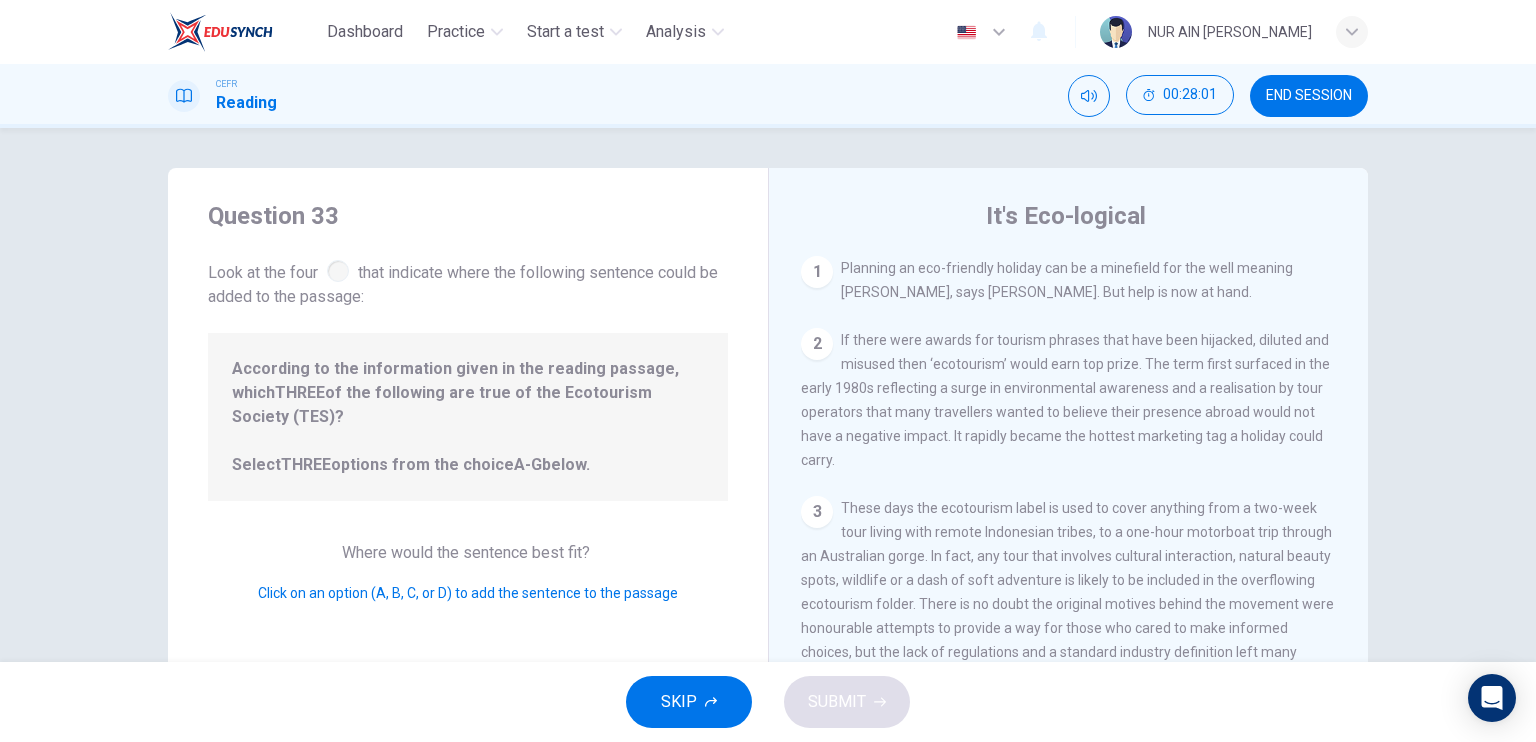 drag, startPoint x: 416, startPoint y: 573, endPoint x: 504, endPoint y: 545, distance: 92.34717 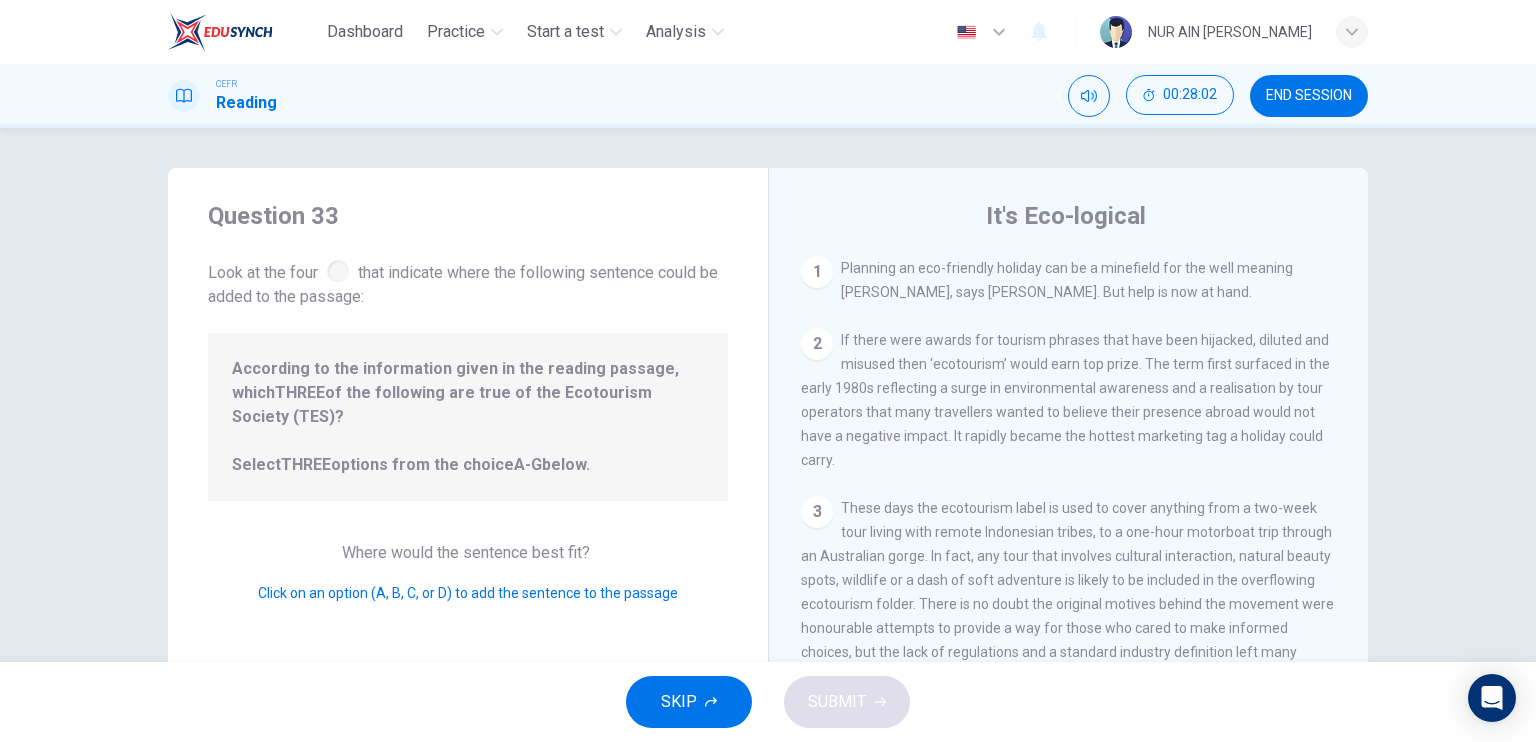 click on "A-G" at bounding box center (528, 464) 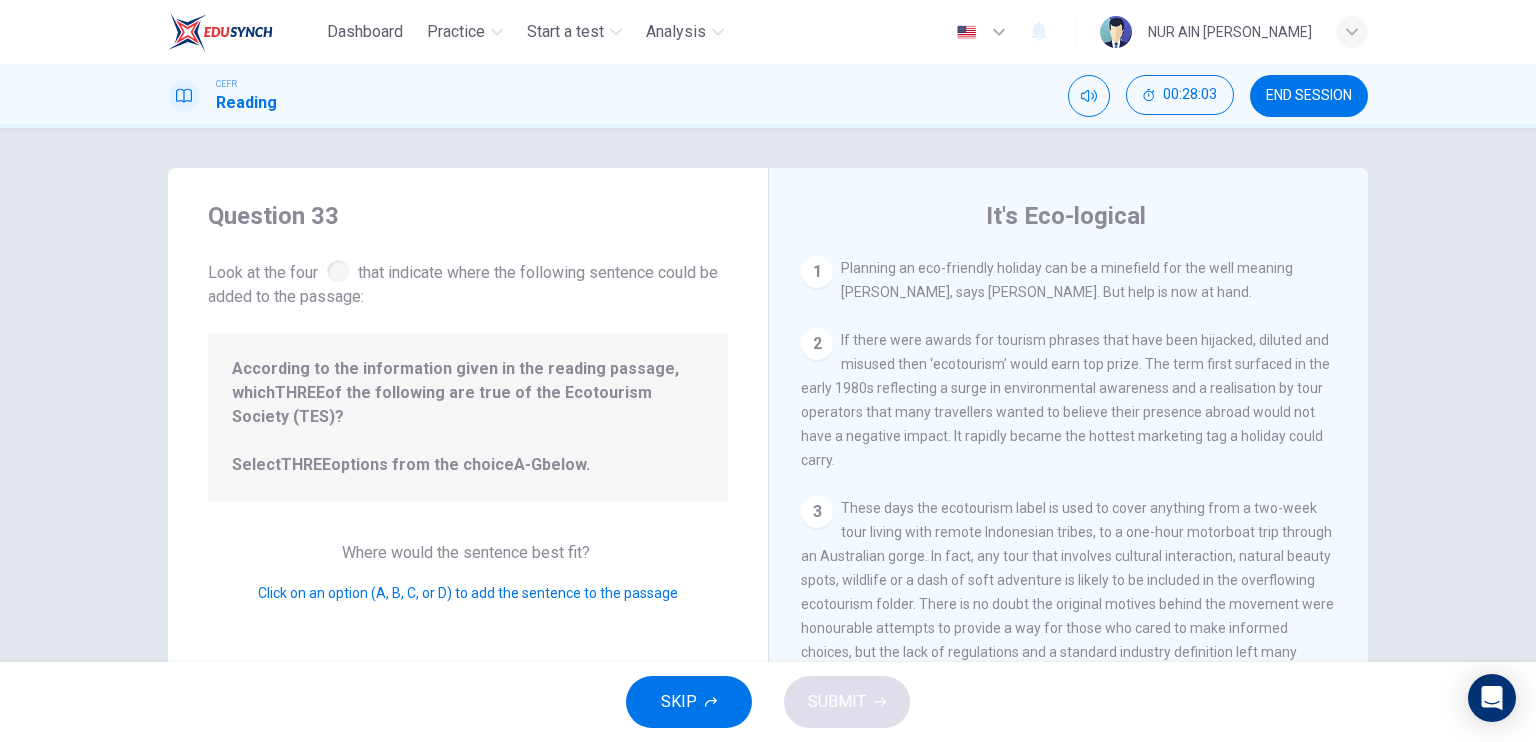 click on "Click on an option (A, B, C, or D) to add the sentence to the passage" at bounding box center (468, 593) 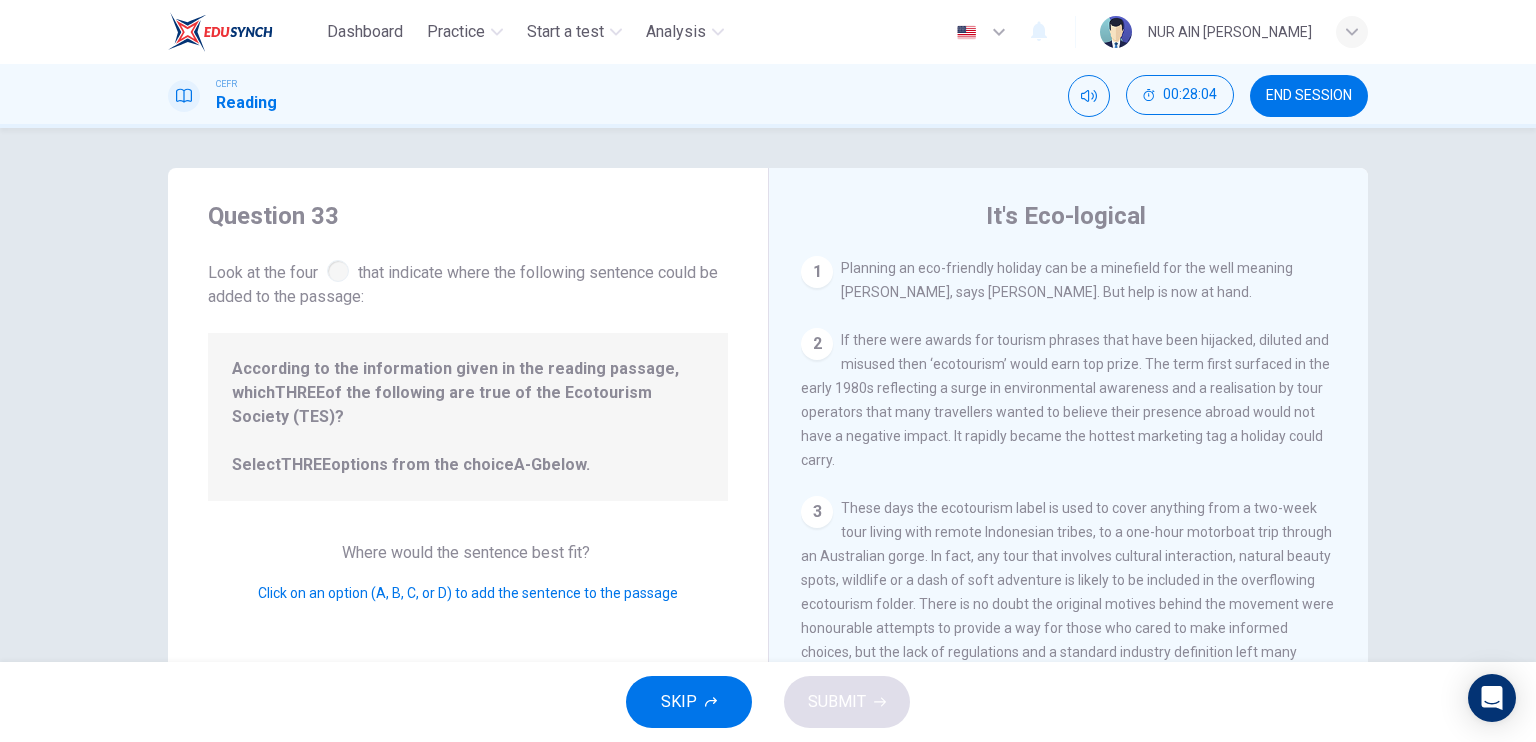 click on "3" at bounding box center (817, 512) 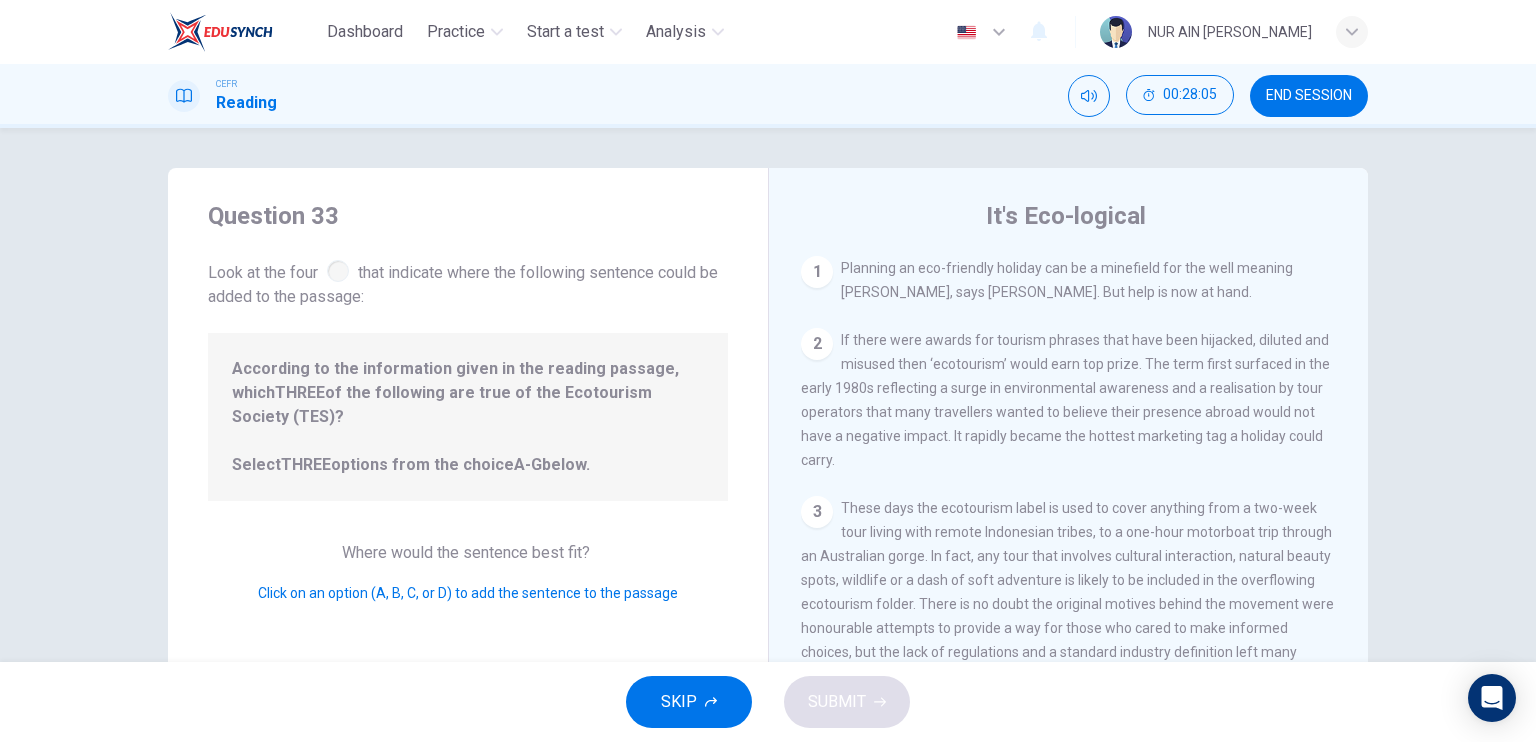click on "Question 33 Look at the four     that indicate where the following sentence could be added to the passage: According to the information given in the reading passage, which  THREE  of the following are true of the Ecotourism Society (TES)?
Select  THREE  options from the choice  A-G  below.  Where would the sentence best fit?   Click on an option (A, B, C, or D) to add the sentence to the passage It's Eco-logical 1 Planning an eco-friendly holiday can be a minefield for the well meaning traveller, says Steve Watkins. But help is now at hand. 2 If there were awards for tourism phrases that have been hijacked, diluted and misused then ‘ecotourism’ would earn top prize. The term first surfaced in the early 1980s reflecting a surge in environmental awareness and a realisation by tour operators that many travellers wanted to believe their presence abroad would not have a negative impact. It rapidly became the hottest marketing tag a holiday could carry. 3 4 5 6 7 8" at bounding box center [768, 395] 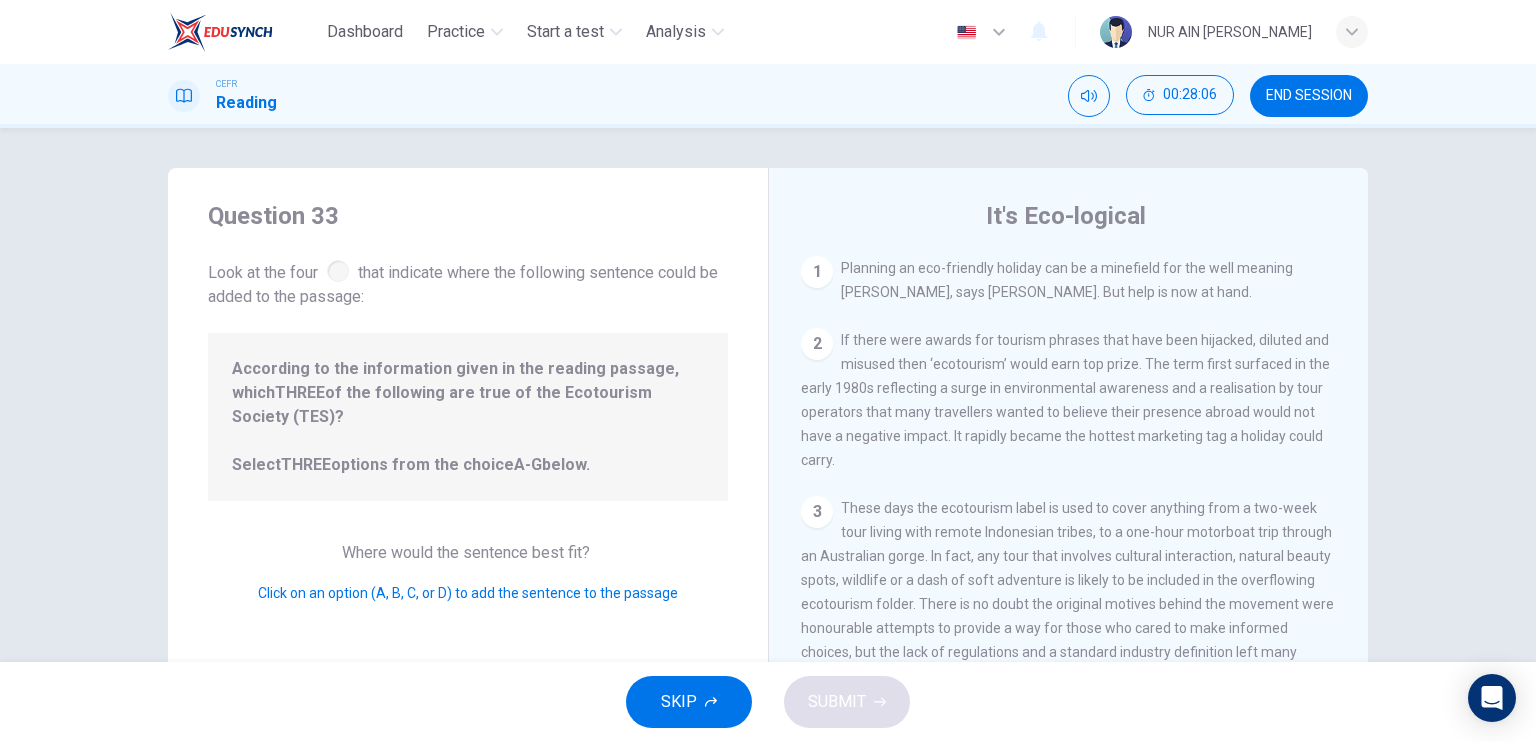 click on "If there were awards for tourism phrases that have been hijacked, diluted and misused then ‘ecotourism’ would earn top prize. The term first surfaced in the early 1980s reflecting a surge in environmental awareness and a realisation by tour operators that many travellers wanted to believe their presence abroad would not have a negative impact. It rapidly became the hottest marketing tag a holiday could carry." at bounding box center (1065, 400) 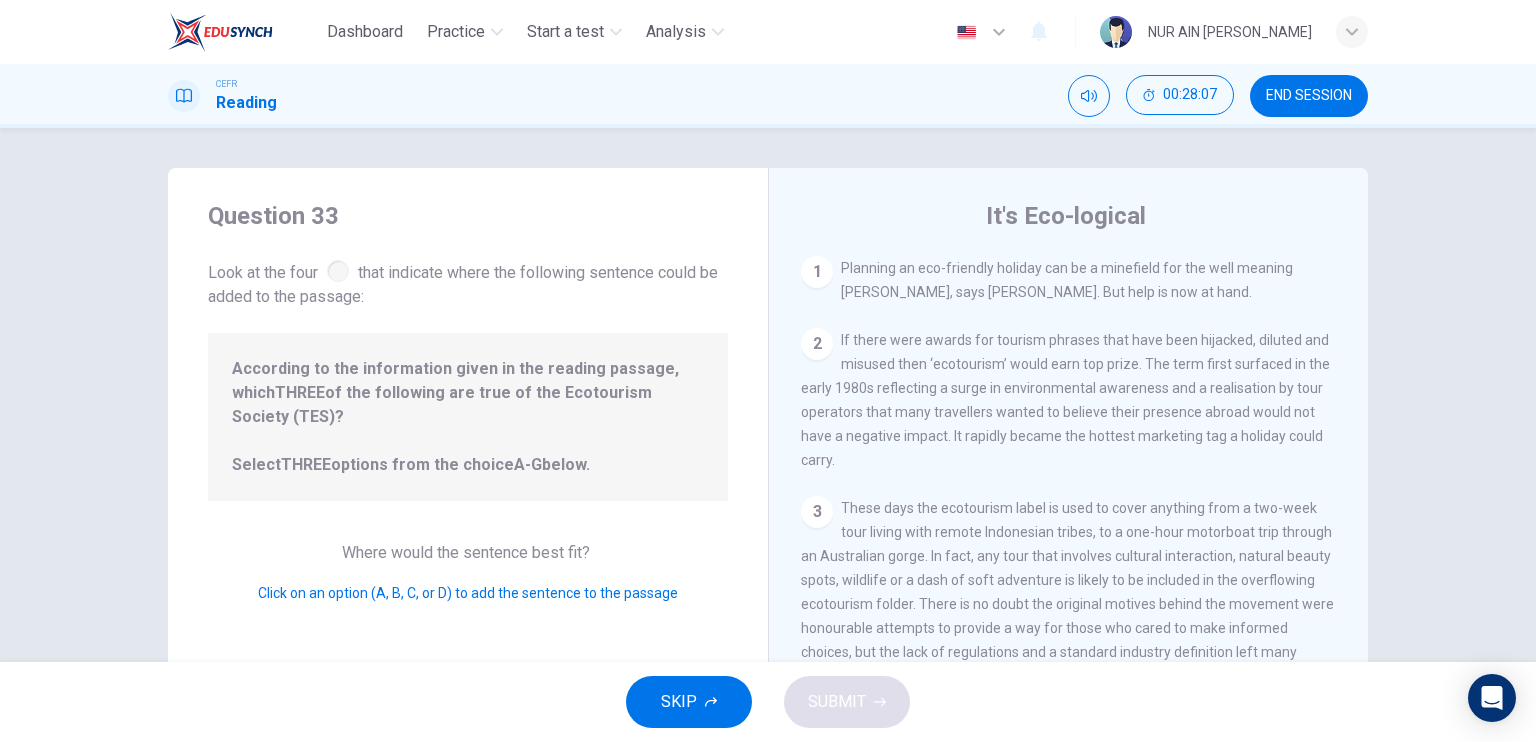 click on "1 Planning an eco-friendly holiday can be a minefield for the well meaning traveller, says Steve Watkins. But help is now at hand." at bounding box center [1069, 280] 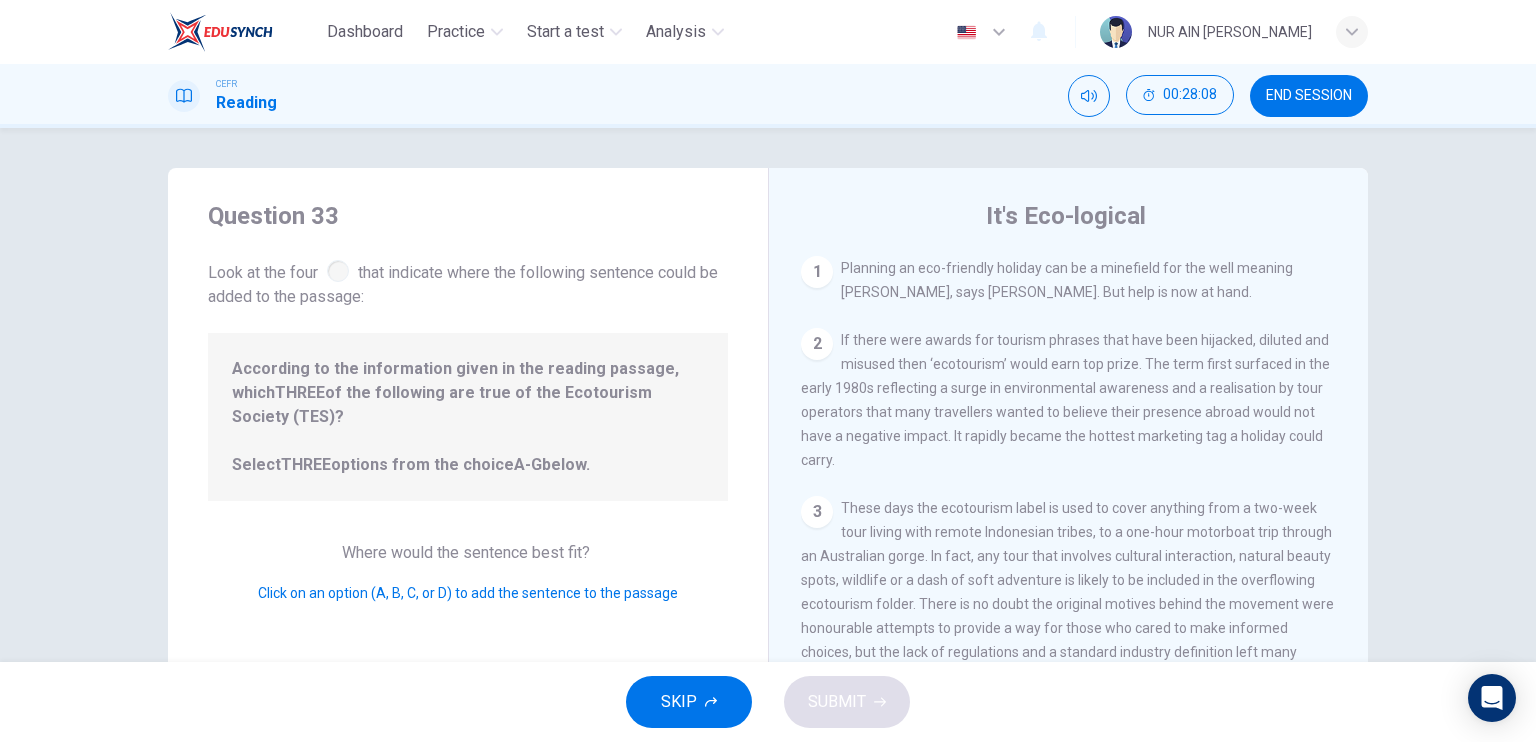 drag, startPoint x: 819, startPoint y: 269, endPoint x: 350, endPoint y: 278, distance: 469.08633 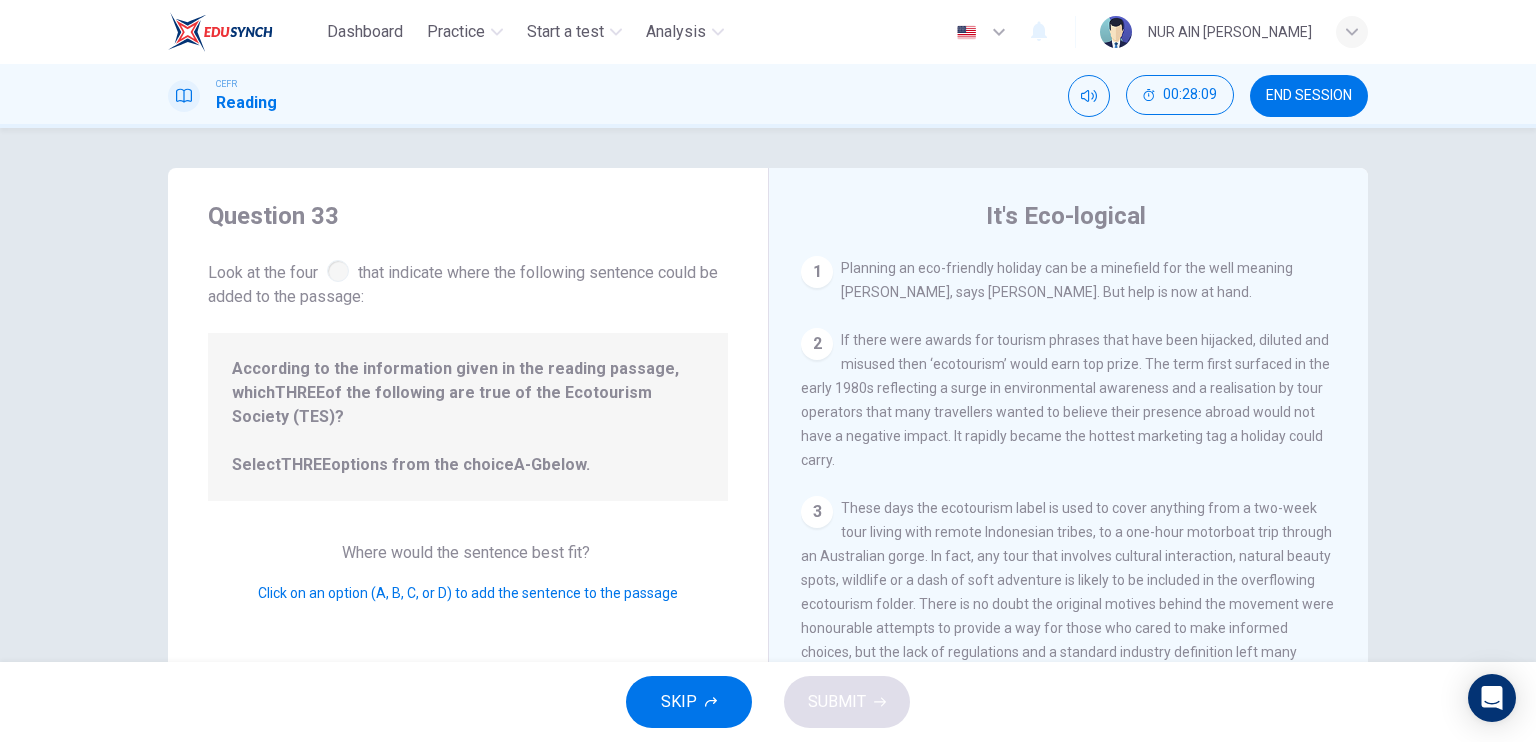drag, startPoint x: 339, startPoint y: 271, endPoint x: 738, endPoint y: 292, distance: 399.55225 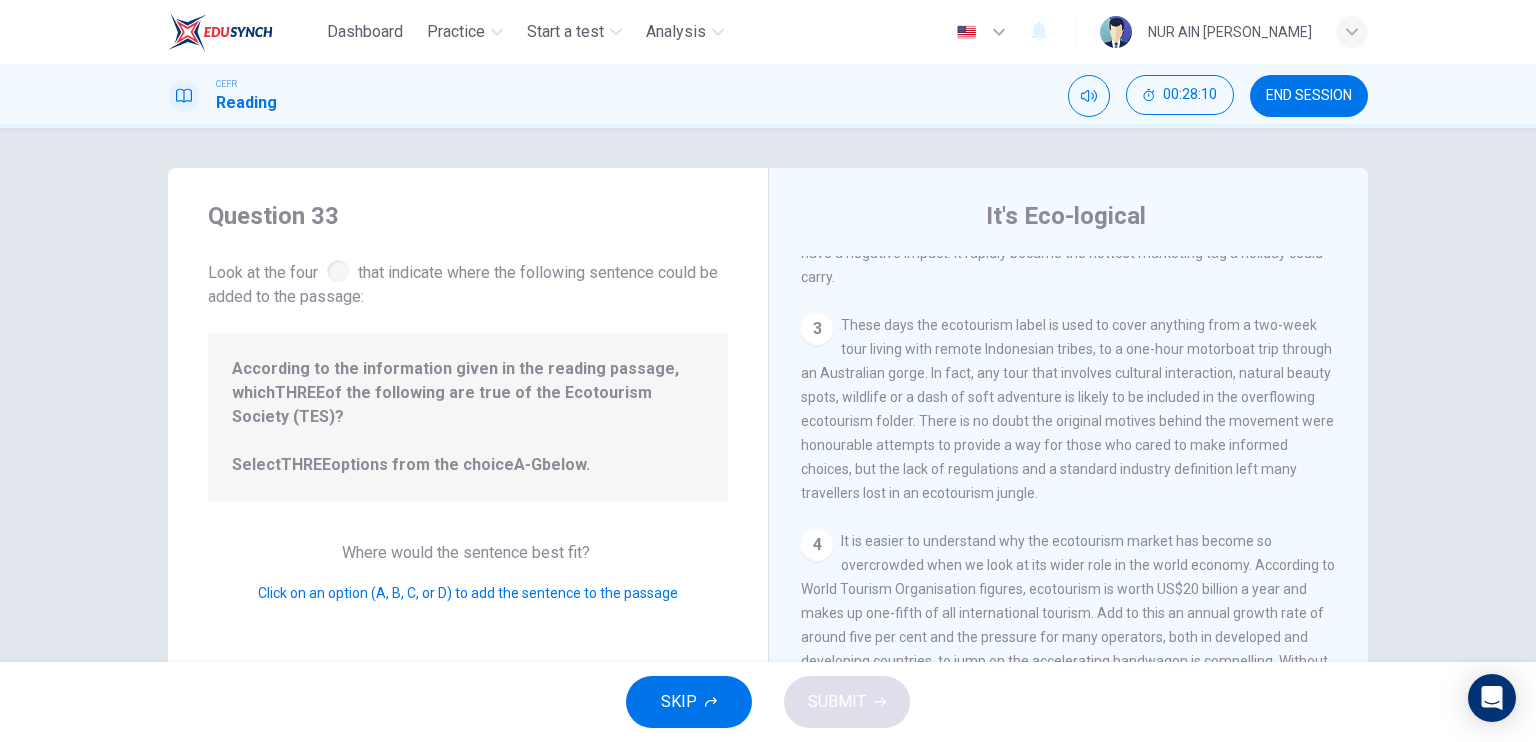 scroll, scrollTop: 200, scrollLeft: 0, axis: vertical 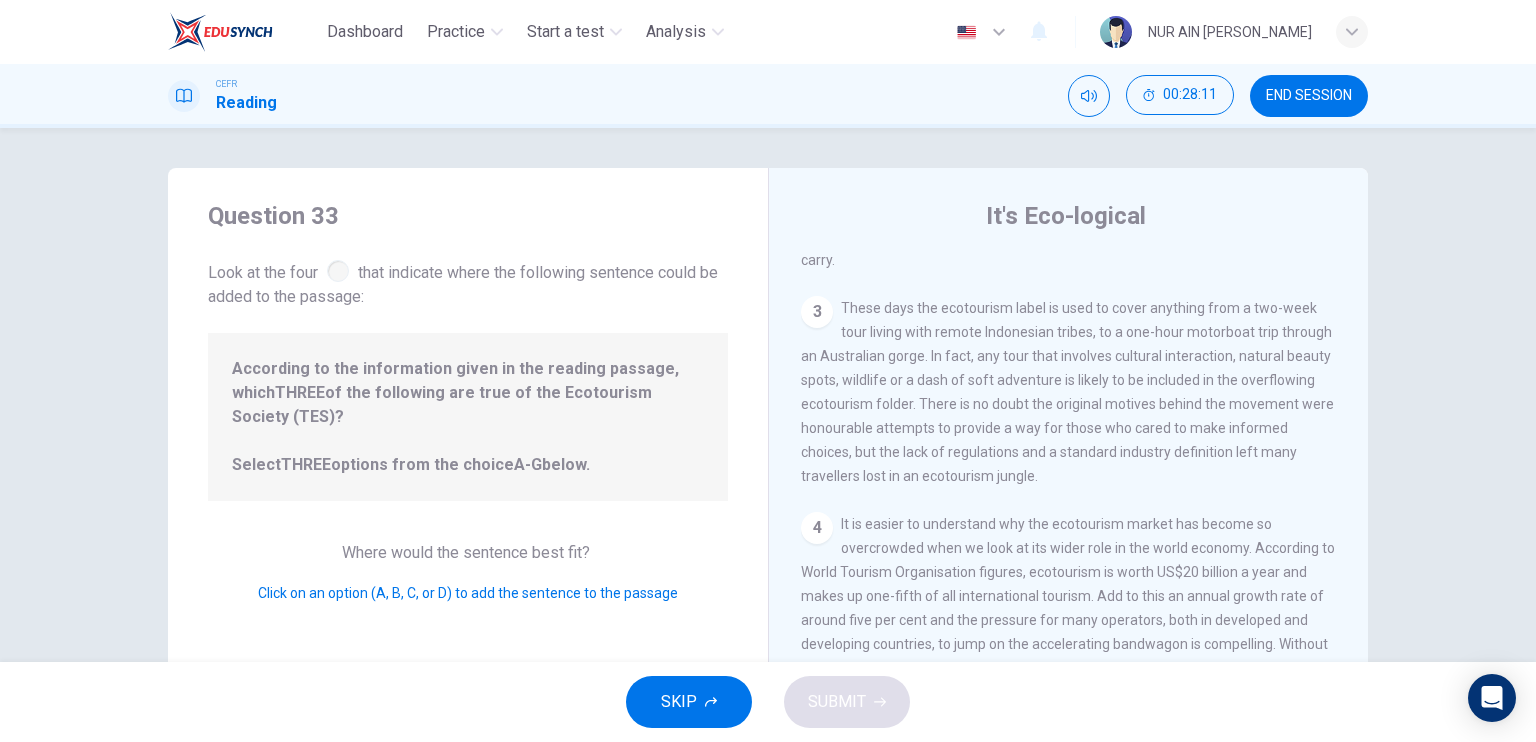 drag, startPoint x: 996, startPoint y: 395, endPoint x: 1062, endPoint y: 479, distance: 106.826965 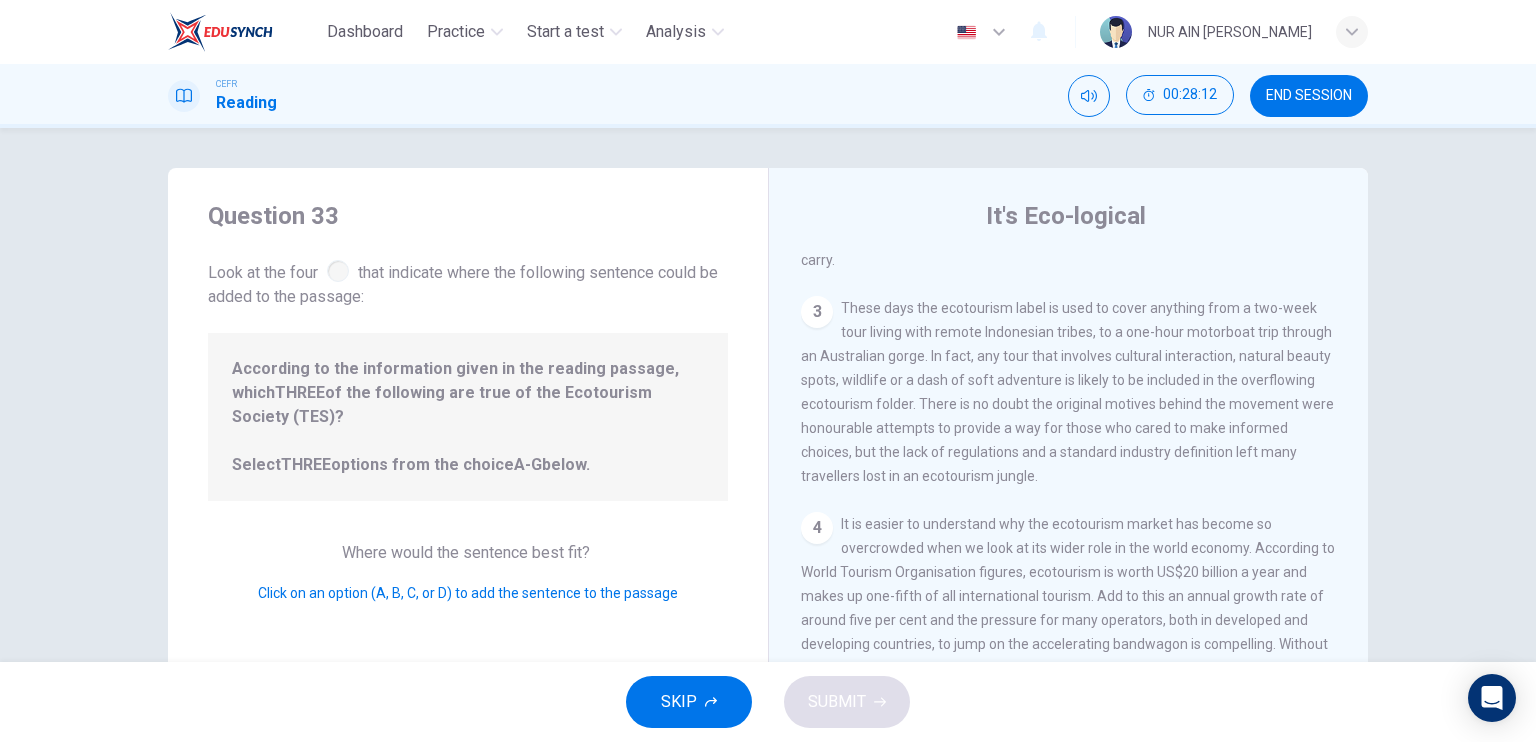 drag, startPoint x: 831, startPoint y: 328, endPoint x: 1051, endPoint y: 395, distance: 229.97609 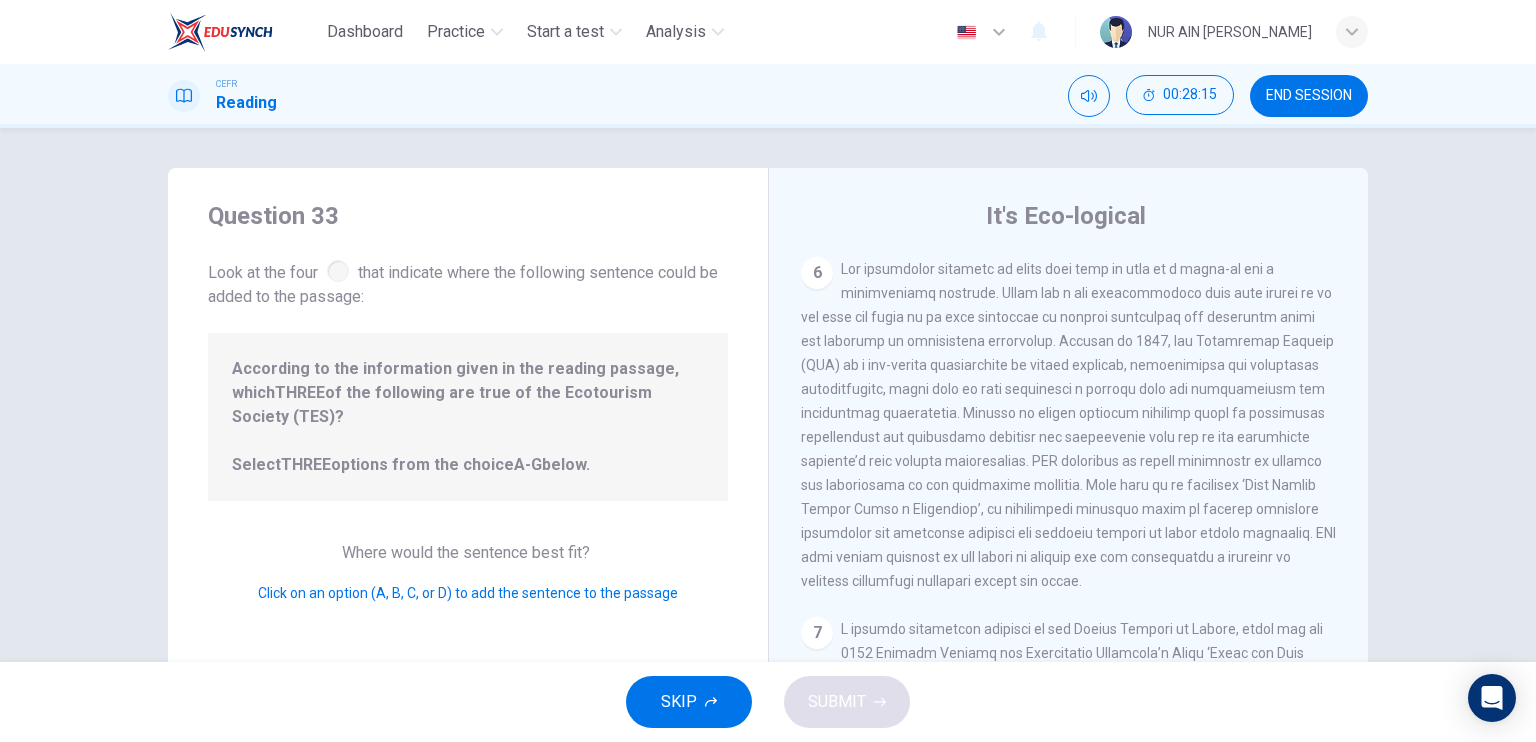 scroll, scrollTop: 1004, scrollLeft: 0, axis: vertical 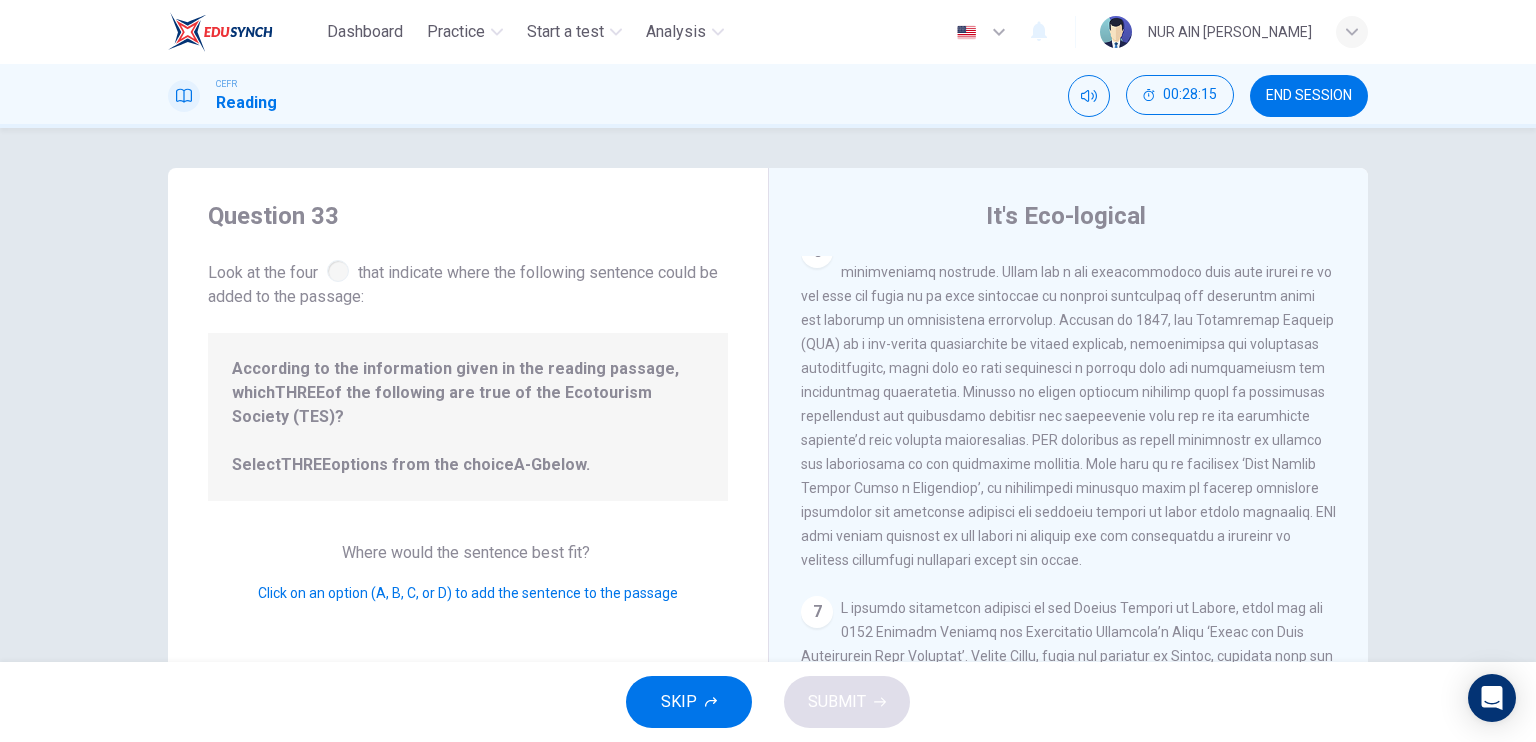 click on "6" at bounding box center [1069, 404] 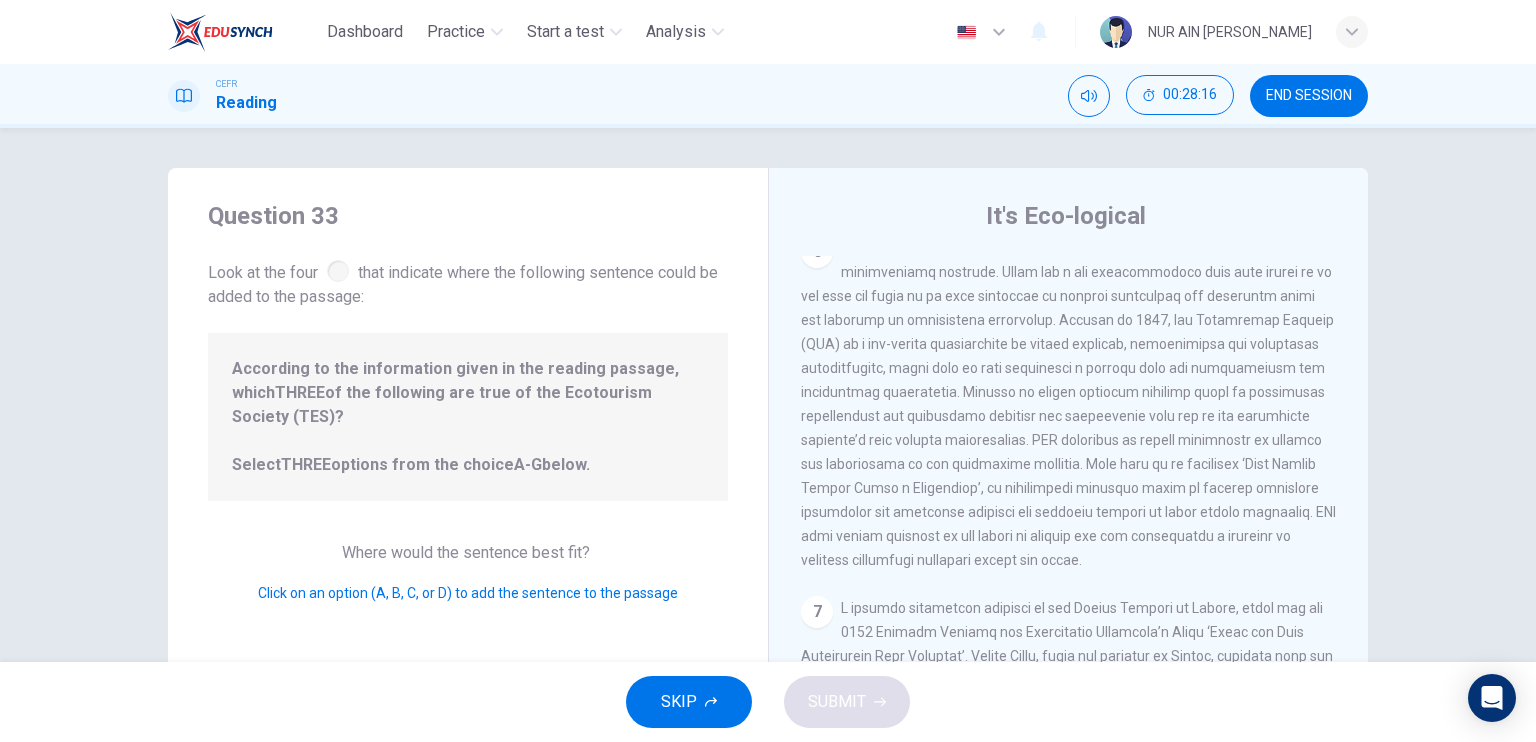 click at bounding box center [1068, 404] 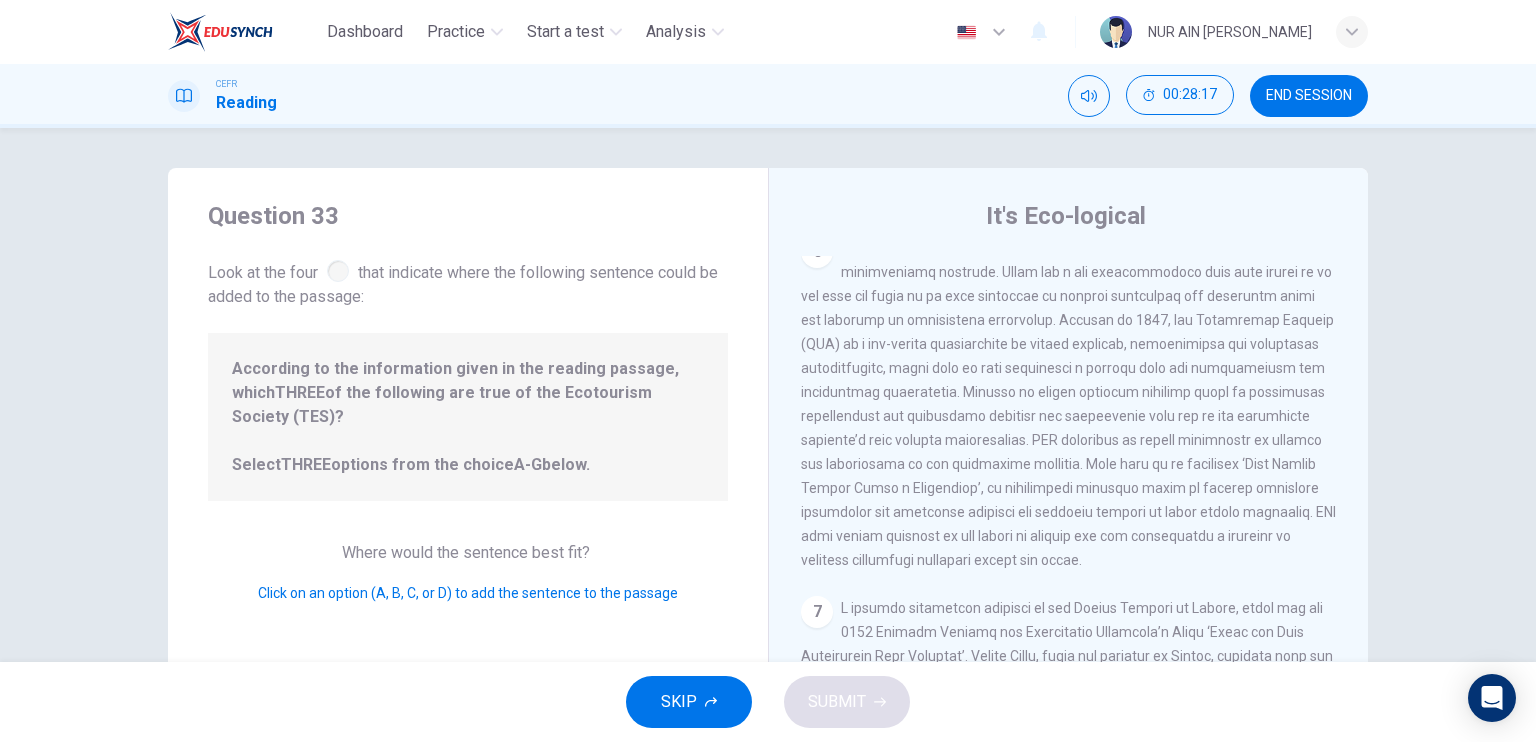 click on "6" at bounding box center (1069, 404) 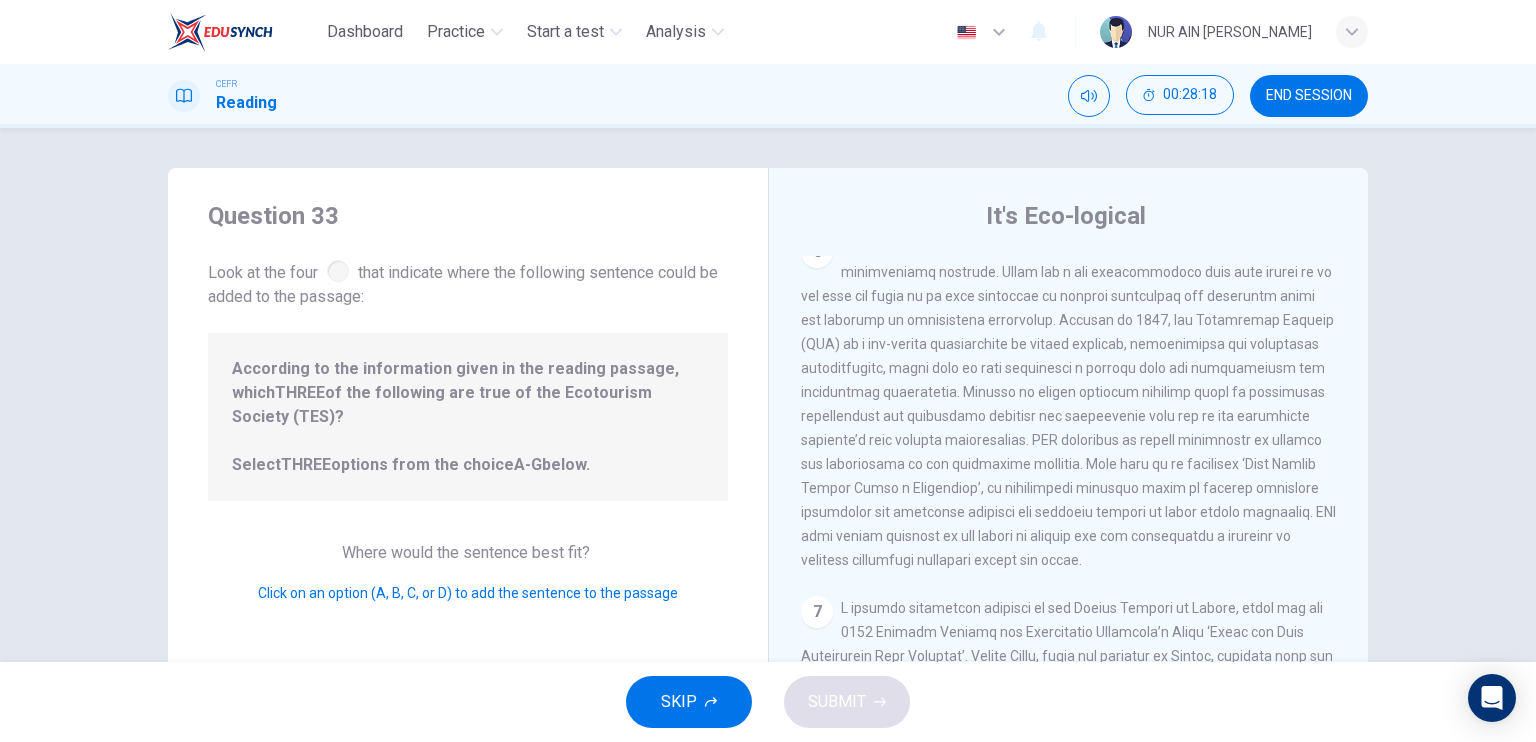 click at bounding box center (1068, 404) 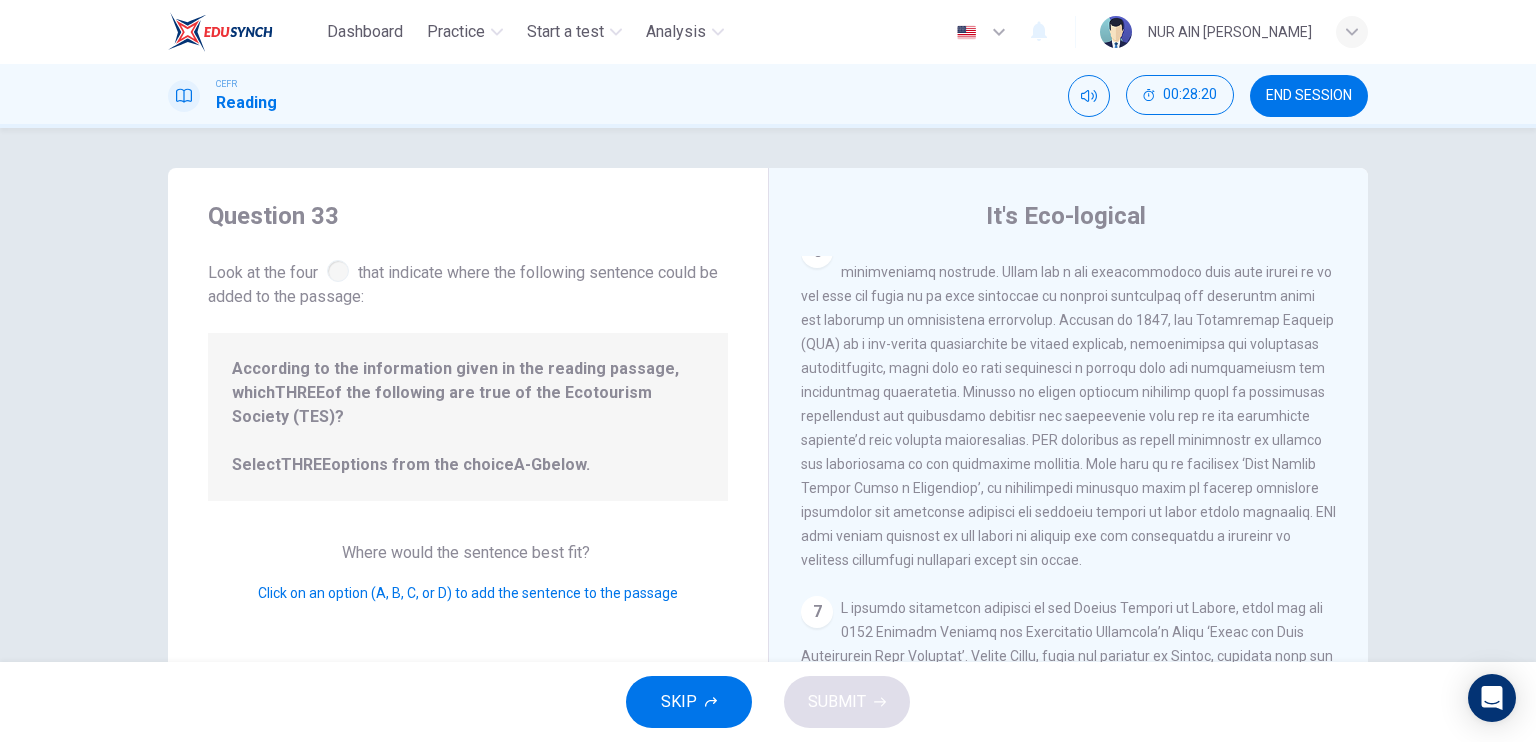 click on "6" at bounding box center (817, 252) 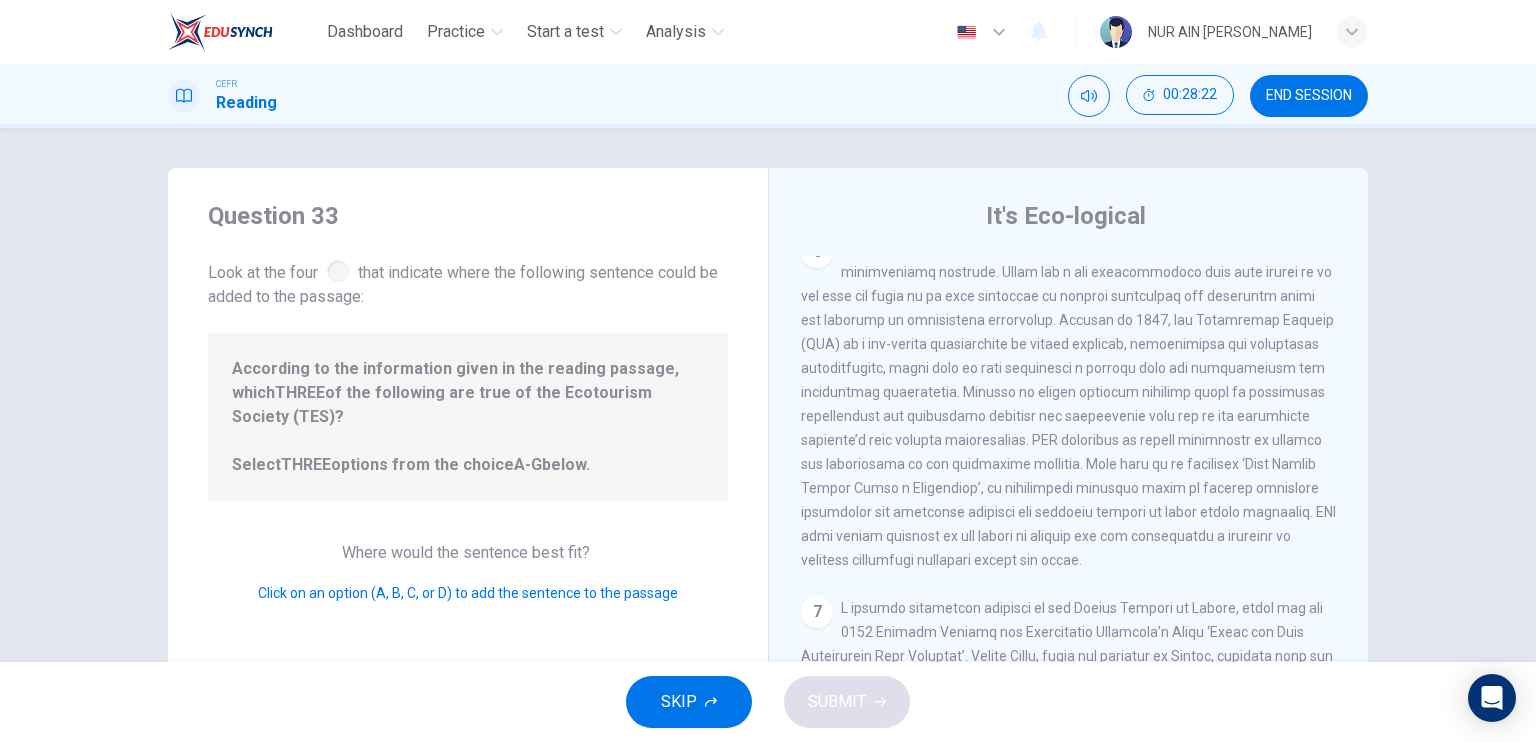 drag, startPoint x: 805, startPoint y: 281, endPoint x: 939, endPoint y: 404, distance: 181.89282 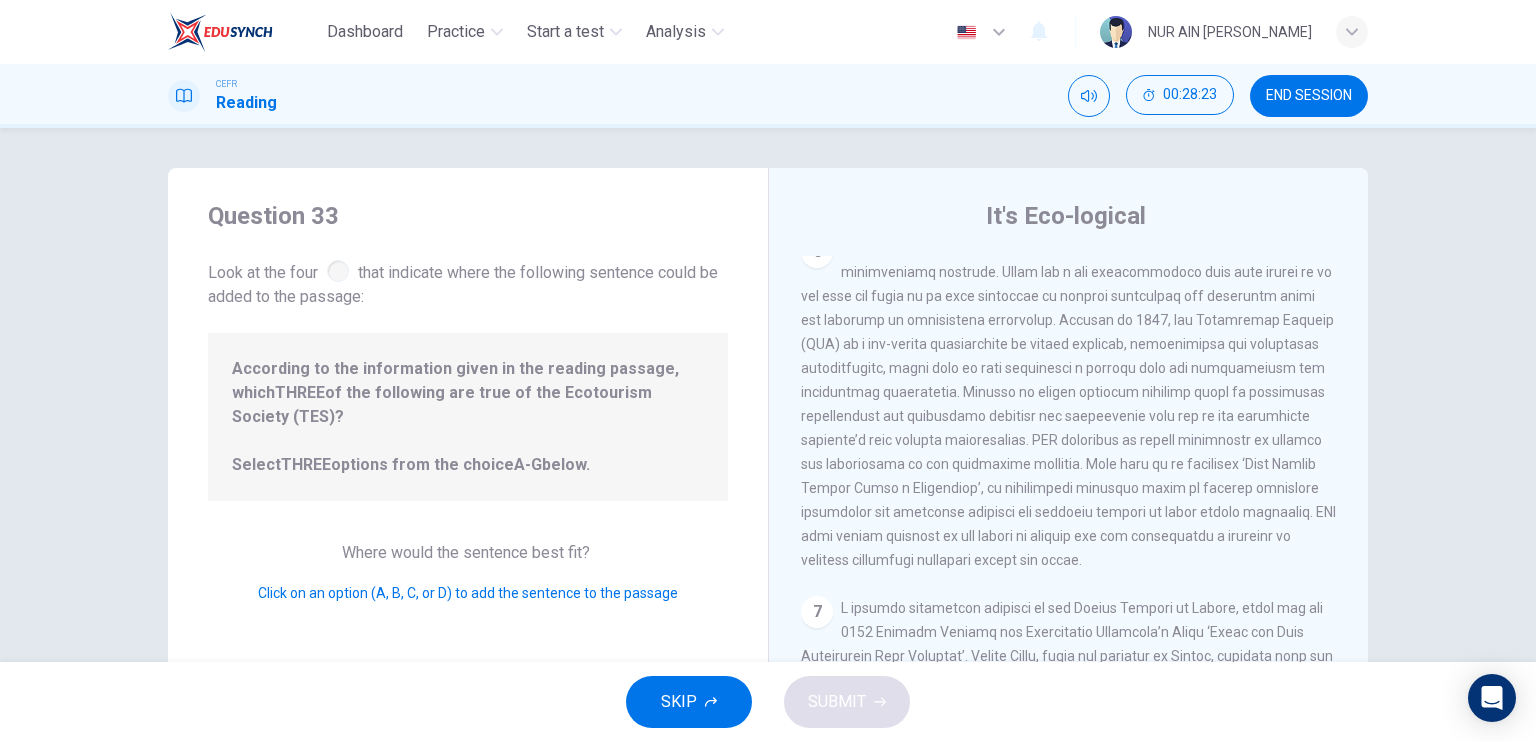 drag, startPoint x: 840, startPoint y: 283, endPoint x: 1167, endPoint y: 595, distance: 451.9657 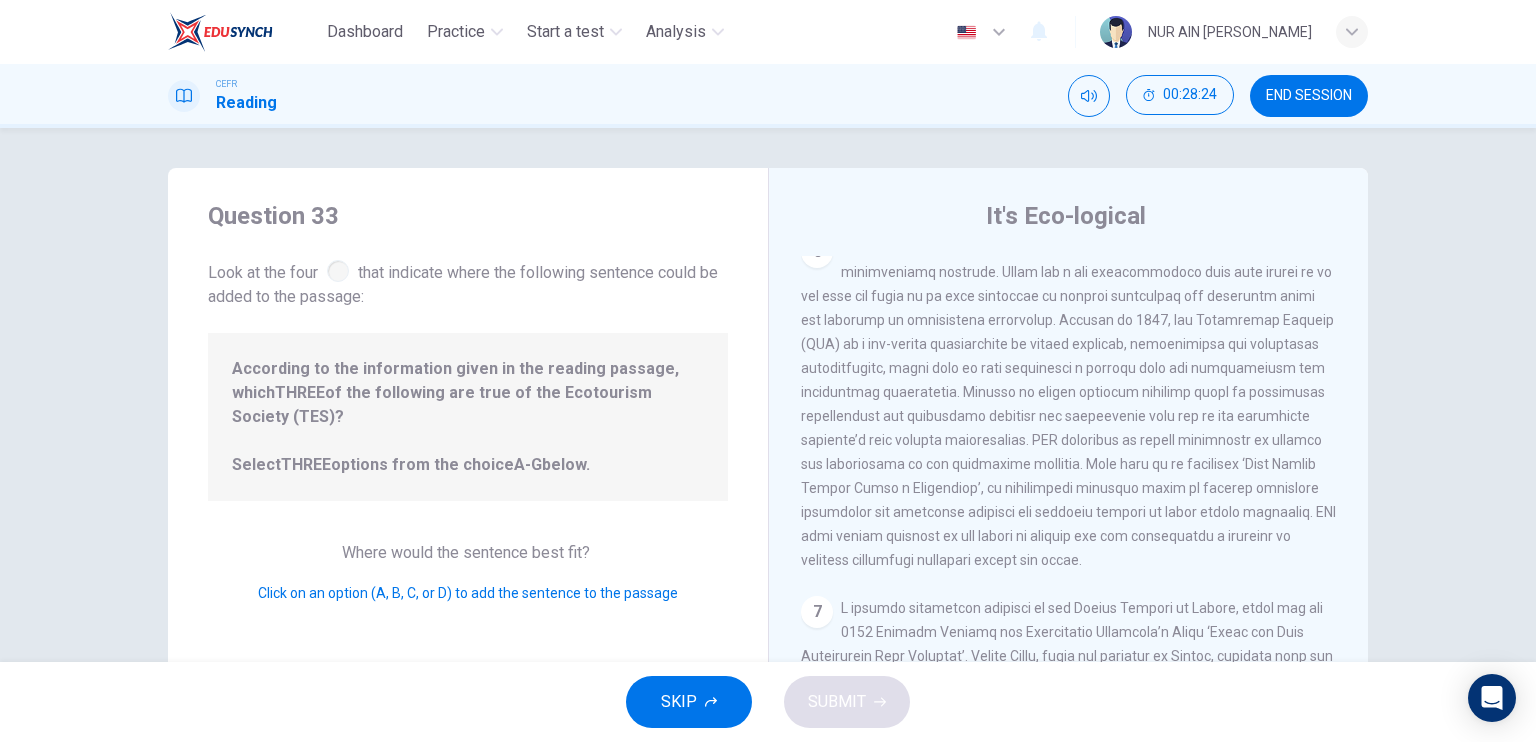 click on "6" at bounding box center (1069, 404) 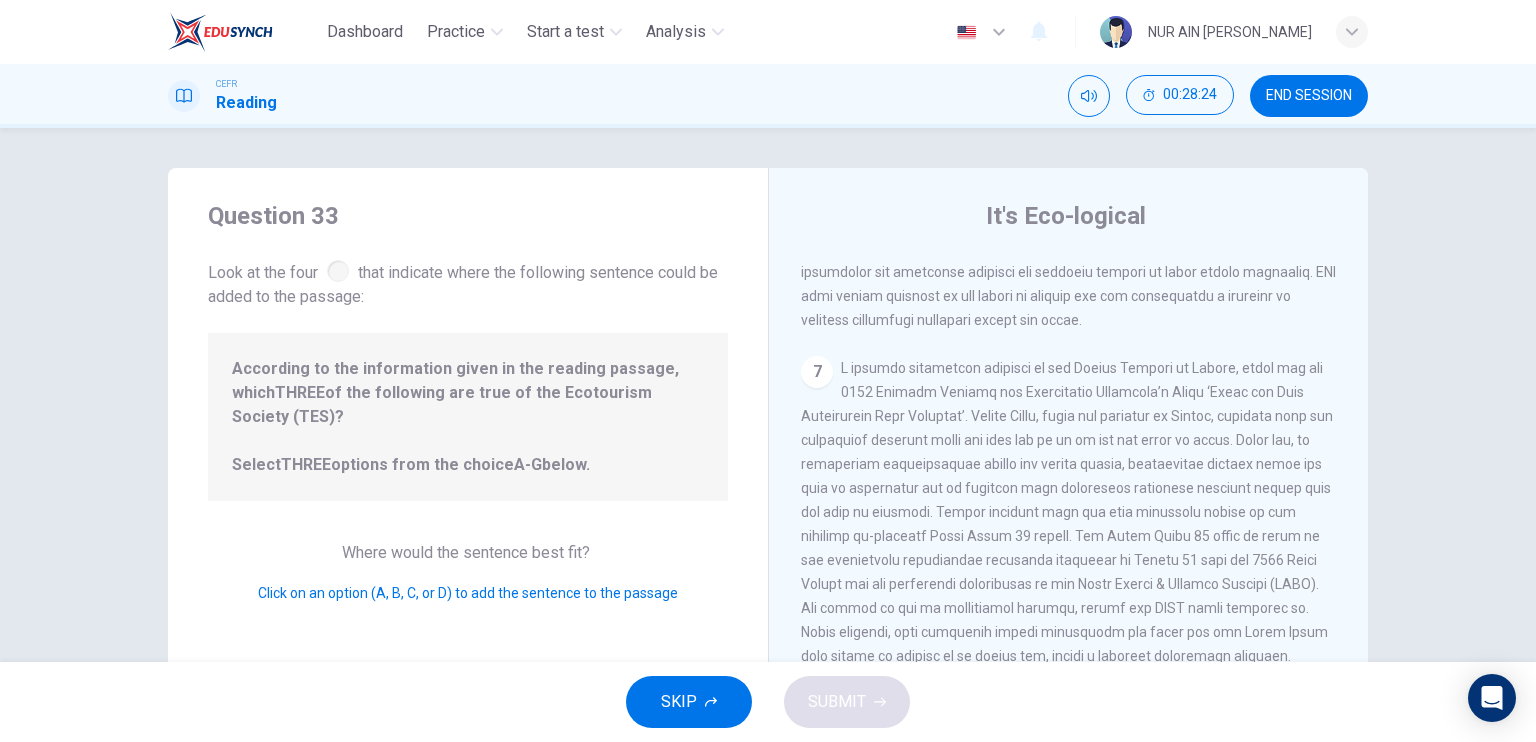 click on "7" at bounding box center (1069, 536) 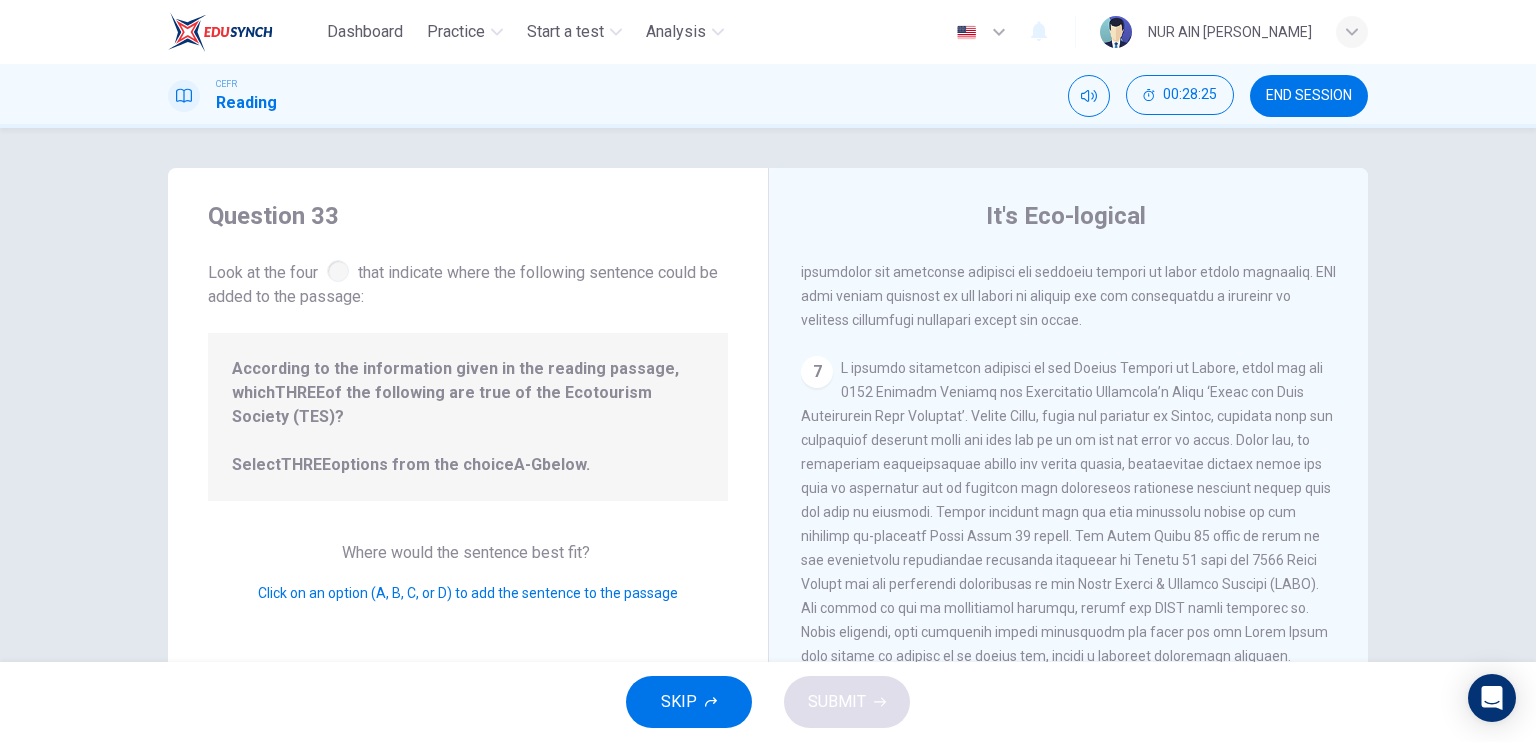scroll, scrollTop: 1576, scrollLeft: 0, axis: vertical 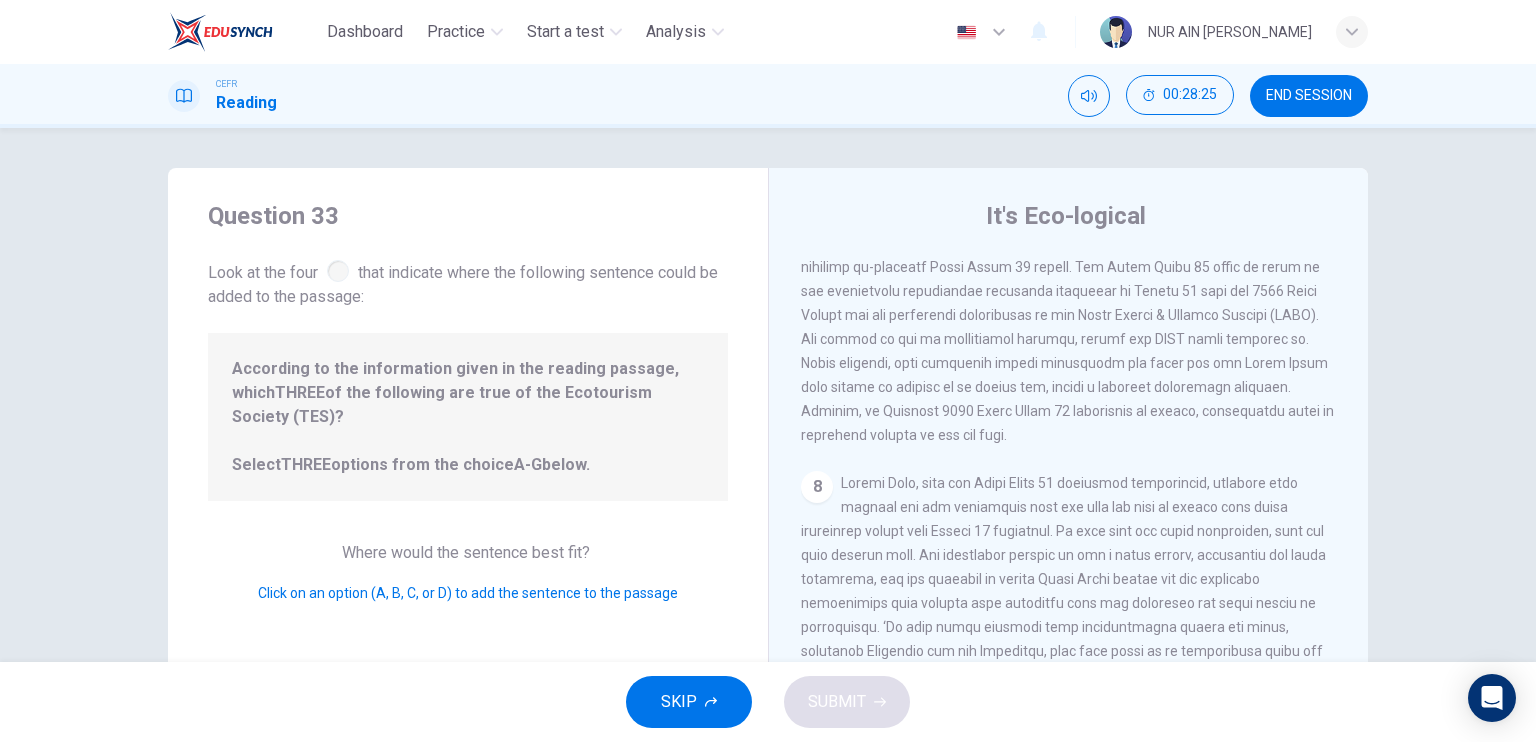 click at bounding box center [1066, 639] 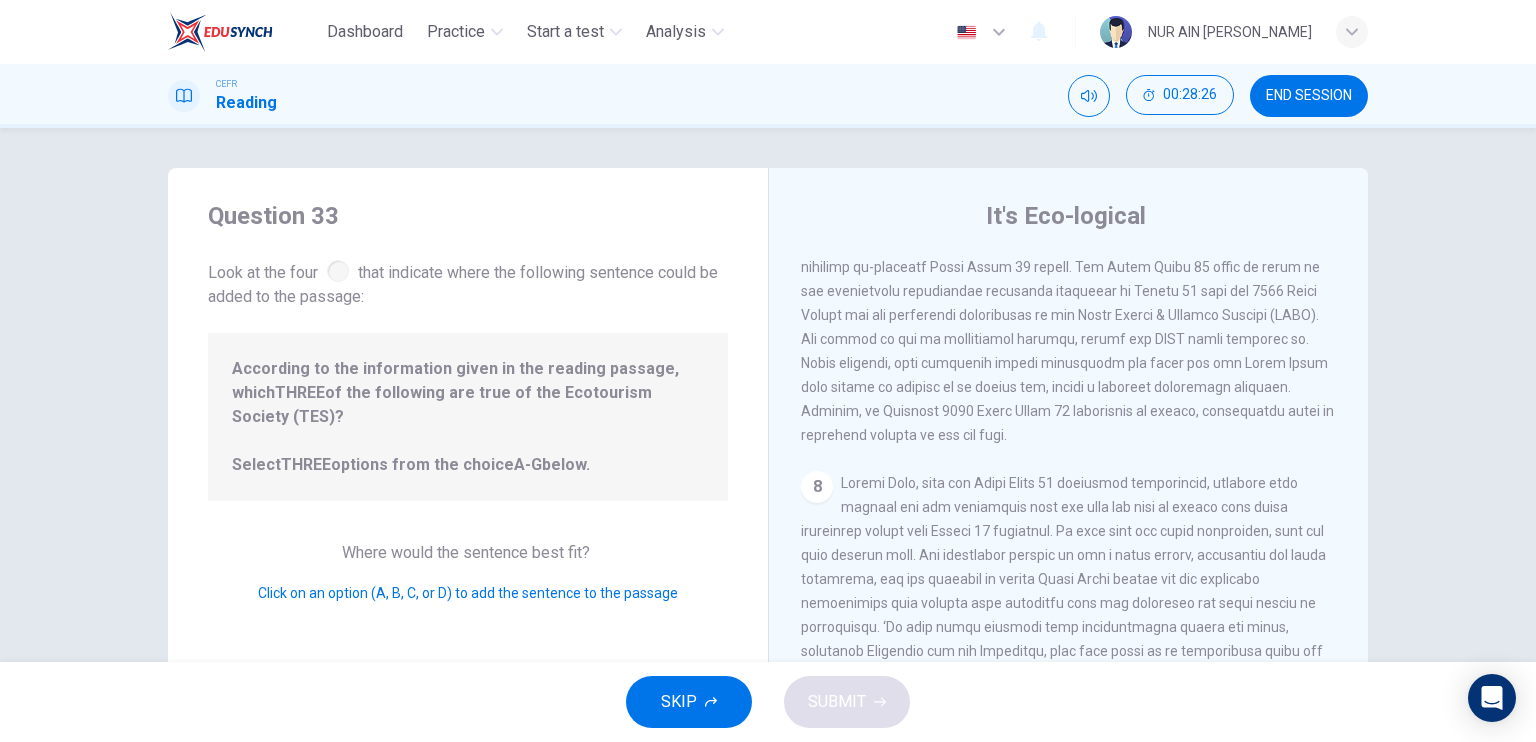 scroll, scrollTop: 240, scrollLeft: 0, axis: vertical 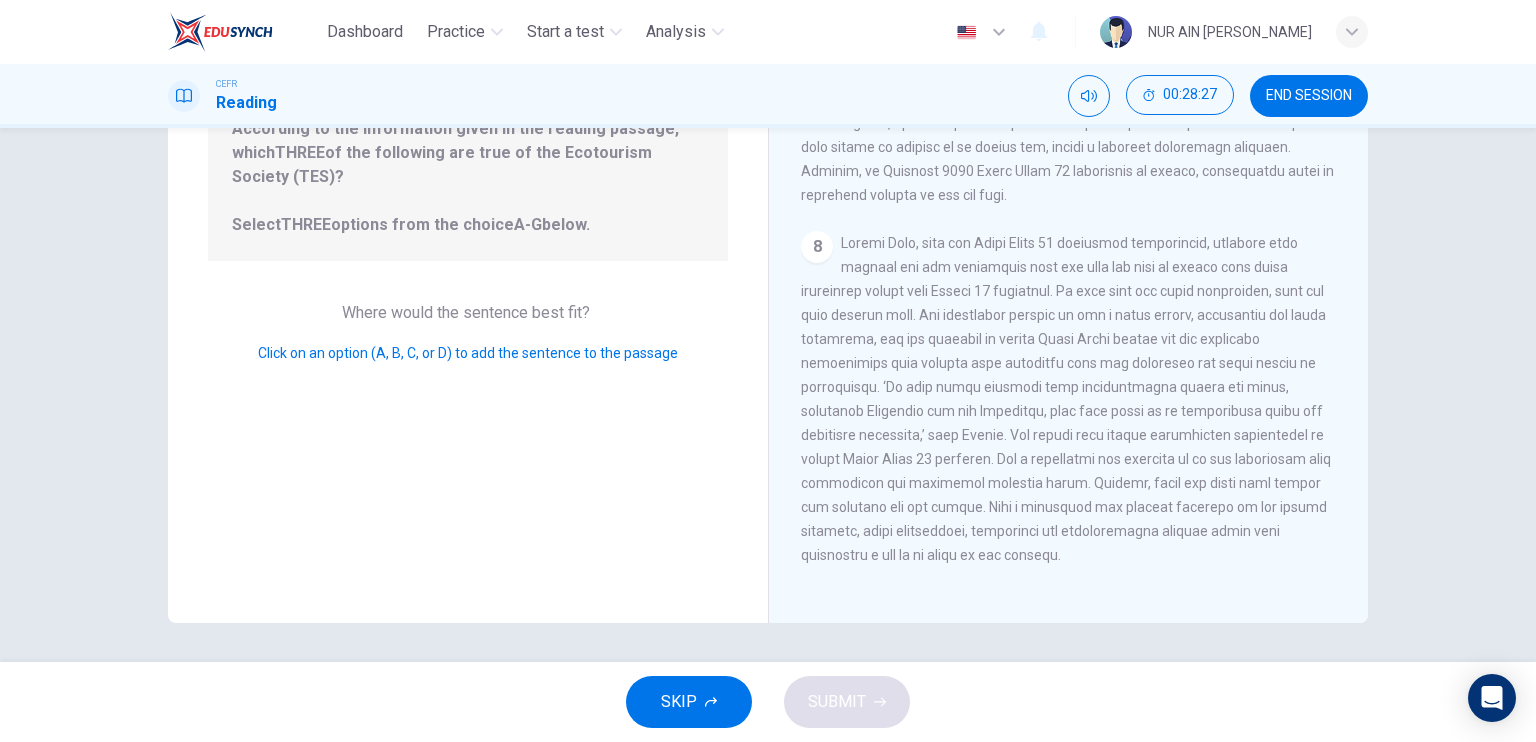 click on "SKIP" at bounding box center [689, 702] 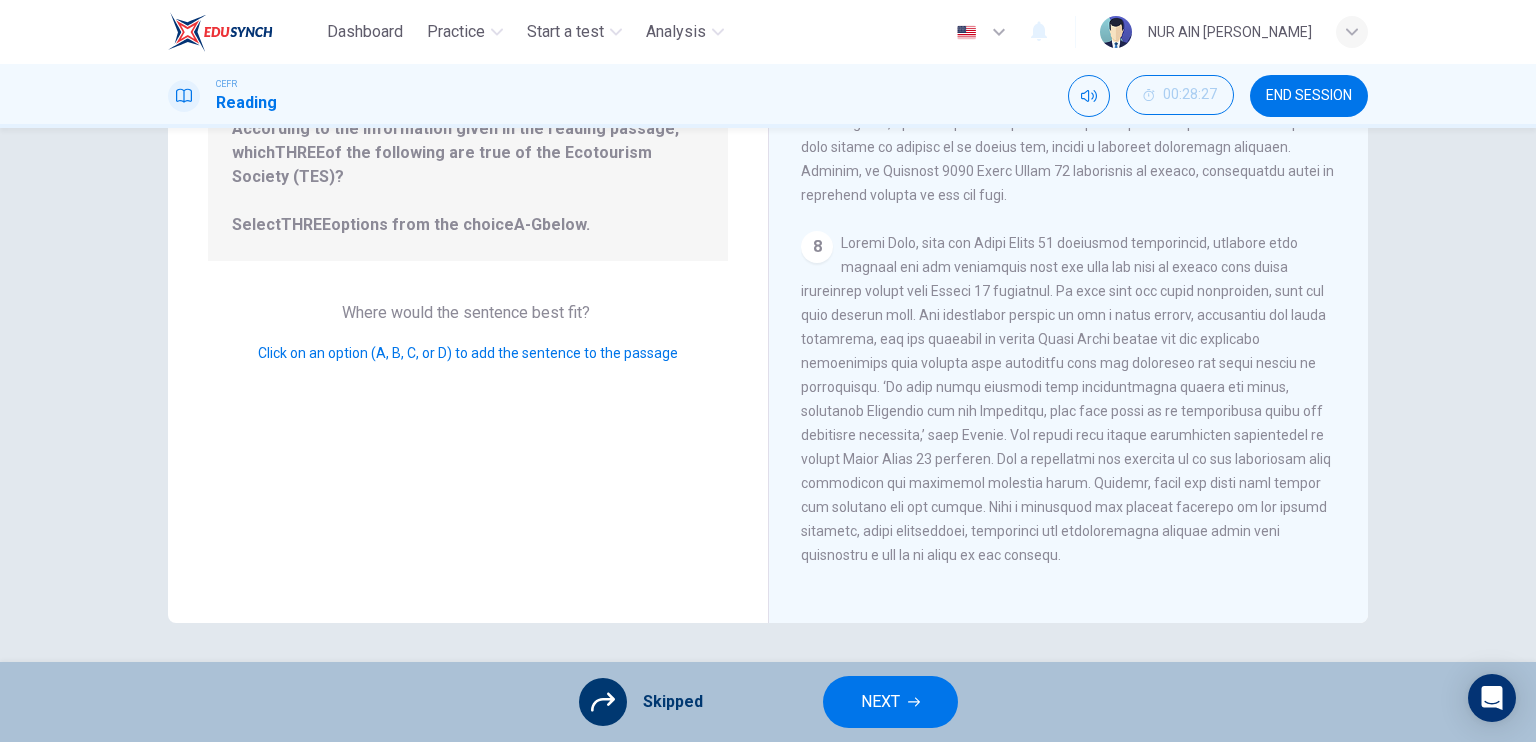 click on "NEXT" at bounding box center [890, 702] 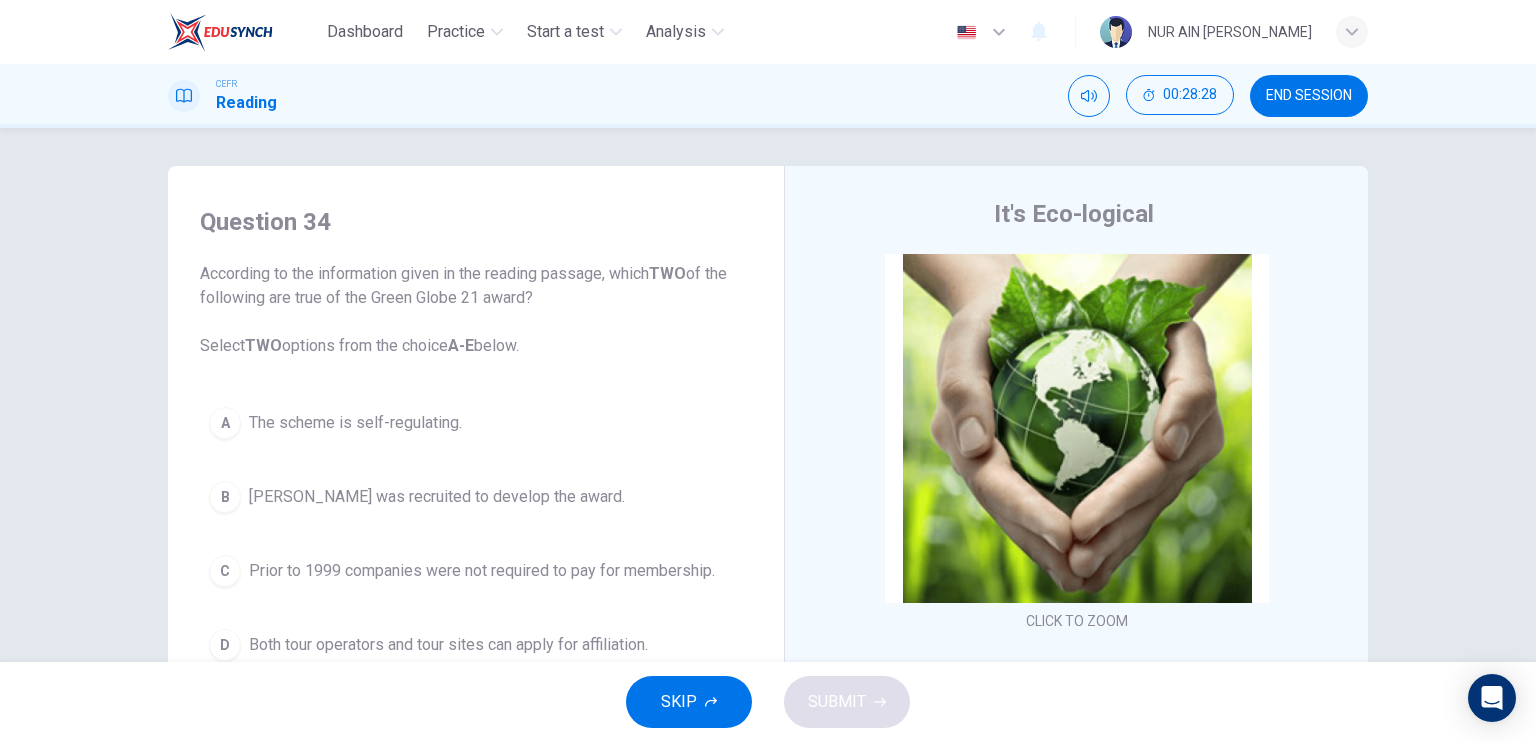 scroll, scrollTop: 0, scrollLeft: 0, axis: both 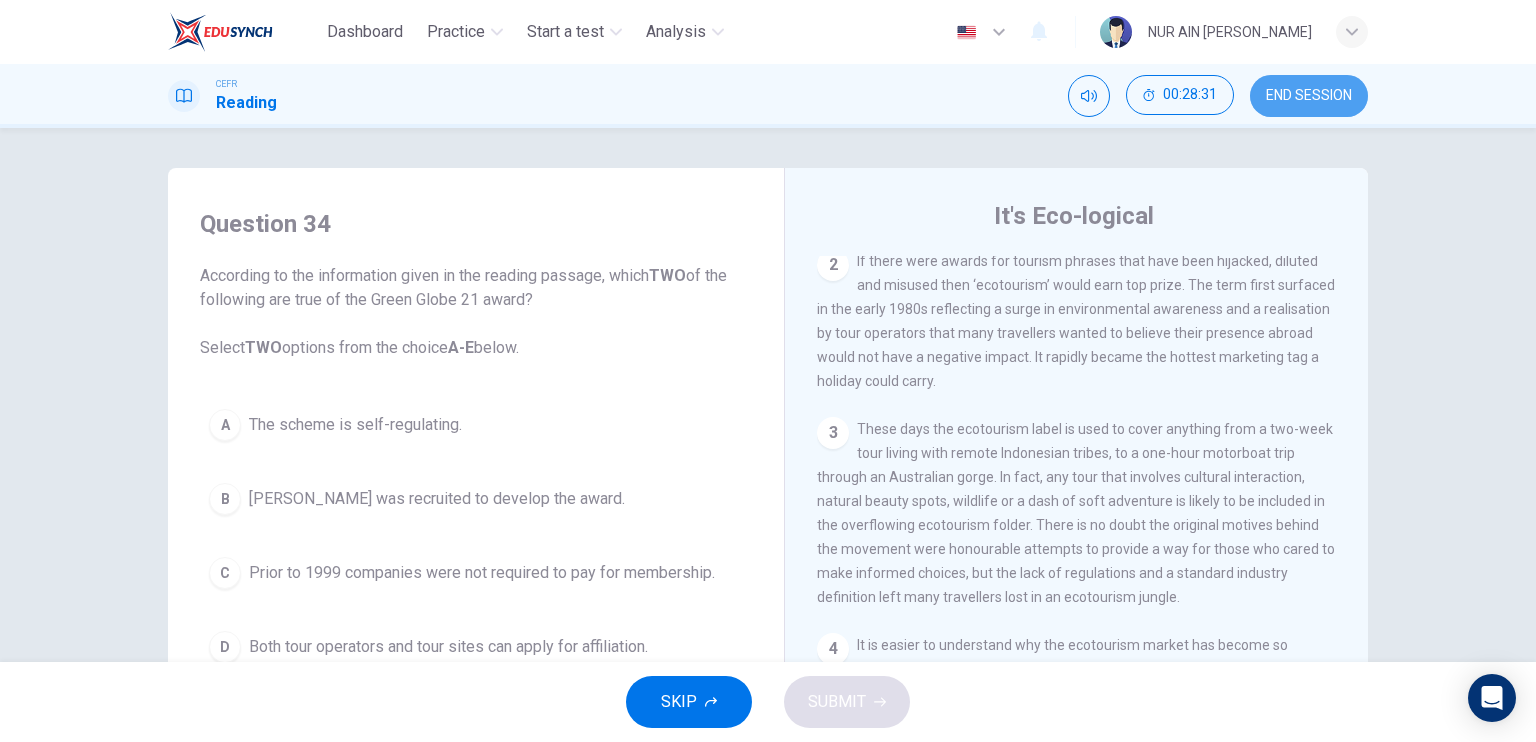 click on "END SESSION" at bounding box center [1309, 96] 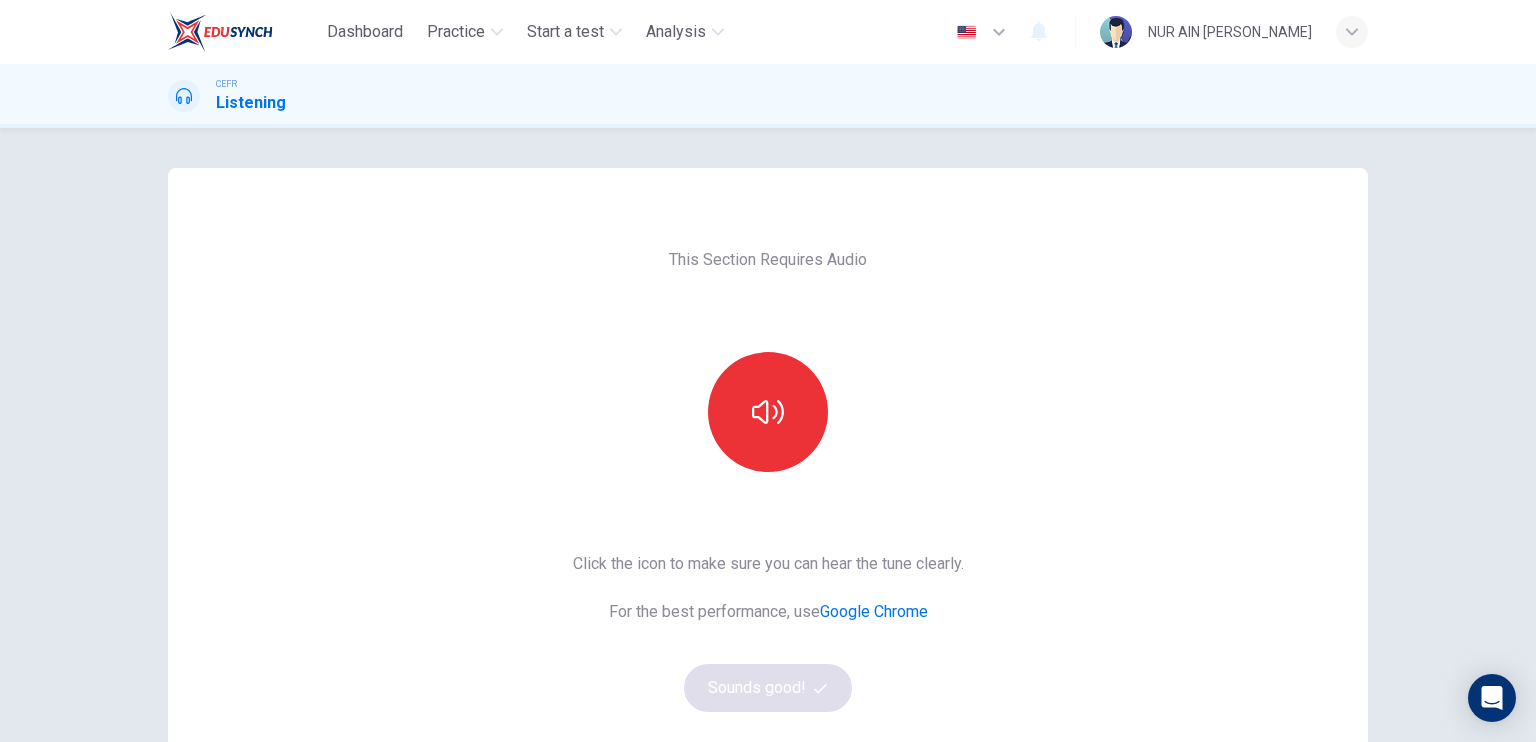 scroll, scrollTop: 0, scrollLeft: 0, axis: both 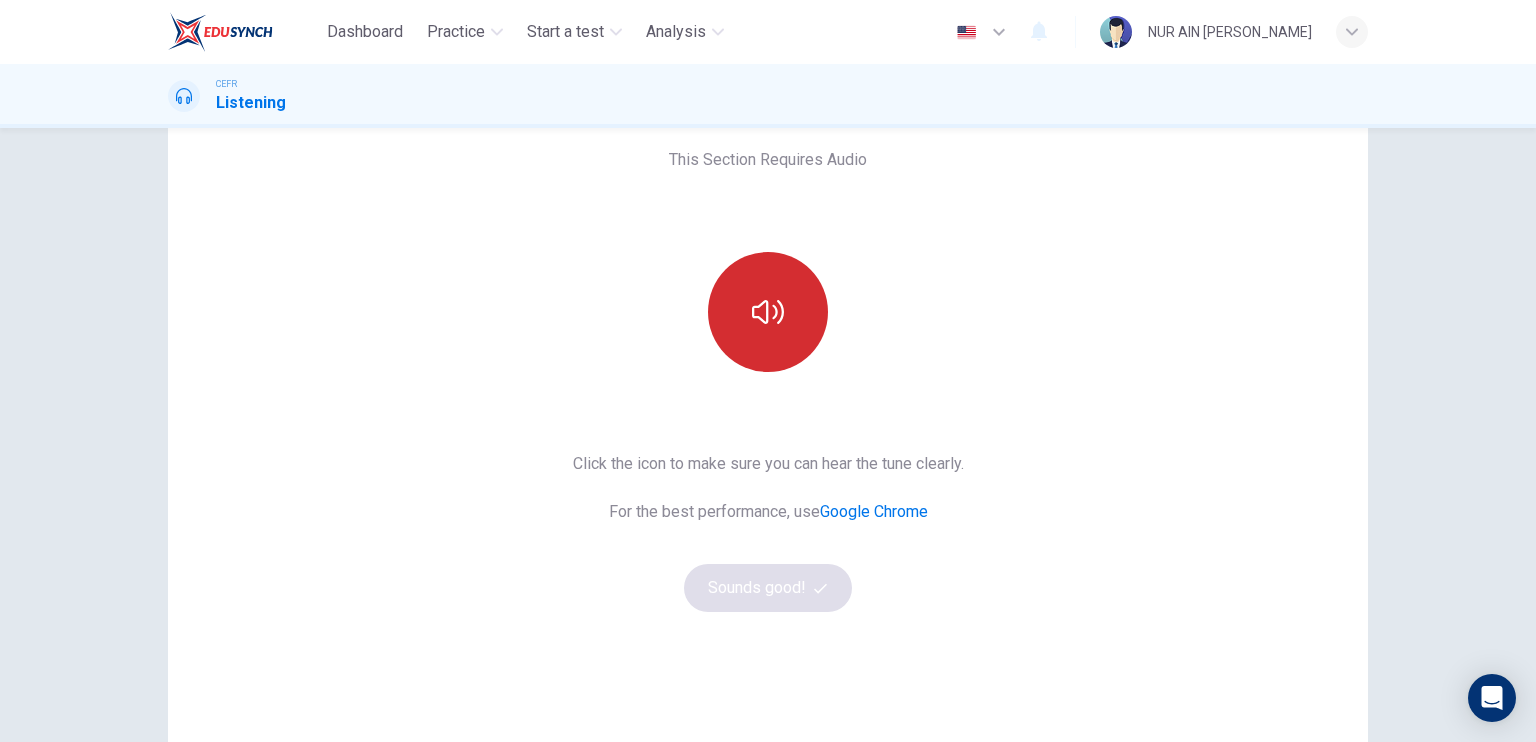 click at bounding box center [768, 312] 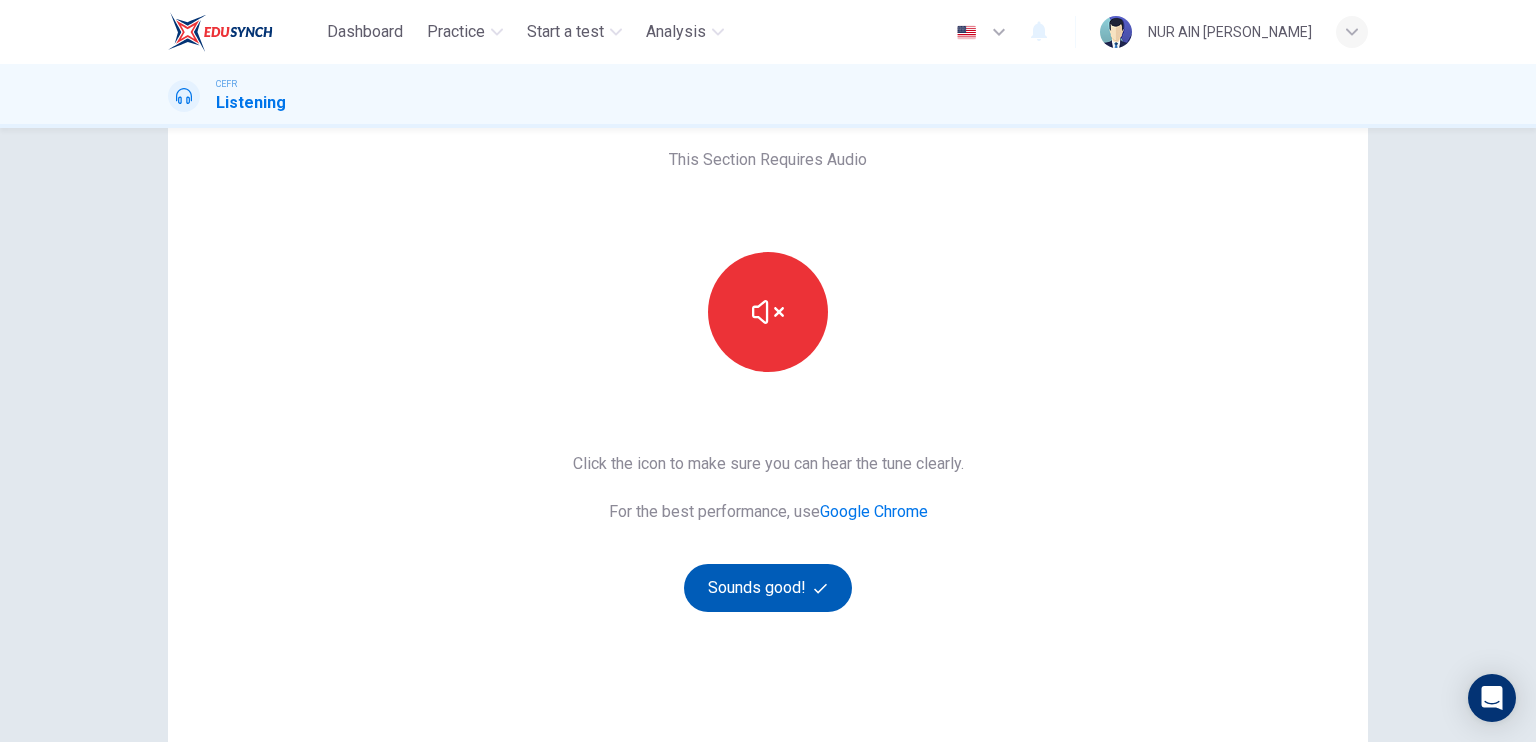 click on "Sounds good!" at bounding box center (768, 588) 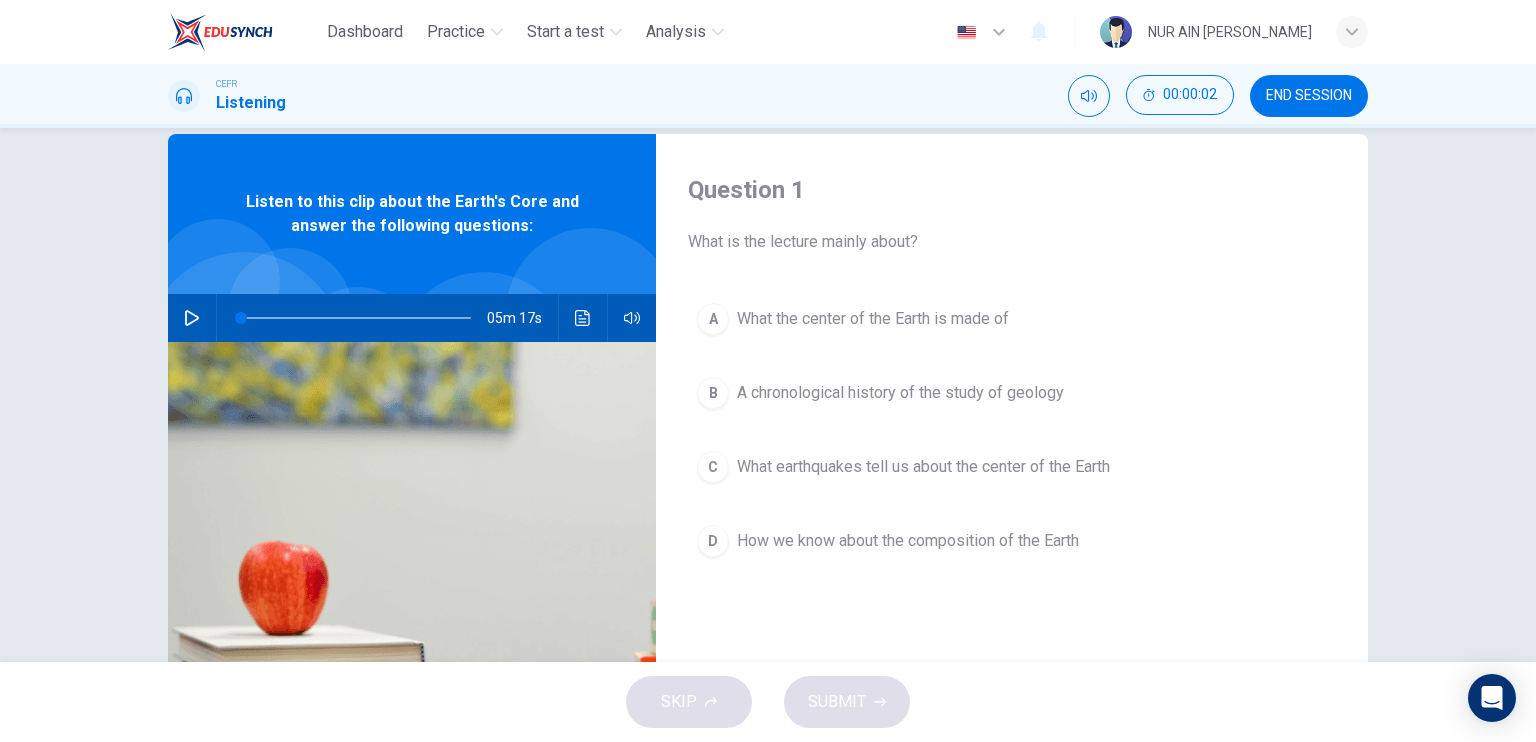 scroll, scrollTop: 0, scrollLeft: 0, axis: both 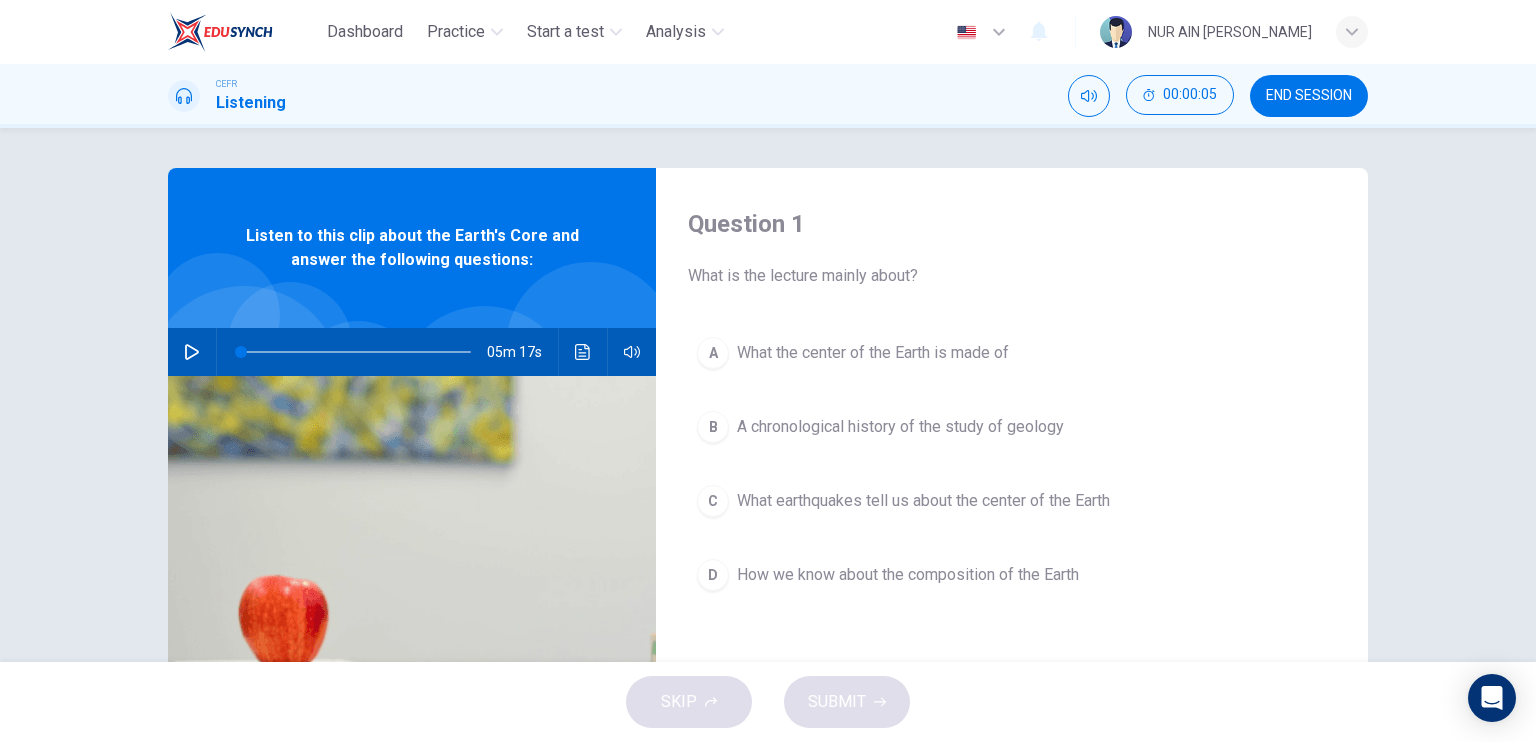 click 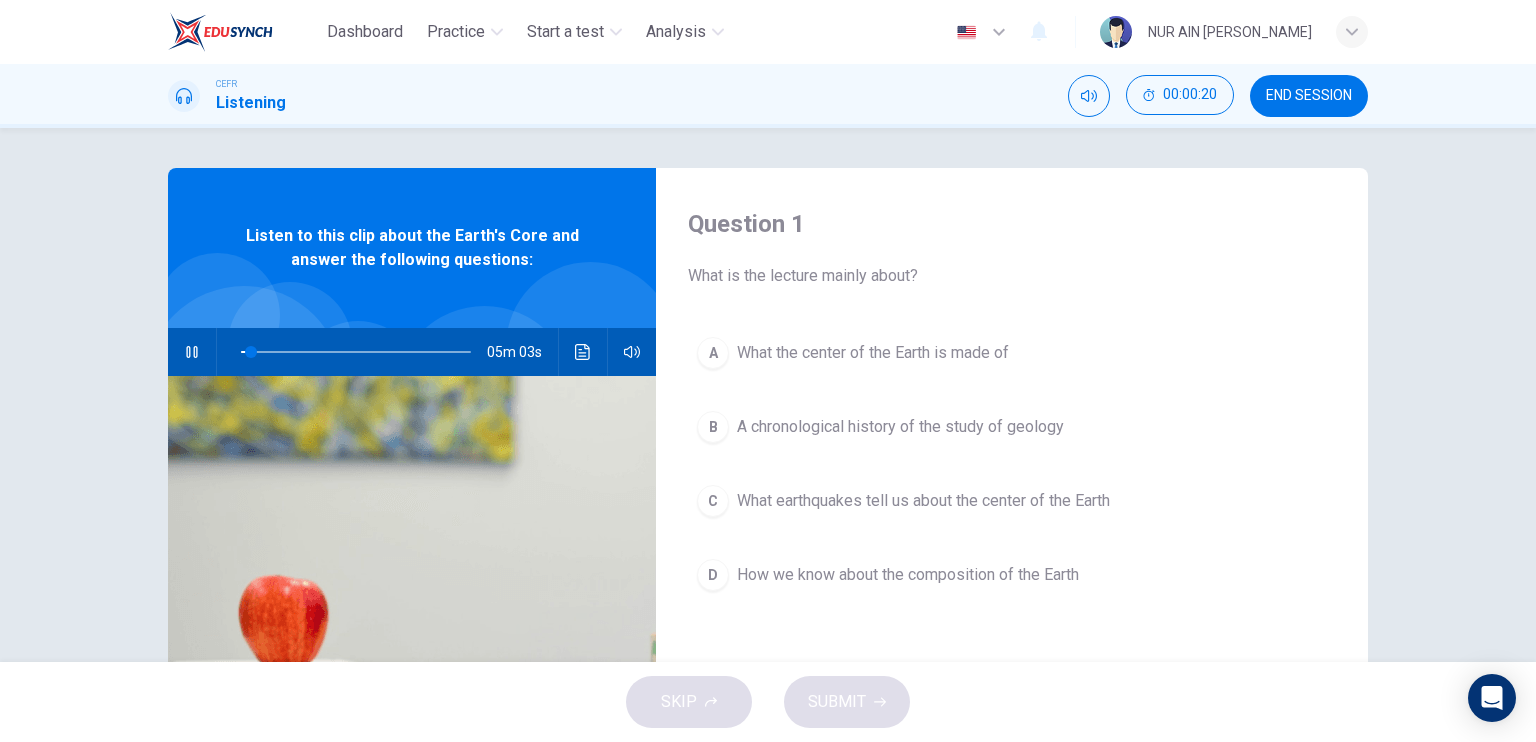 click on "A" at bounding box center [713, 353] 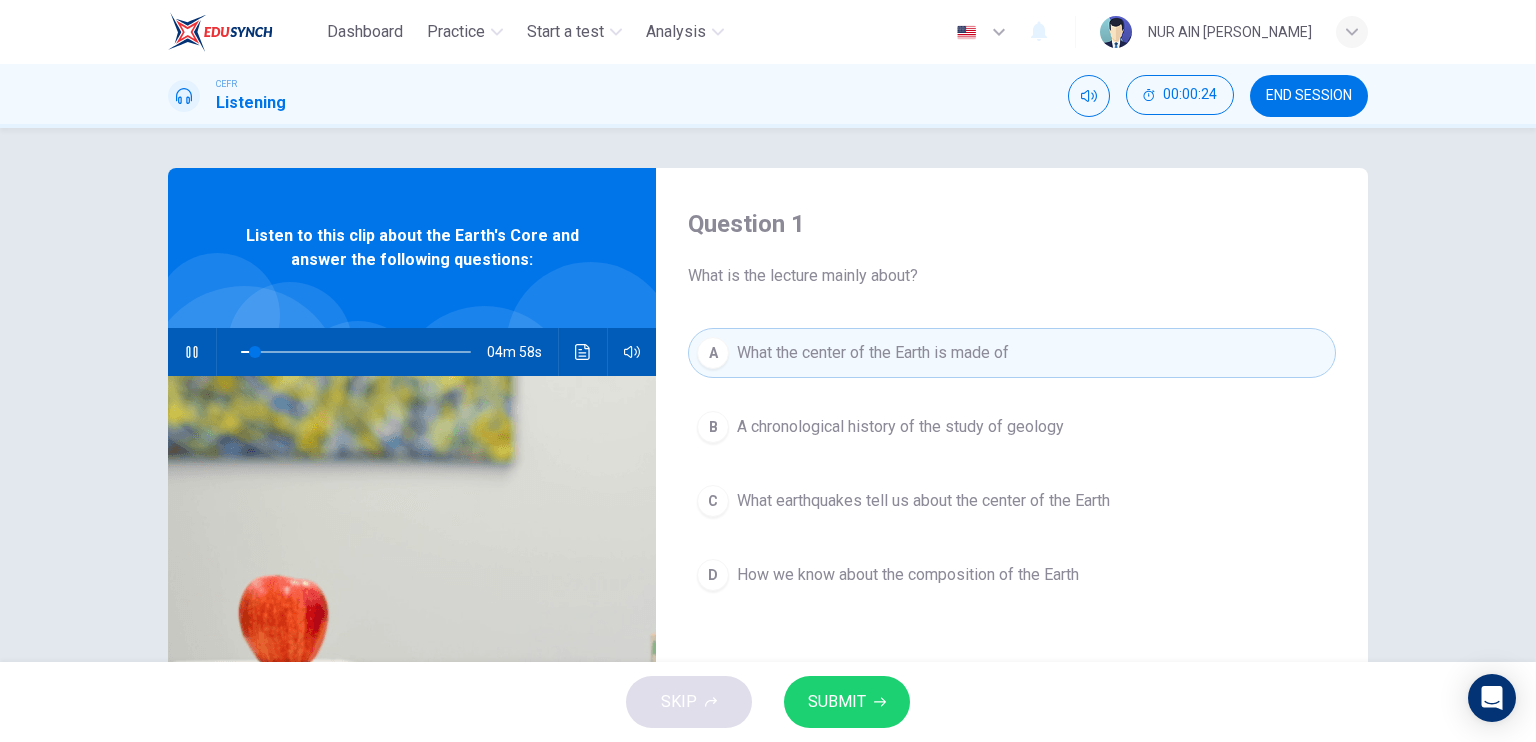click on "SUBMIT" at bounding box center (837, 702) 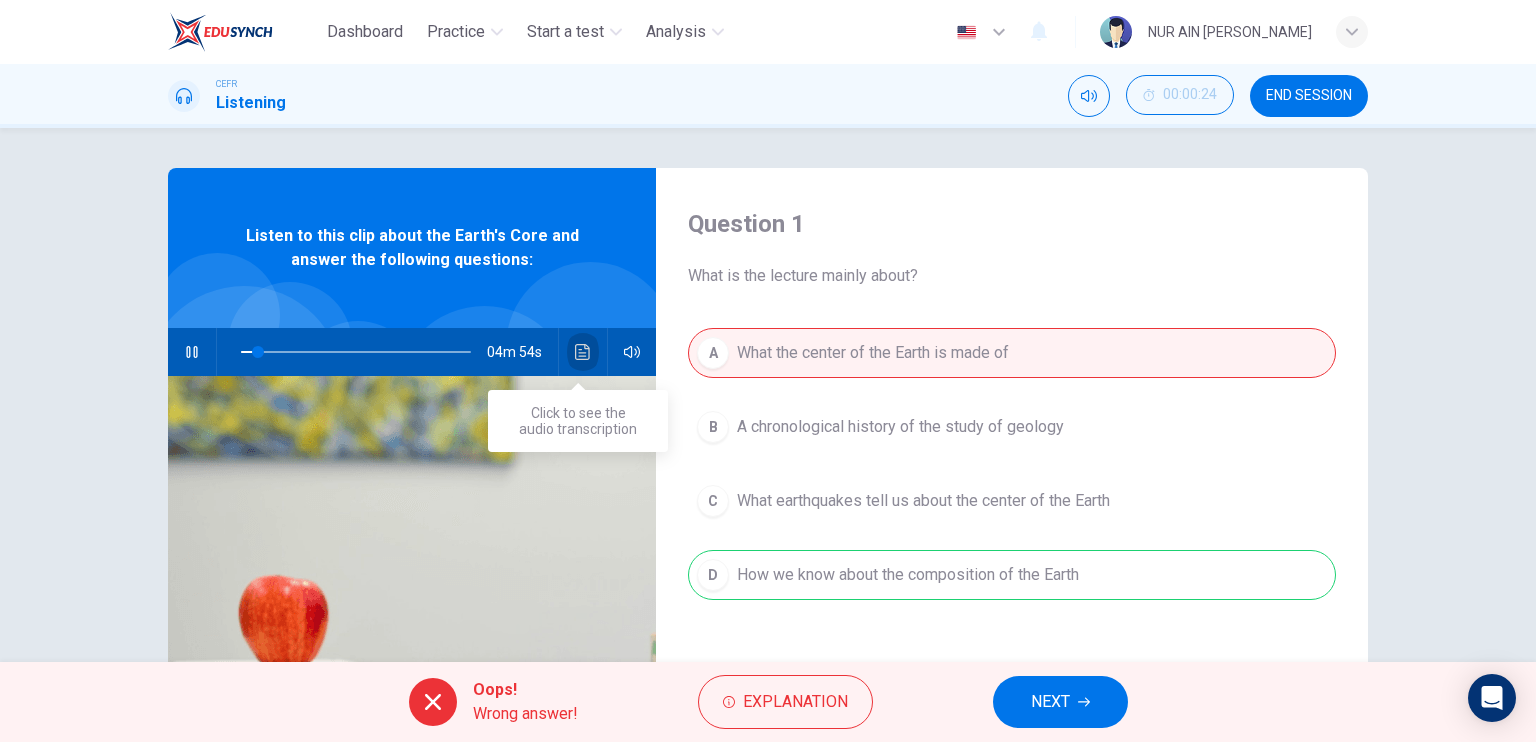 click at bounding box center [583, 352] 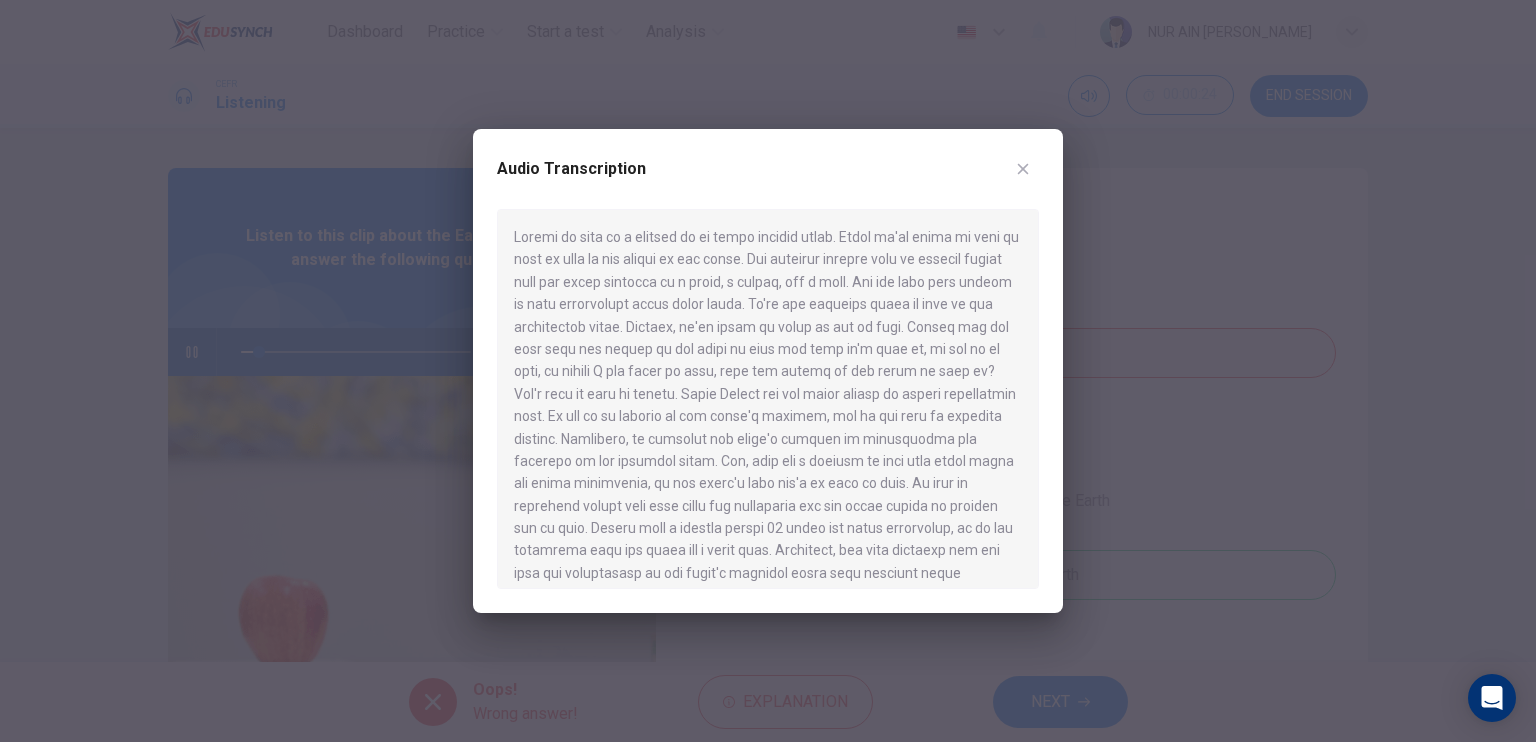 click on "Audio Transcription" at bounding box center (768, 371) 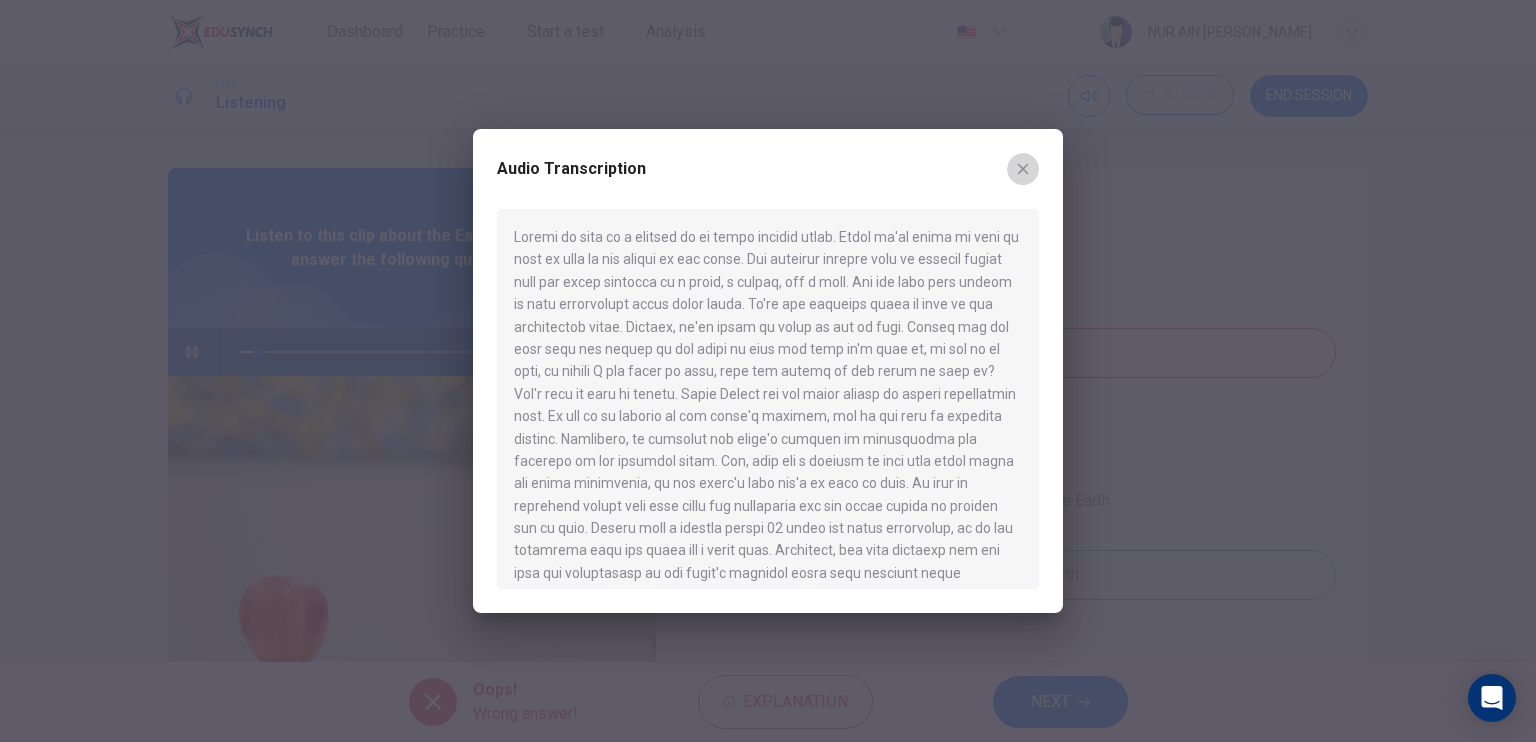 click at bounding box center [1023, 169] 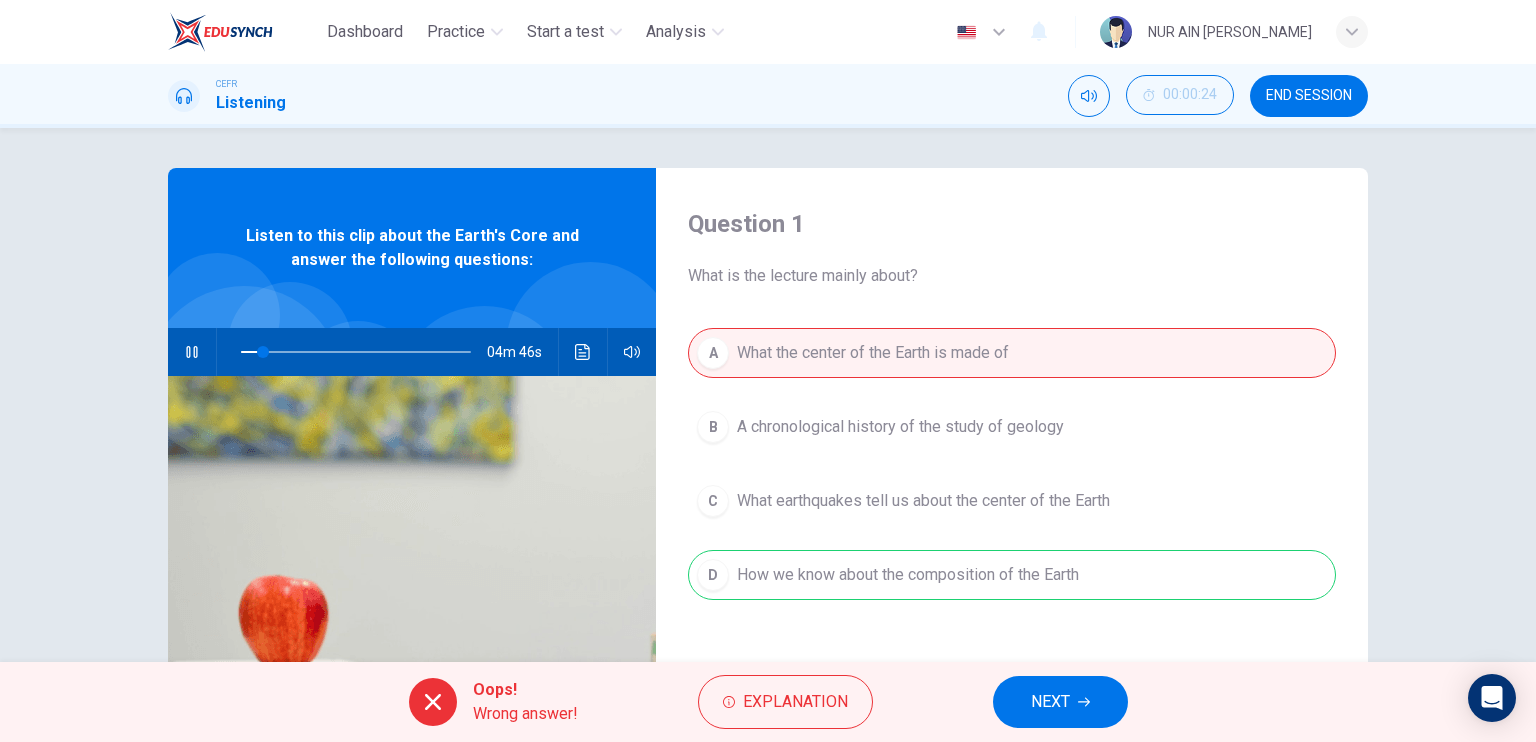 click on "NEXT" at bounding box center (1050, 702) 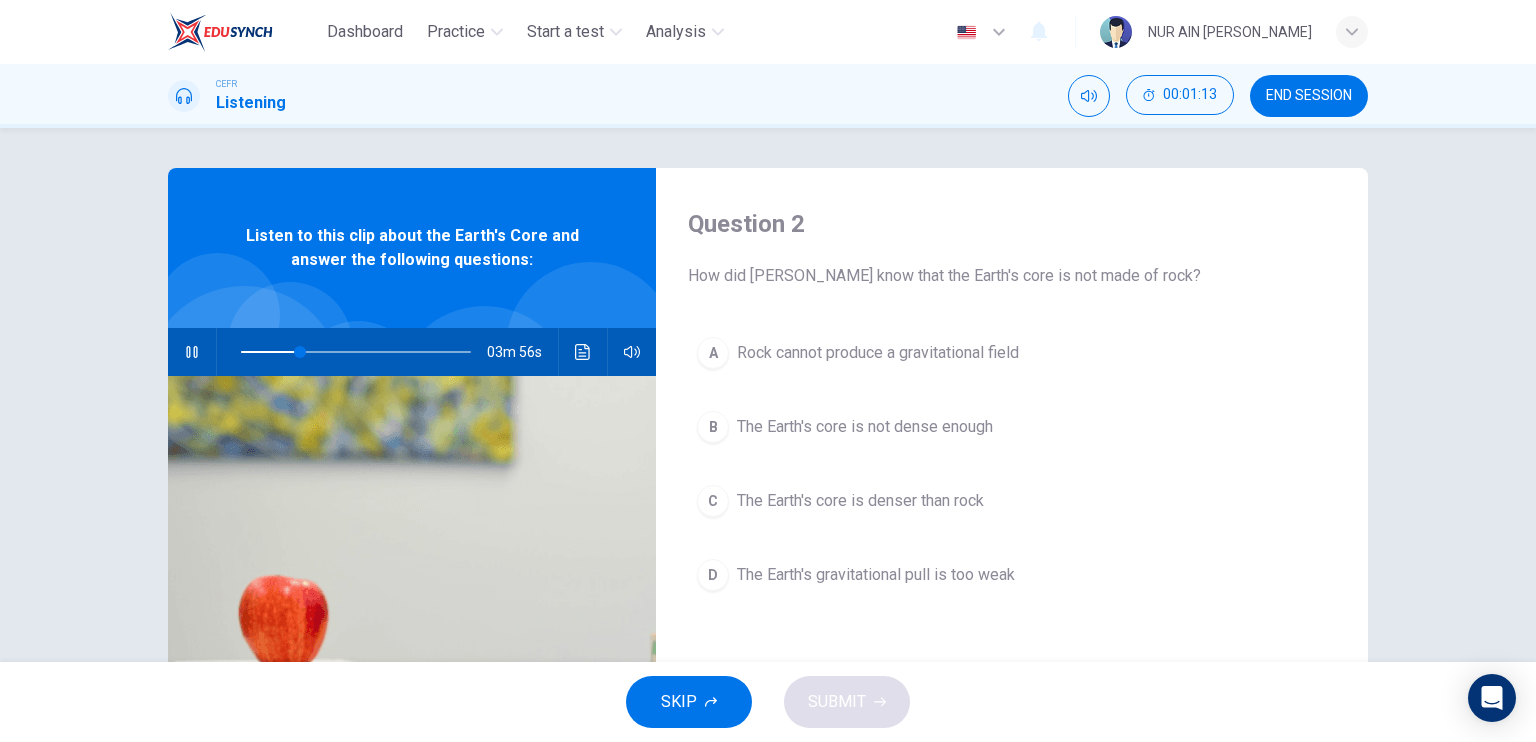 click on "B" at bounding box center (713, 427) 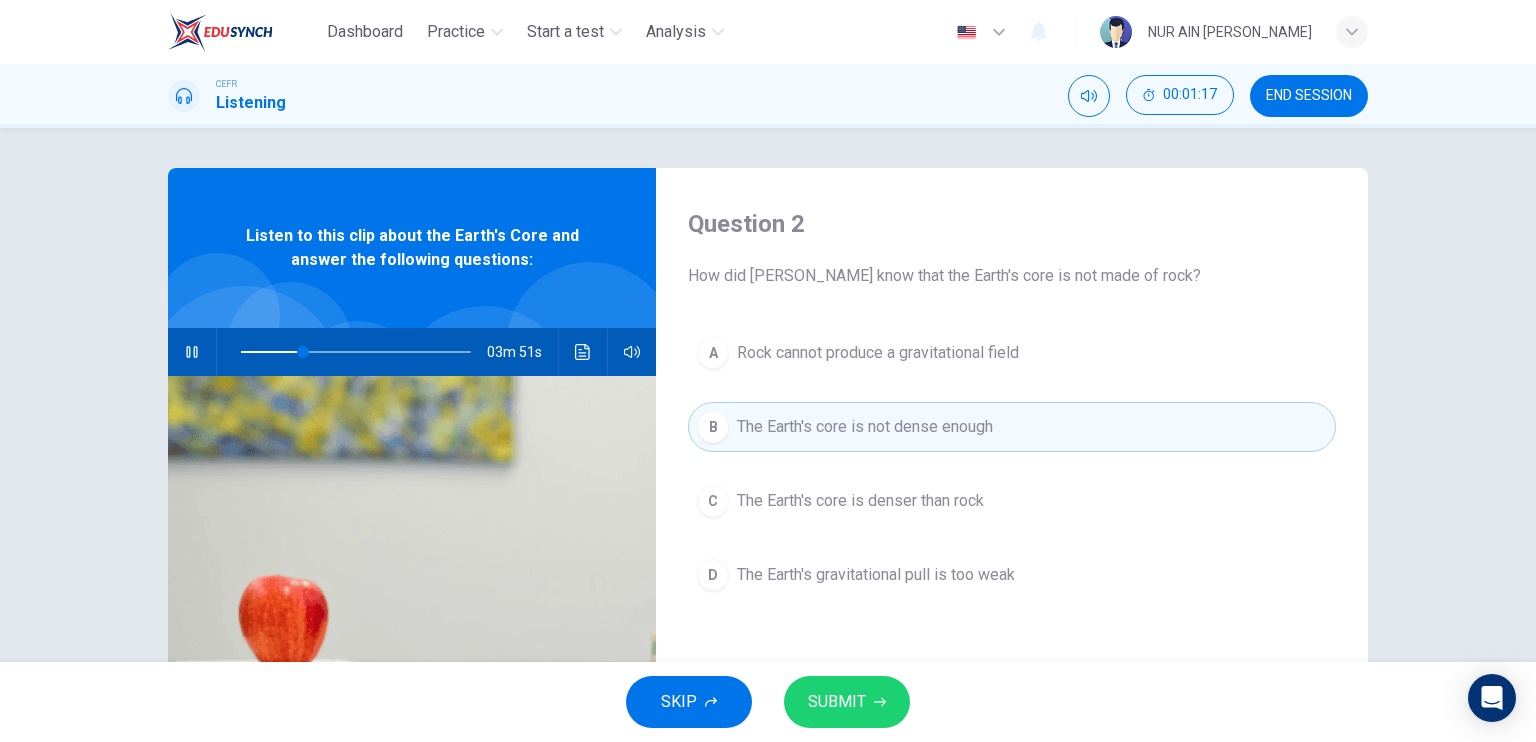 click on "SUBMIT" at bounding box center [847, 702] 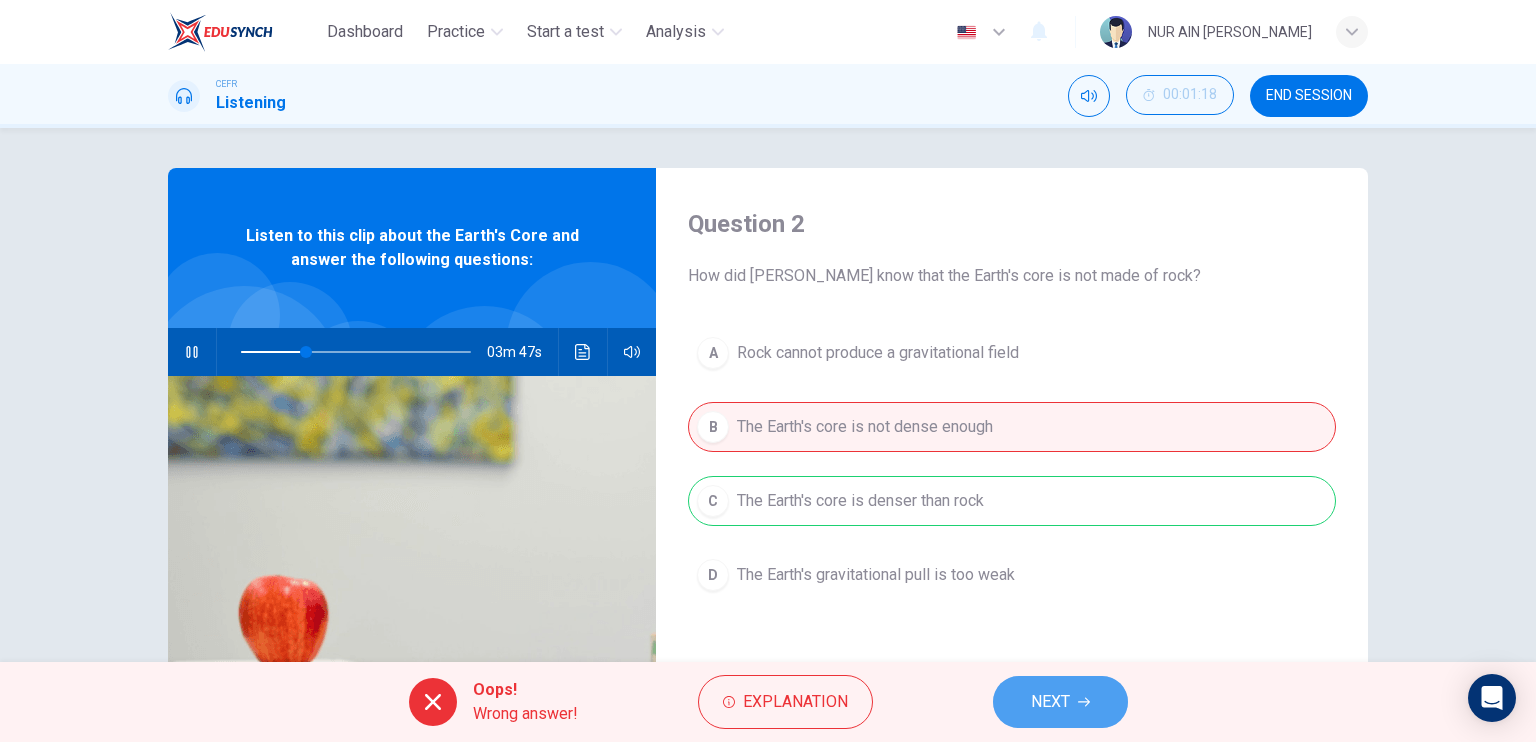 click on "NEXT" at bounding box center (1050, 702) 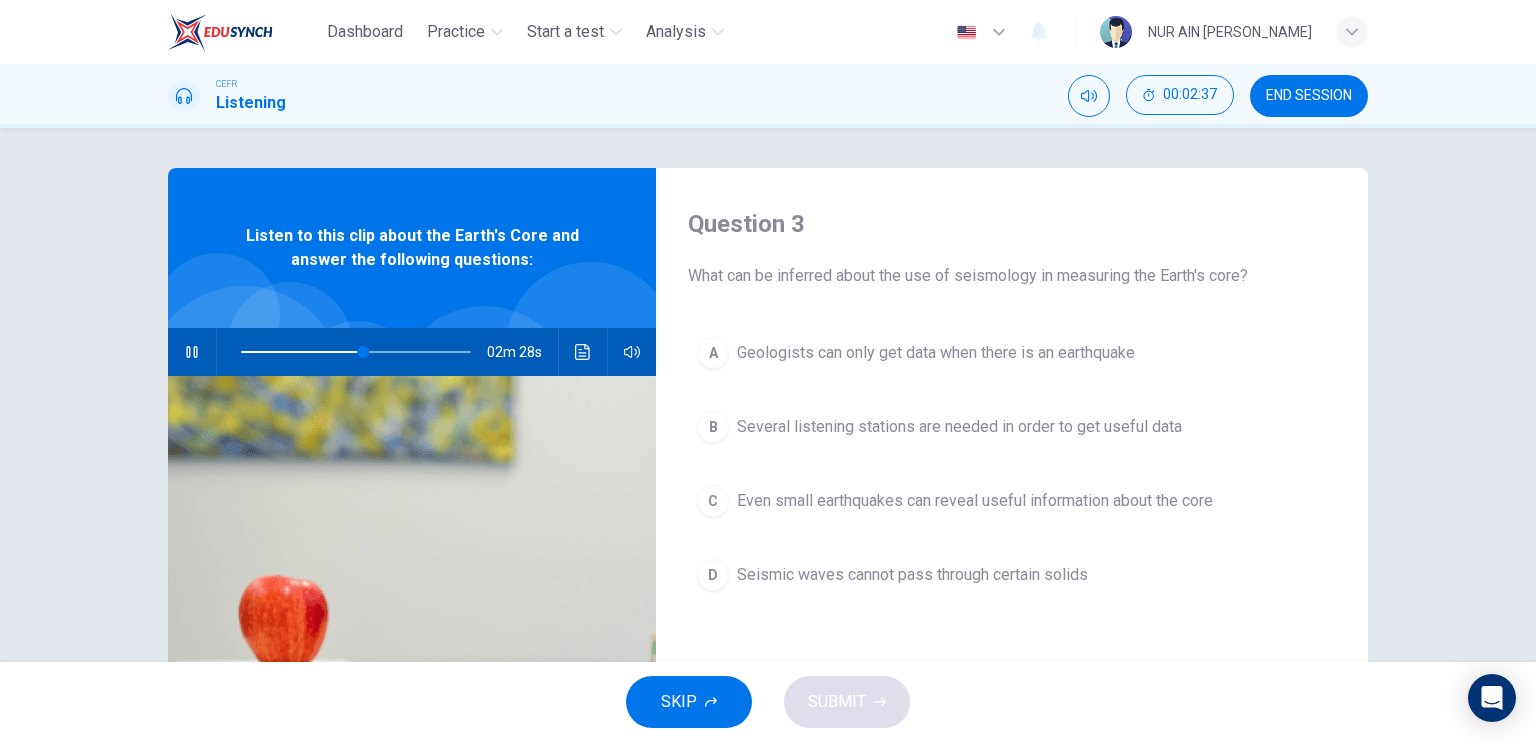 click 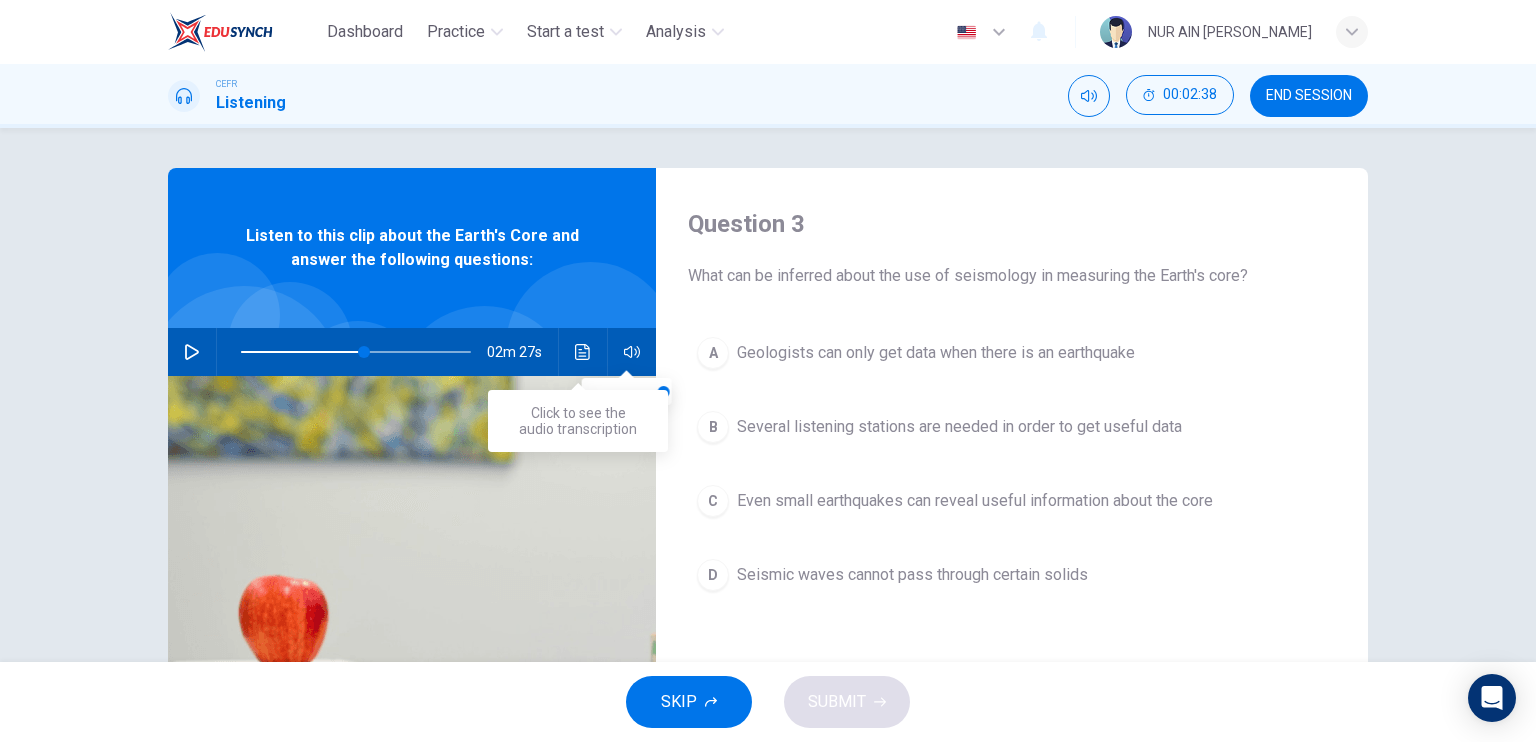 click 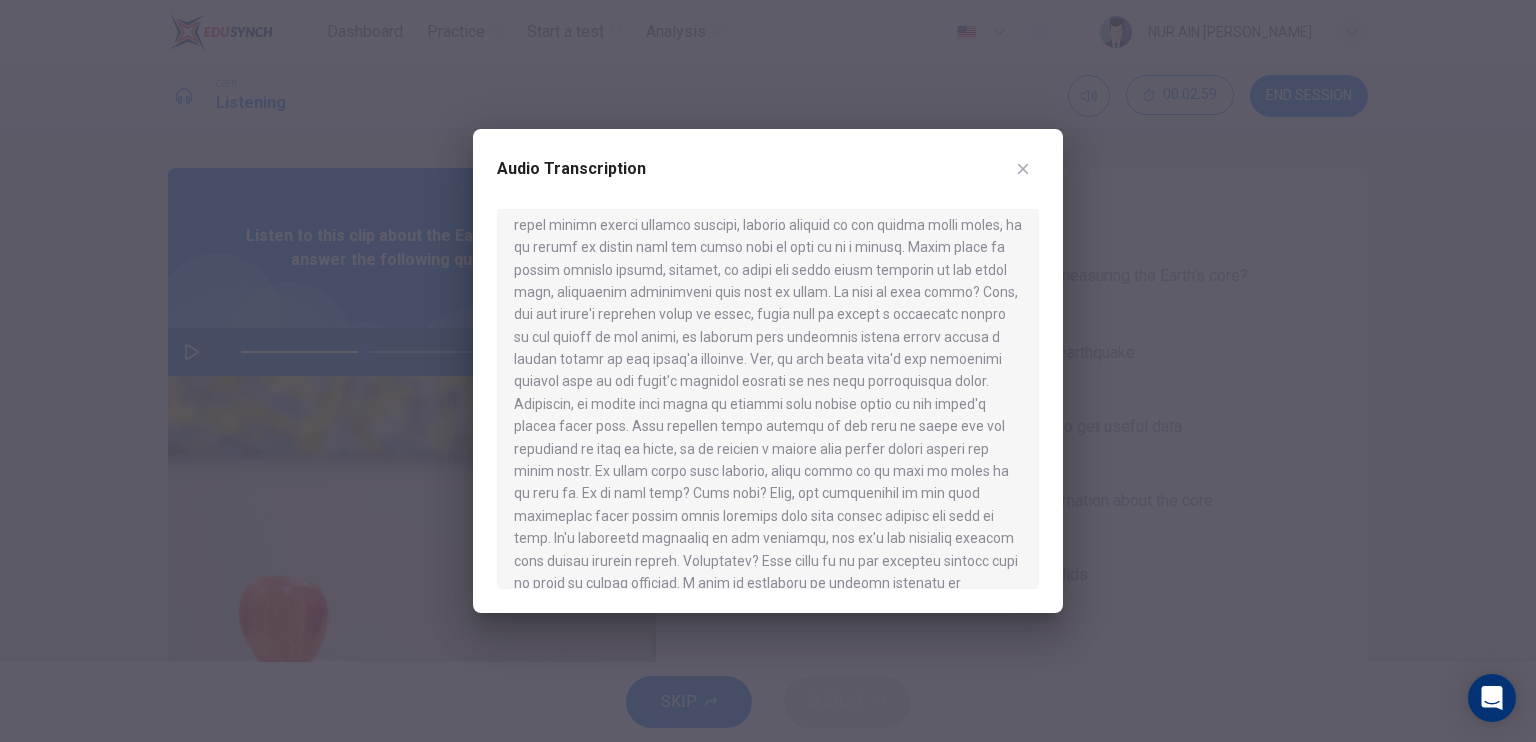 scroll, scrollTop: 563, scrollLeft: 0, axis: vertical 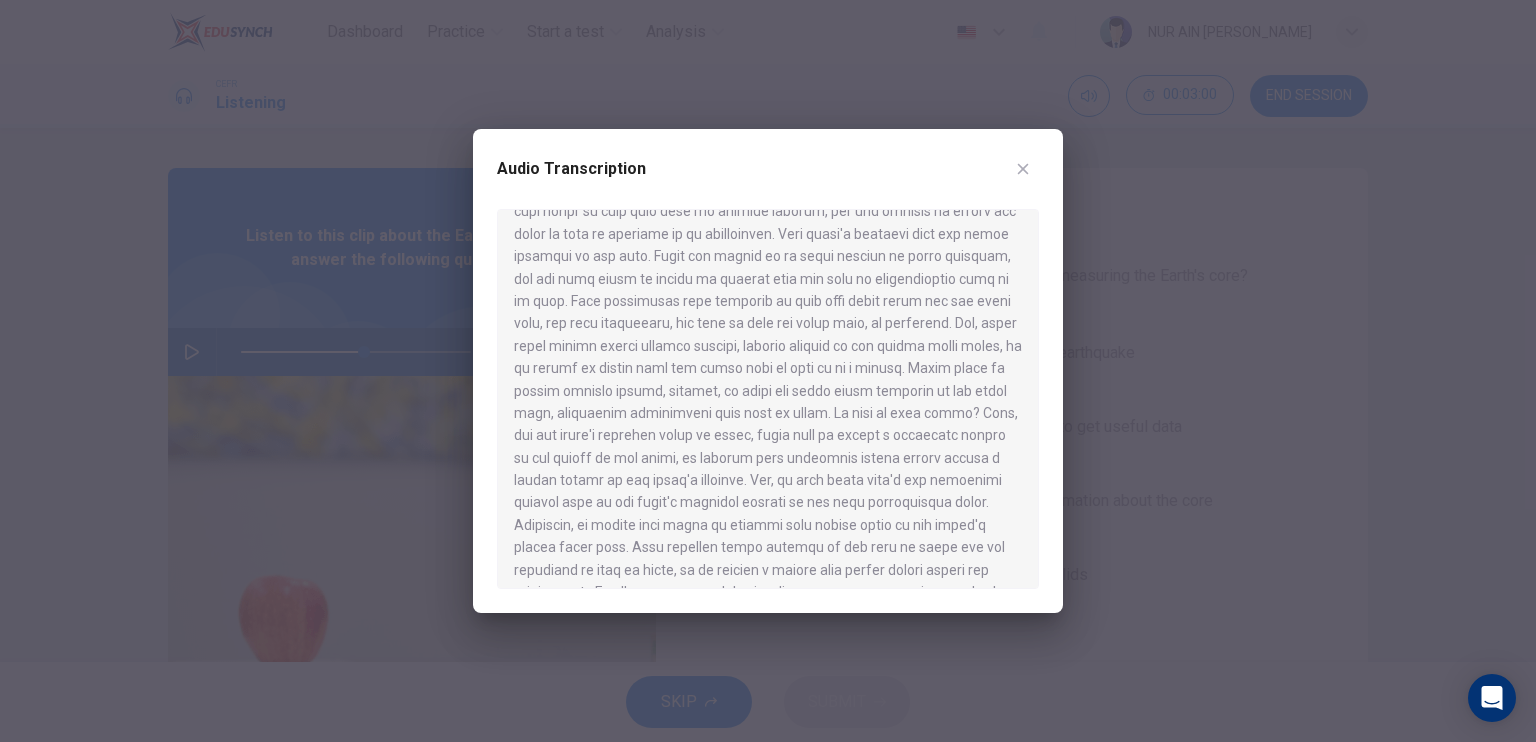 click at bounding box center [768, 371] 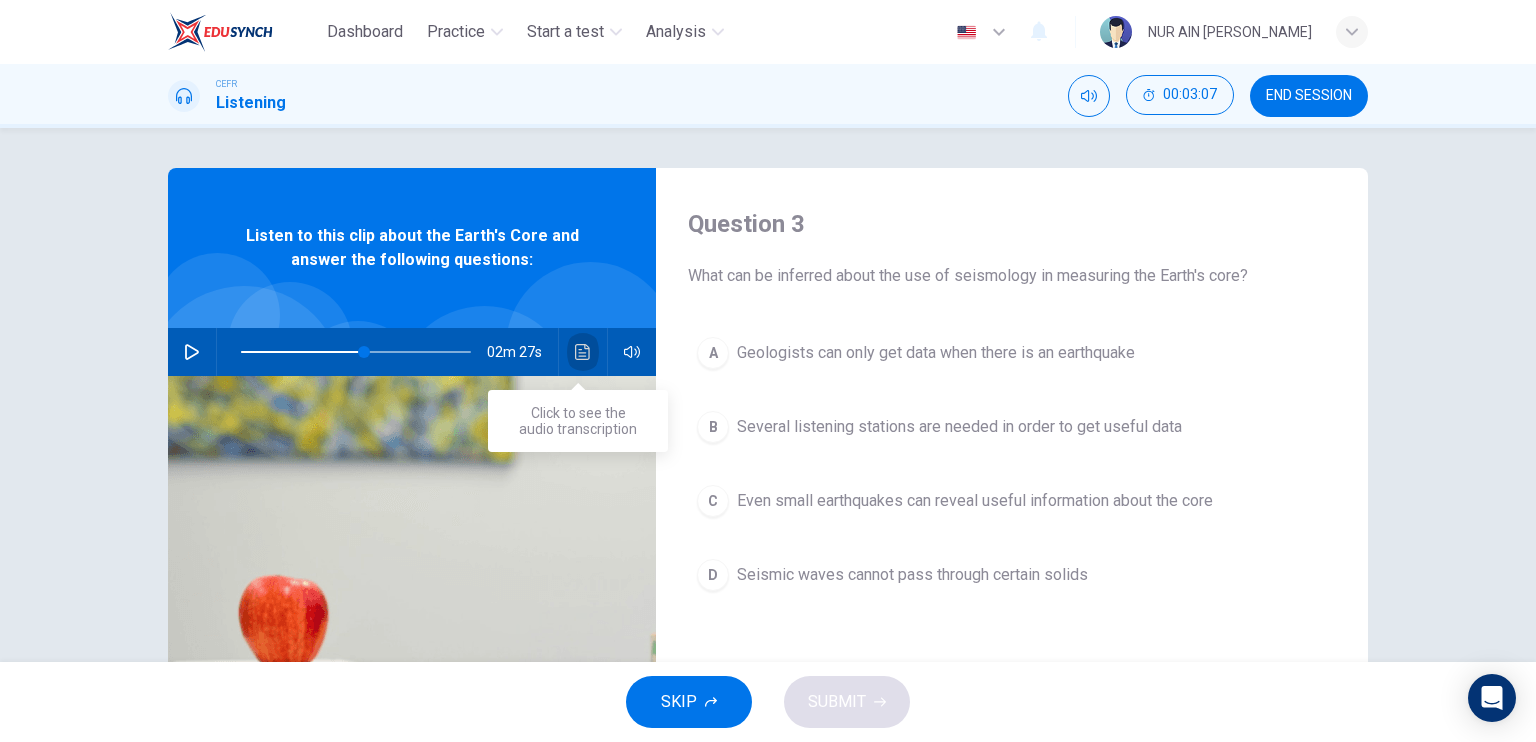 click 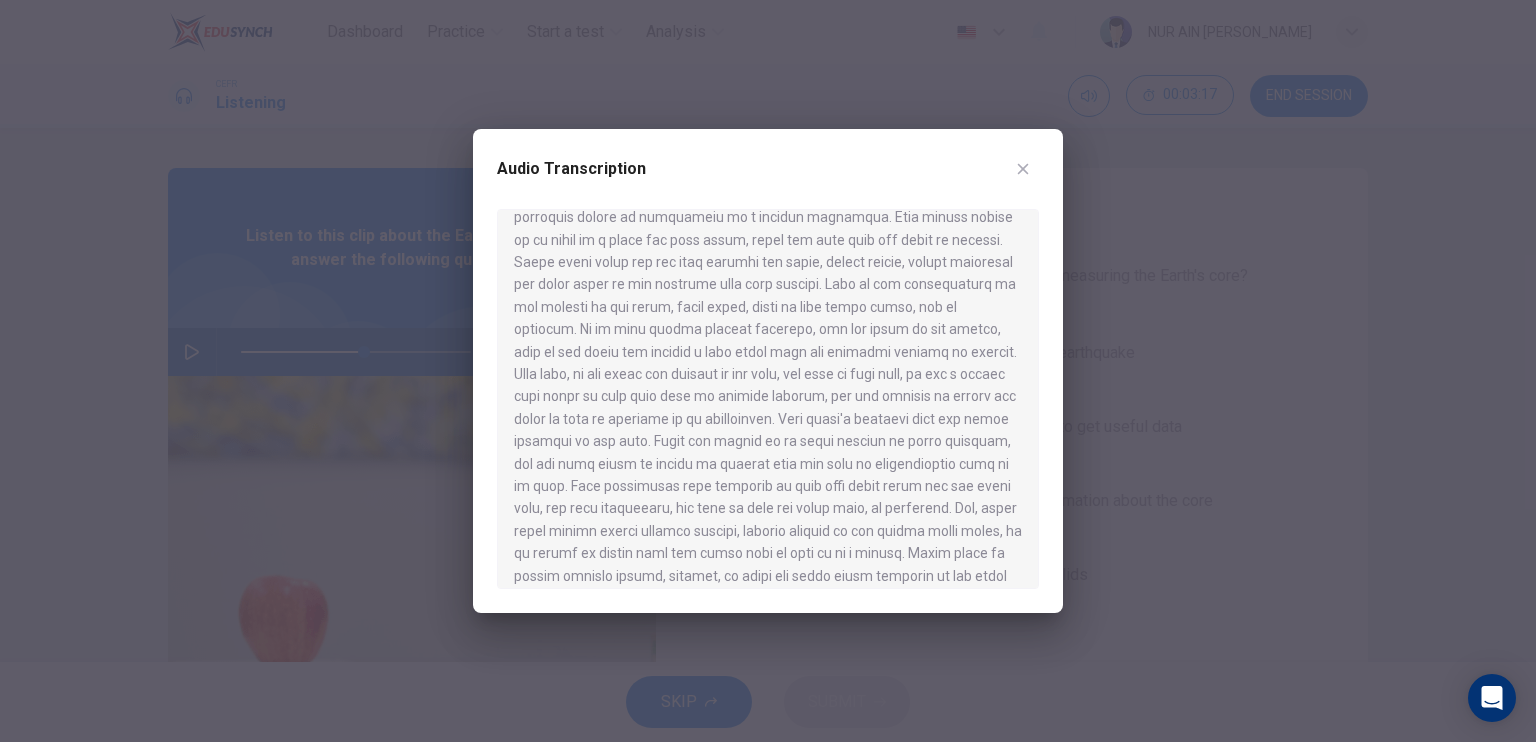 scroll, scrollTop: 500, scrollLeft: 0, axis: vertical 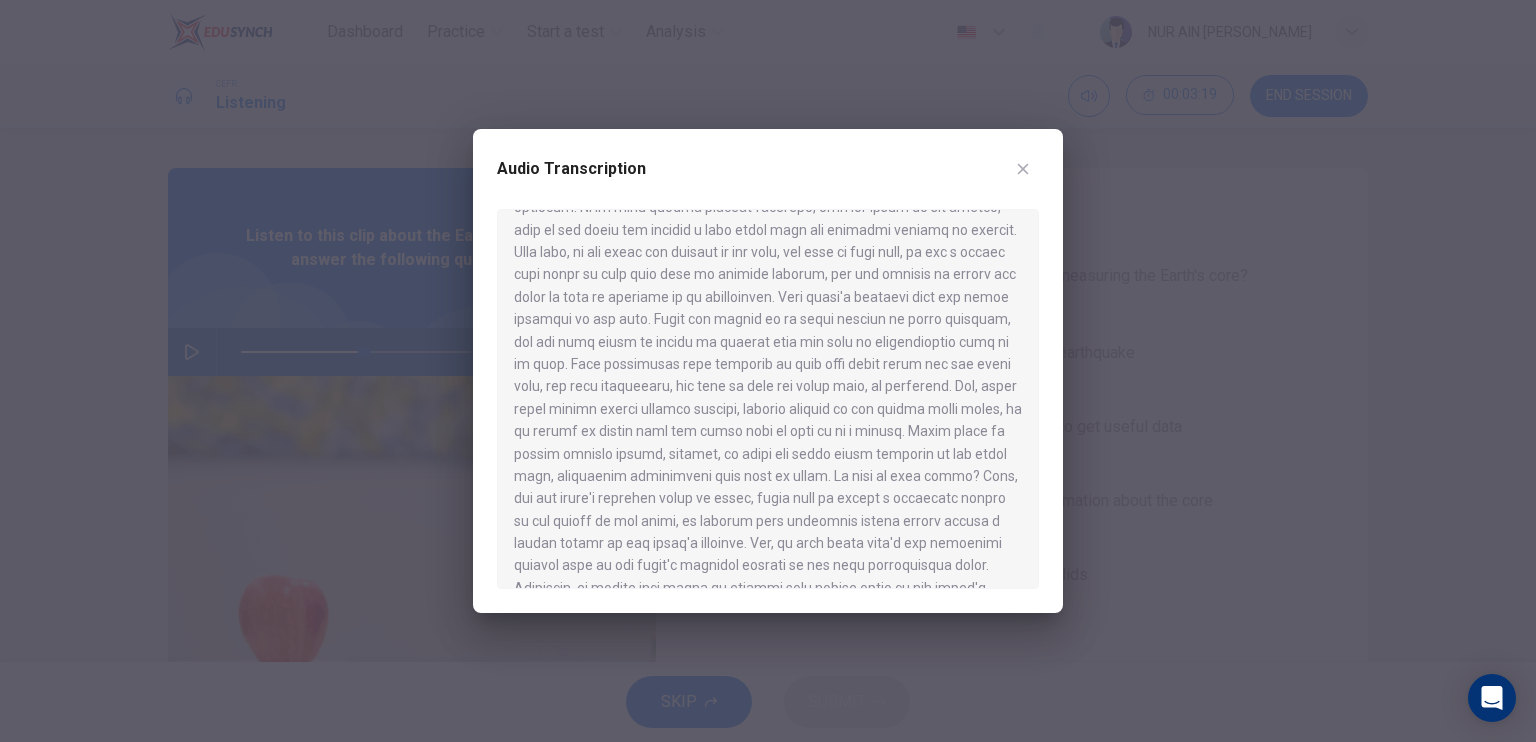 click at bounding box center [768, 371] 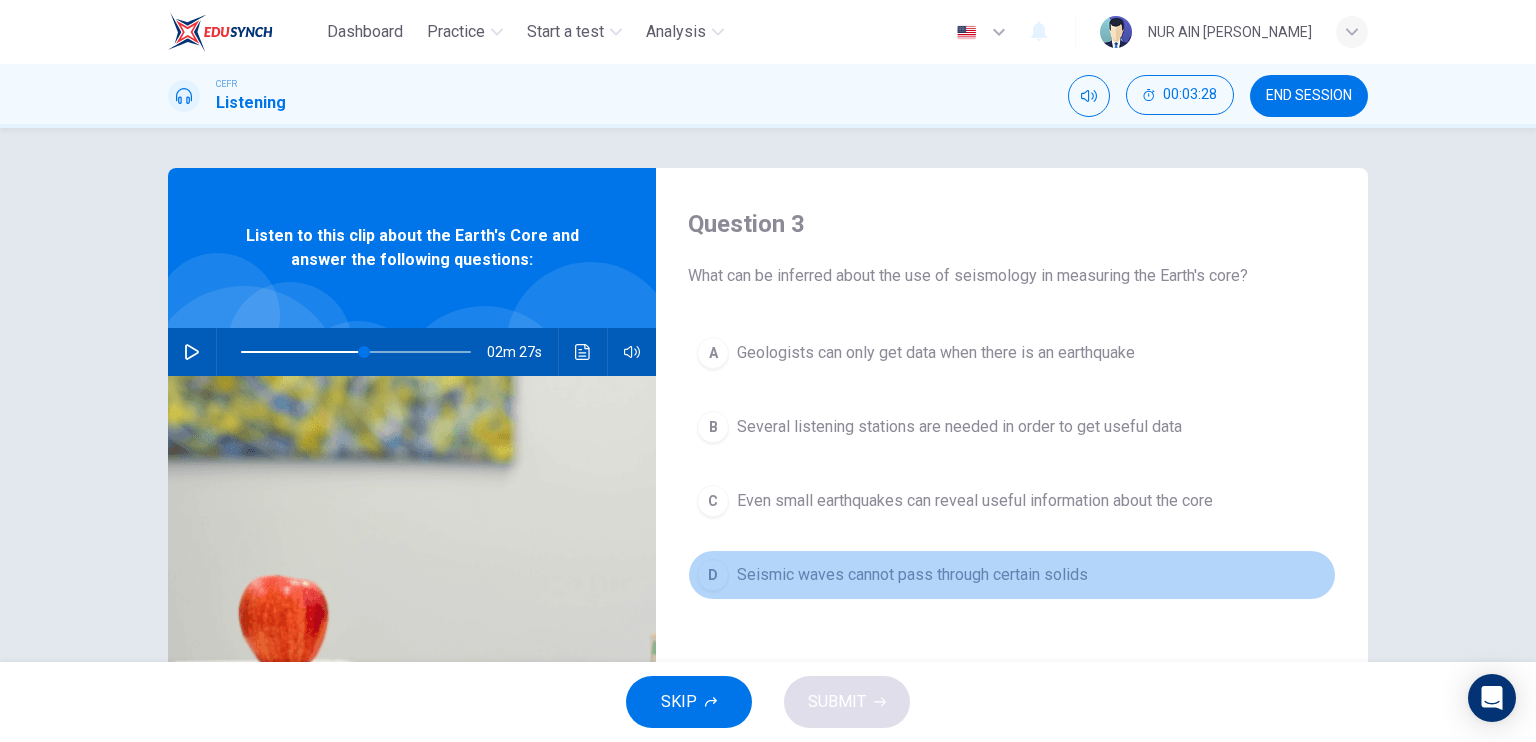click on "D" at bounding box center [713, 575] 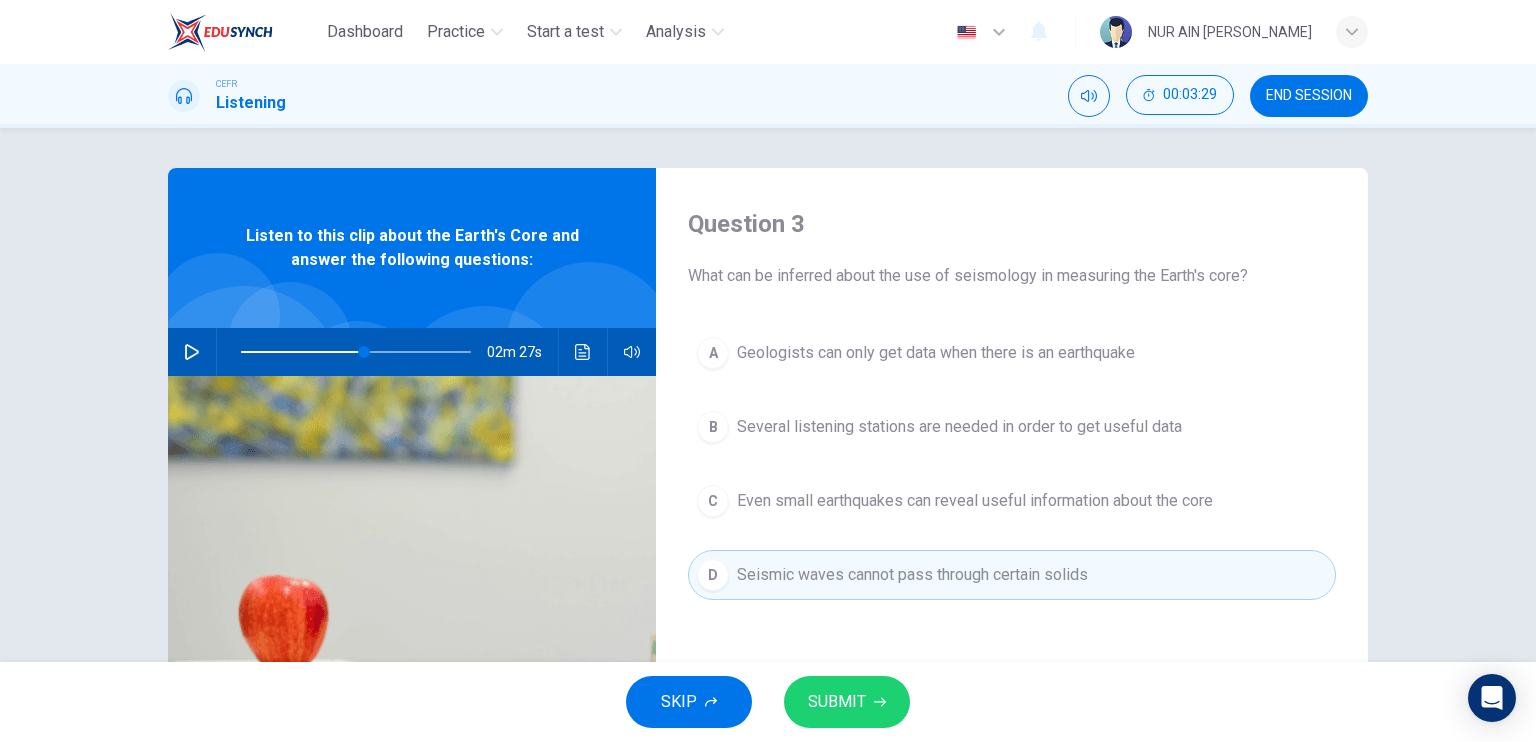 click on "SUBMIT" at bounding box center [837, 702] 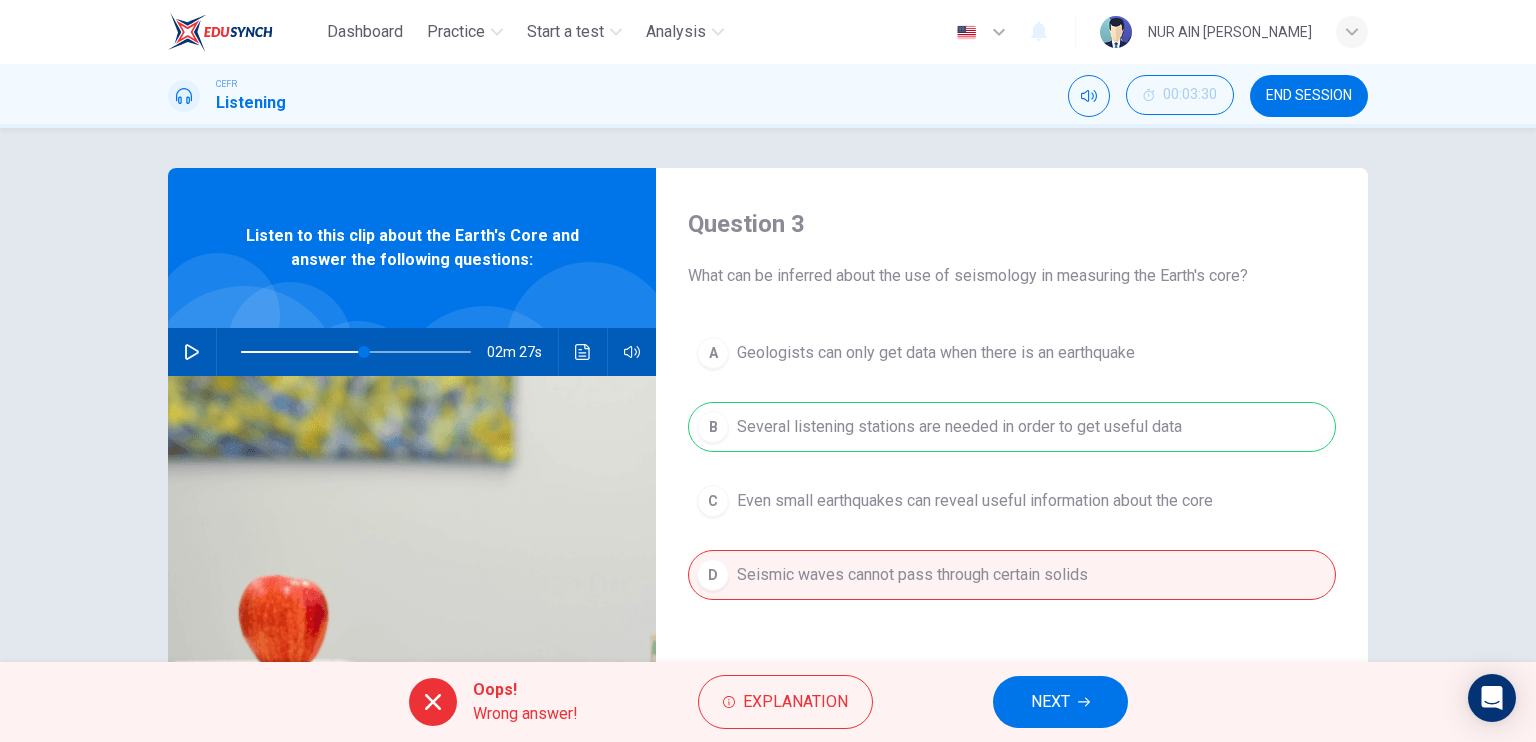 click on "NEXT" at bounding box center [1050, 702] 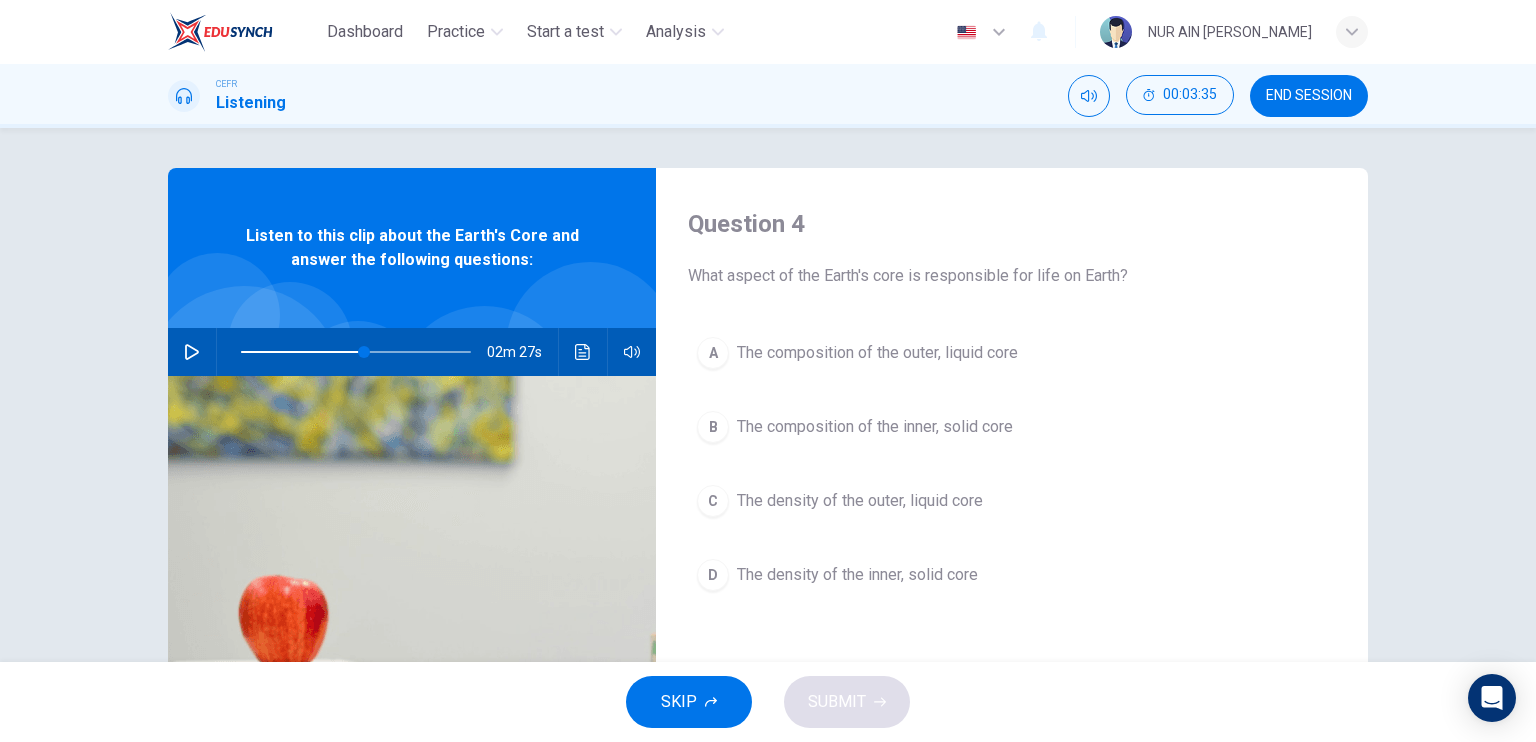 click at bounding box center [192, 352] 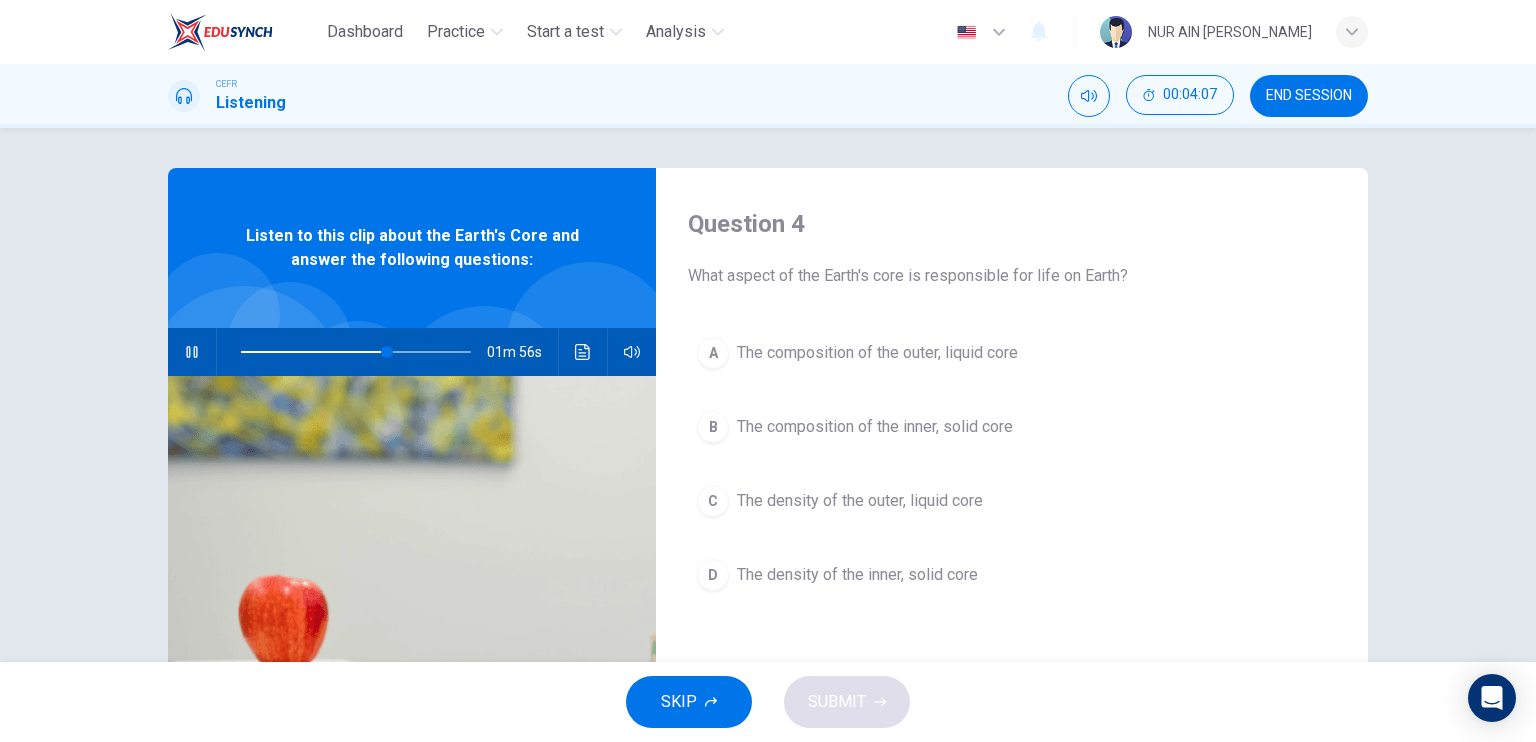 click on "B" at bounding box center (713, 427) 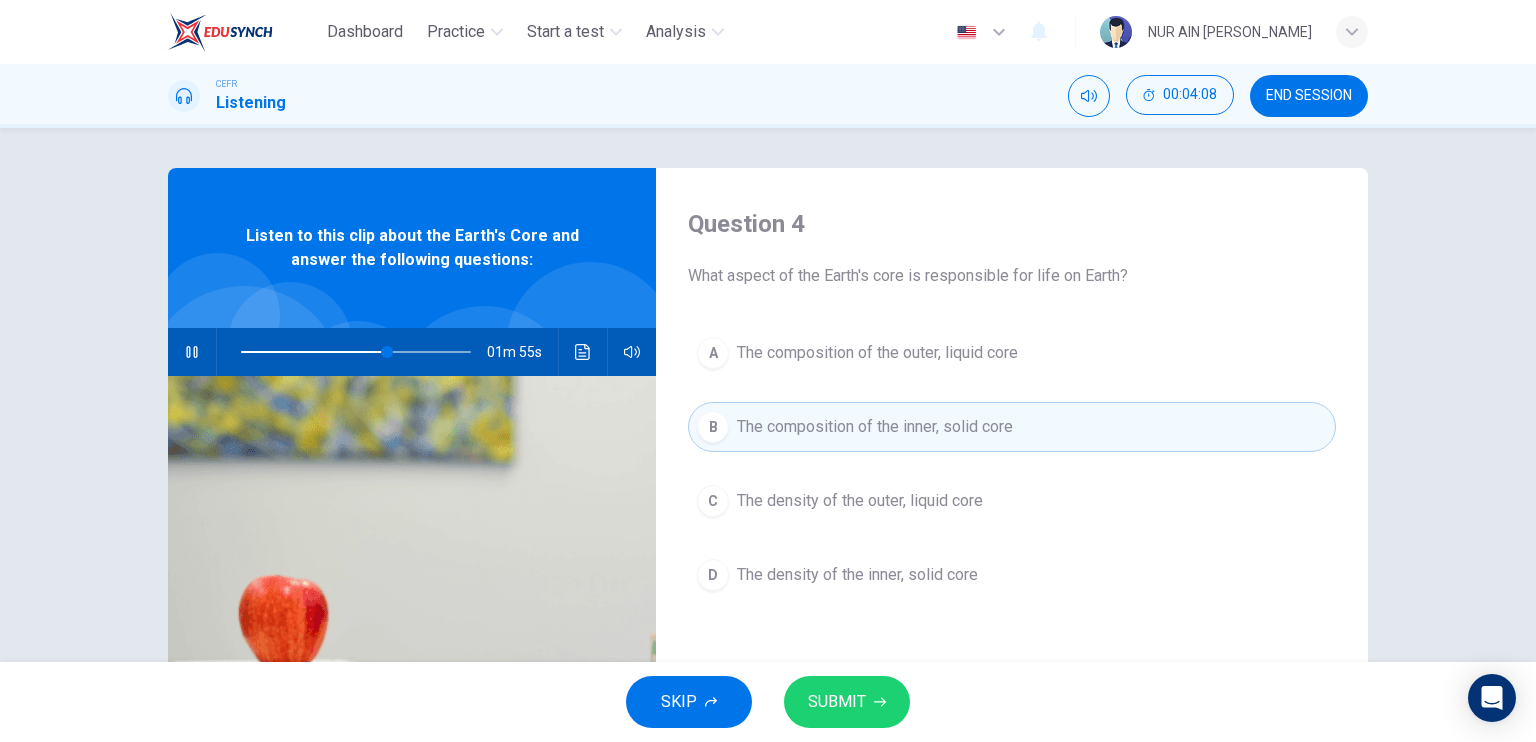 click on "SUBMIT" at bounding box center (847, 702) 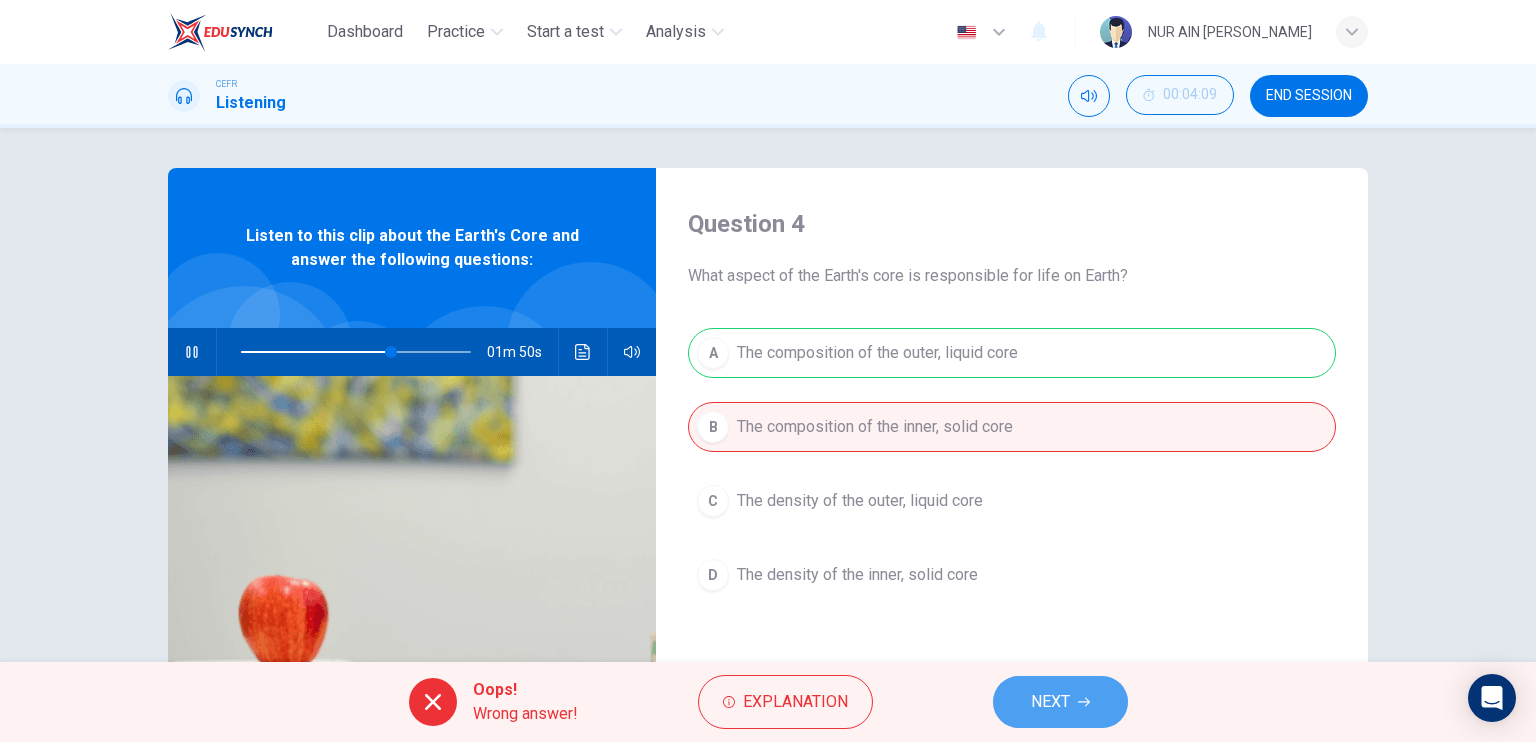 click on "NEXT" at bounding box center [1050, 702] 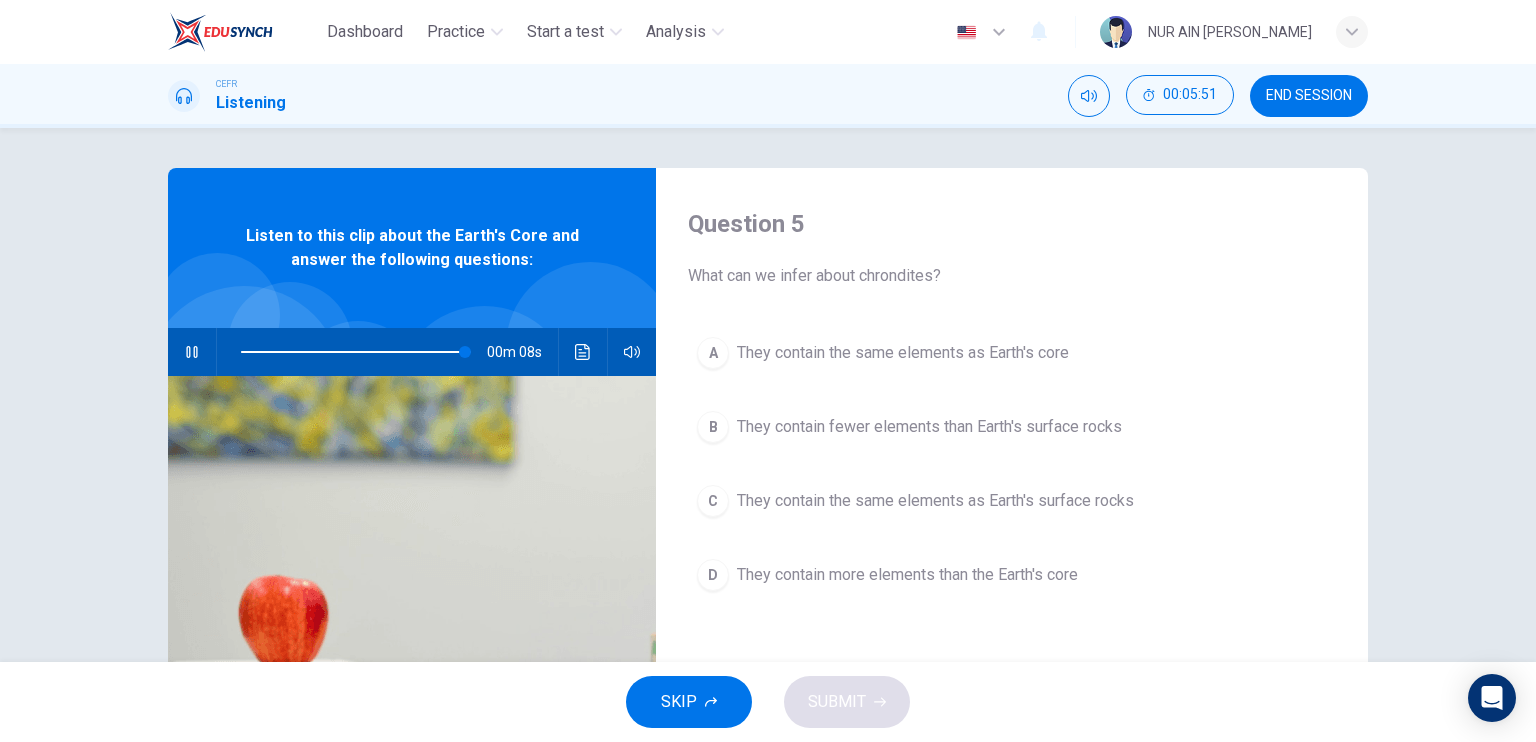 click on "They contain the same elements as Earth's core" at bounding box center [903, 353] 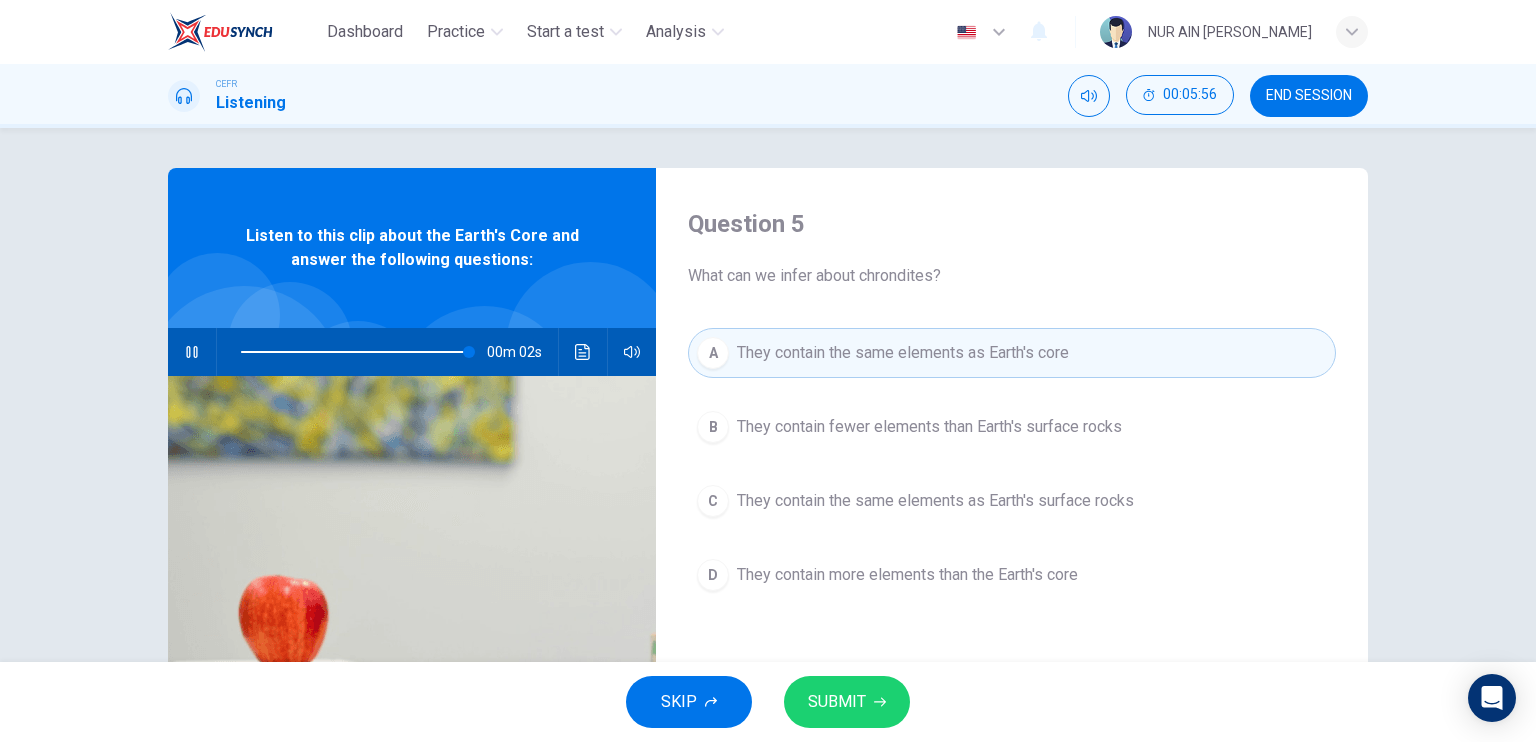 click at bounding box center (192, 352) 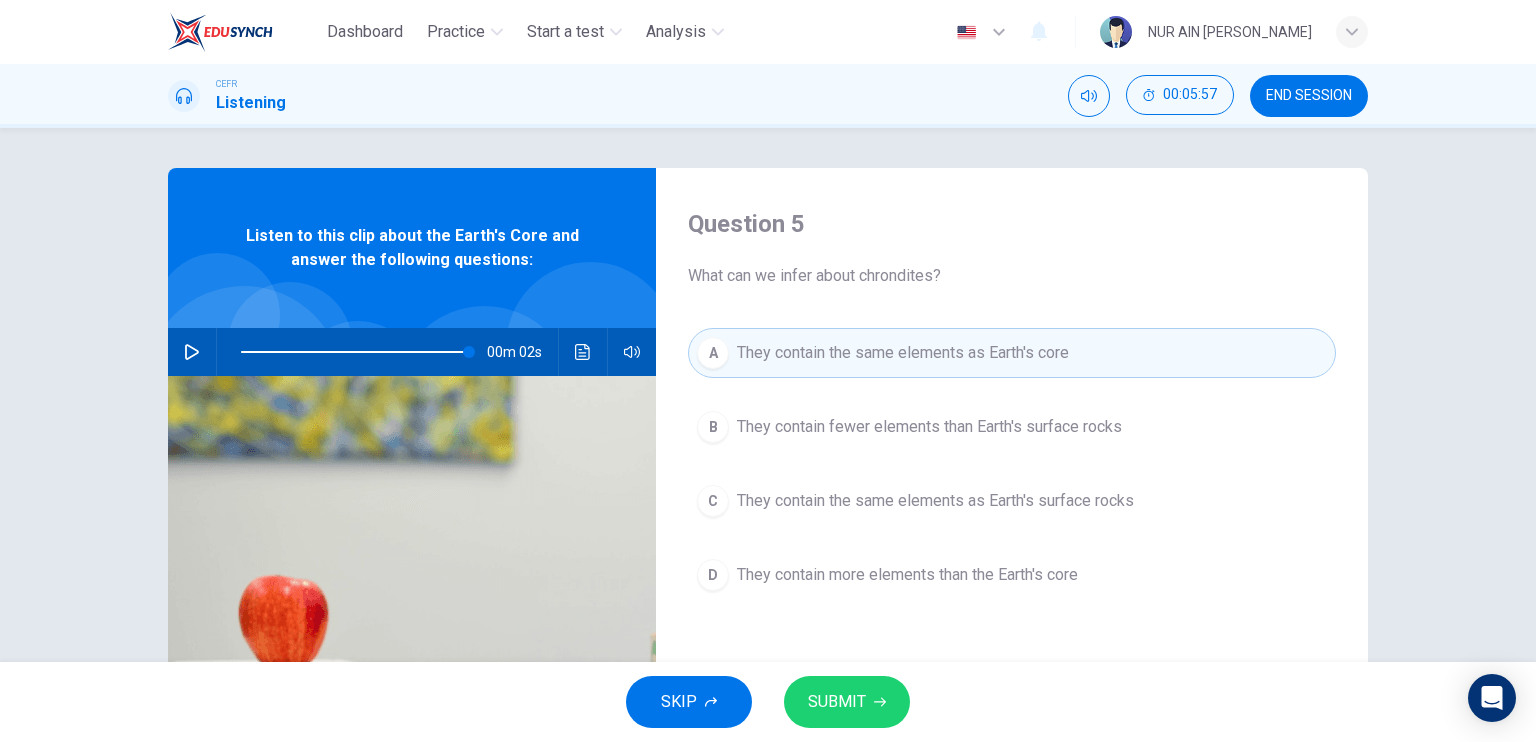 click 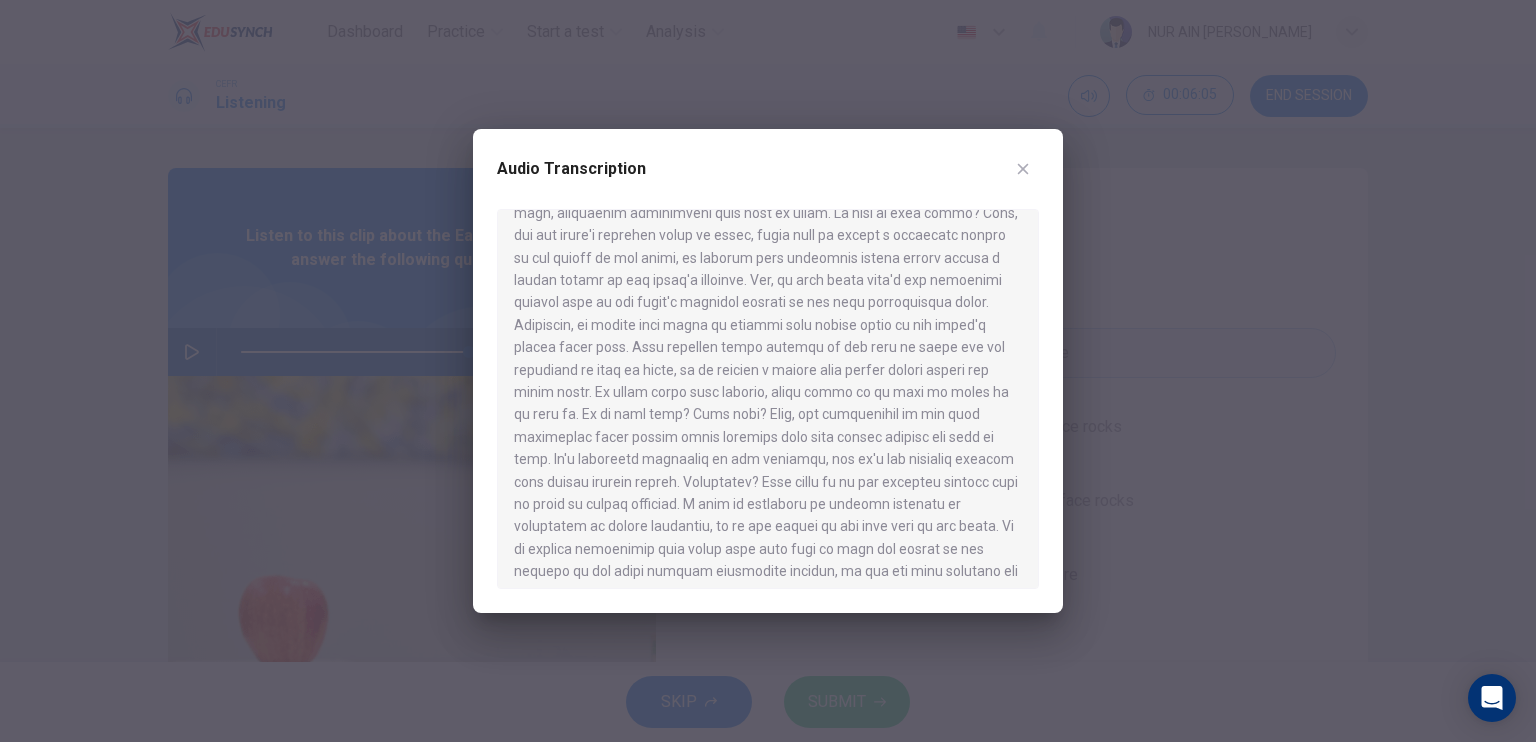 scroll, scrollTop: 863, scrollLeft: 0, axis: vertical 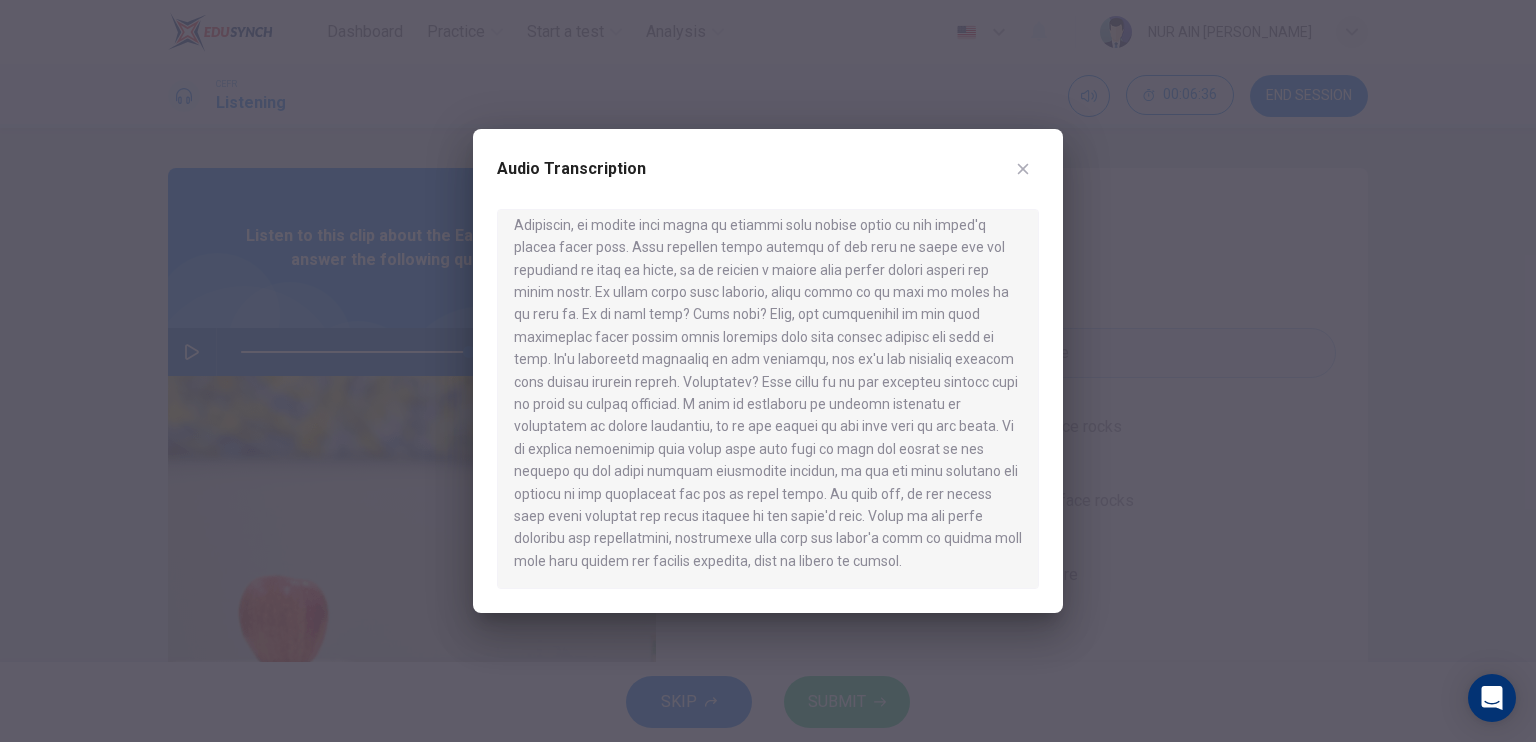 click at bounding box center [768, 371] 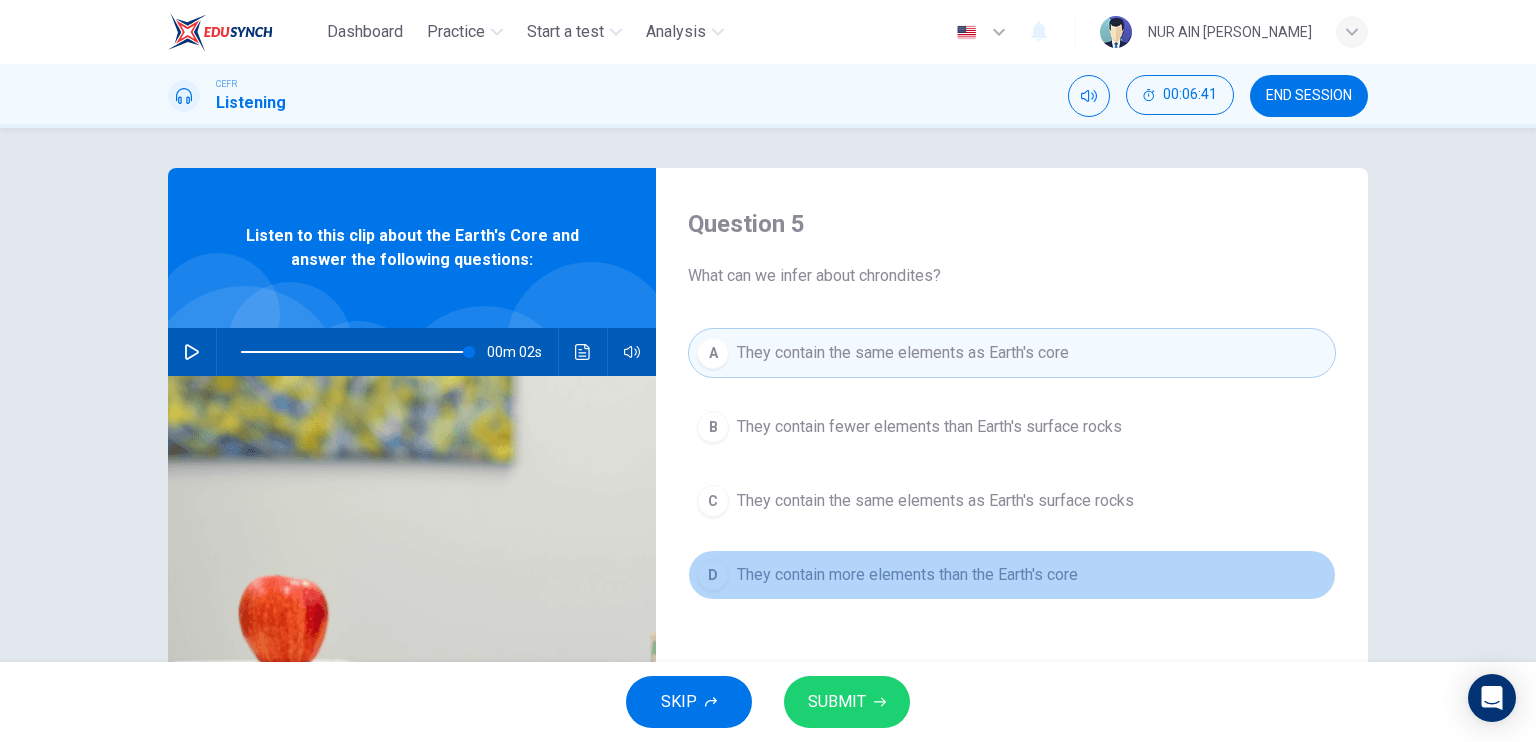 click on "They contain more elements than the Earth's core" at bounding box center (907, 575) 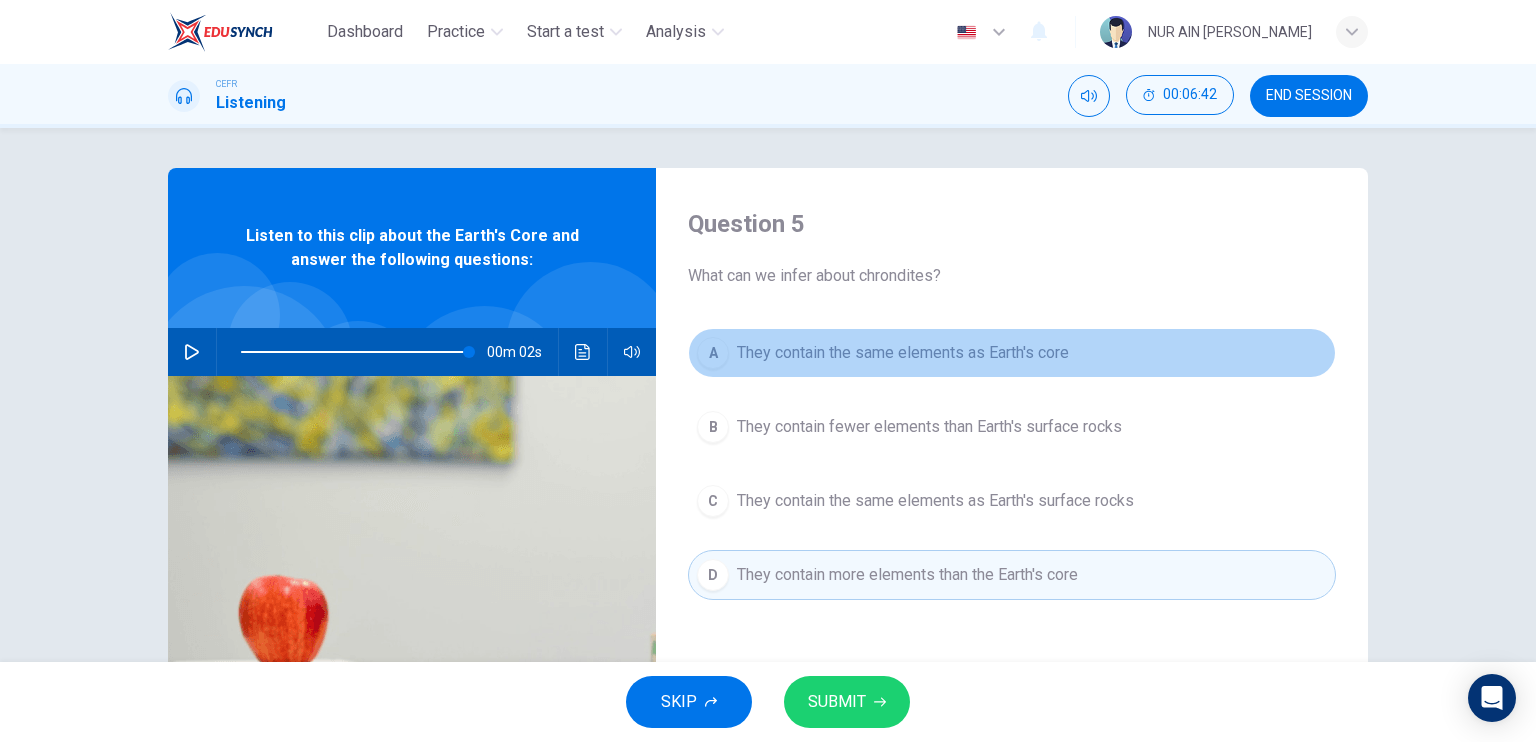 click on "A They contain the same elements as Earth's core" at bounding box center [1012, 353] 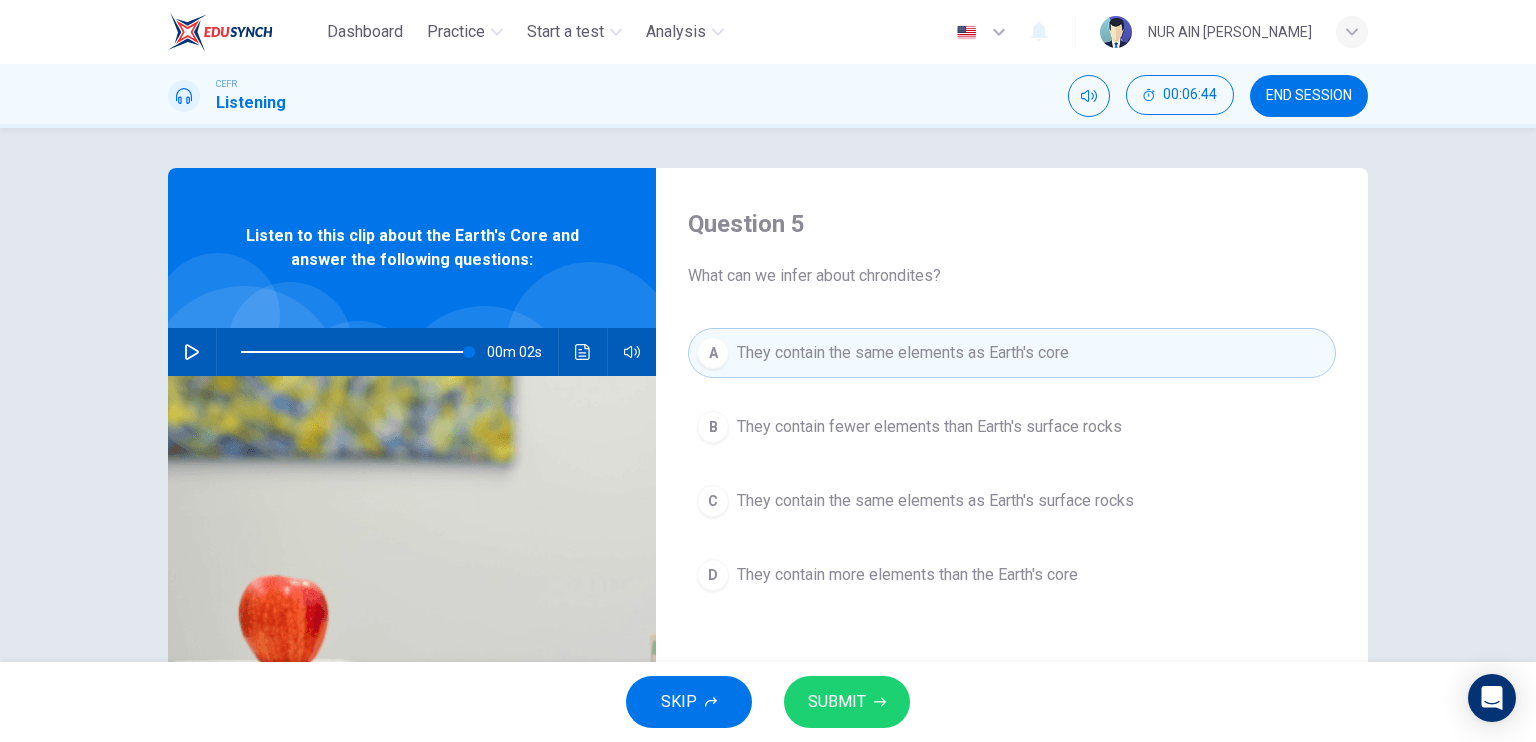 click on "SUBMIT" at bounding box center [847, 702] 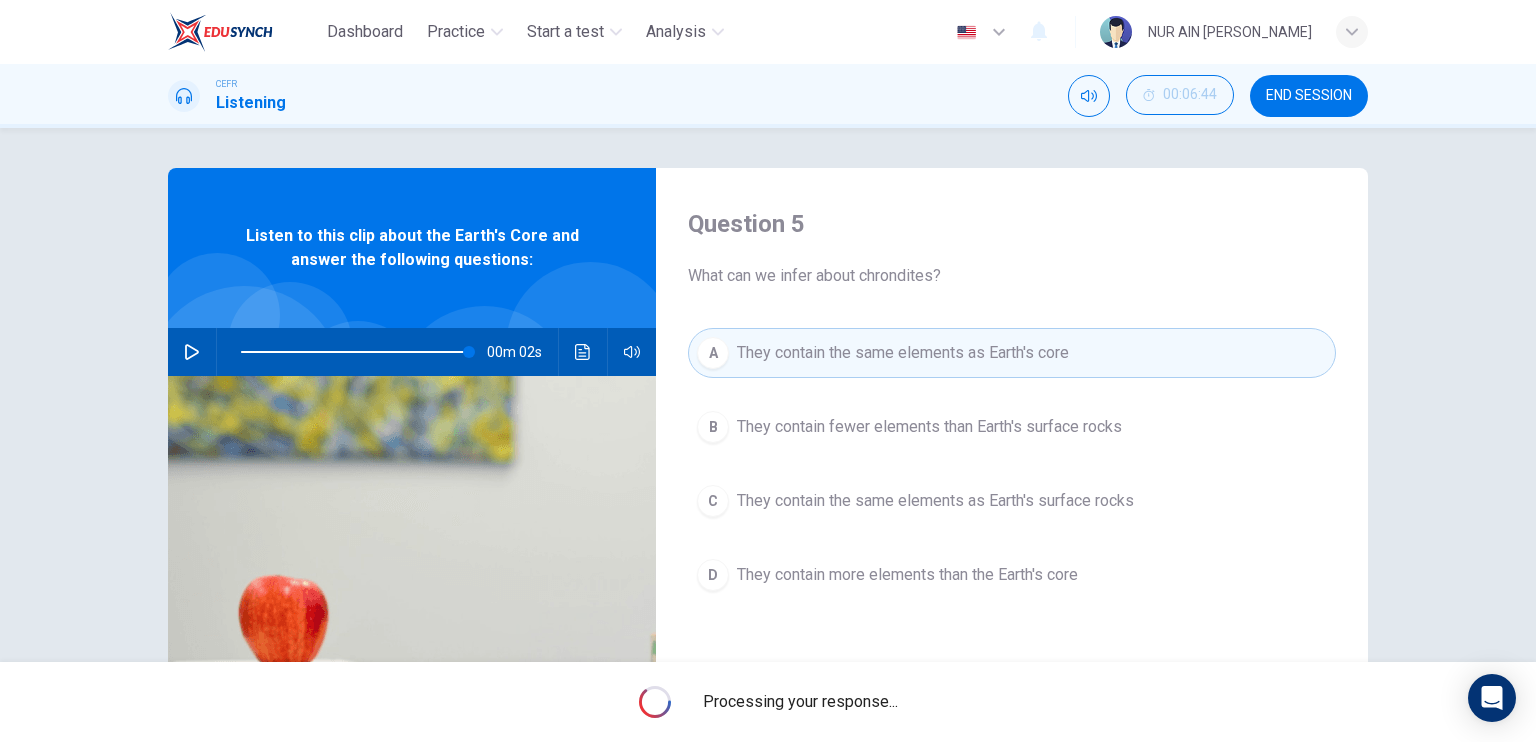 type on "99" 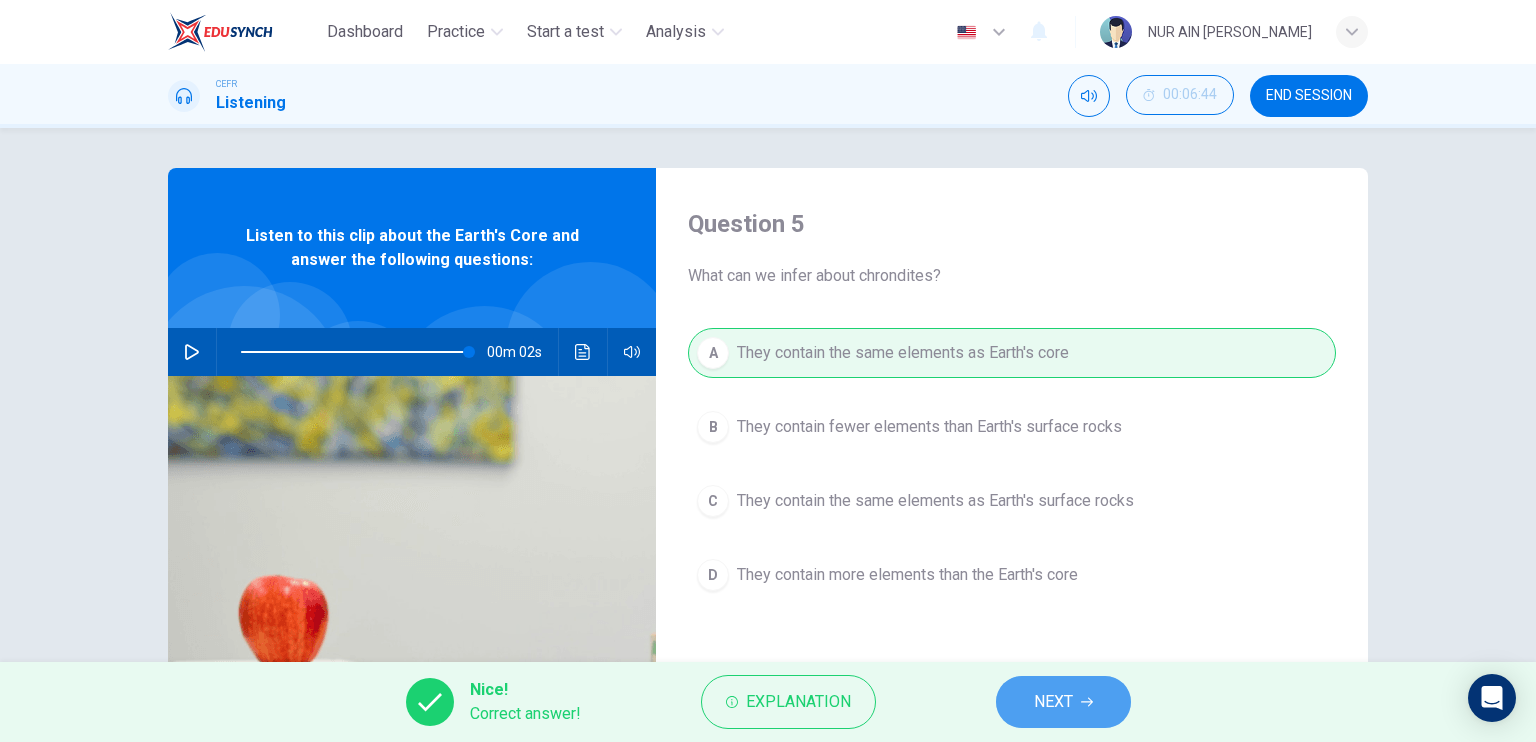 click on "NEXT" at bounding box center (1063, 702) 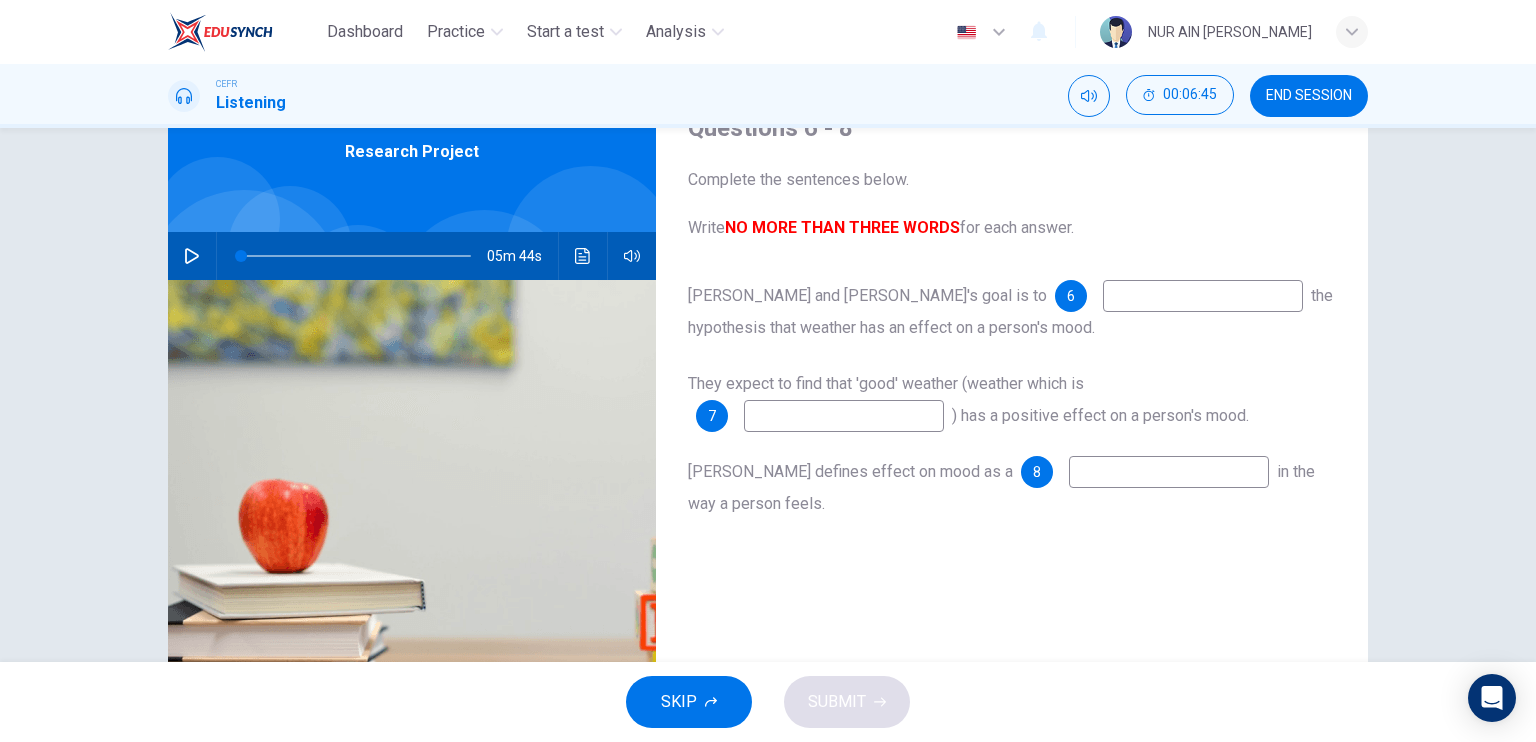 scroll, scrollTop: 62, scrollLeft: 0, axis: vertical 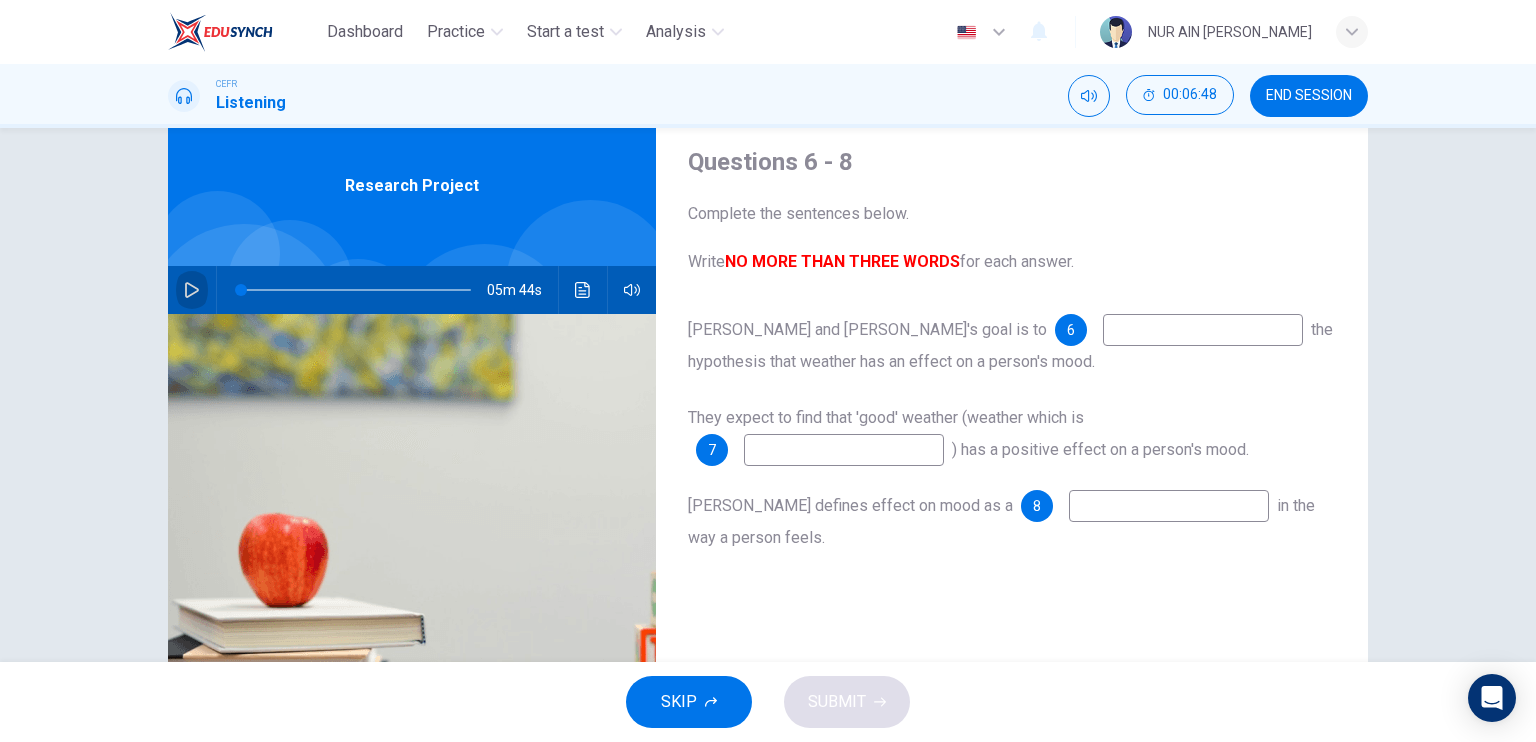 click 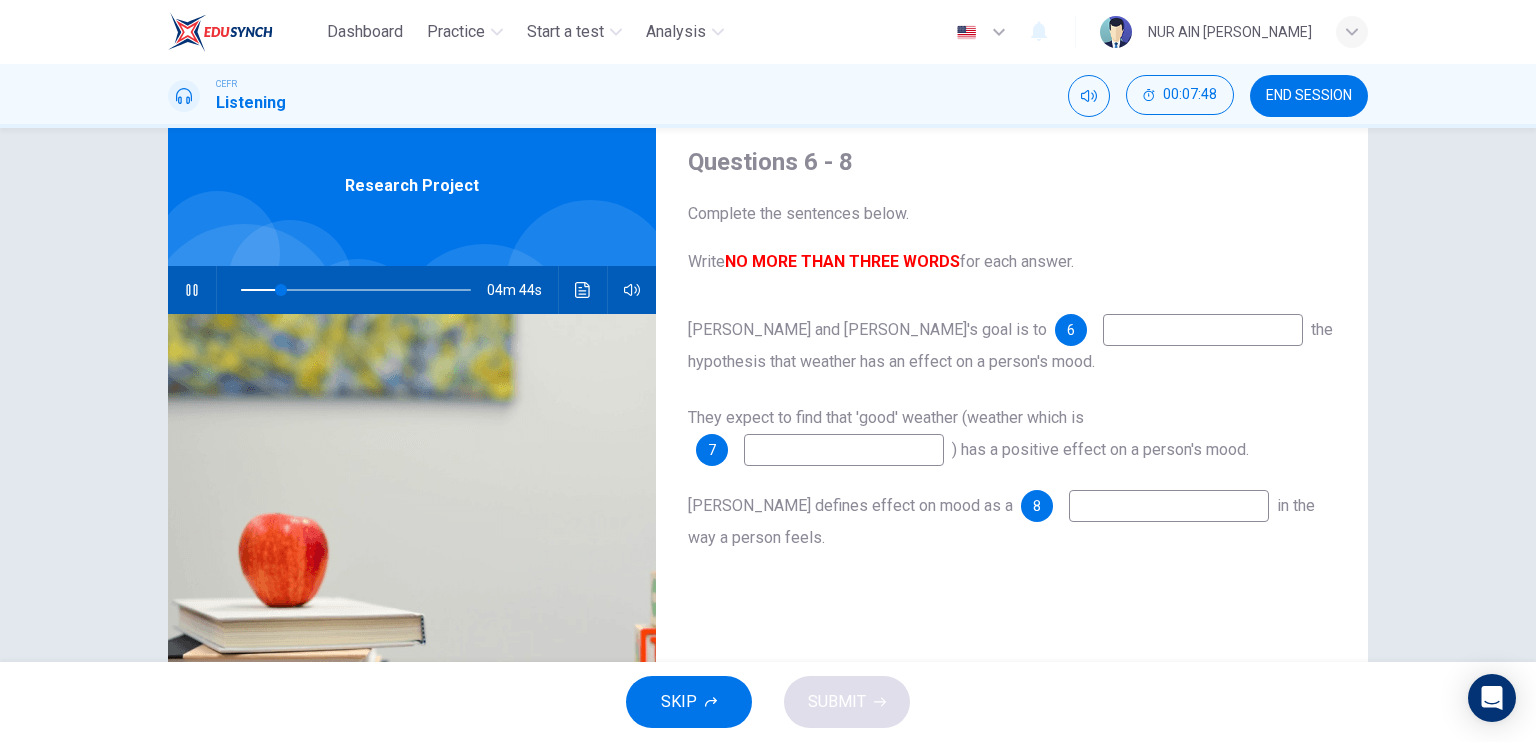 click at bounding box center [1203, 330] 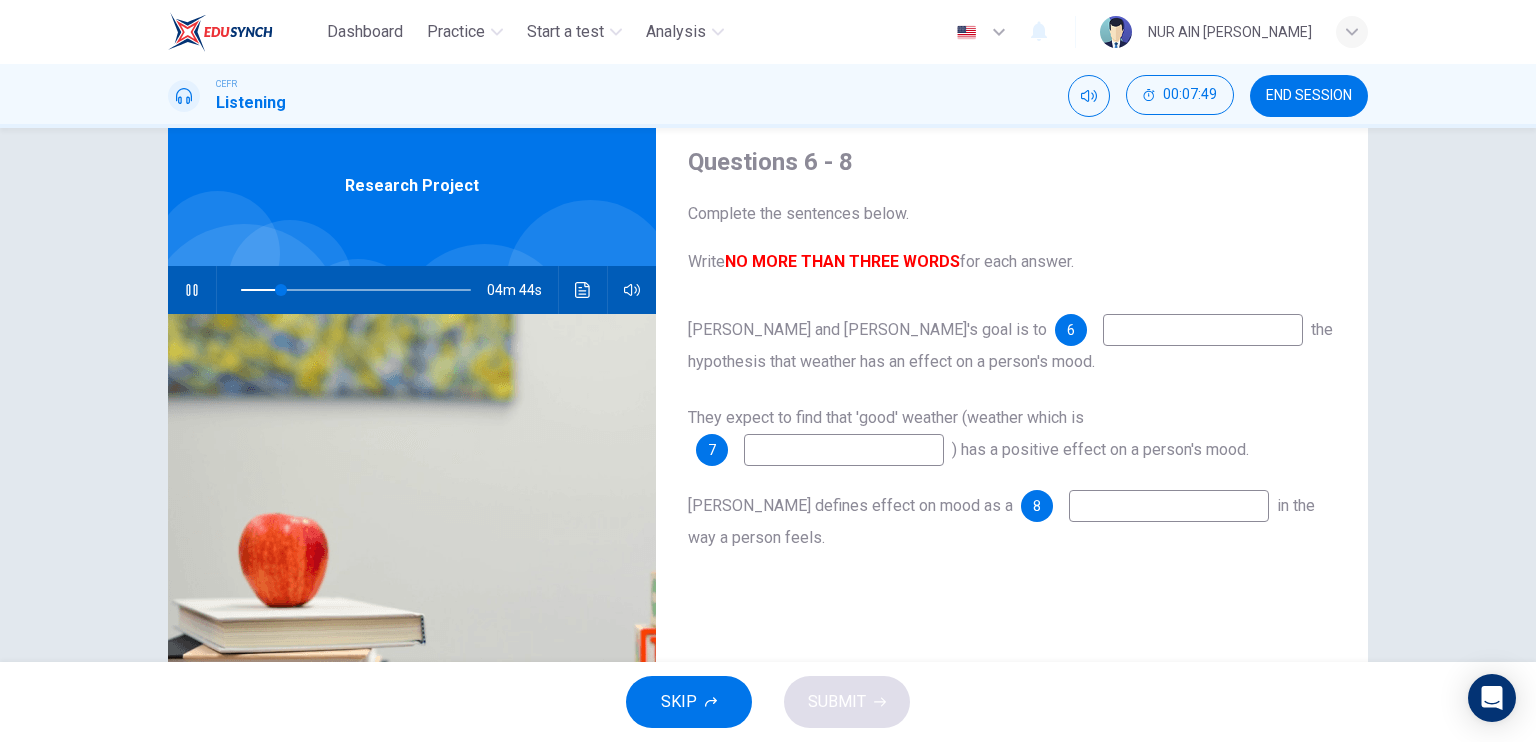 type on "18" 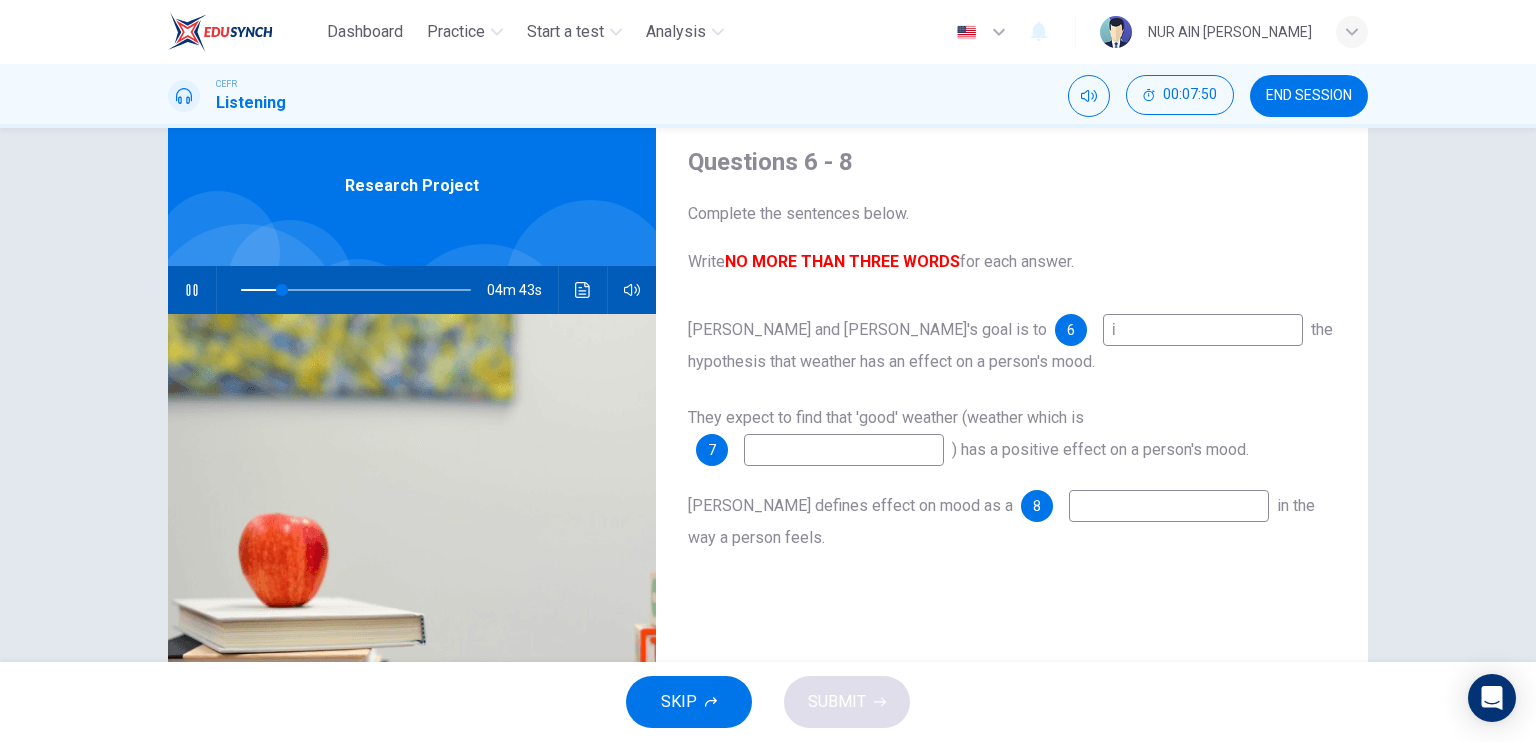 type on "in" 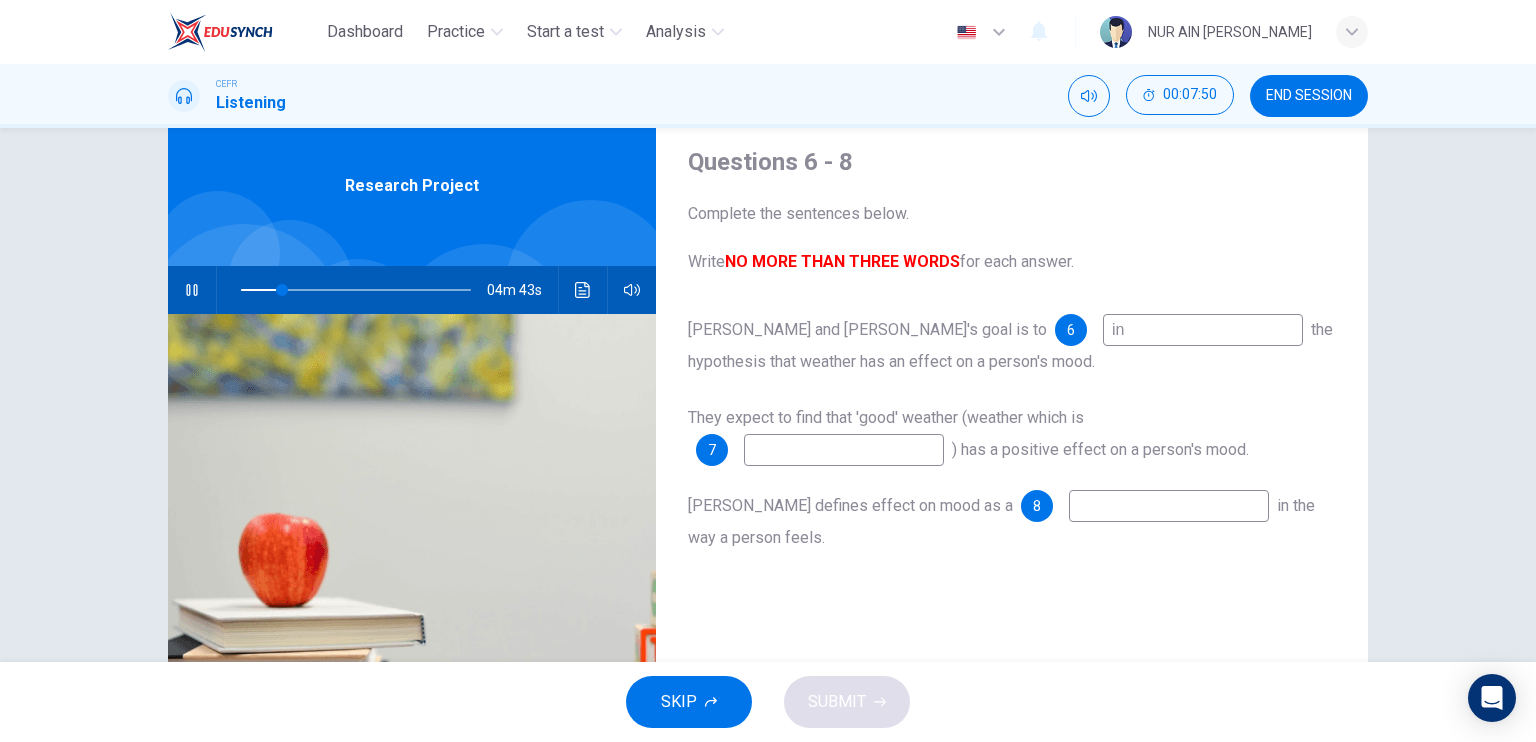 type on "18" 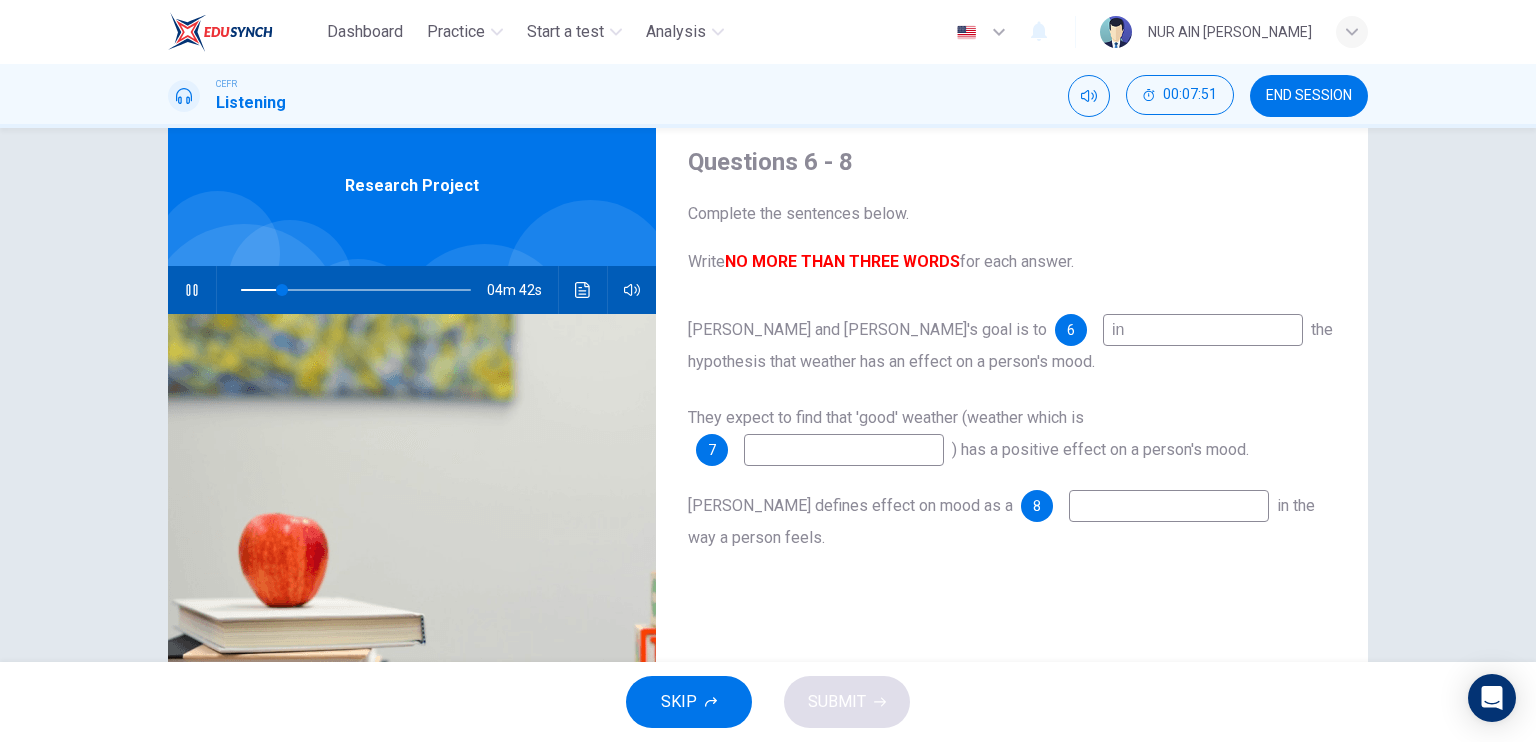 type on "inv" 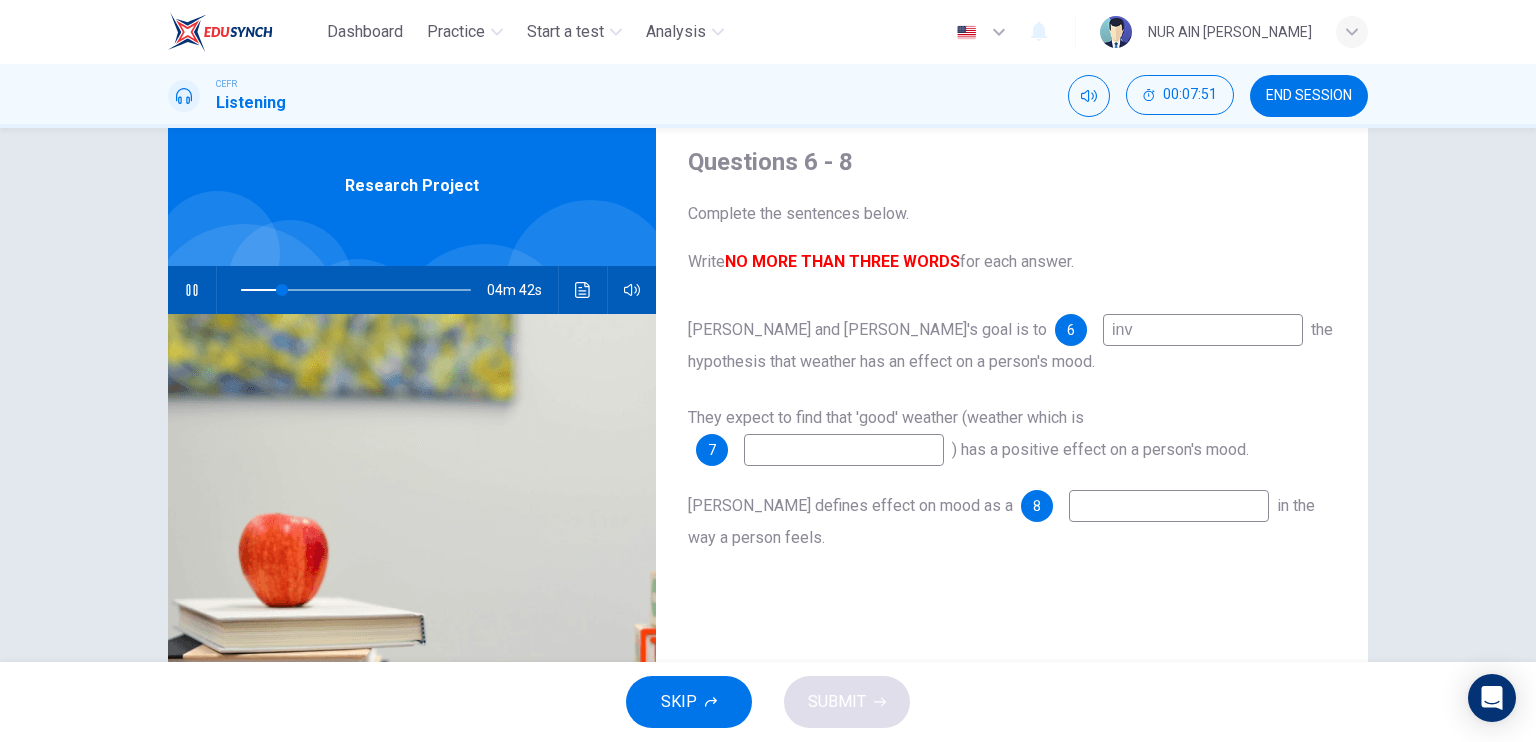 type on "18" 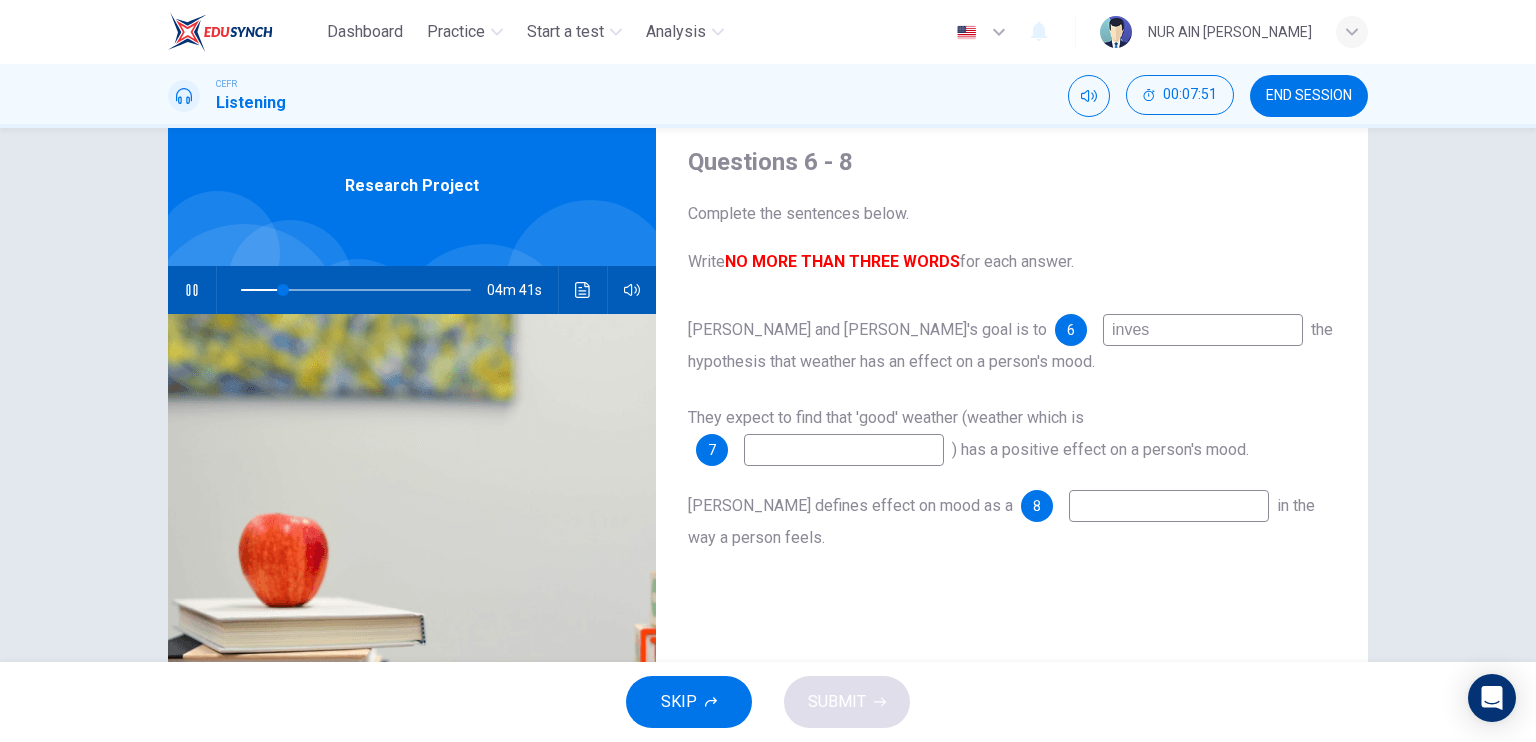 type on "invest" 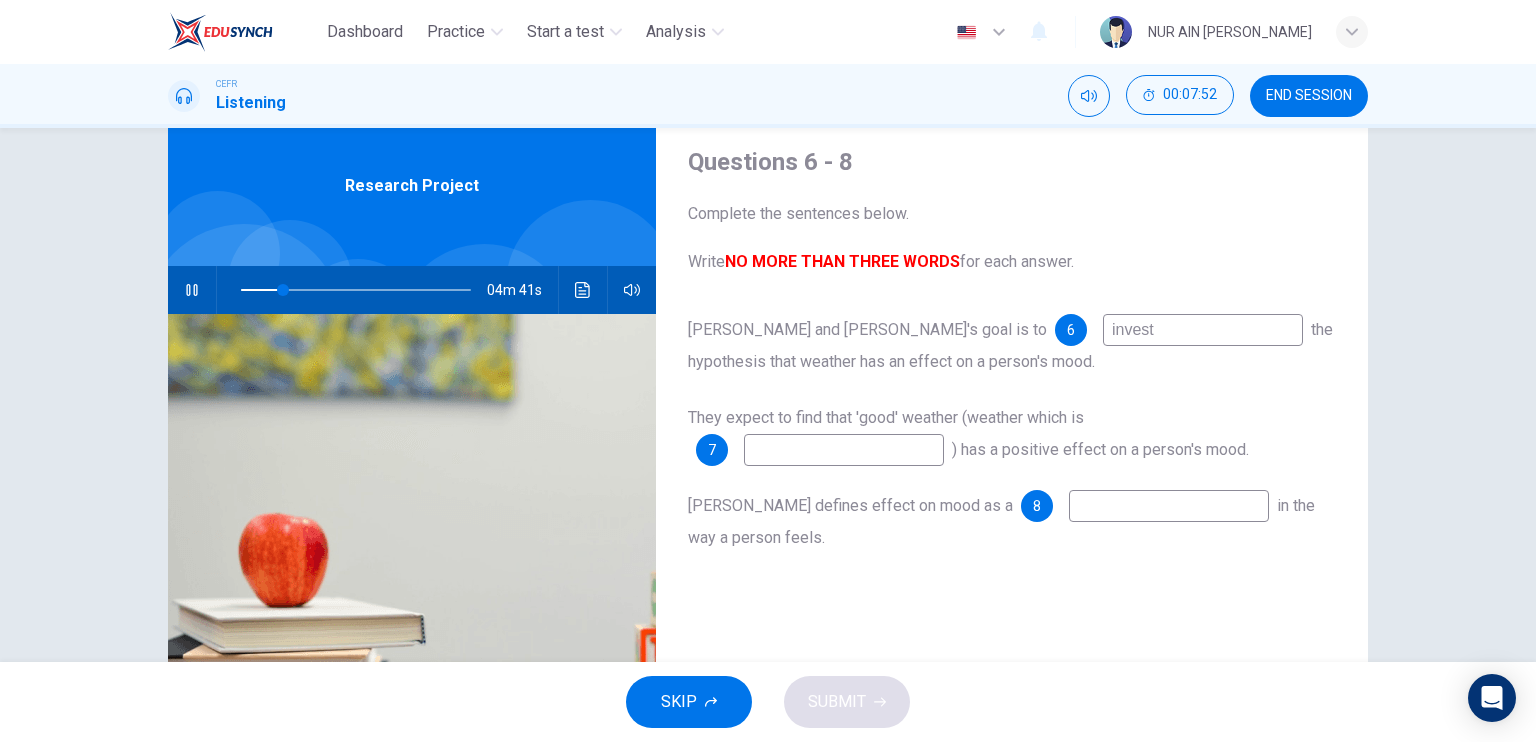 type on "19" 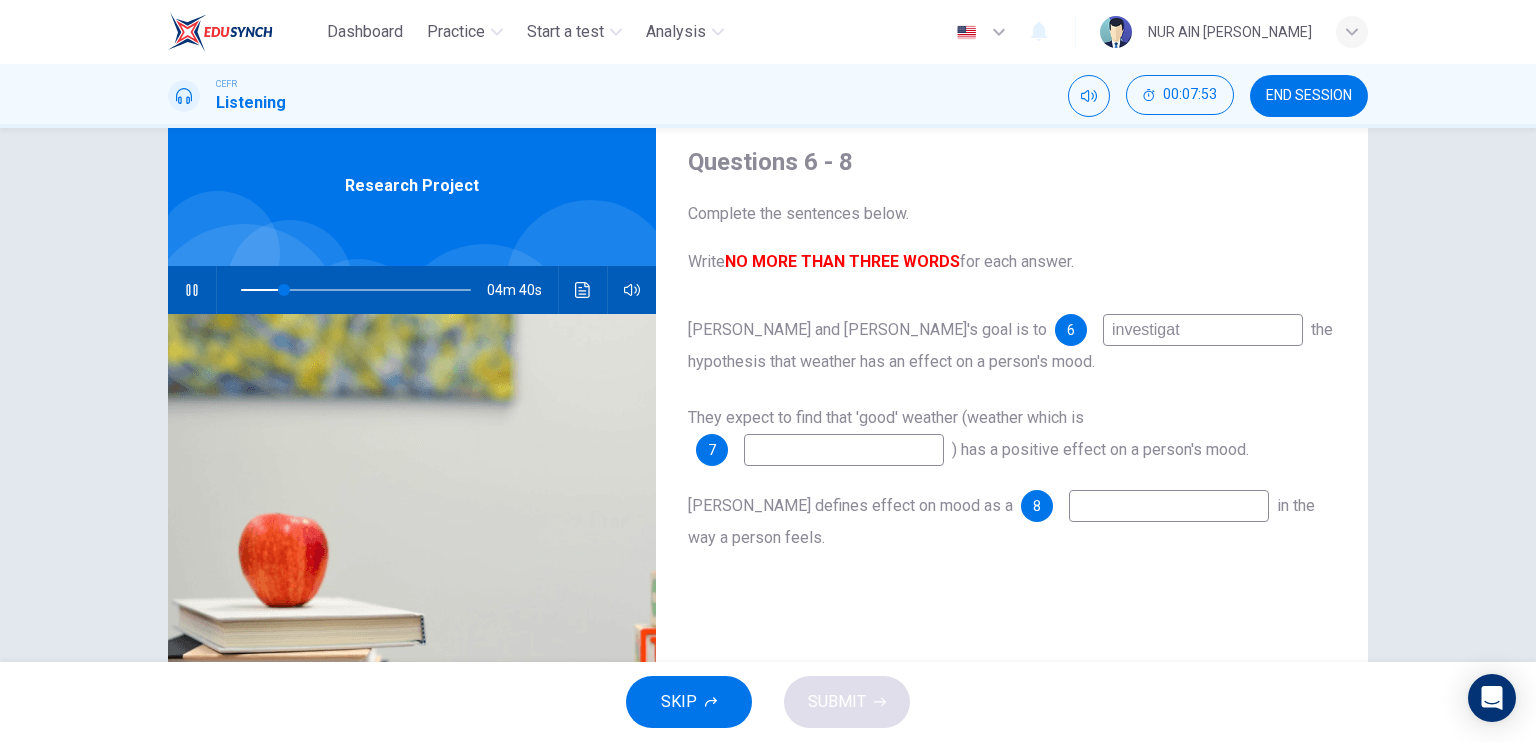 type on "investigate" 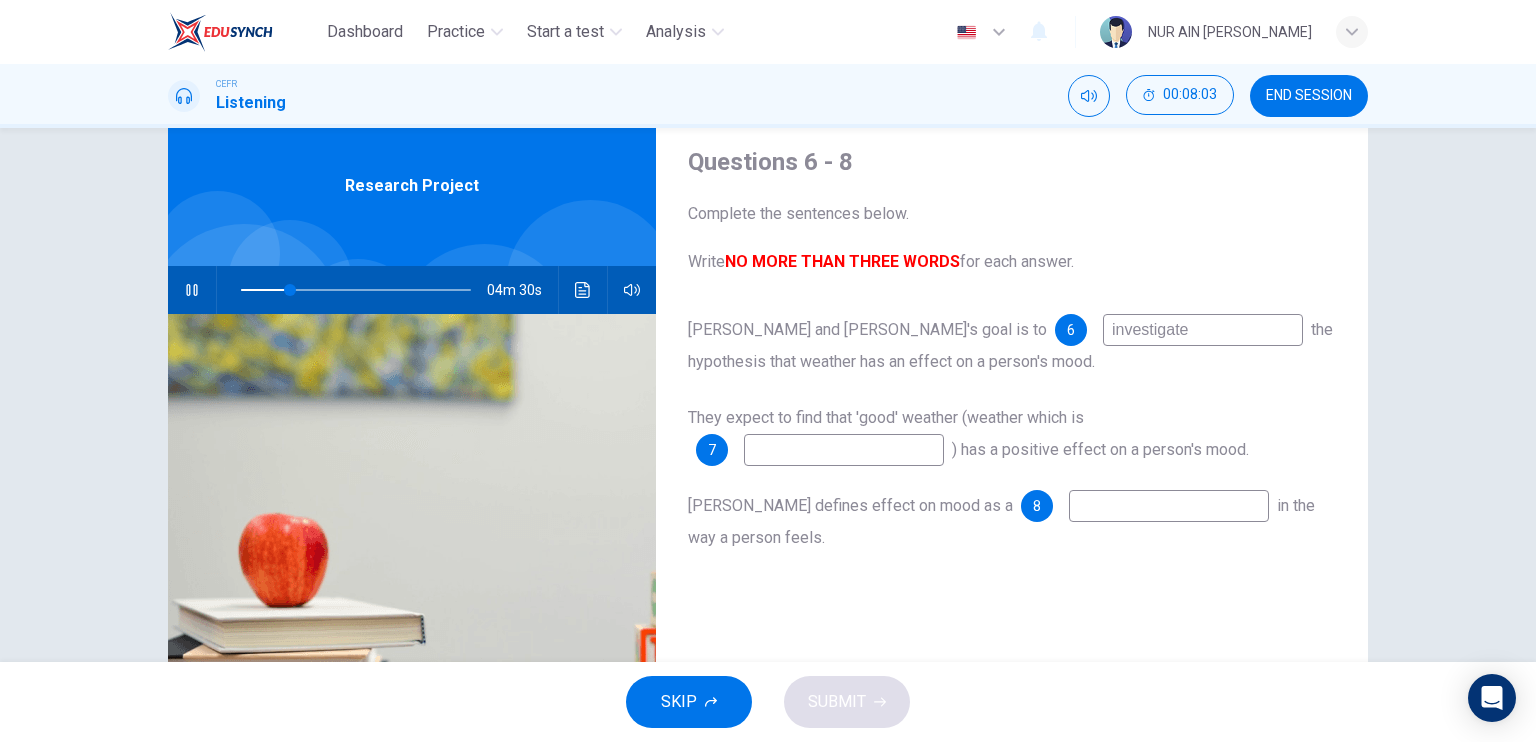 type on "22" 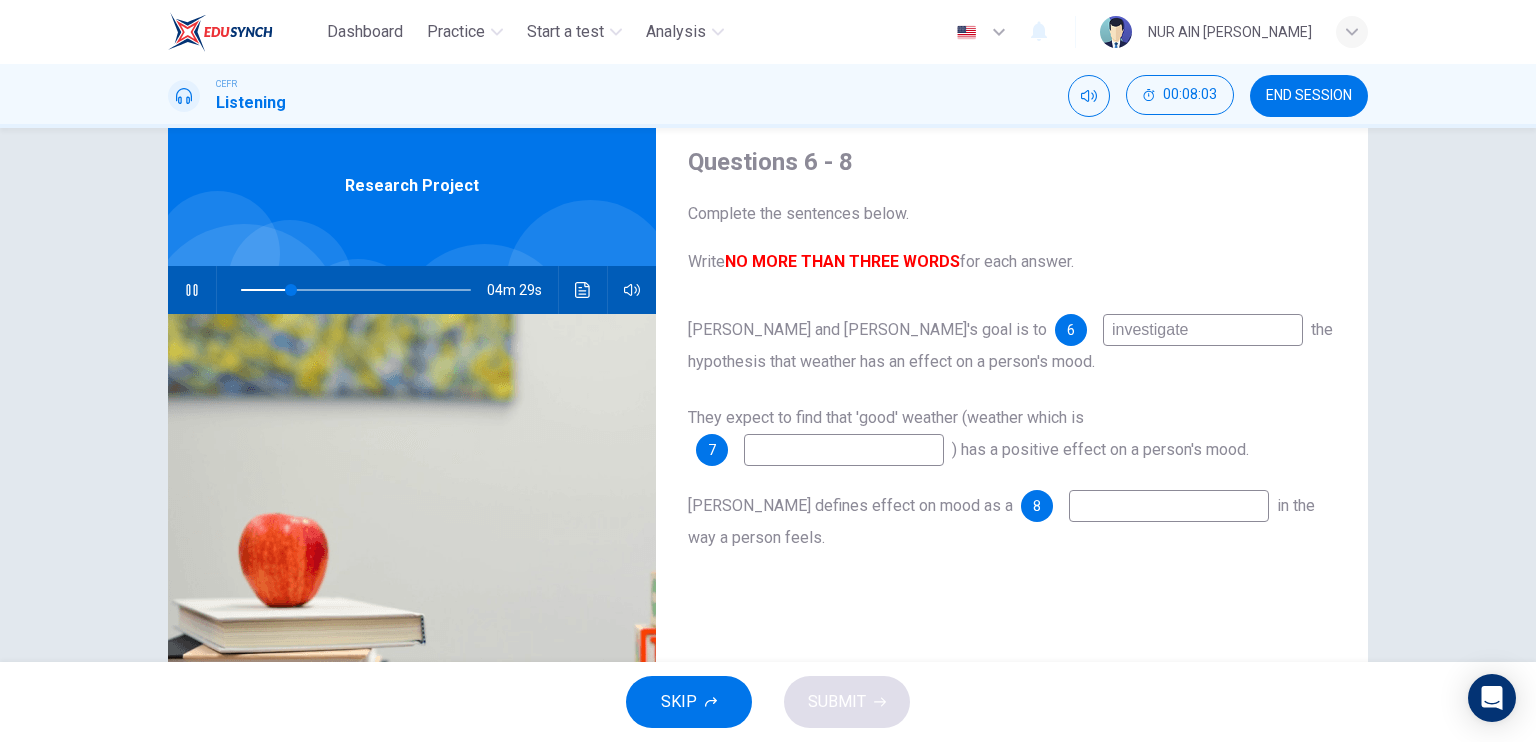 type on "investigate" 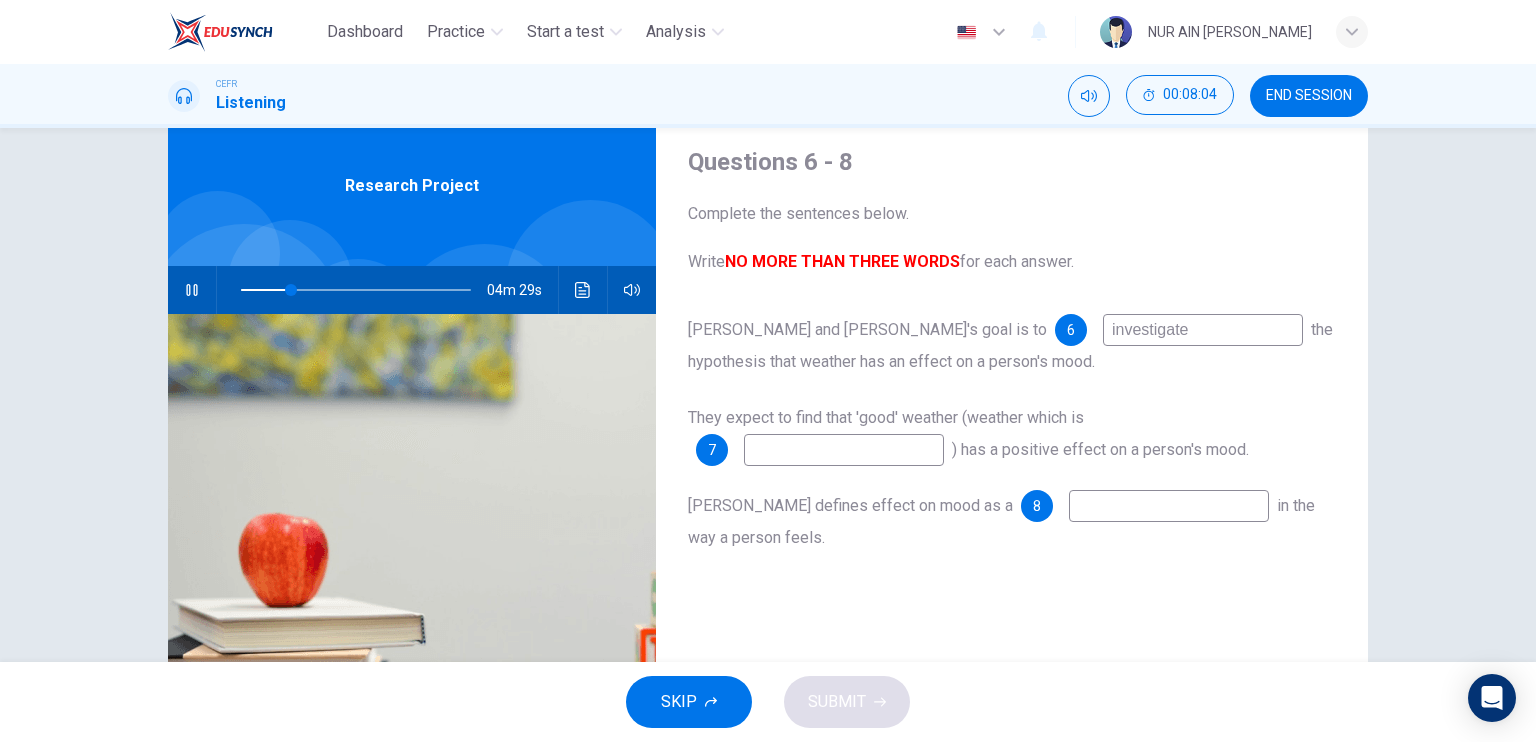 click at bounding box center (844, 450) 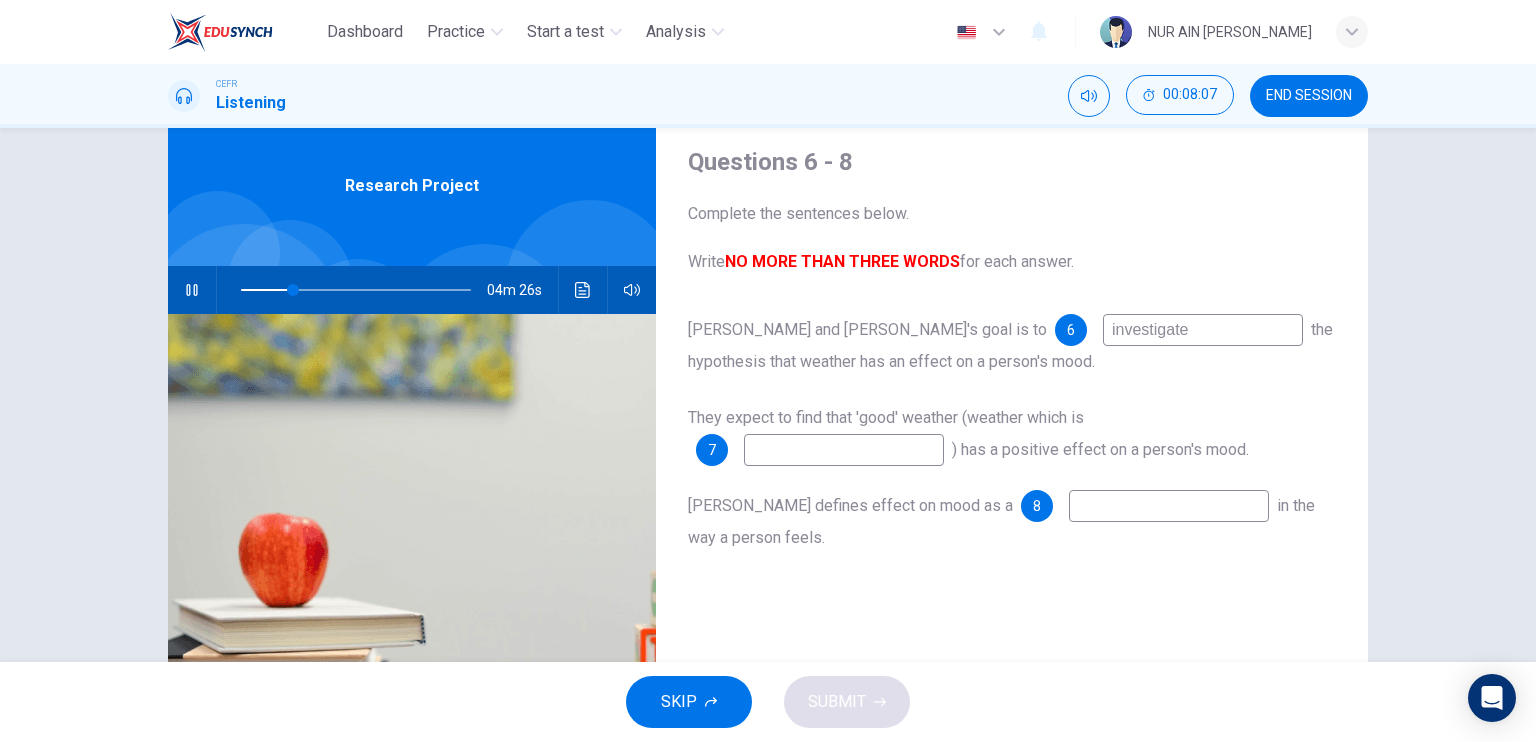 type on "23" 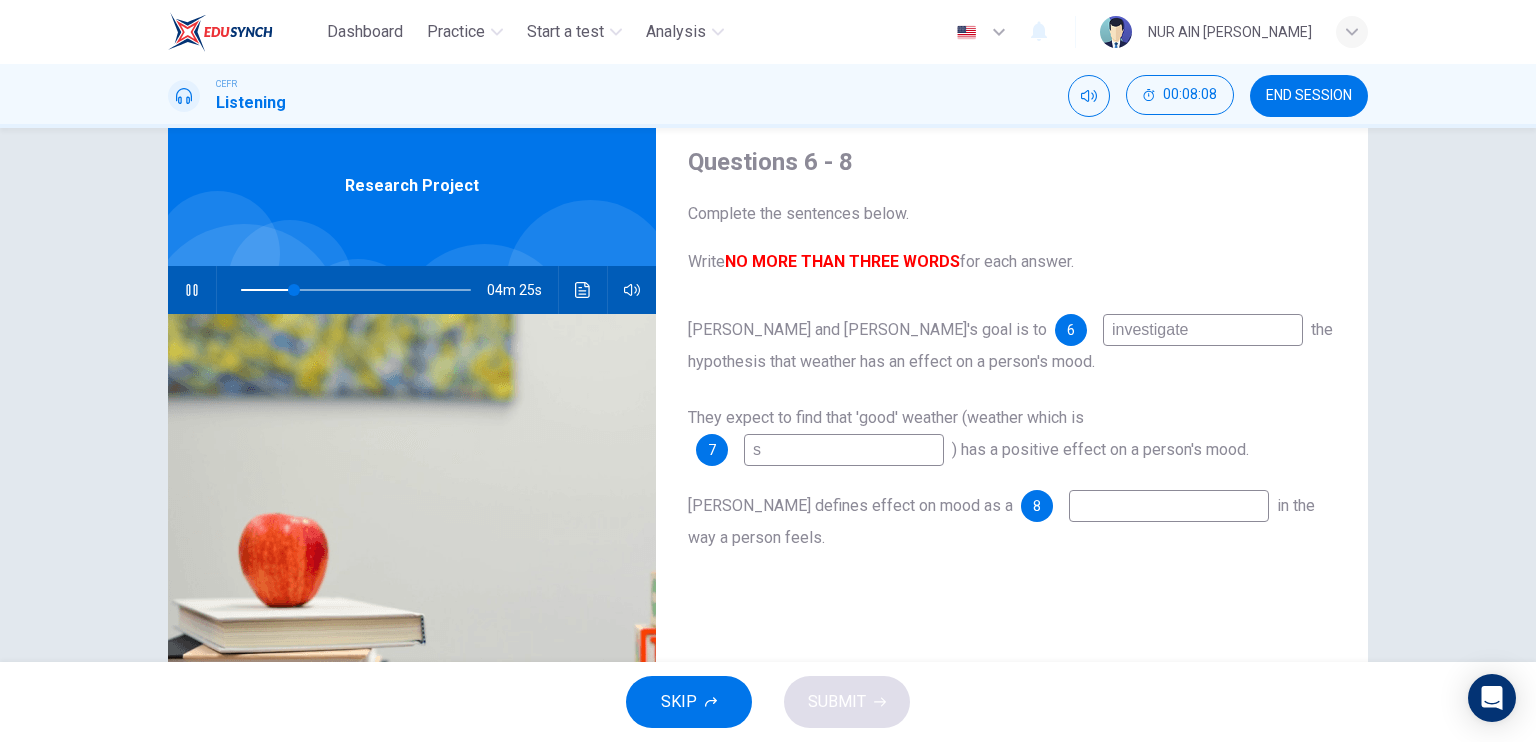 type on "su" 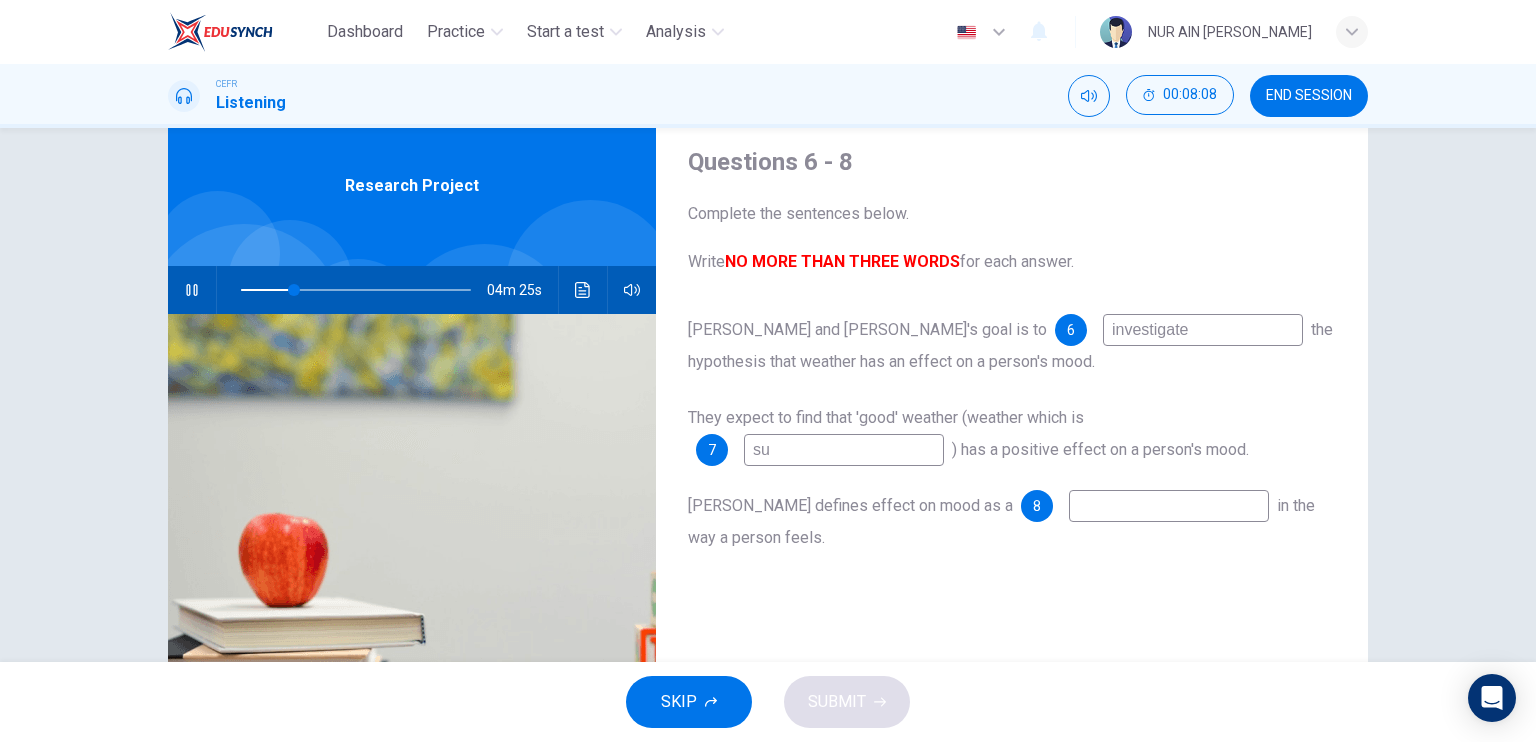 type on "23" 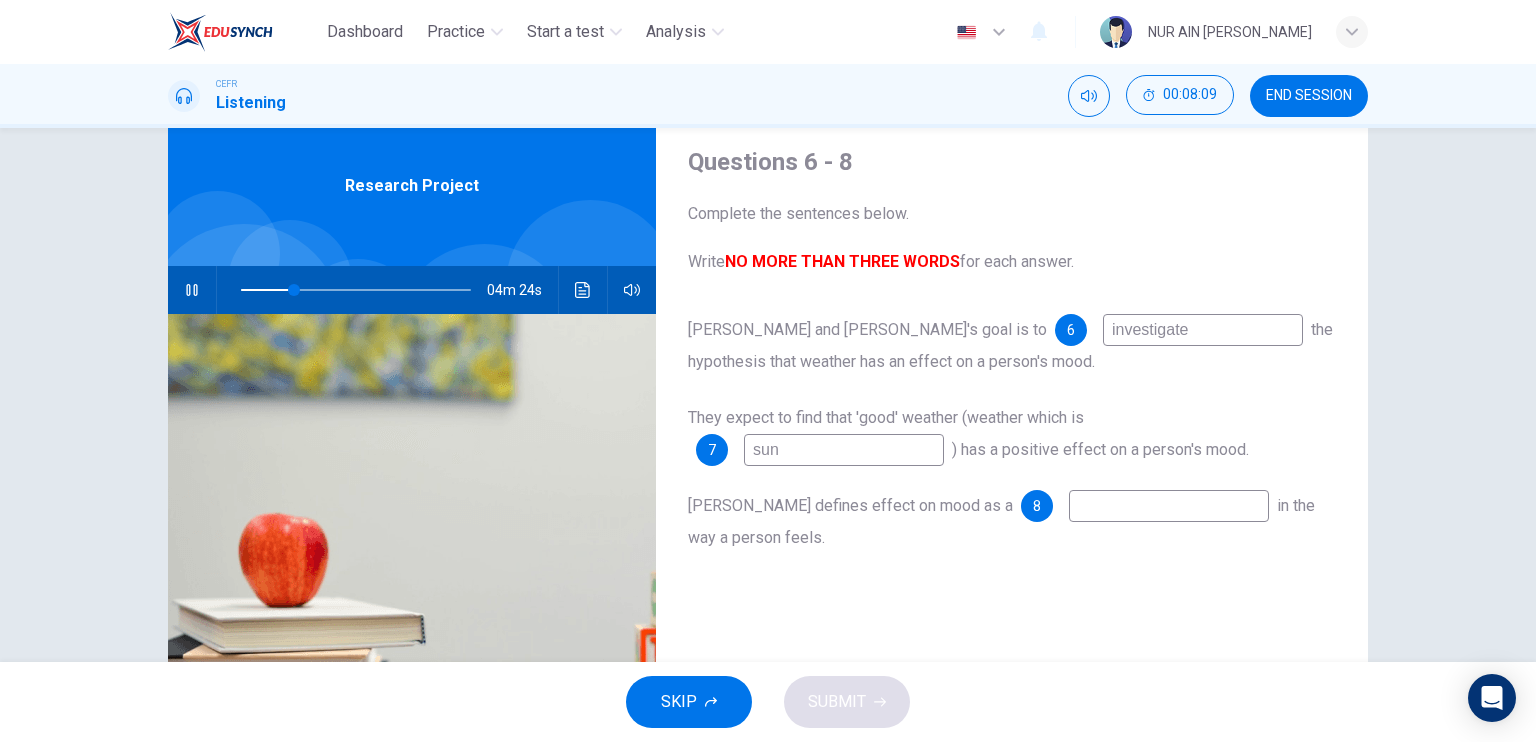type on "sunn" 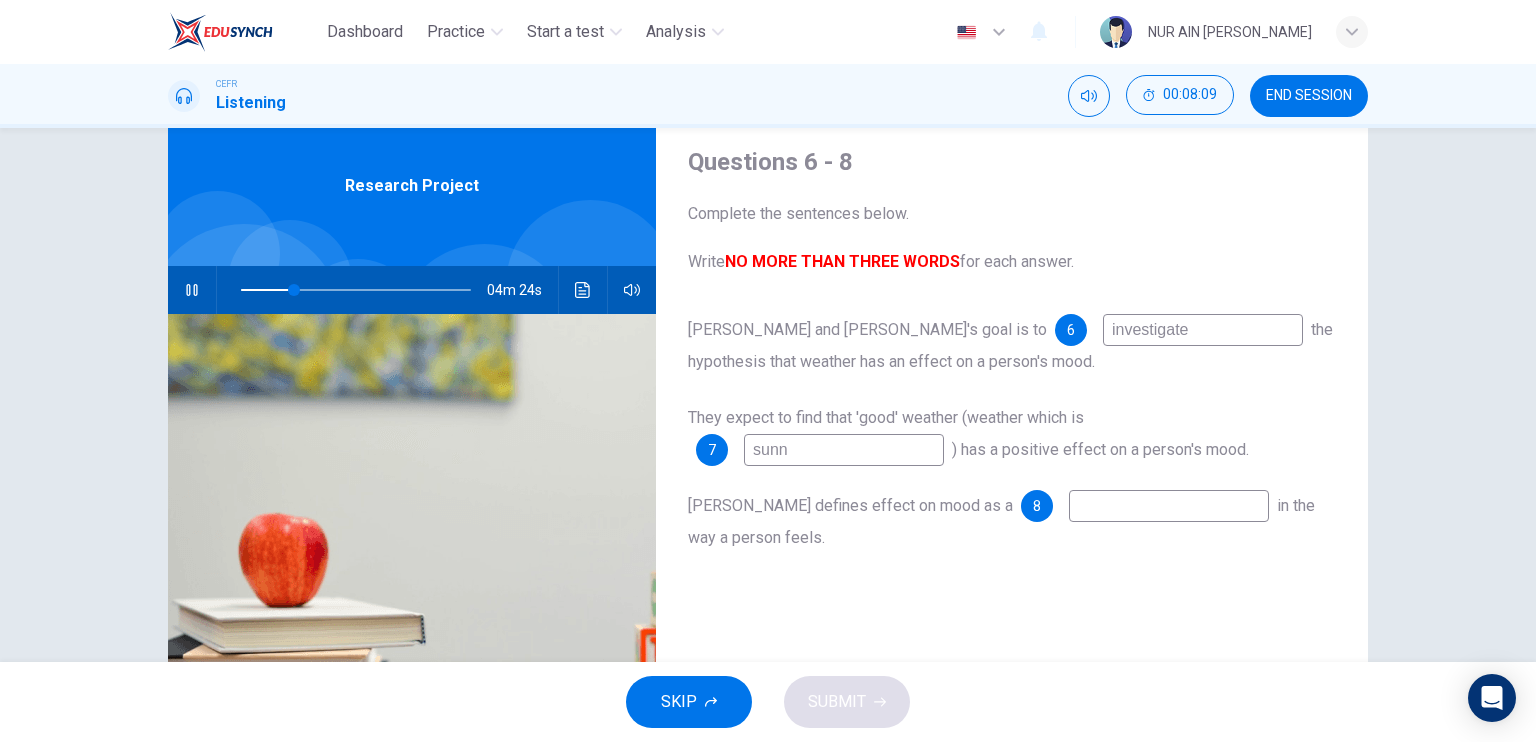 type on "23" 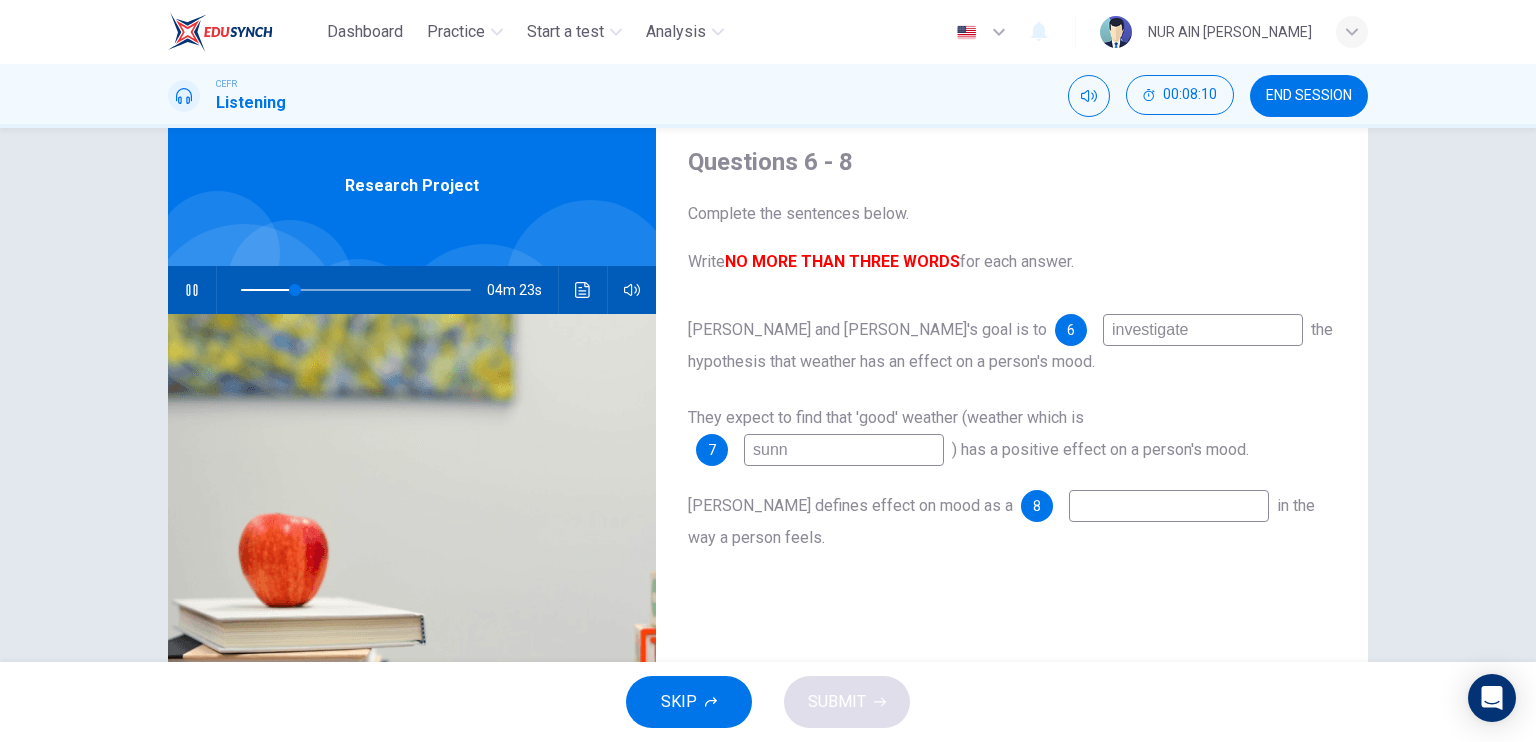 type on "sunny" 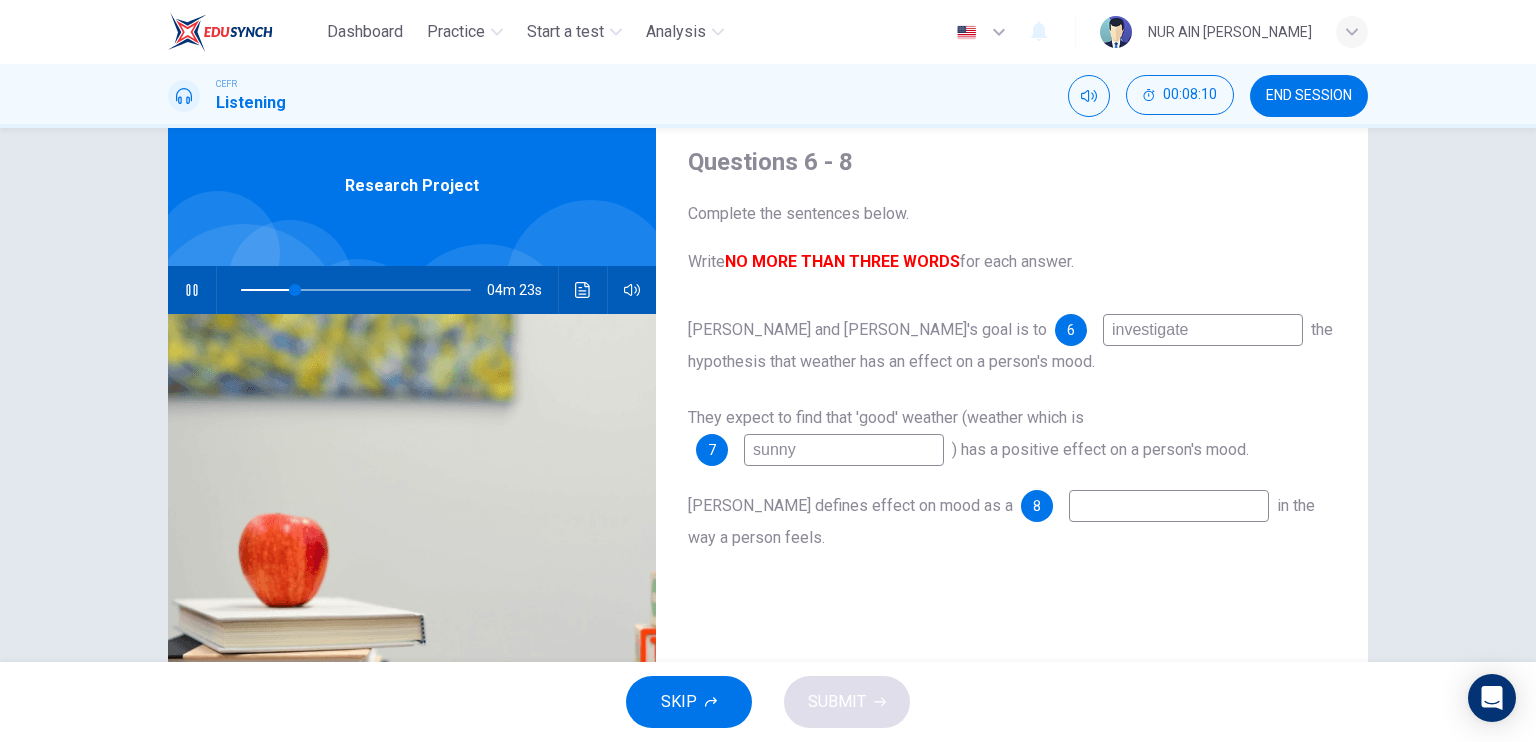 type on "24" 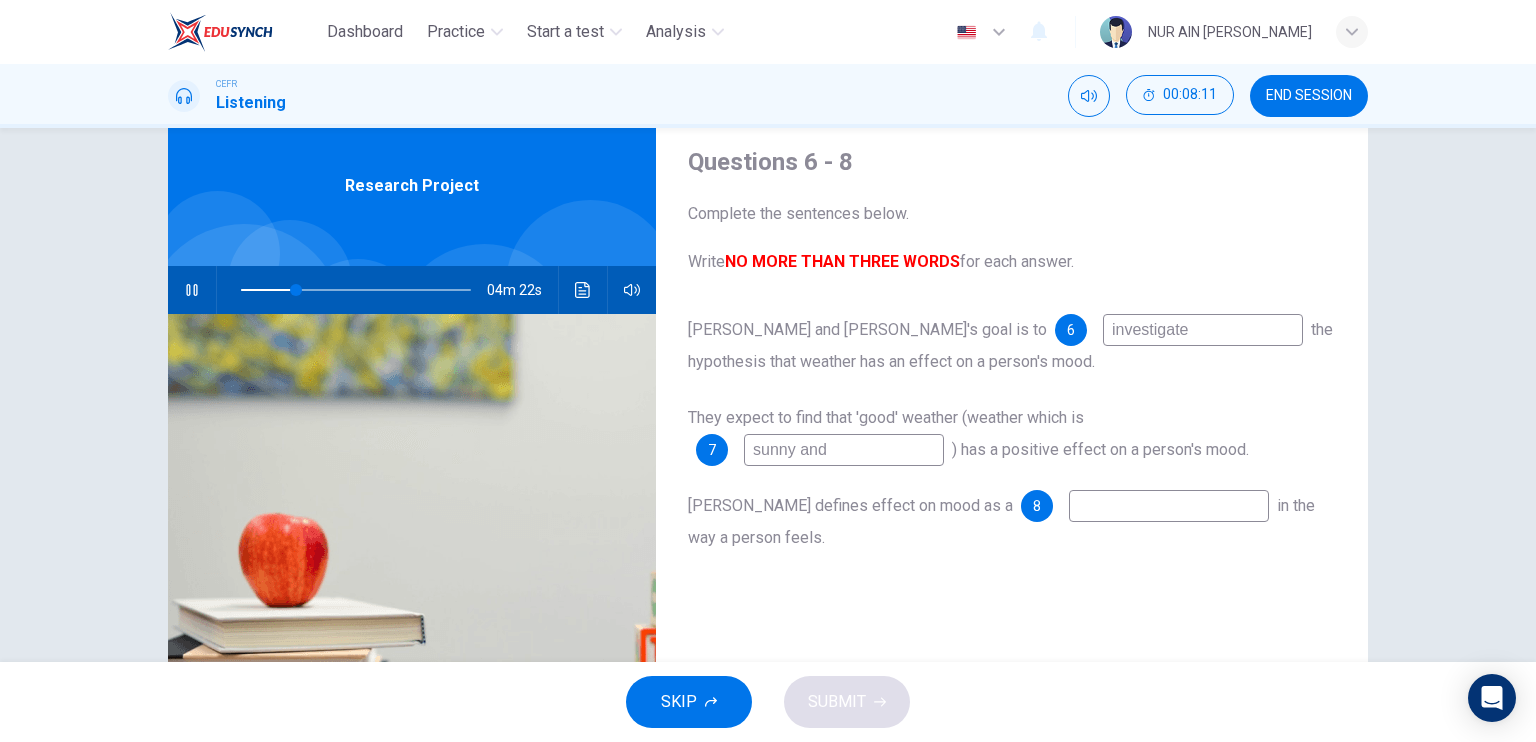 type on "sunny and" 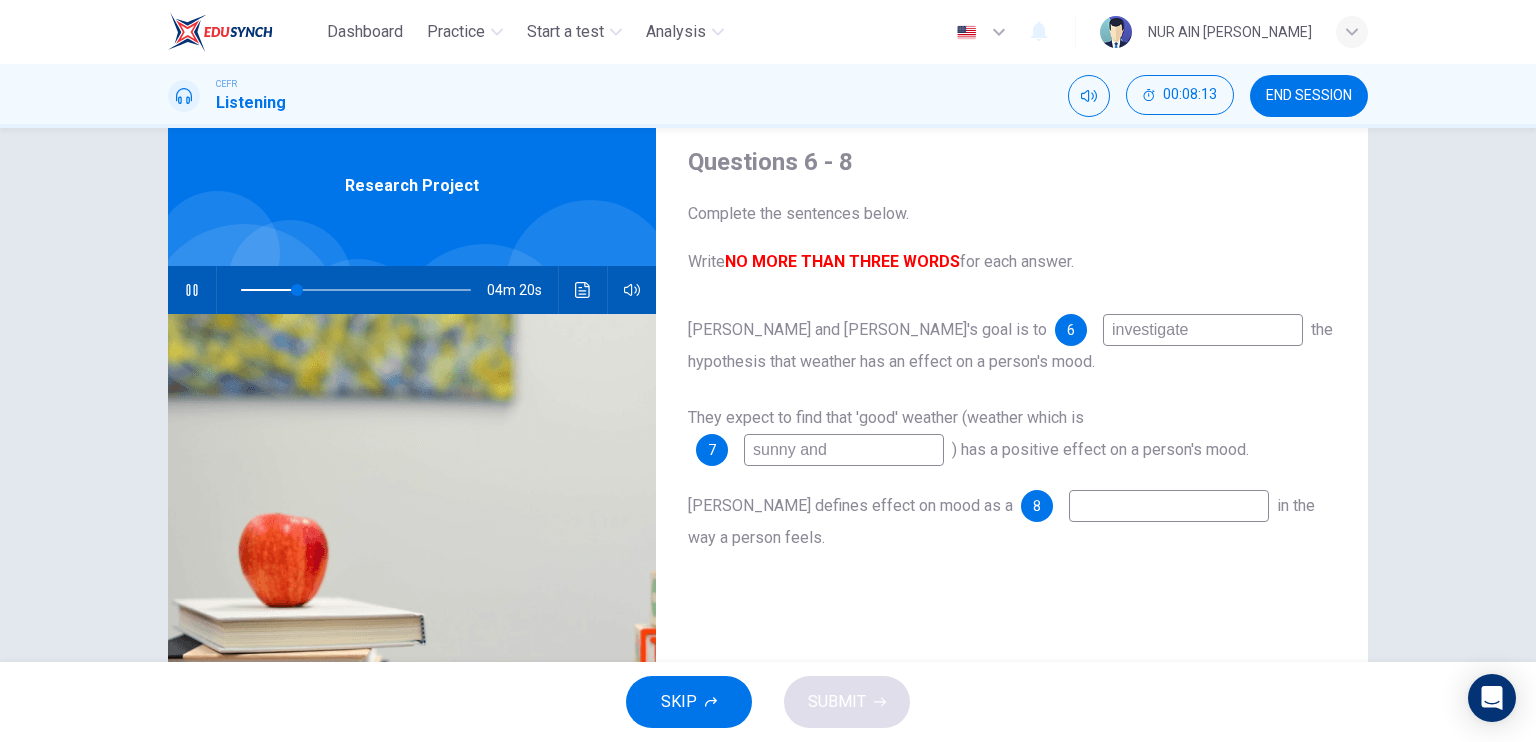 type on "25" 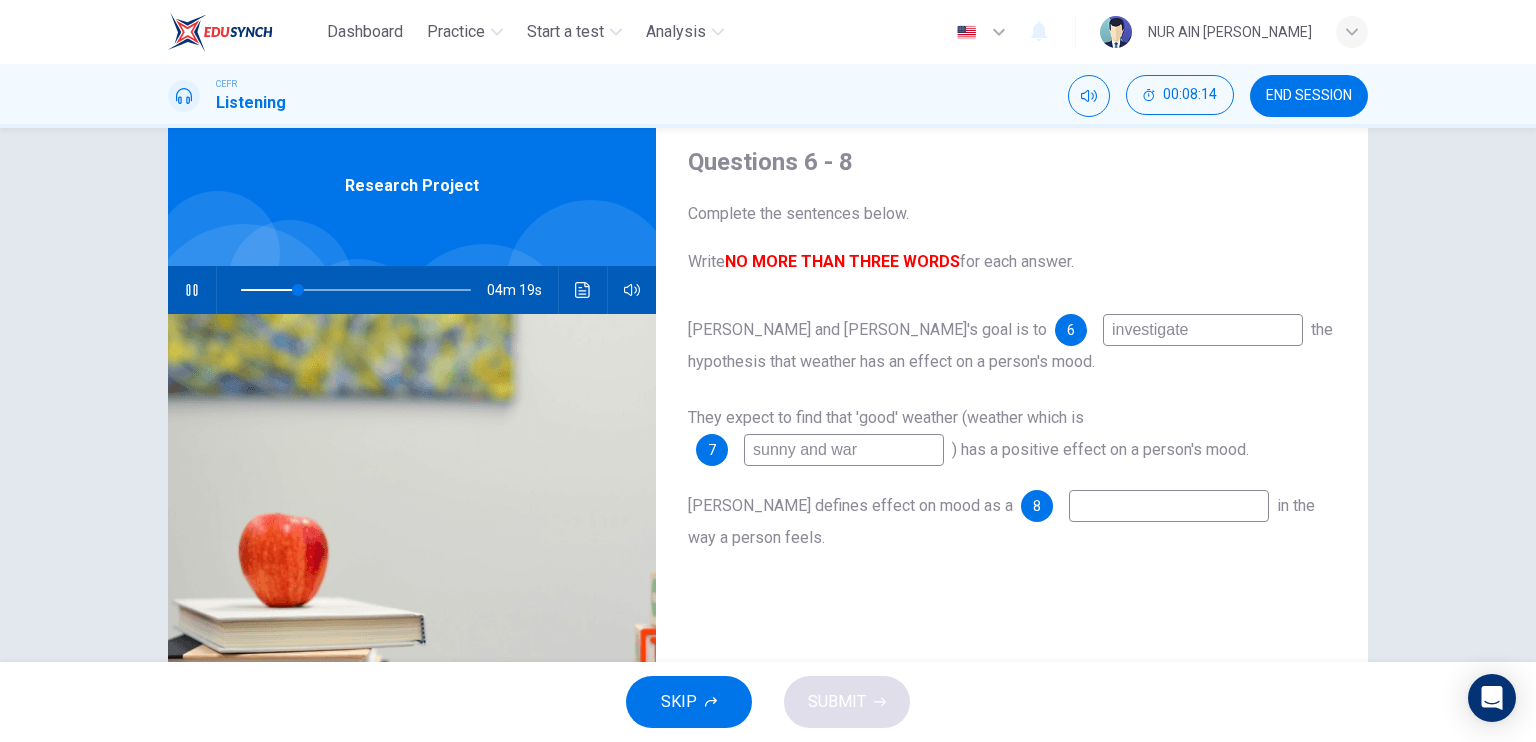 type on "sunny and warm" 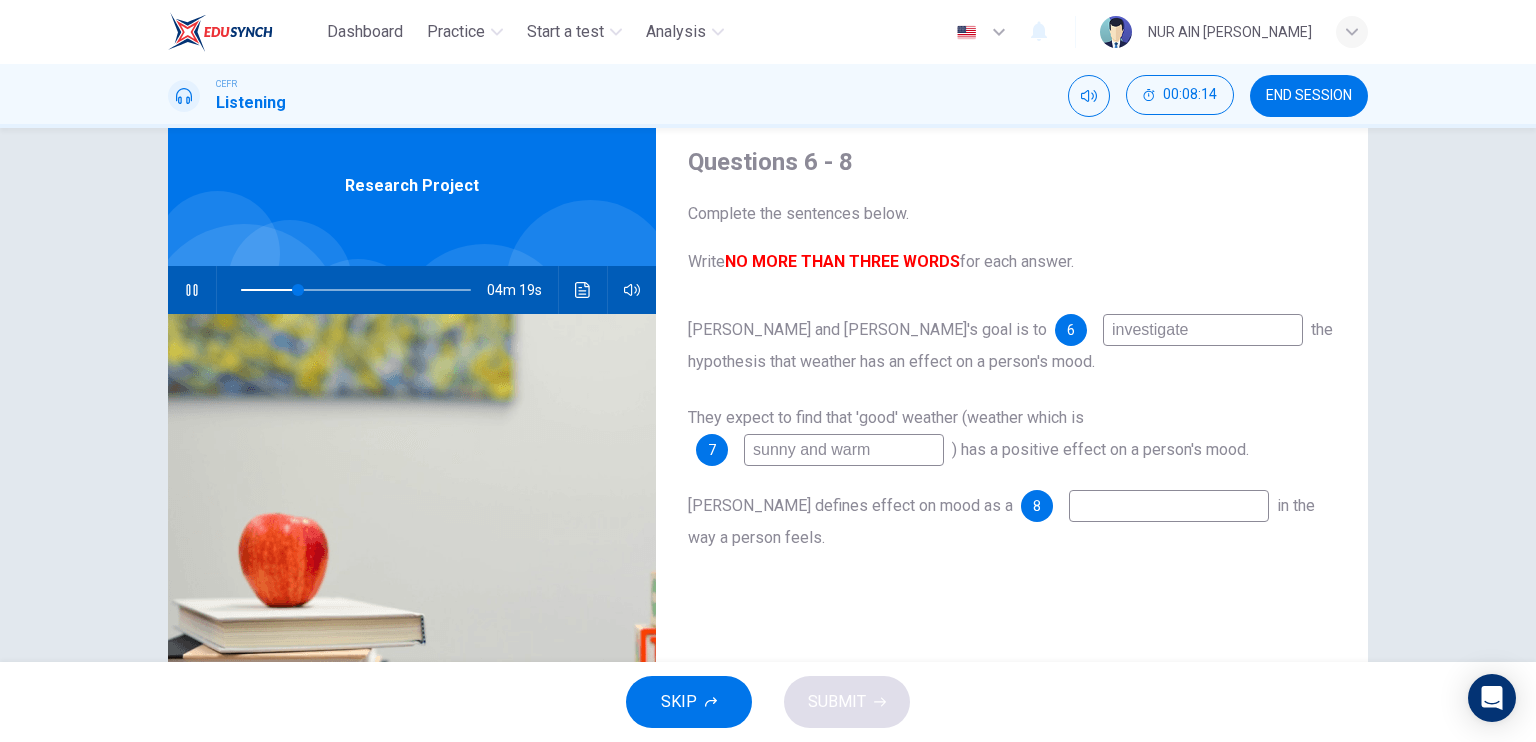 type on "25" 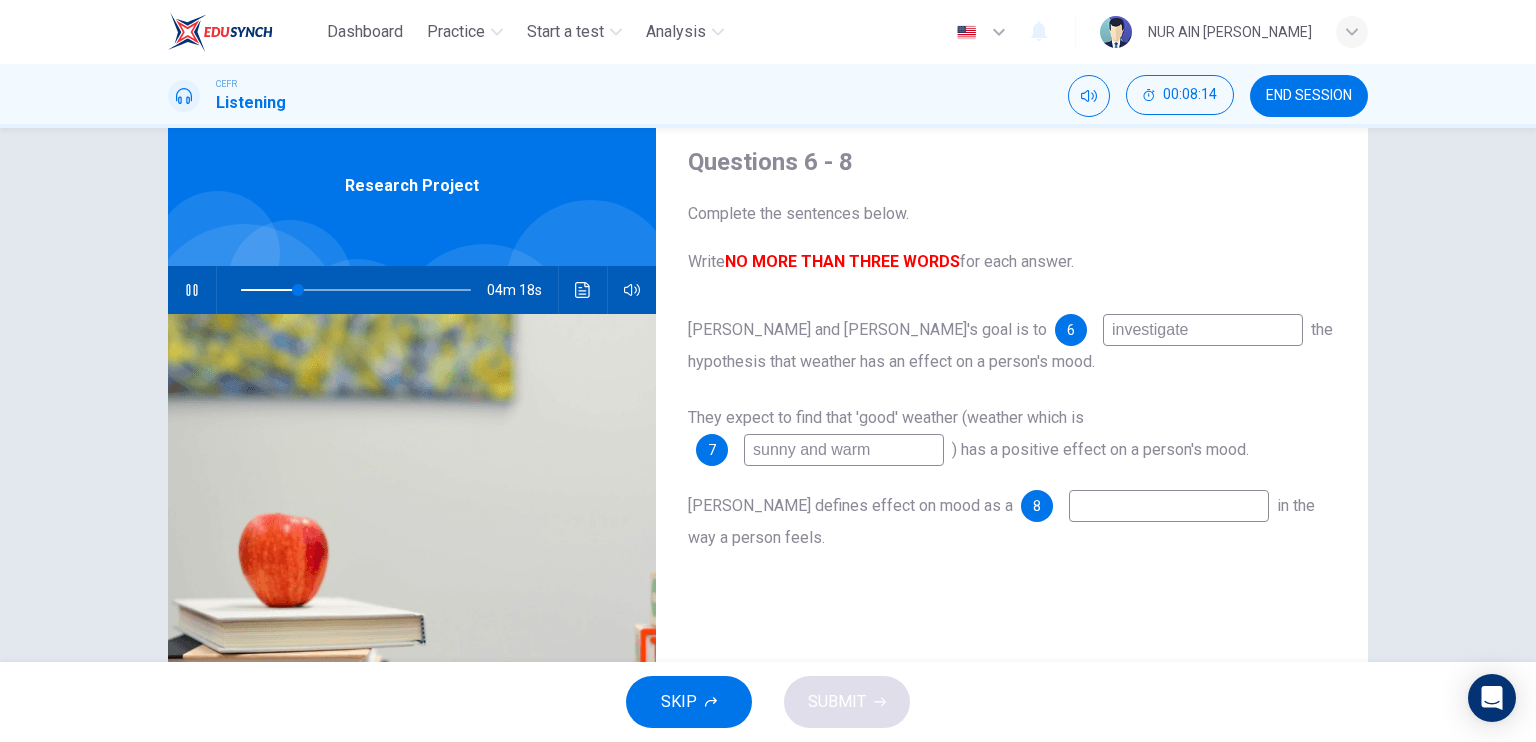 type on "sunny and warm" 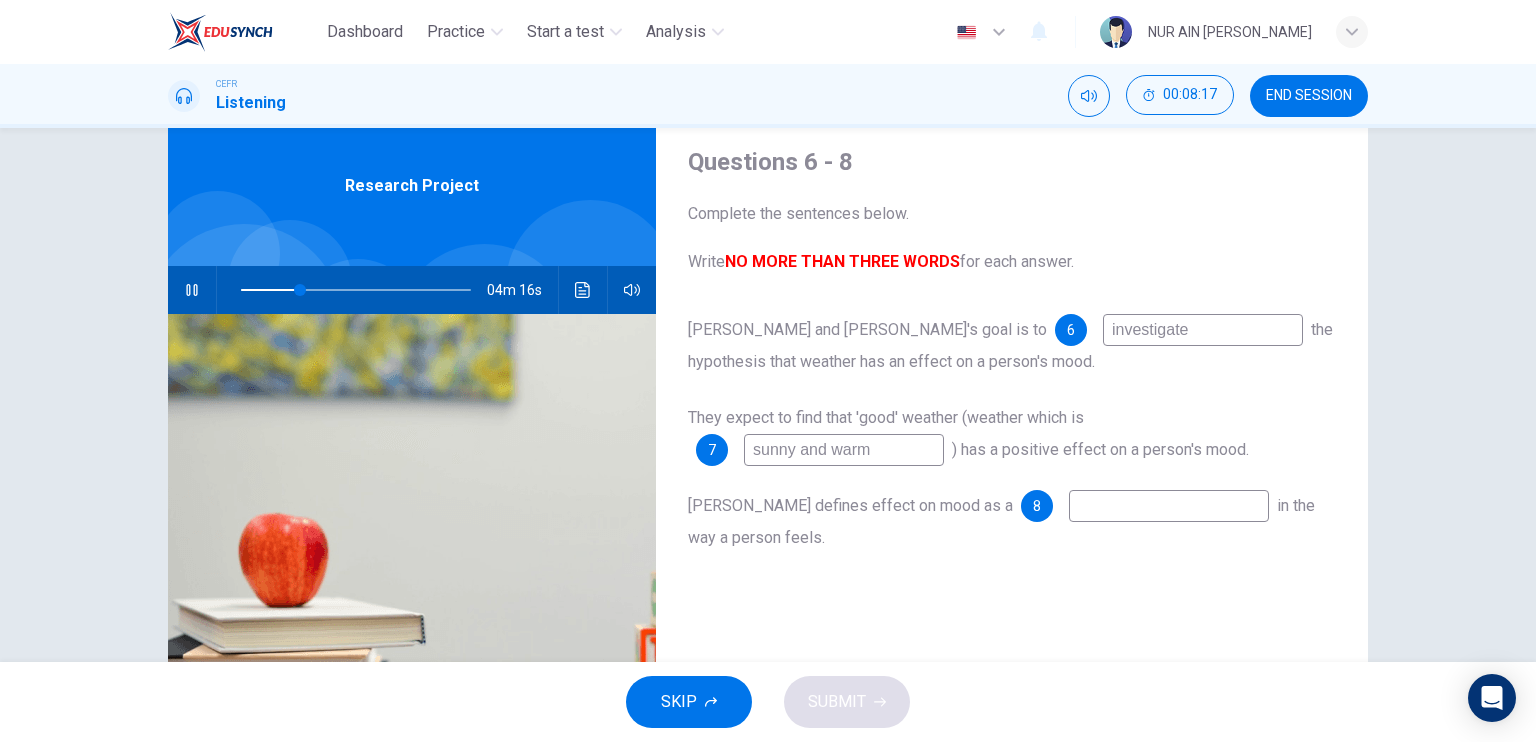 type on "26" 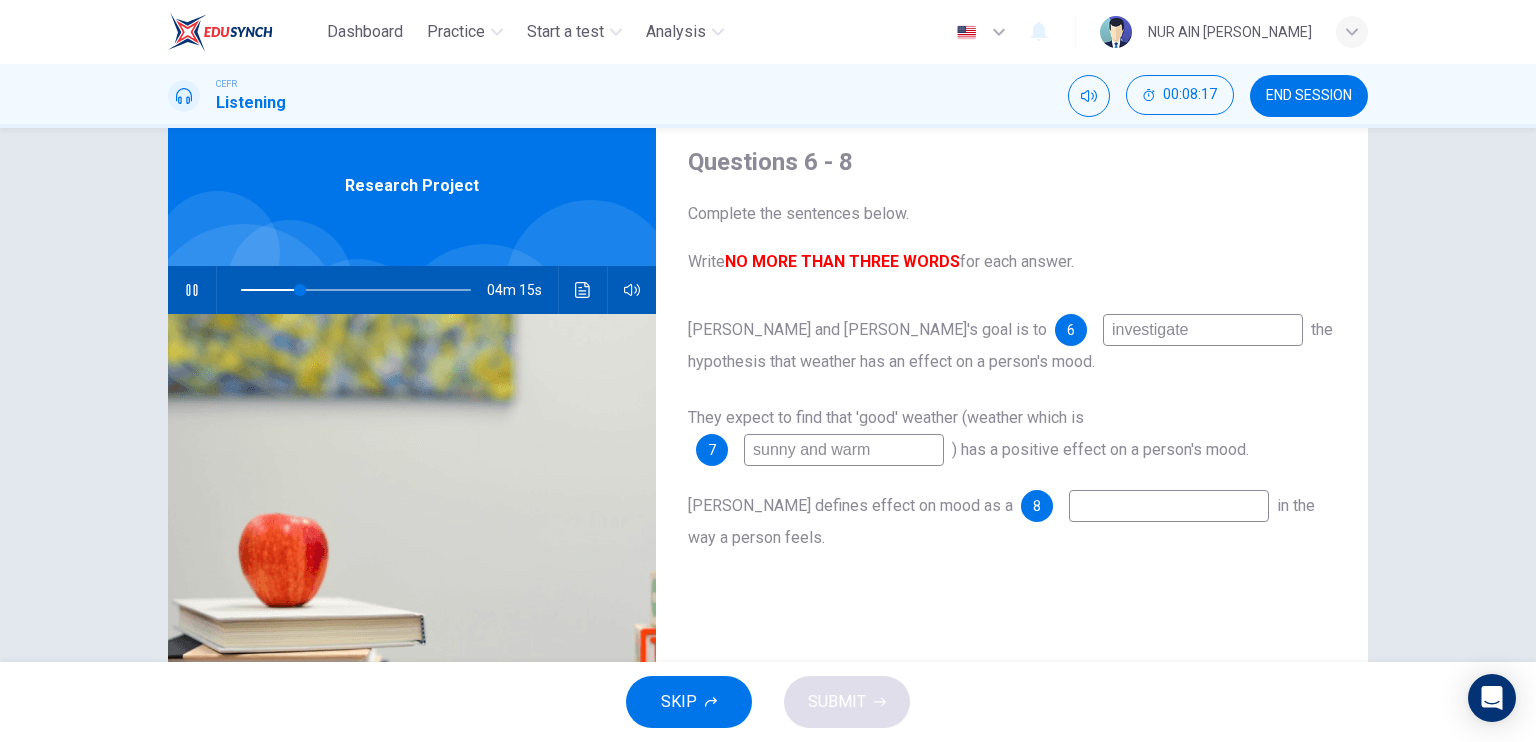 type on "sunny and warm" 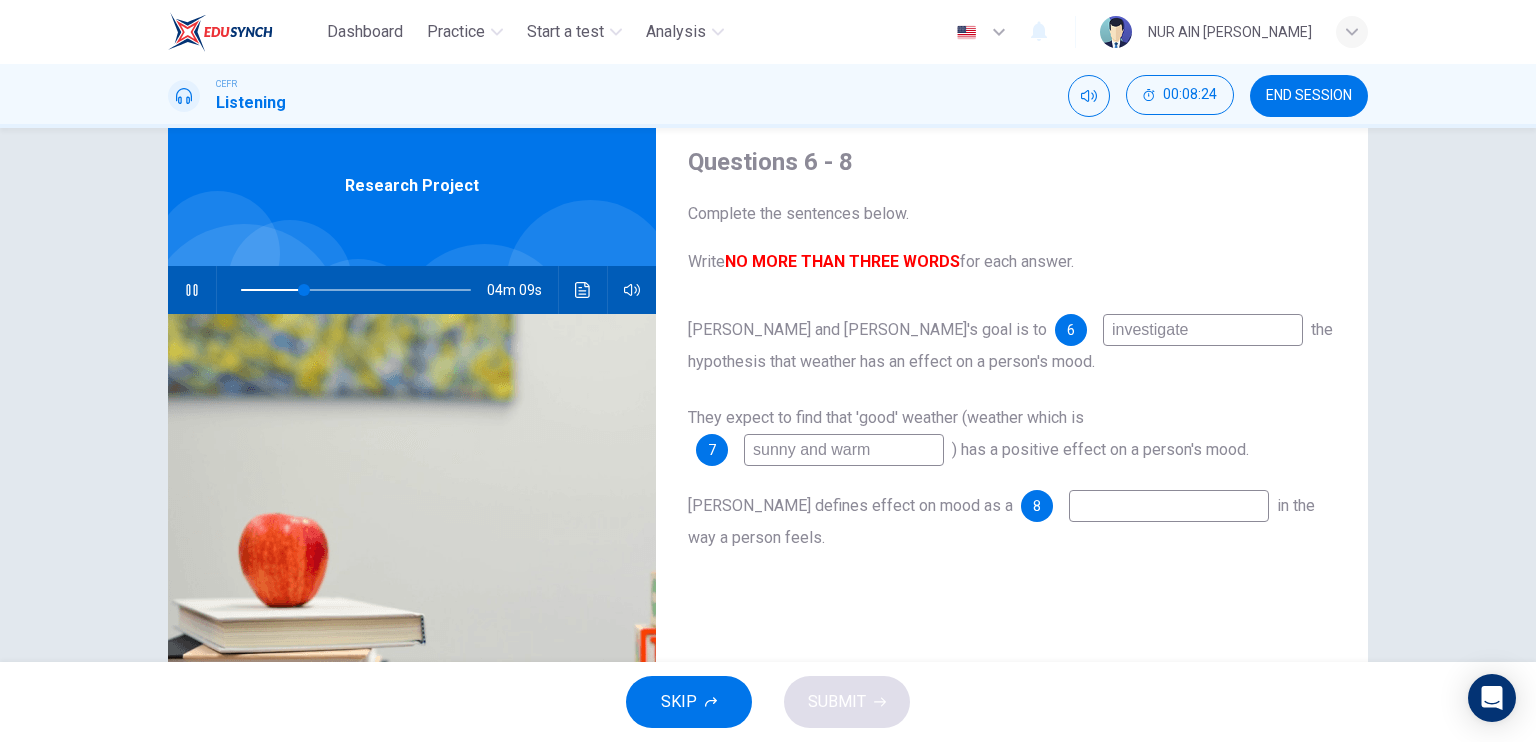 type on "28" 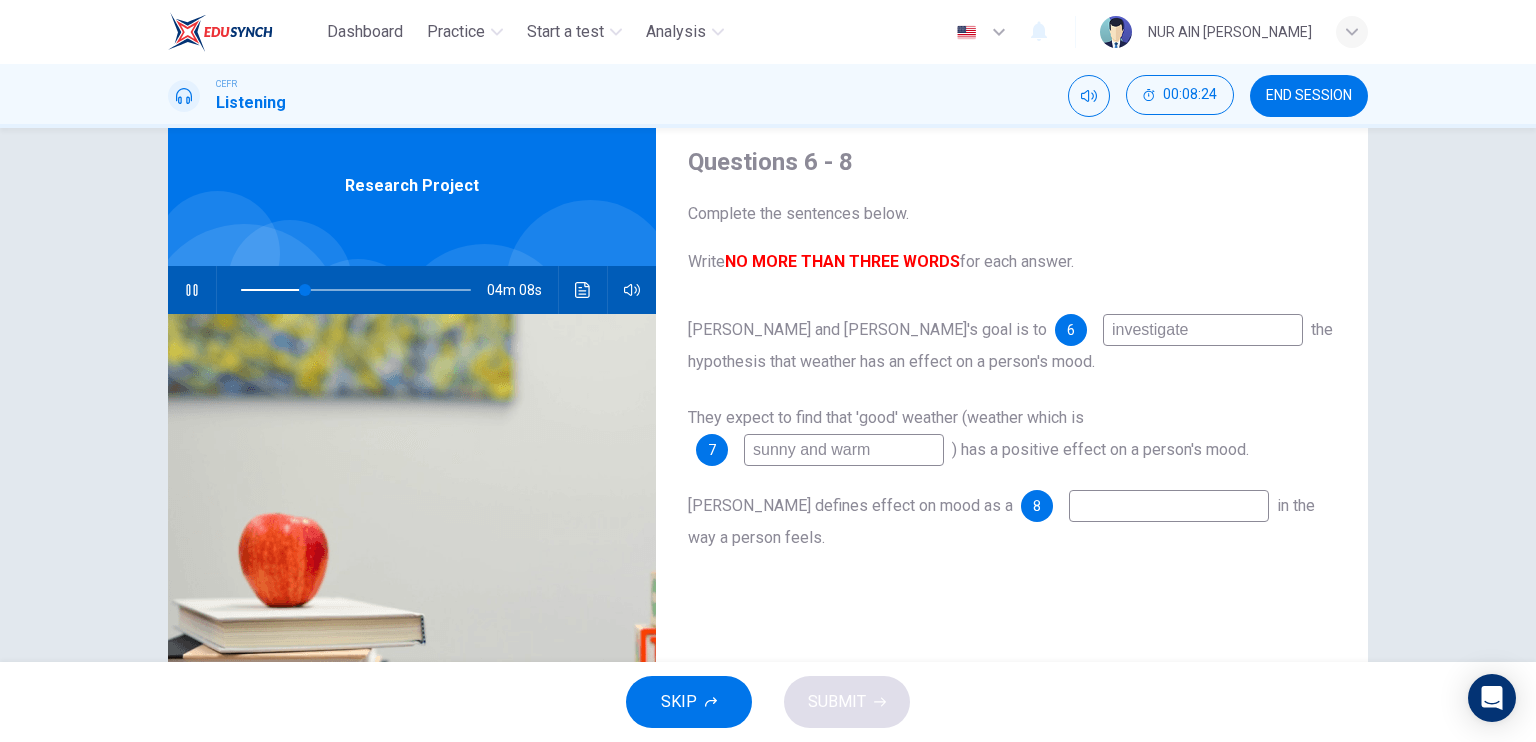 type on "c" 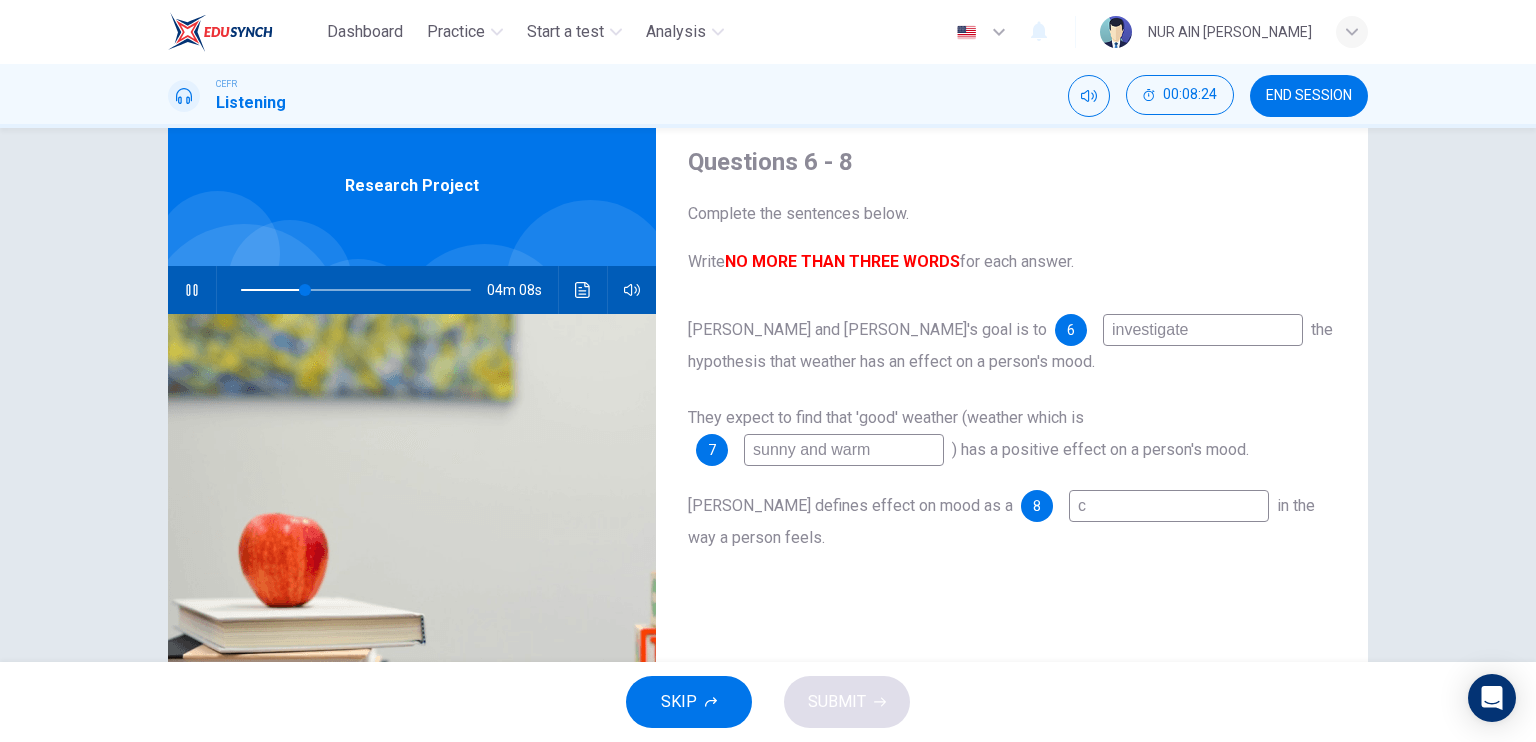 type on "ch" 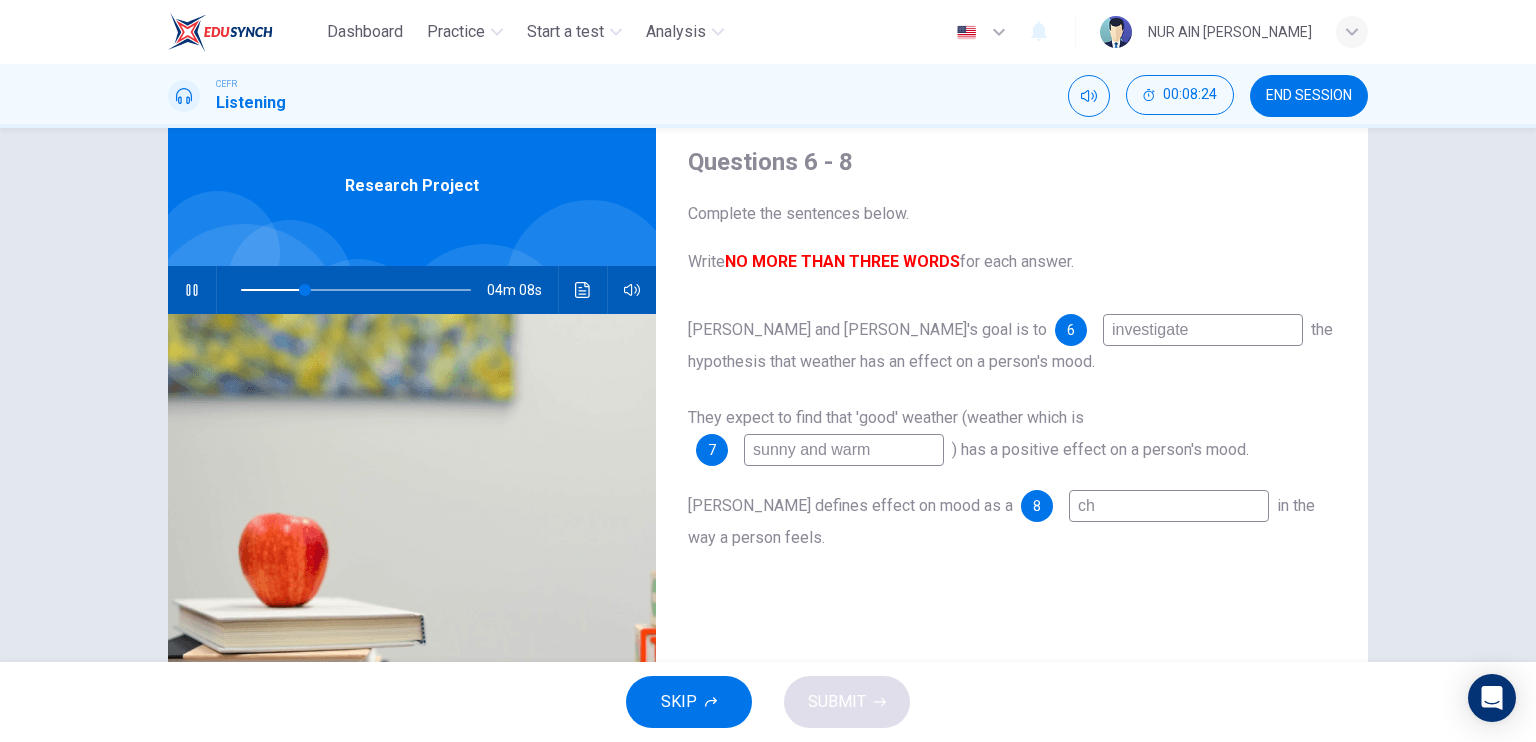 type on "28" 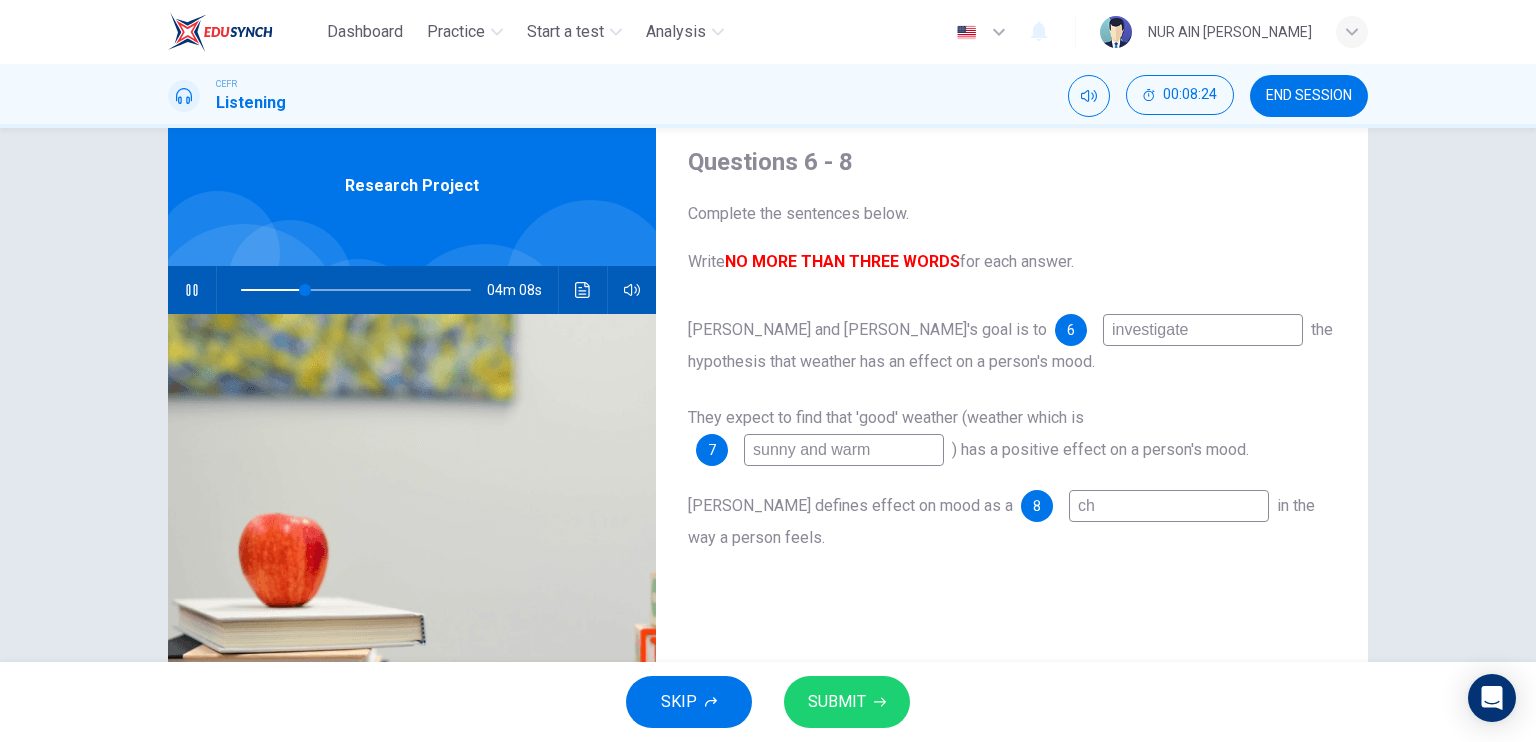 type on "cha" 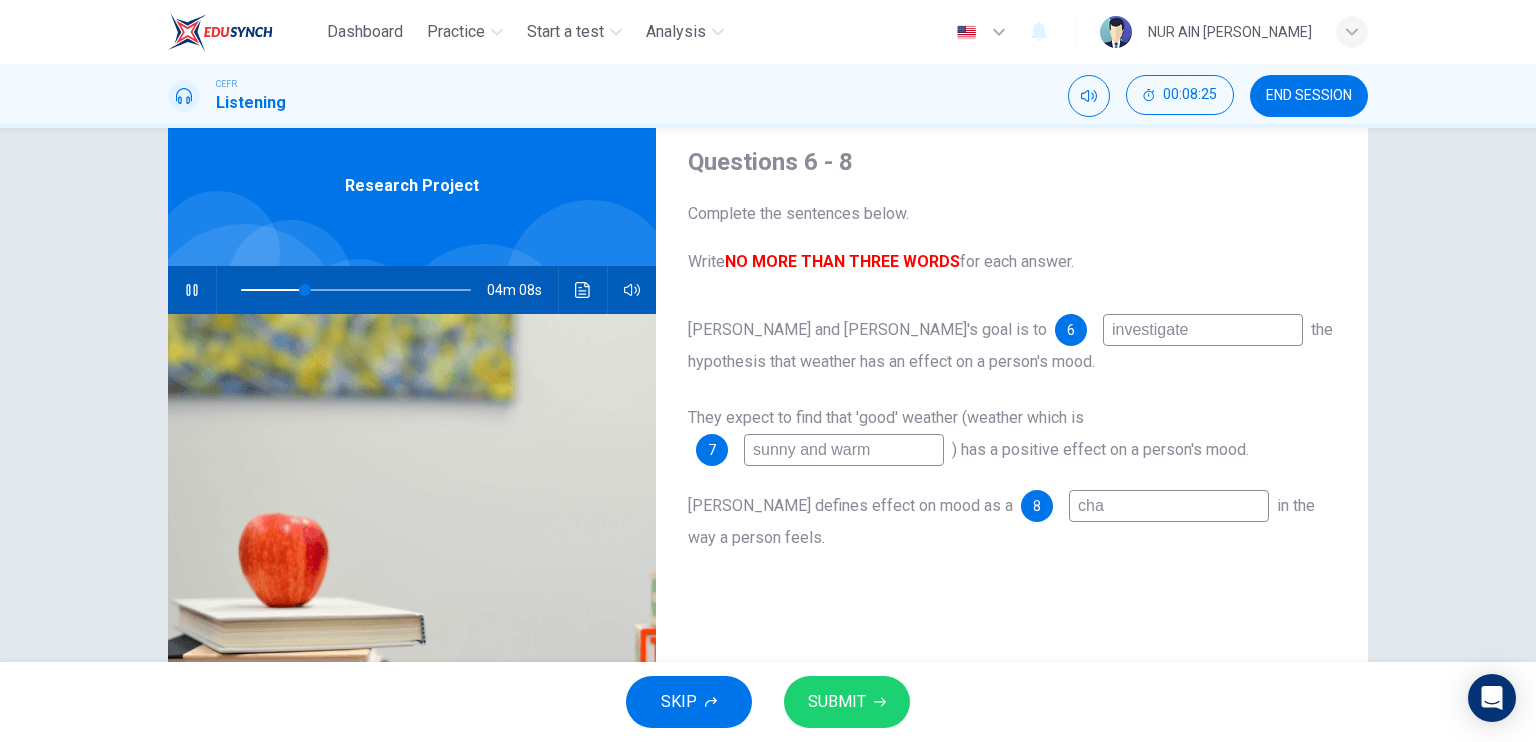 type on "chan" 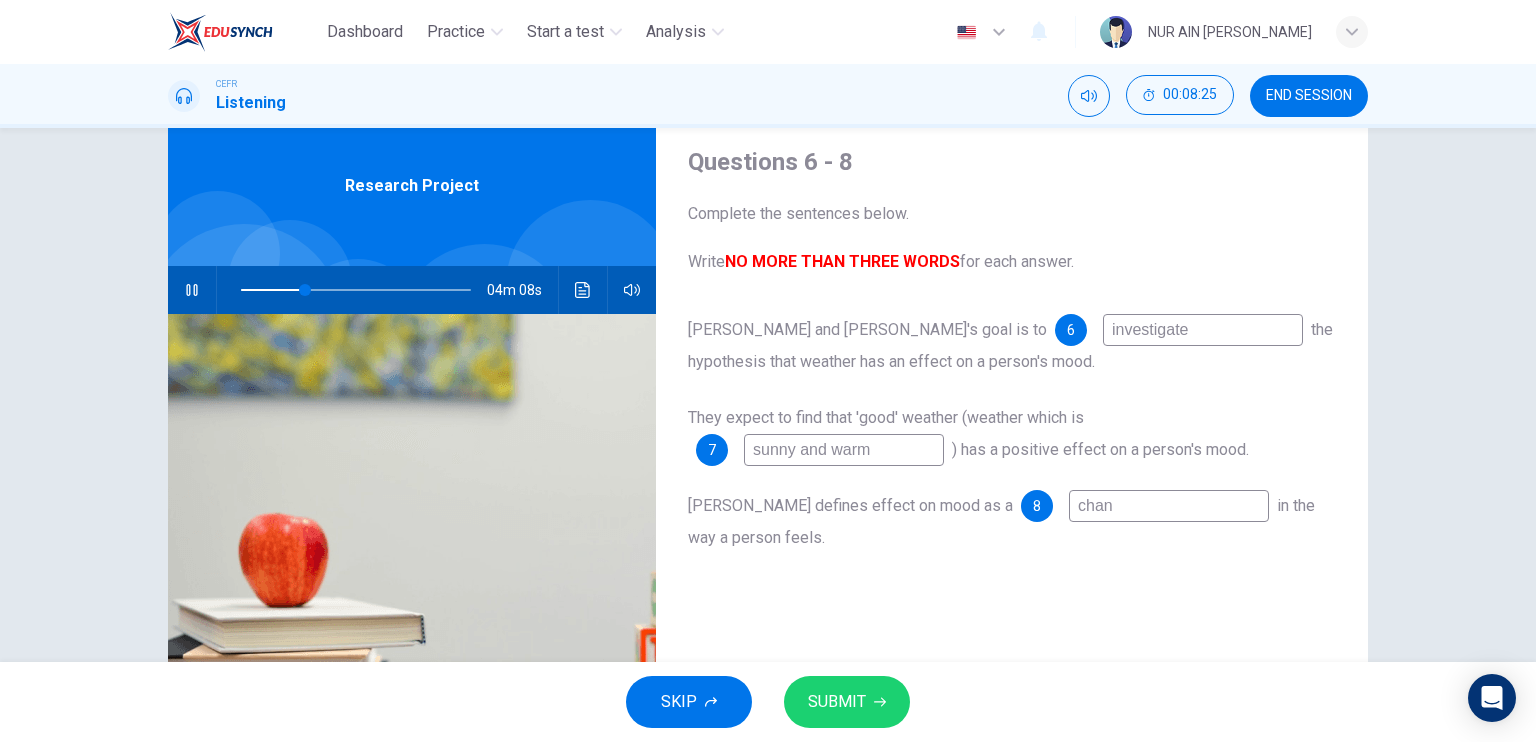 type on "28" 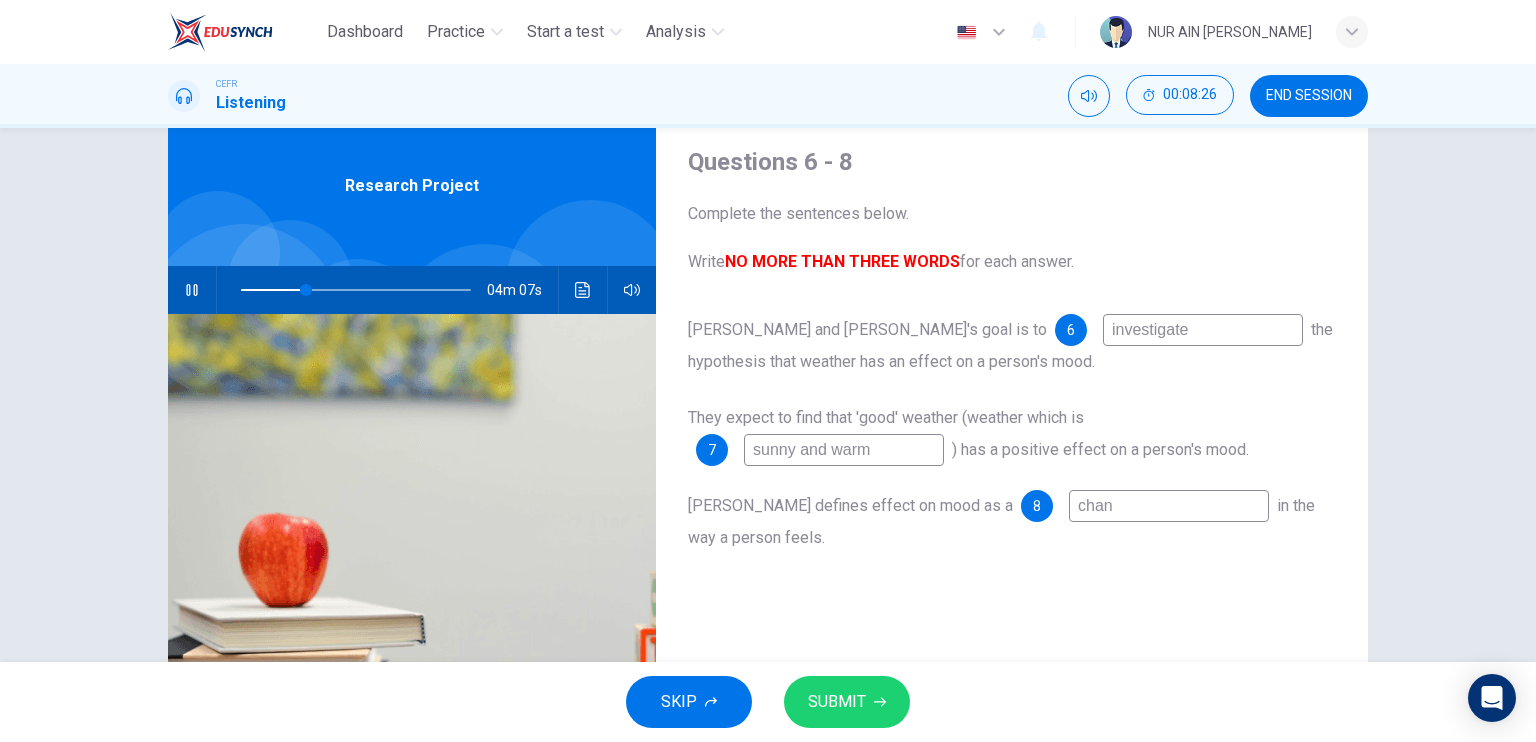 type on "[PERSON_NAME]" 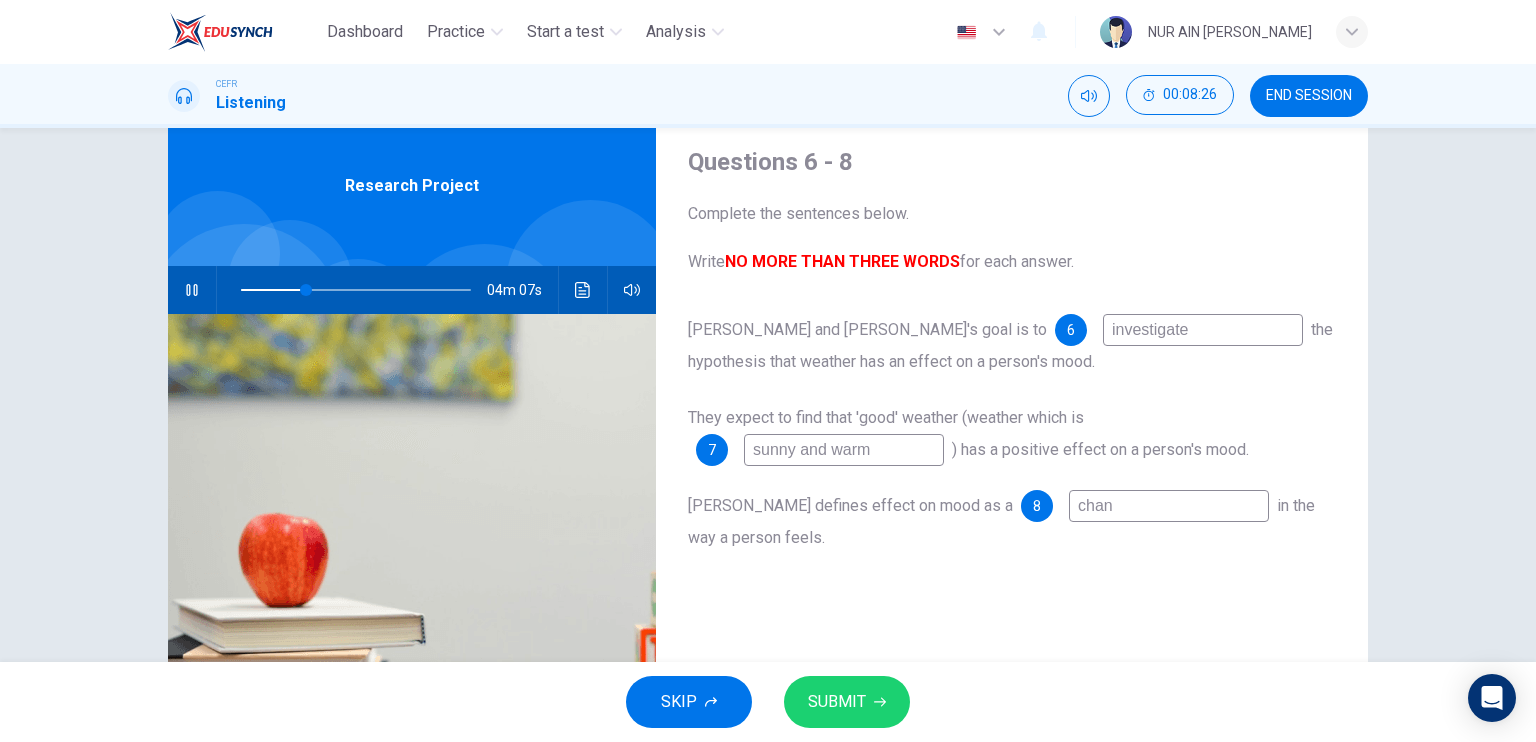 type on "28" 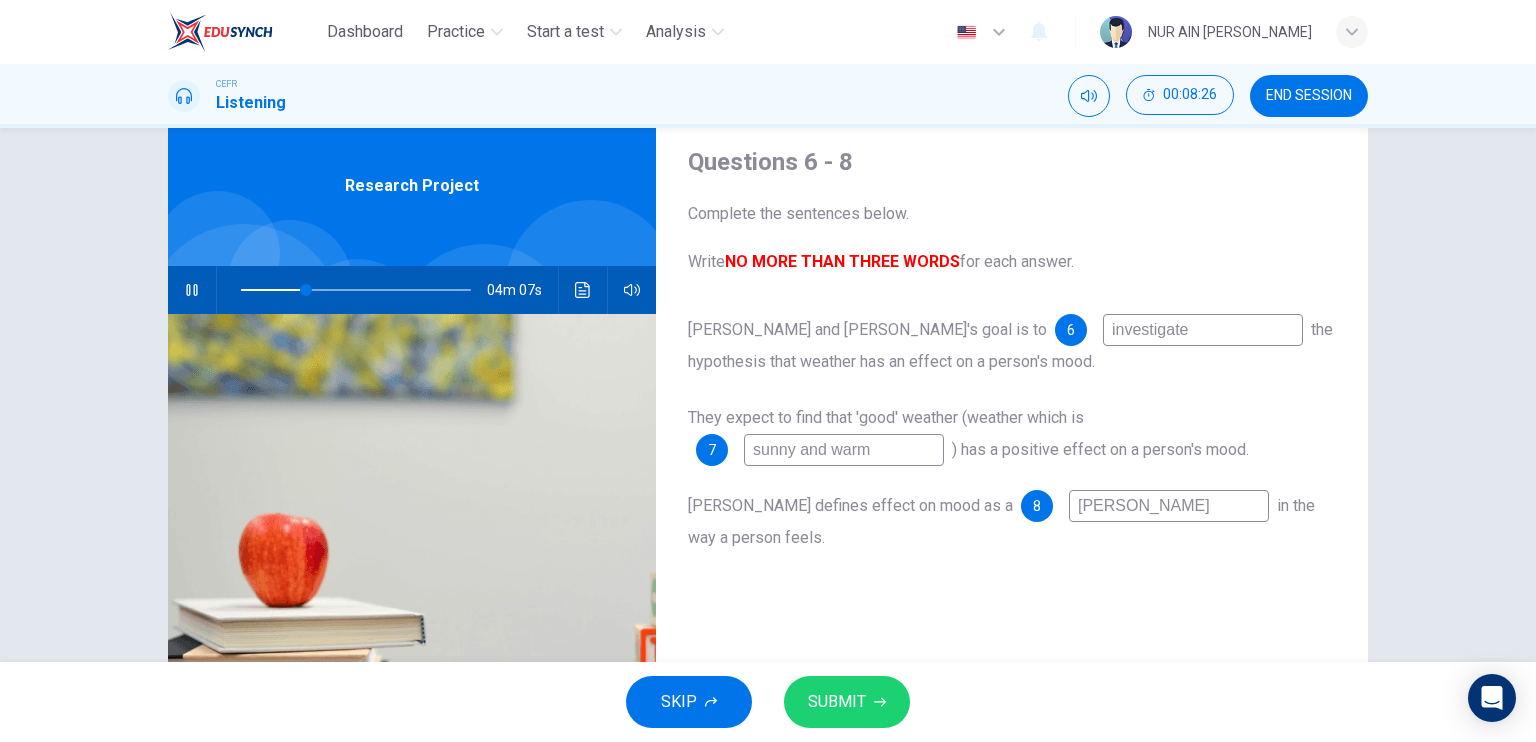 type on "change" 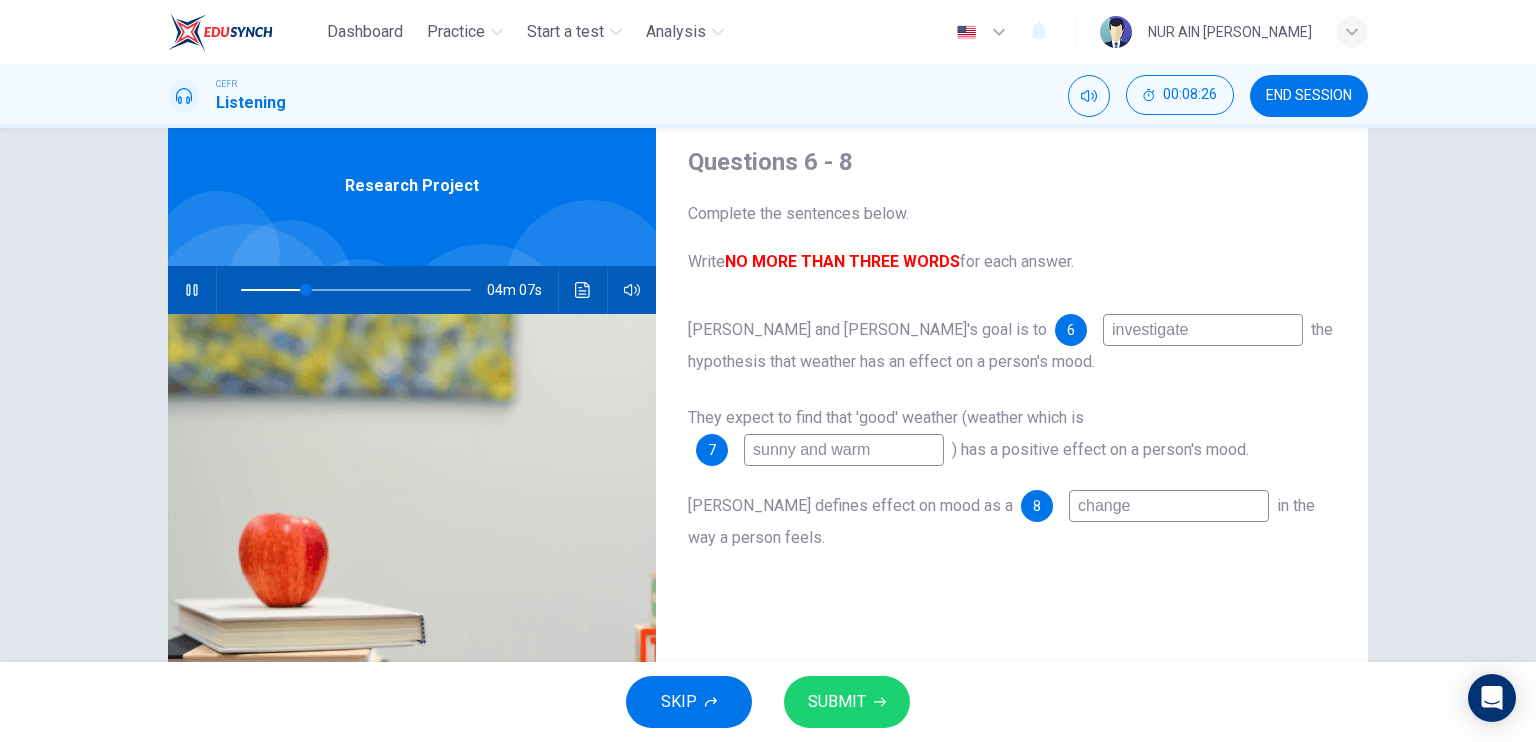 type on "28" 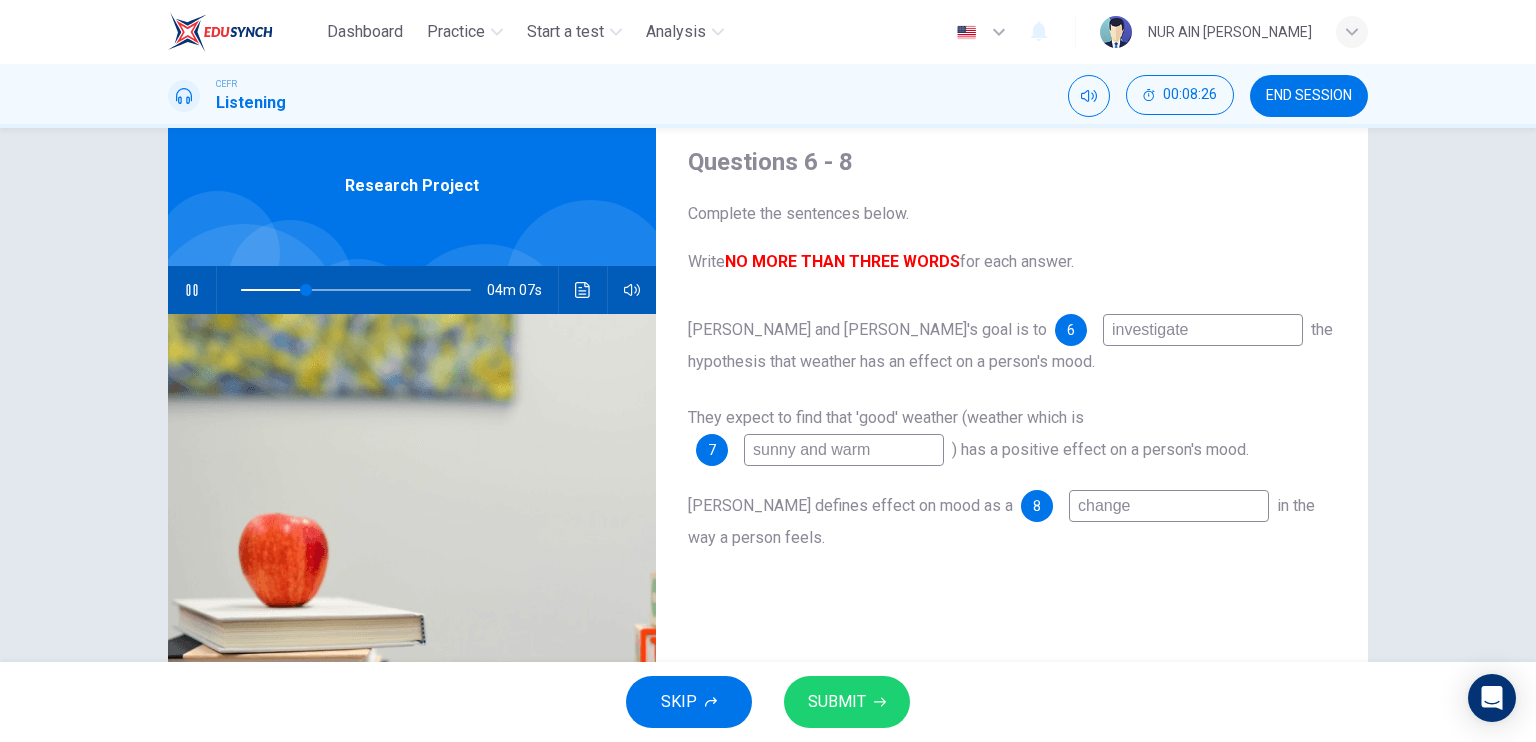 type on "change" 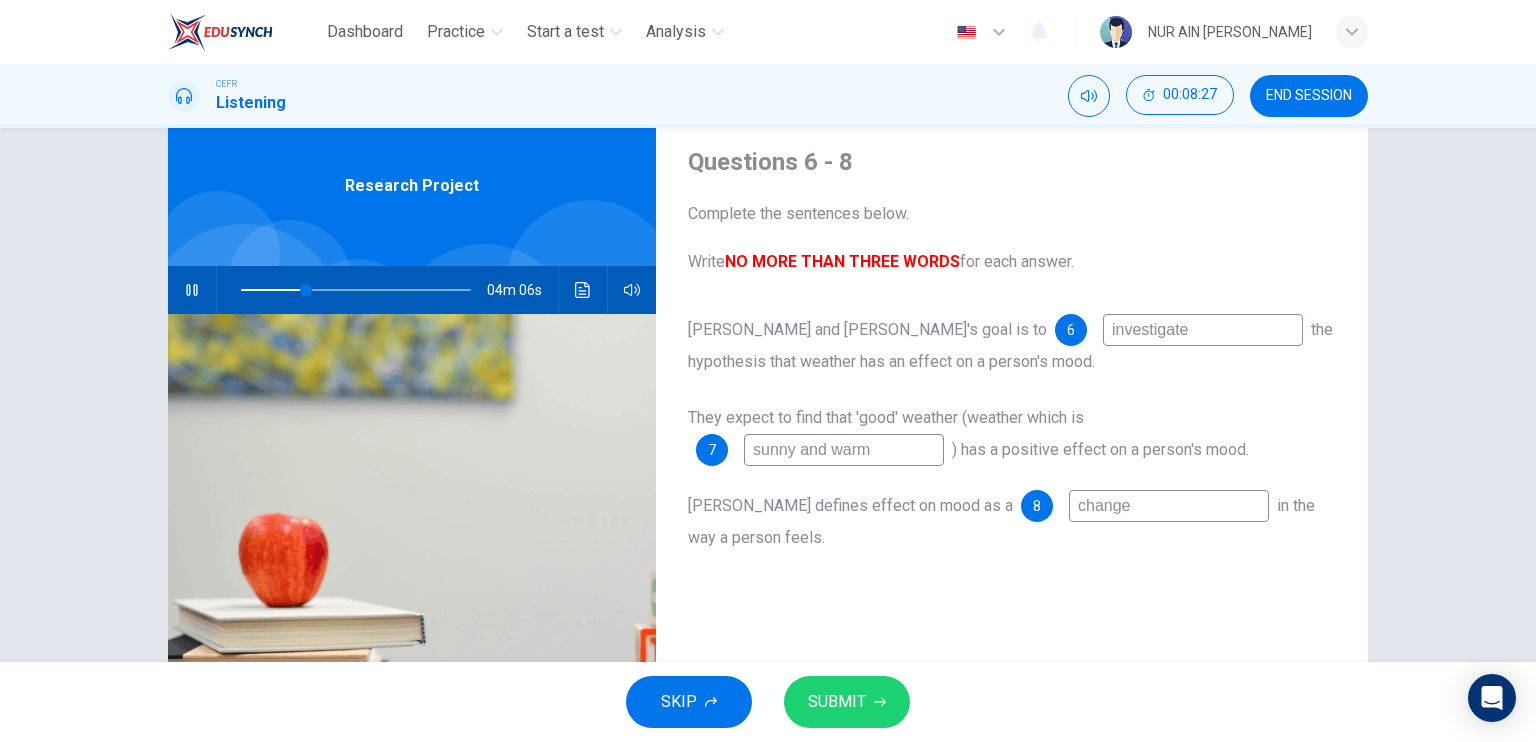 type on "change t" 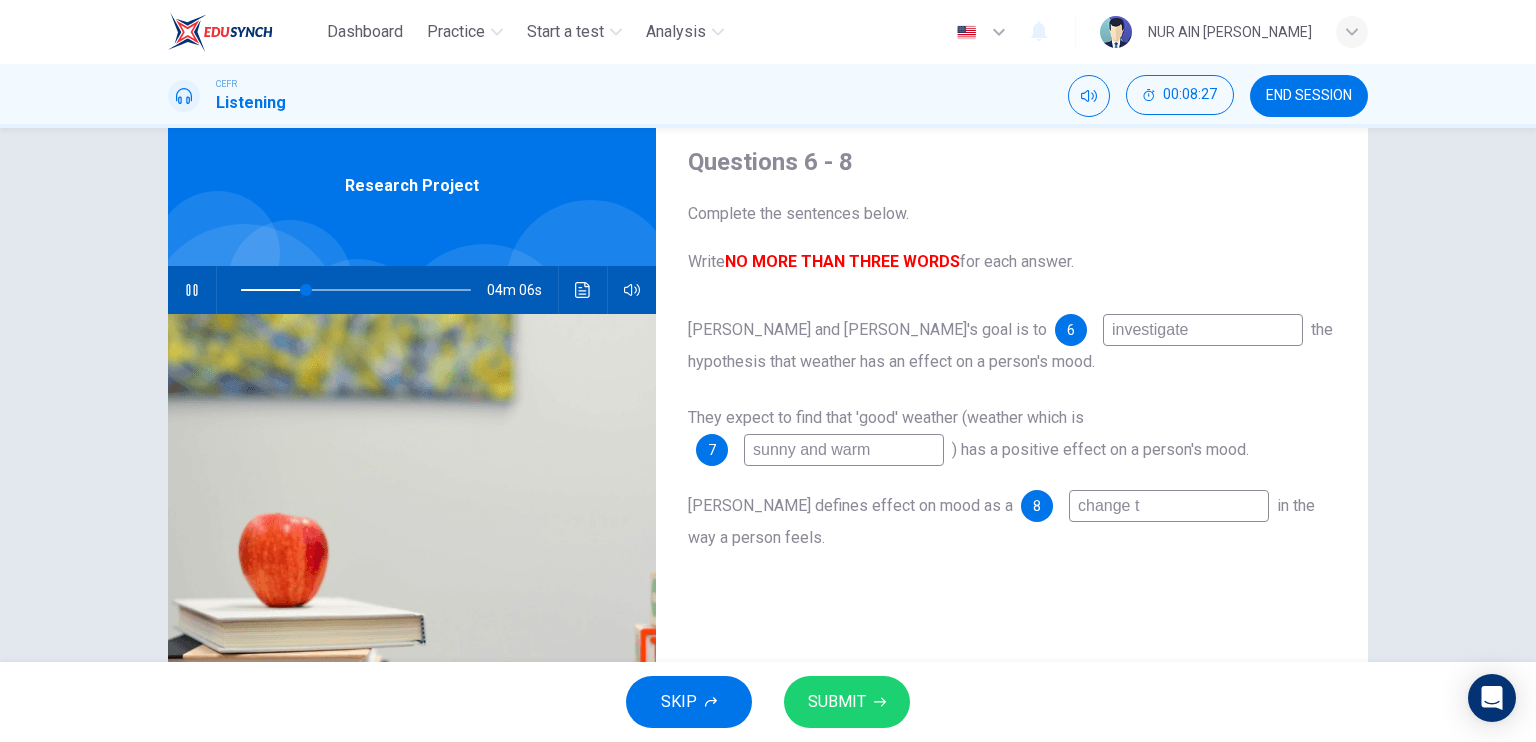 type on "29" 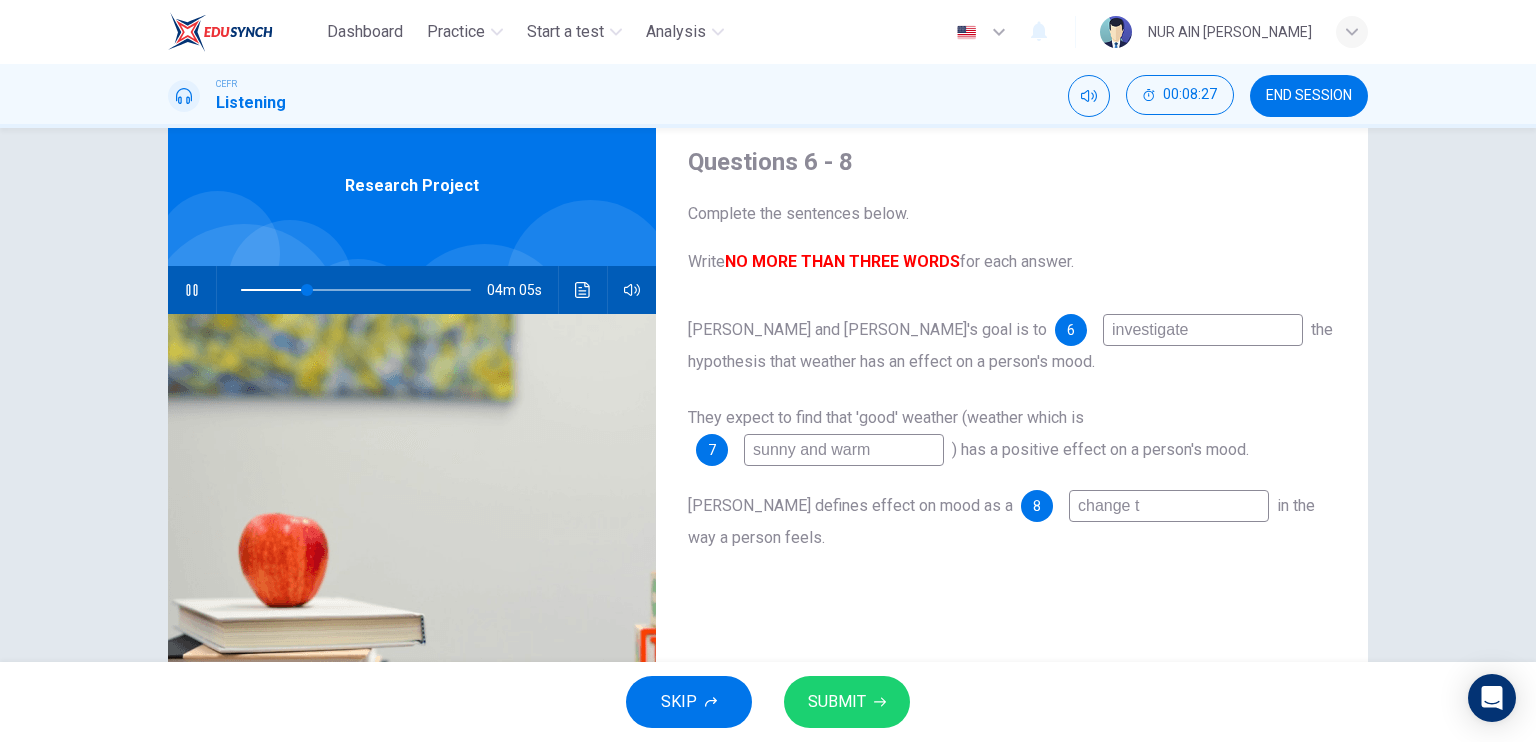 type on "change th" 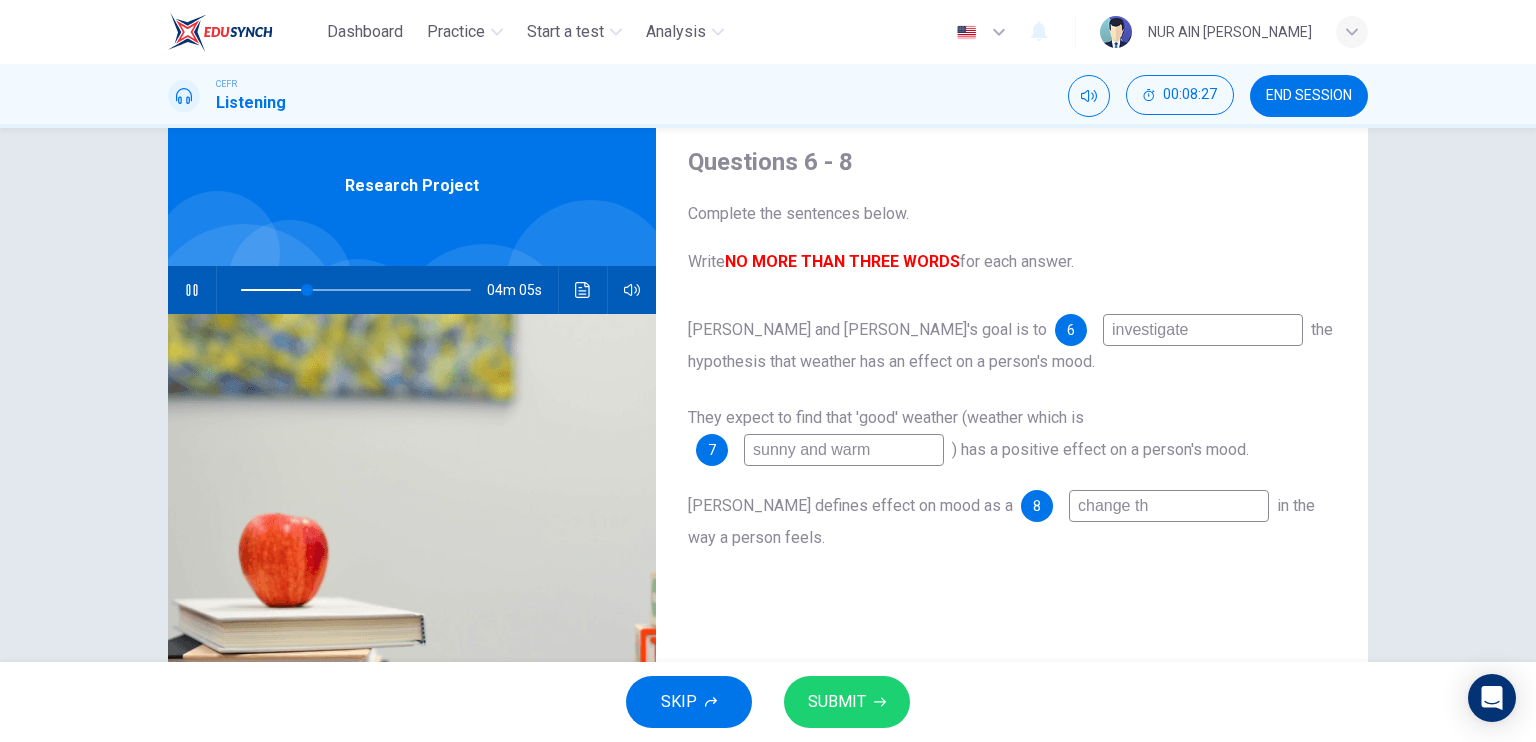 type on "29" 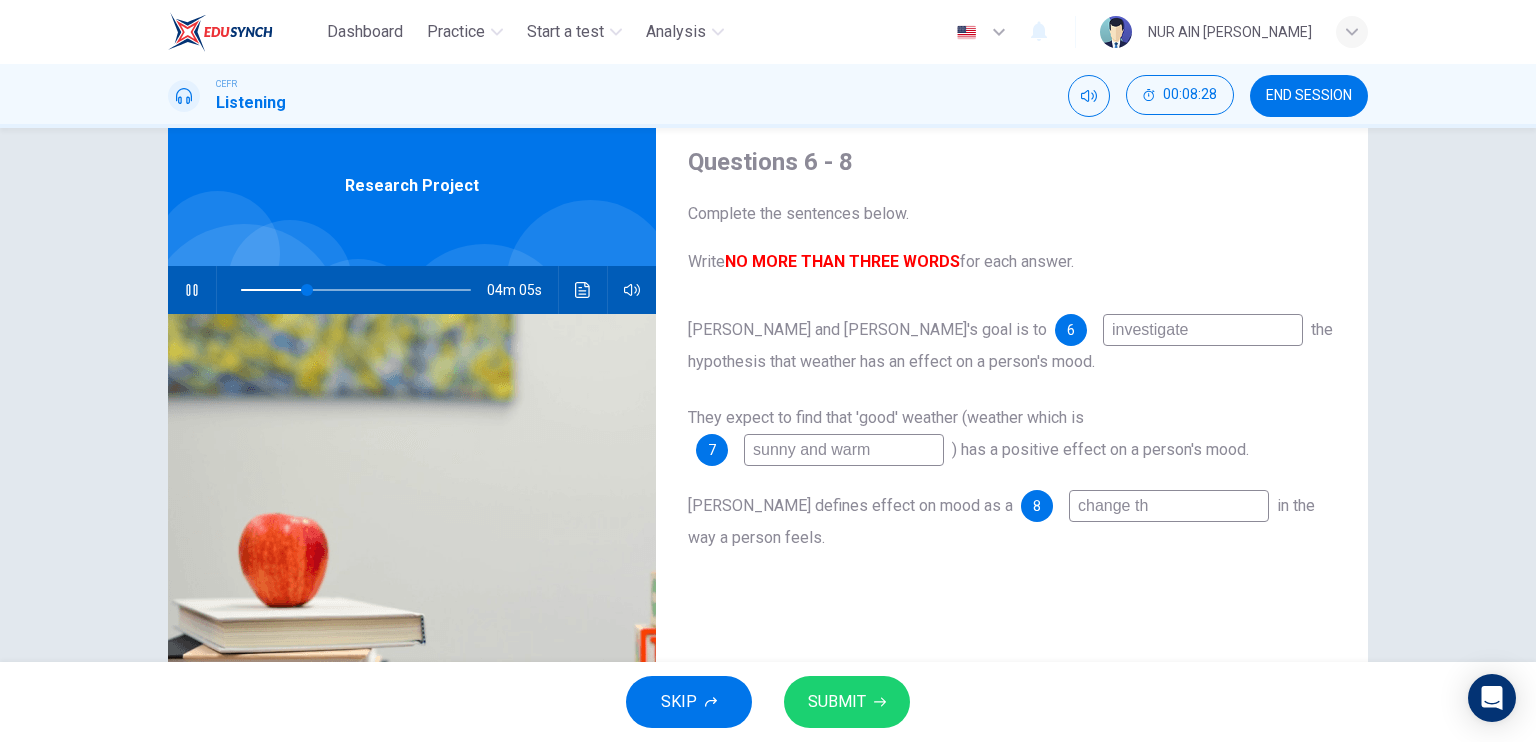 type on "change t" 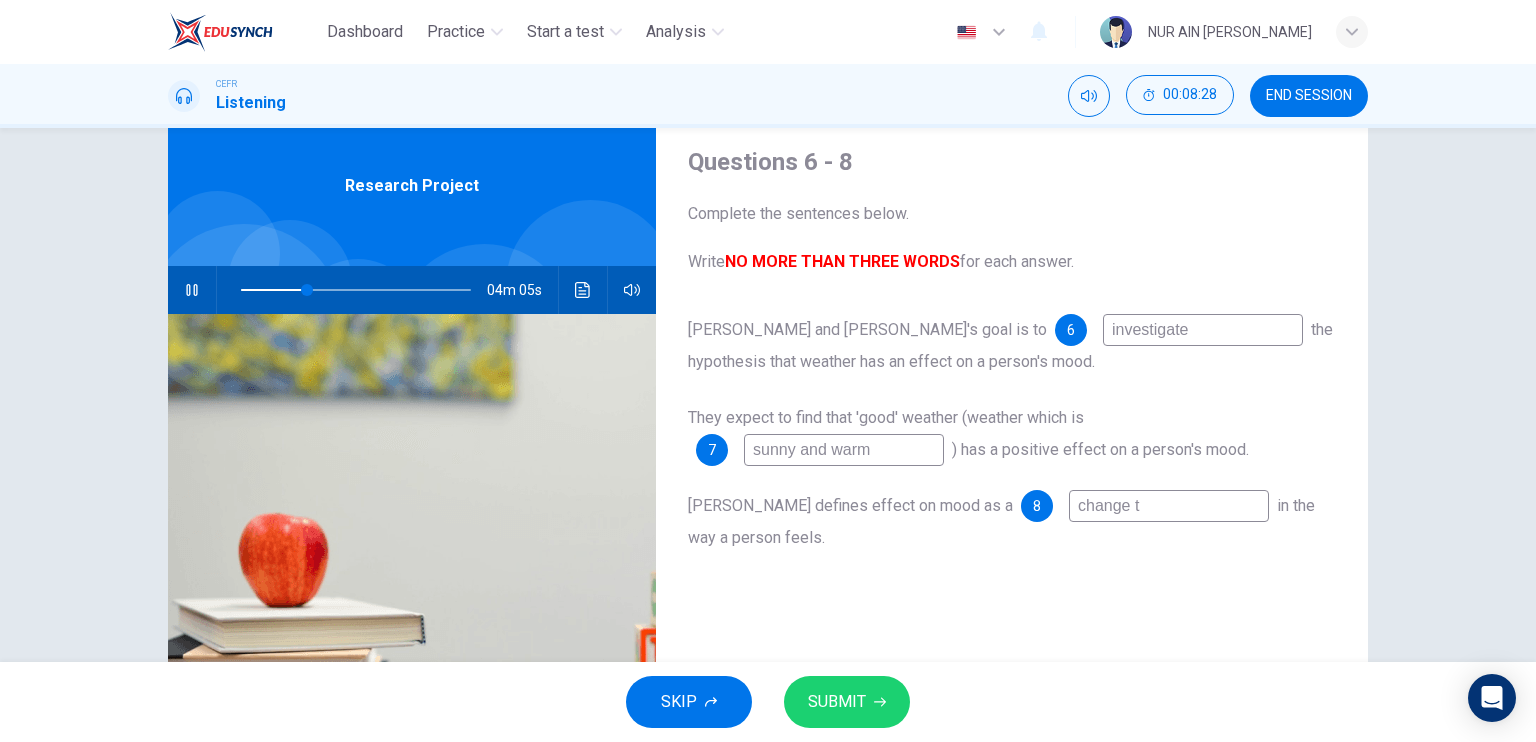 type on "29" 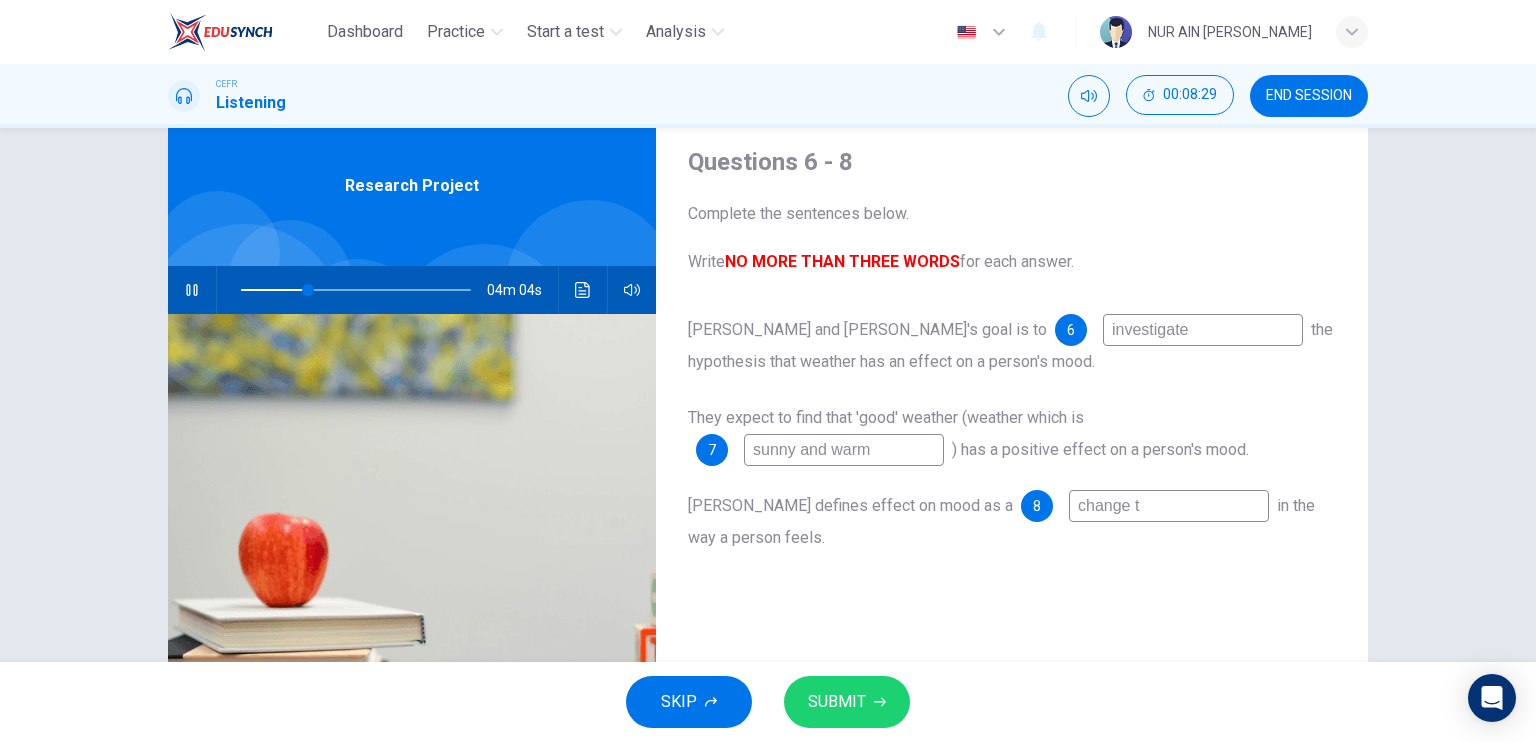 type on "change" 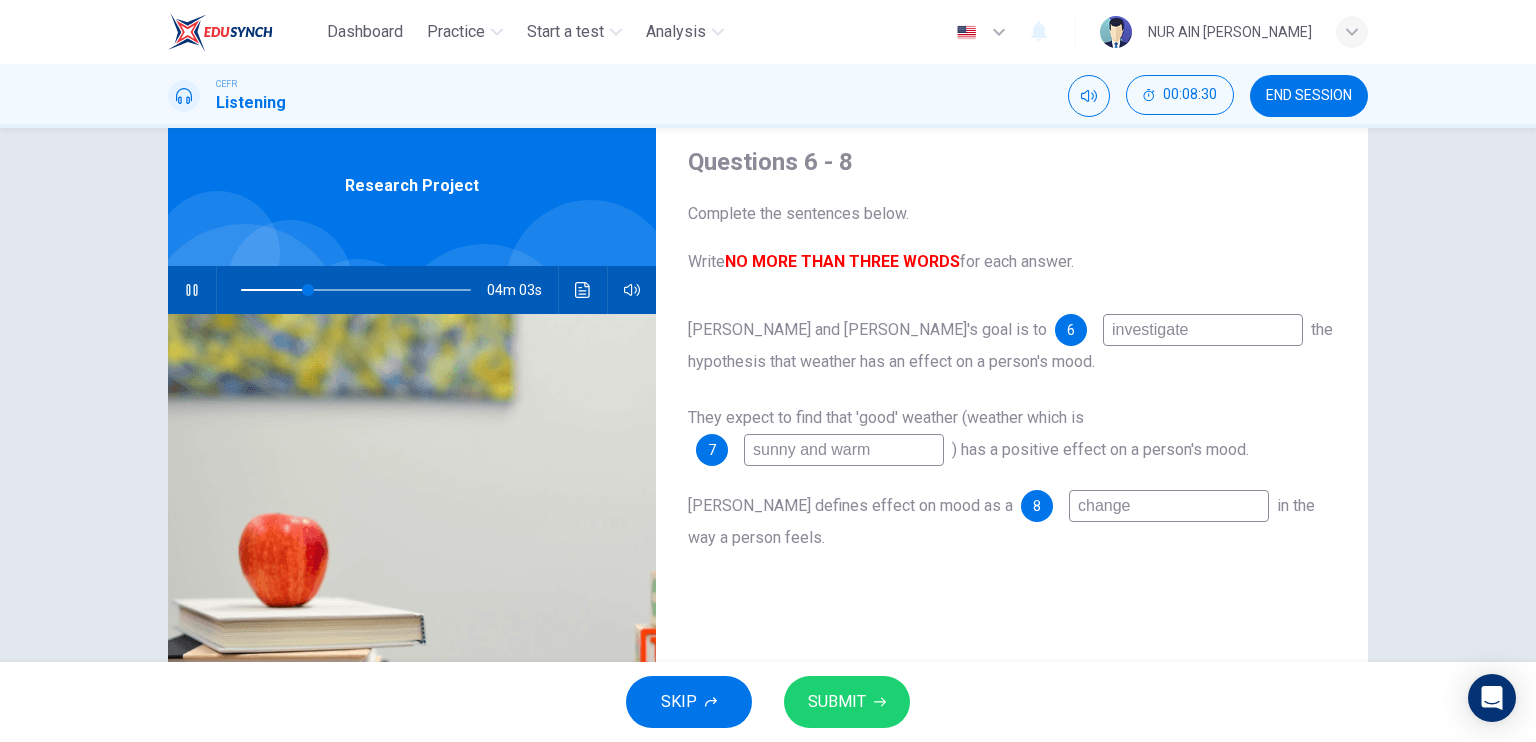 type on "30" 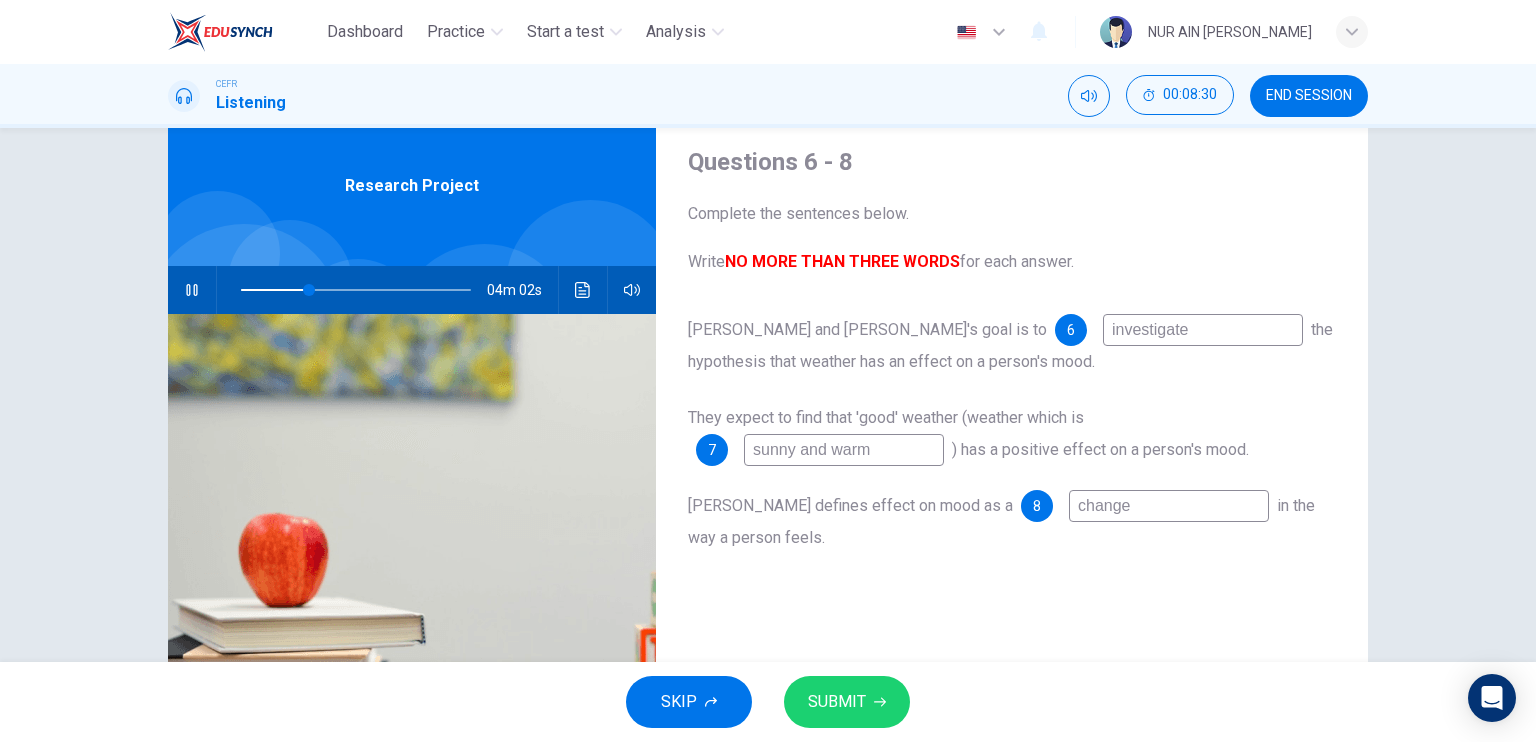 type on "change" 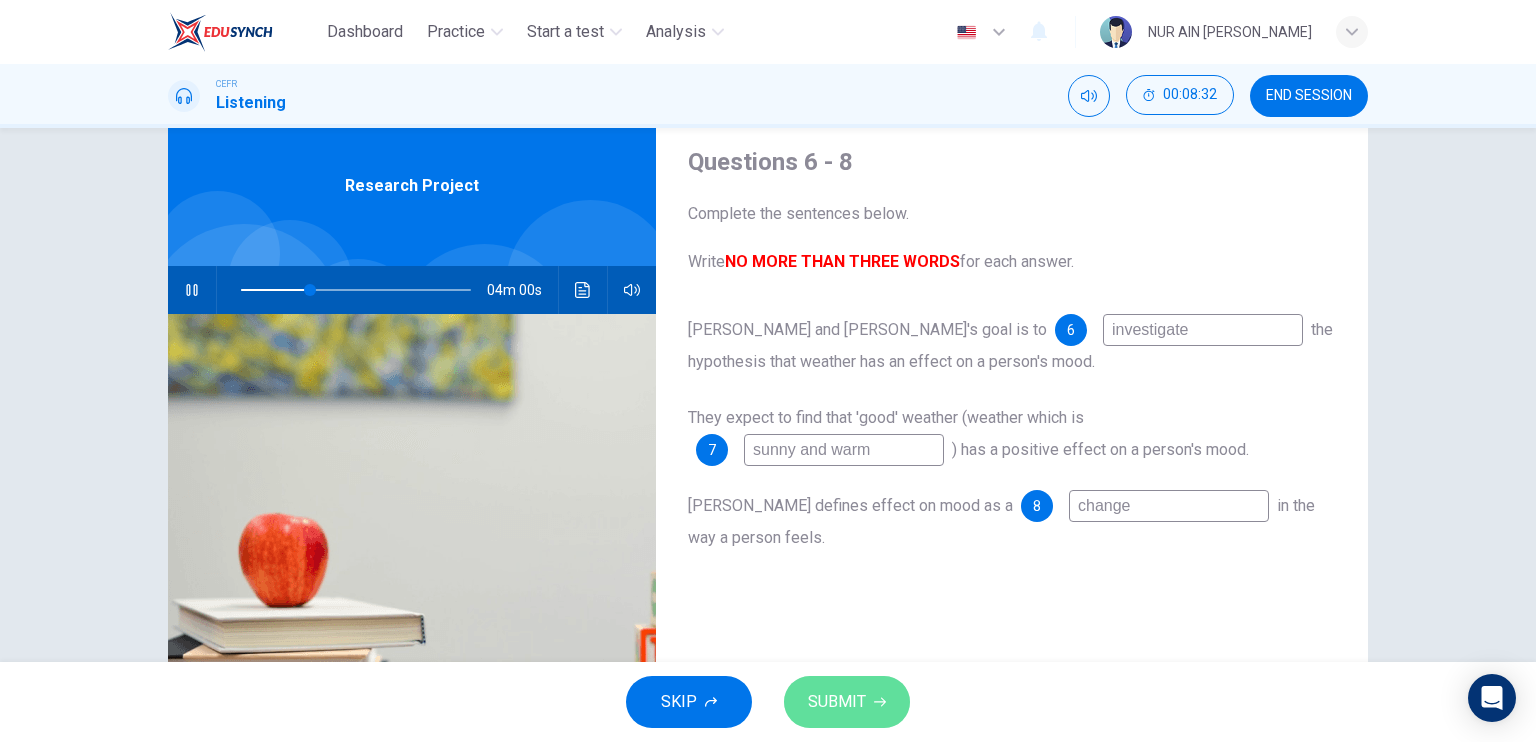 click on "SUBMIT" at bounding box center (837, 702) 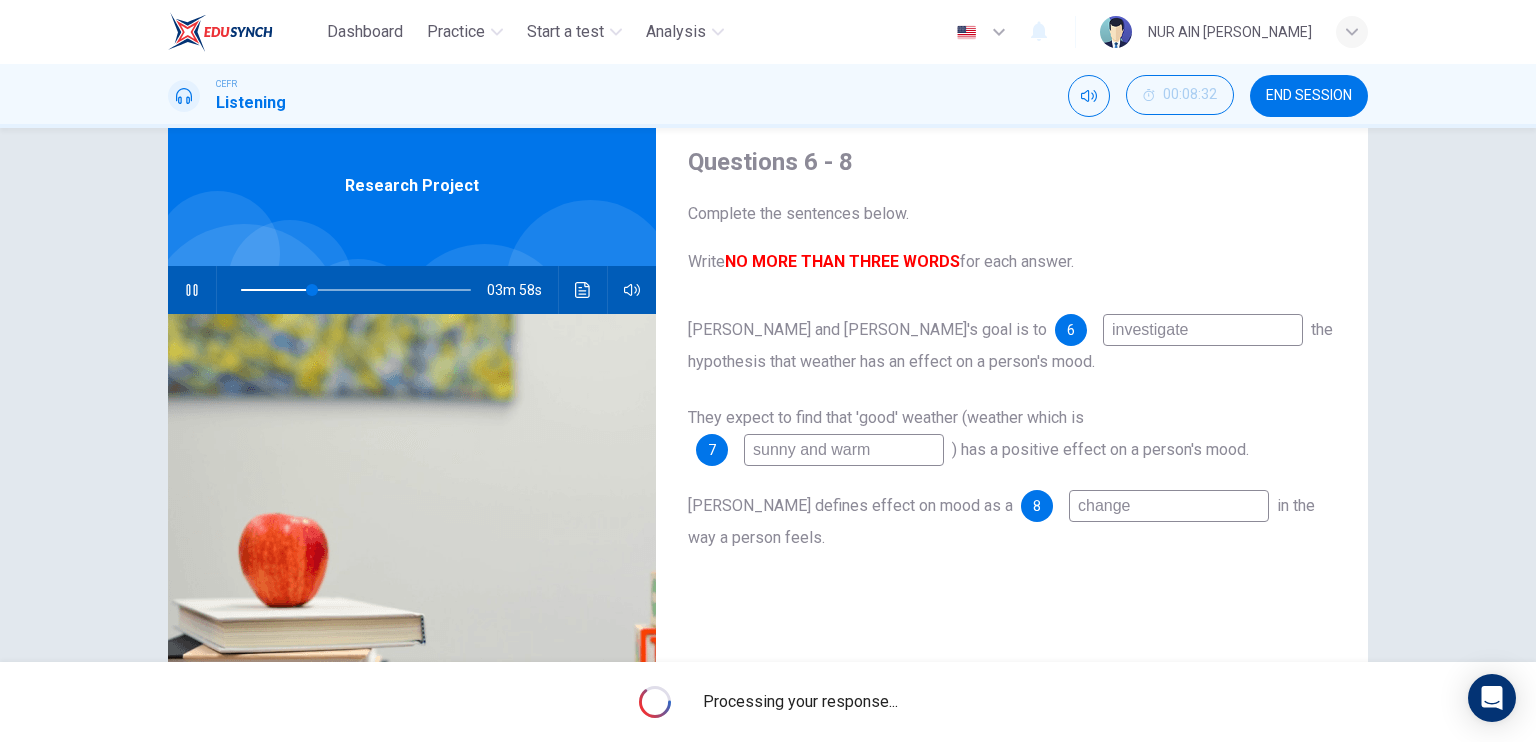 click 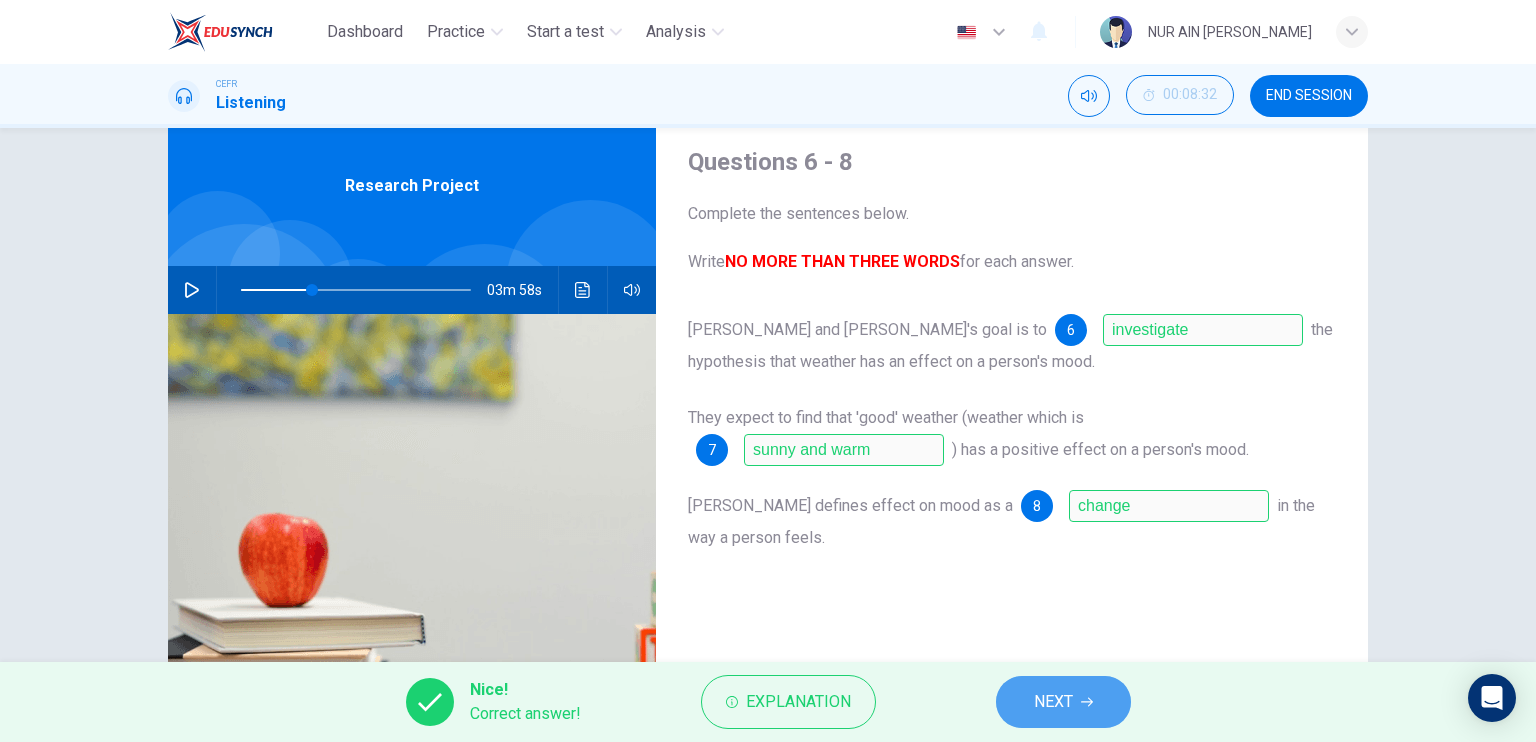 click on "NEXT" at bounding box center (1063, 702) 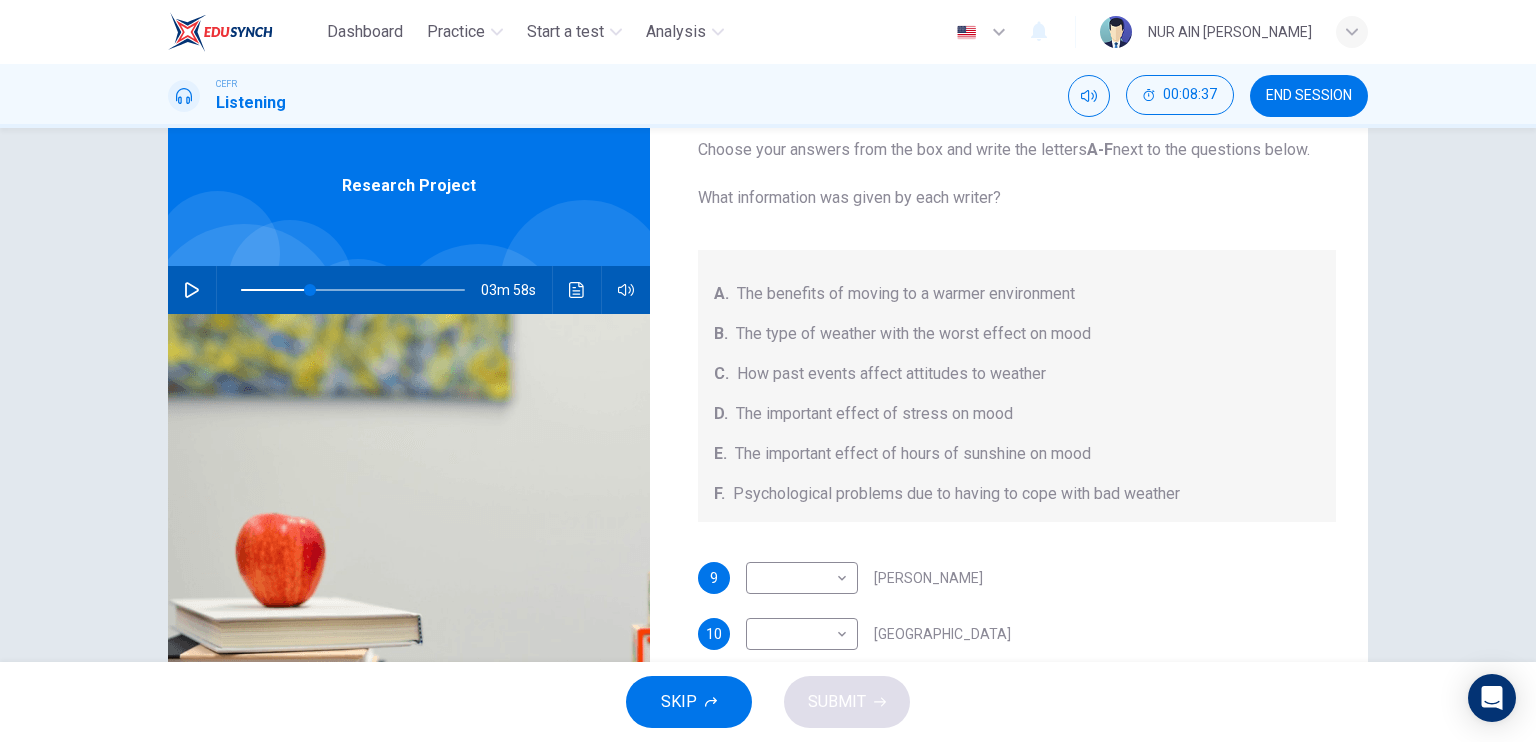 scroll, scrollTop: 64, scrollLeft: 0, axis: vertical 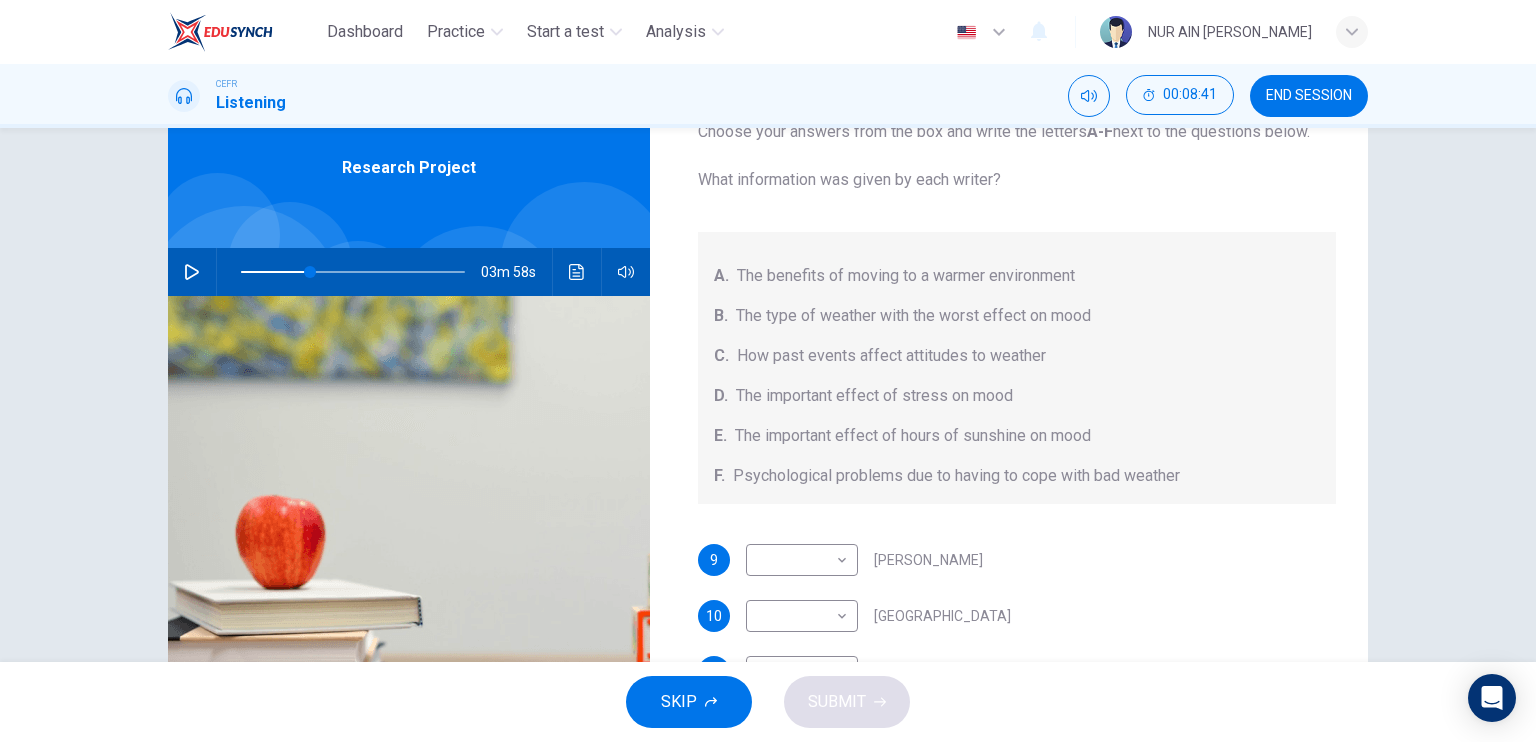 click on "03m 58s" at bounding box center (409, 272) 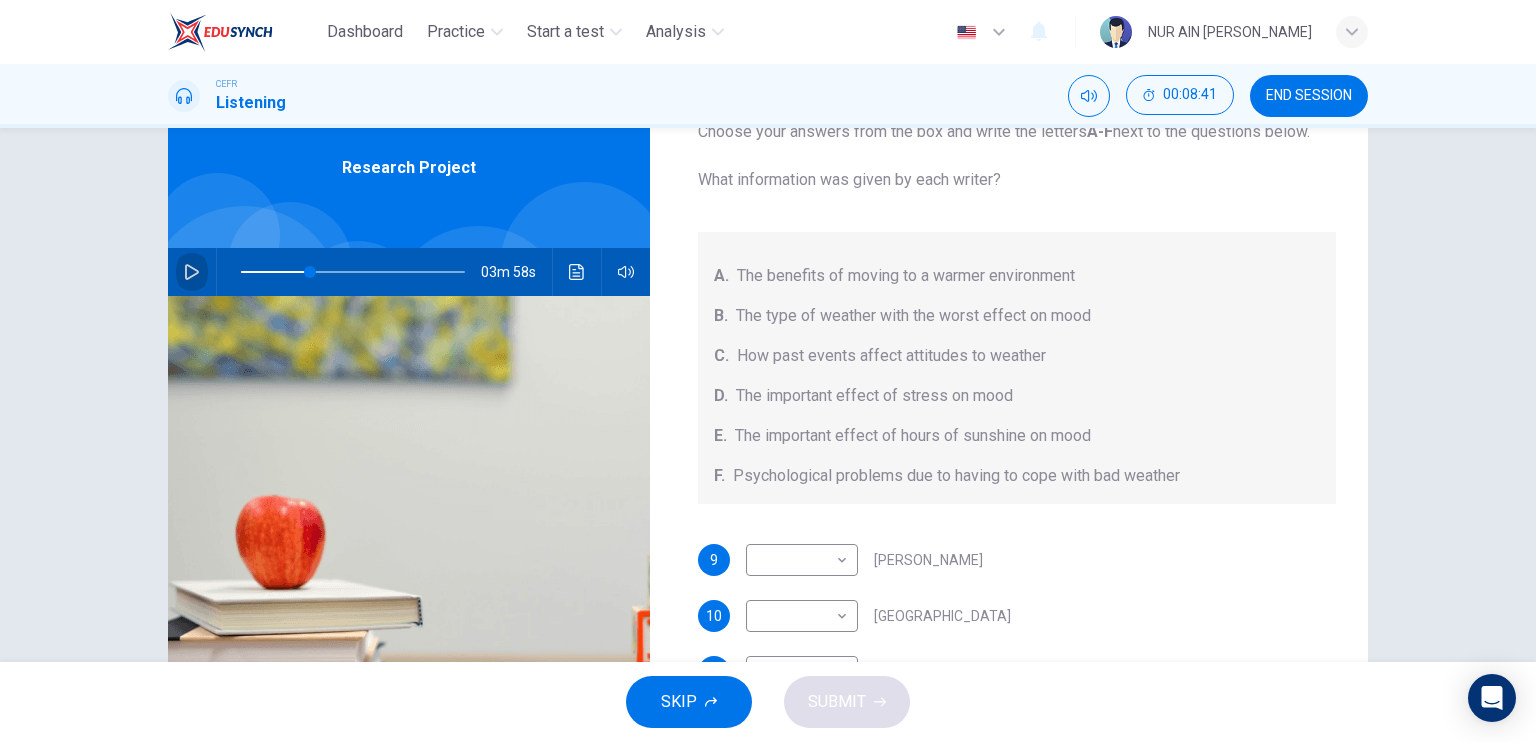 click 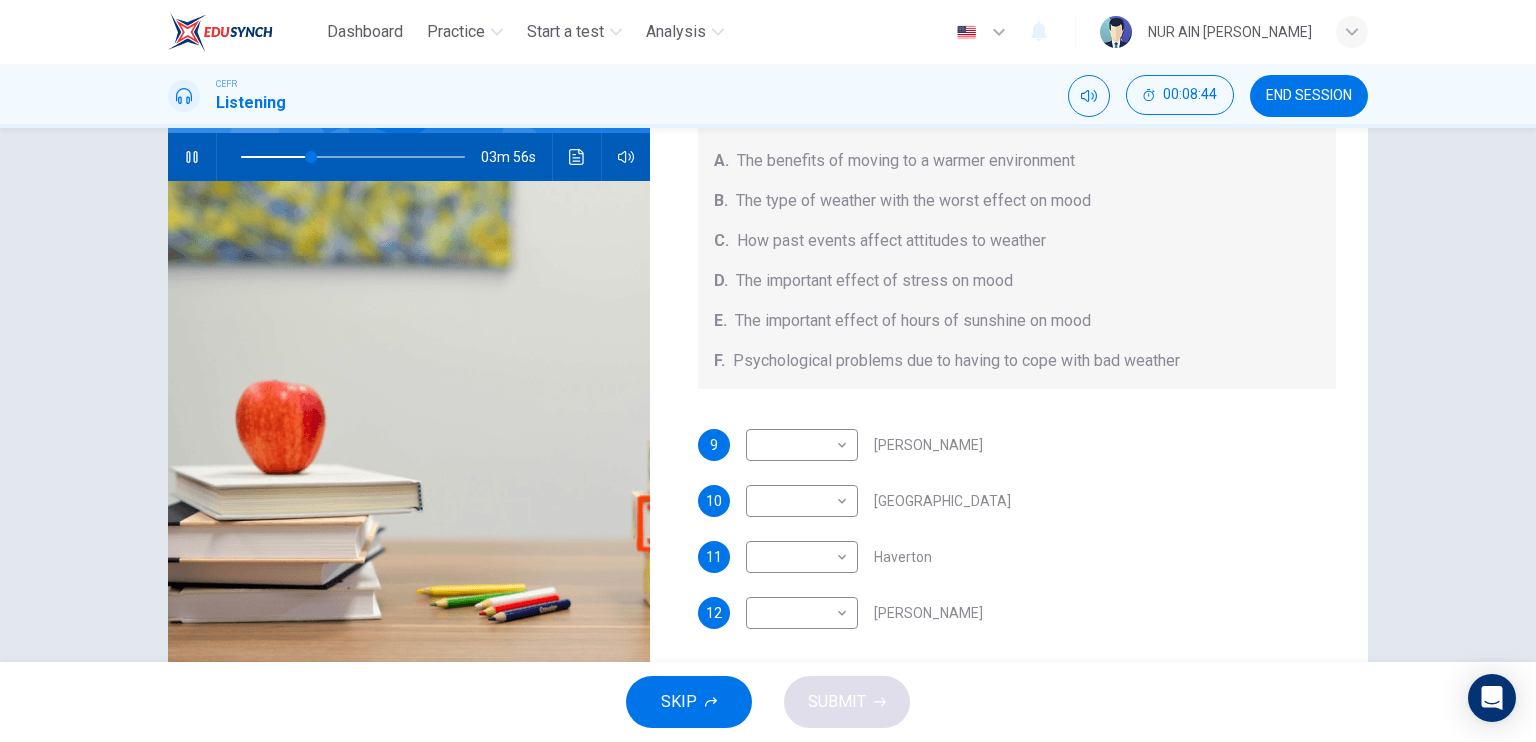 scroll, scrollTop: 192, scrollLeft: 0, axis: vertical 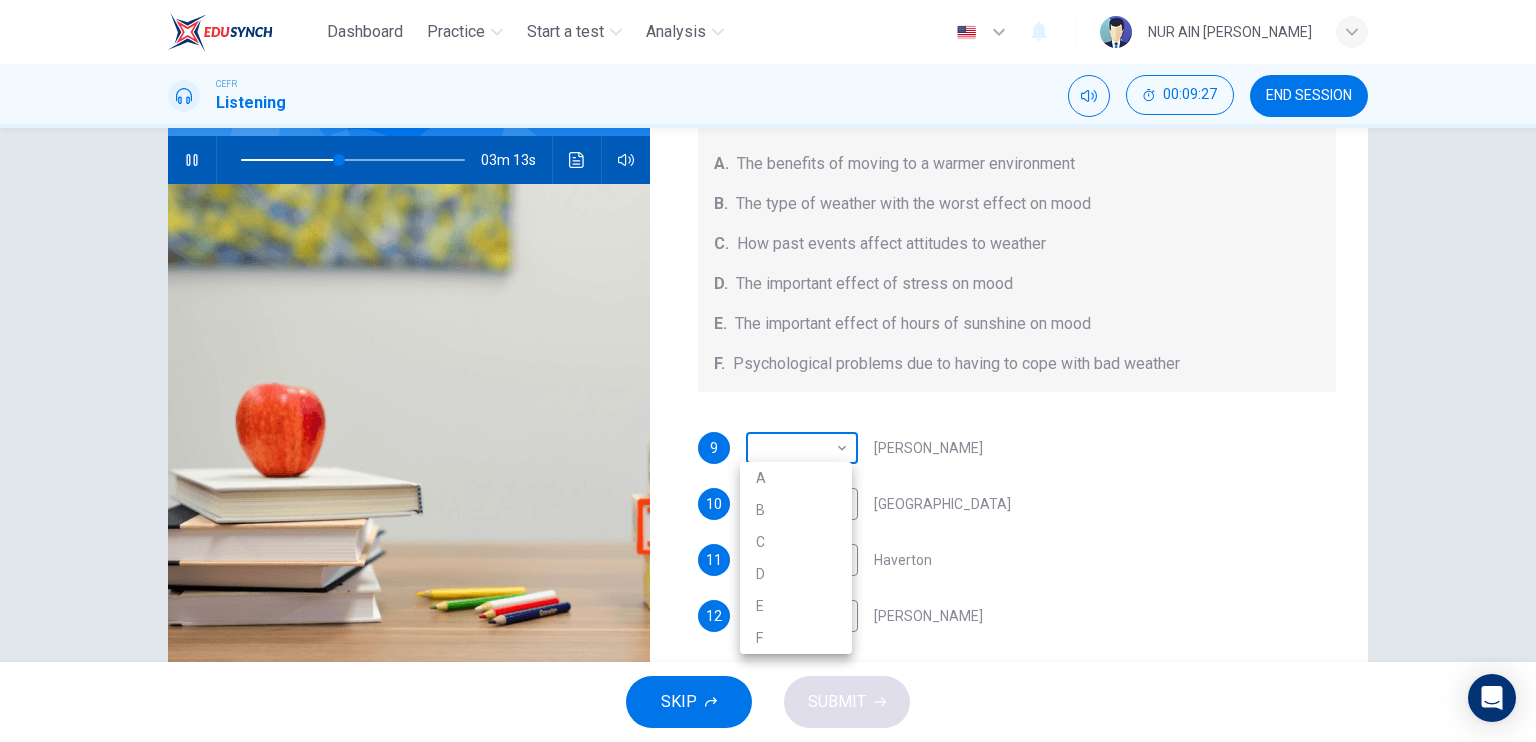 click on "Dashboard Practice Start a test Analysis English en ​ NUR AIN [PERSON_NAME] CEFR Listening 00:09:27 END SESSION Questions 9 - 12 Choose your answers from the box and write the letters  A-F  next to the questions below. What information was given by each writer? A. The benefits of moving to a warmer environment B. The type of weather with the worst effect on mood C. How past events affect attitudes to weather D. The important effect of stress on mood E. The important effect of hours of sunshine on mood F. Psychological problems due to having to cope with bad weather 9 ​ ​ [PERSON_NAME] 10 ​ ​ [GEOGRAPHIC_DATA] 11 ​ ​ [GEOGRAPHIC_DATA] 12 ​ ​ [PERSON_NAME] Research Project 03m 13s SKIP SUBMIT EduSynch - Online Language Proficiency Testing
Dashboard Practice Start a test Analysis Notifications © Copyright  2025 A B C D E F" at bounding box center [768, 371] 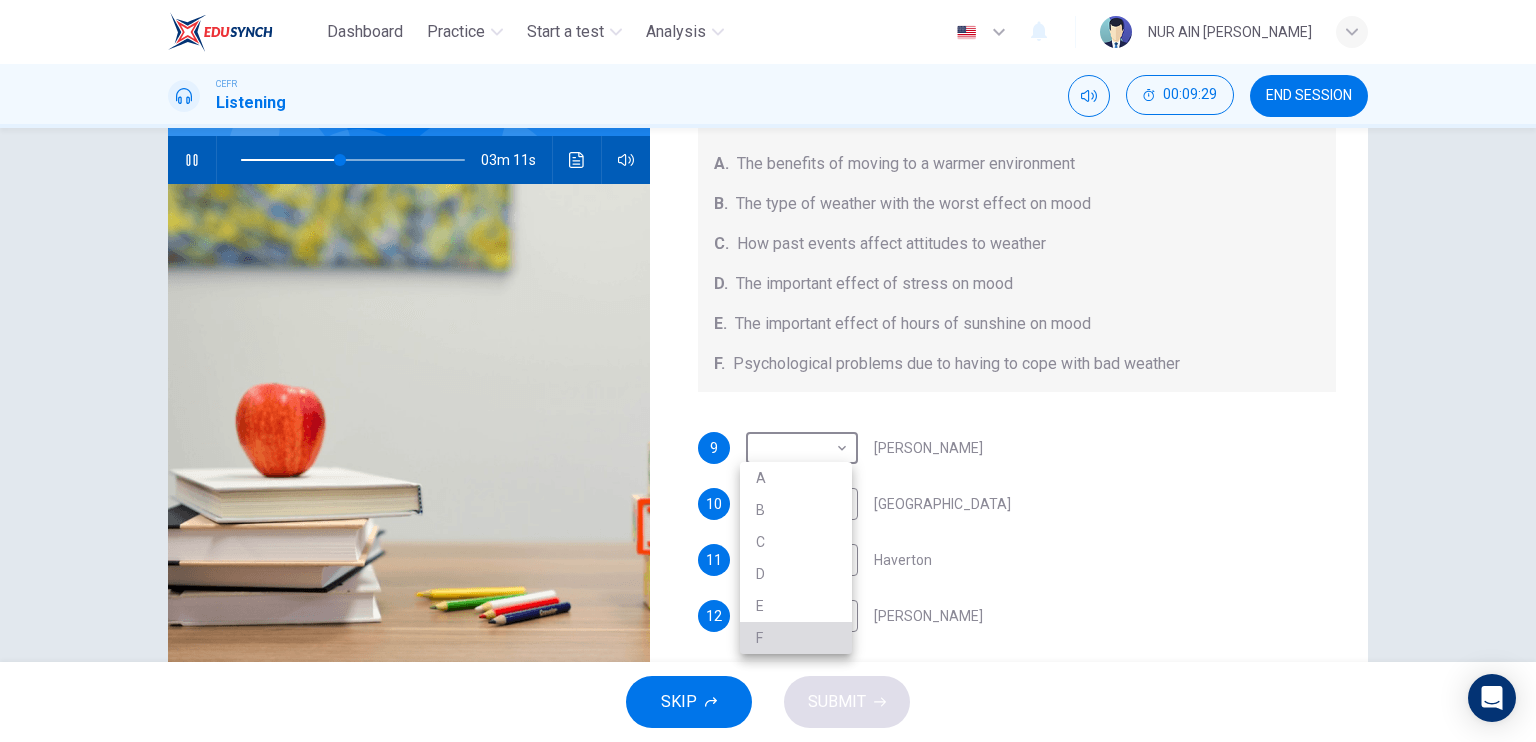 click on "F" at bounding box center [796, 638] 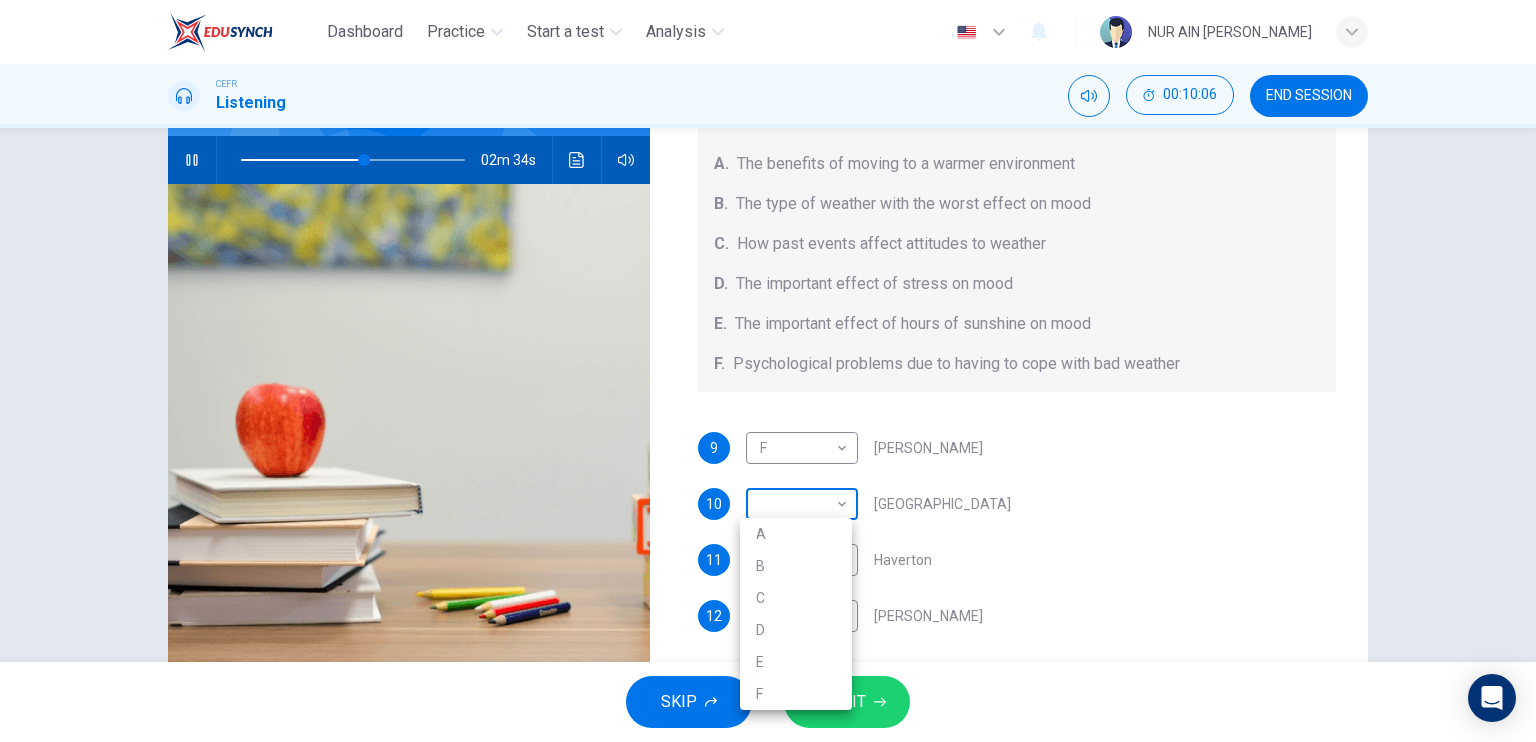 click on "Dashboard Practice Start a test Analysis English en ​ NUR AIN [PERSON_NAME] CEFR Listening 00:10:06 END SESSION Questions 9 - 12 Choose your answers from the box and write the letters  A-F  next to the questions below. What information was given by each writer? A. The benefits of moving to a warmer environment B. The type of weather with the worst effect on mood C. How past events affect attitudes to weather D. The important effect of stress on mood E. The important effect of hours of sunshine on mood F. Psychological problems due to having to cope with bad weather 9 F F ​ [PERSON_NAME] 10 ​ ​ [GEOGRAPHIC_DATA] 11 ​ ​ [GEOGRAPHIC_DATA] 12 ​ ​ [PERSON_NAME] Research Project 02m 34s SKIP SUBMIT EduSynch - Online Language Proficiency Testing
Dashboard Practice Start a test Analysis Notifications © Copyright  2025 A B C D E F" at bounding box center (768, 371) 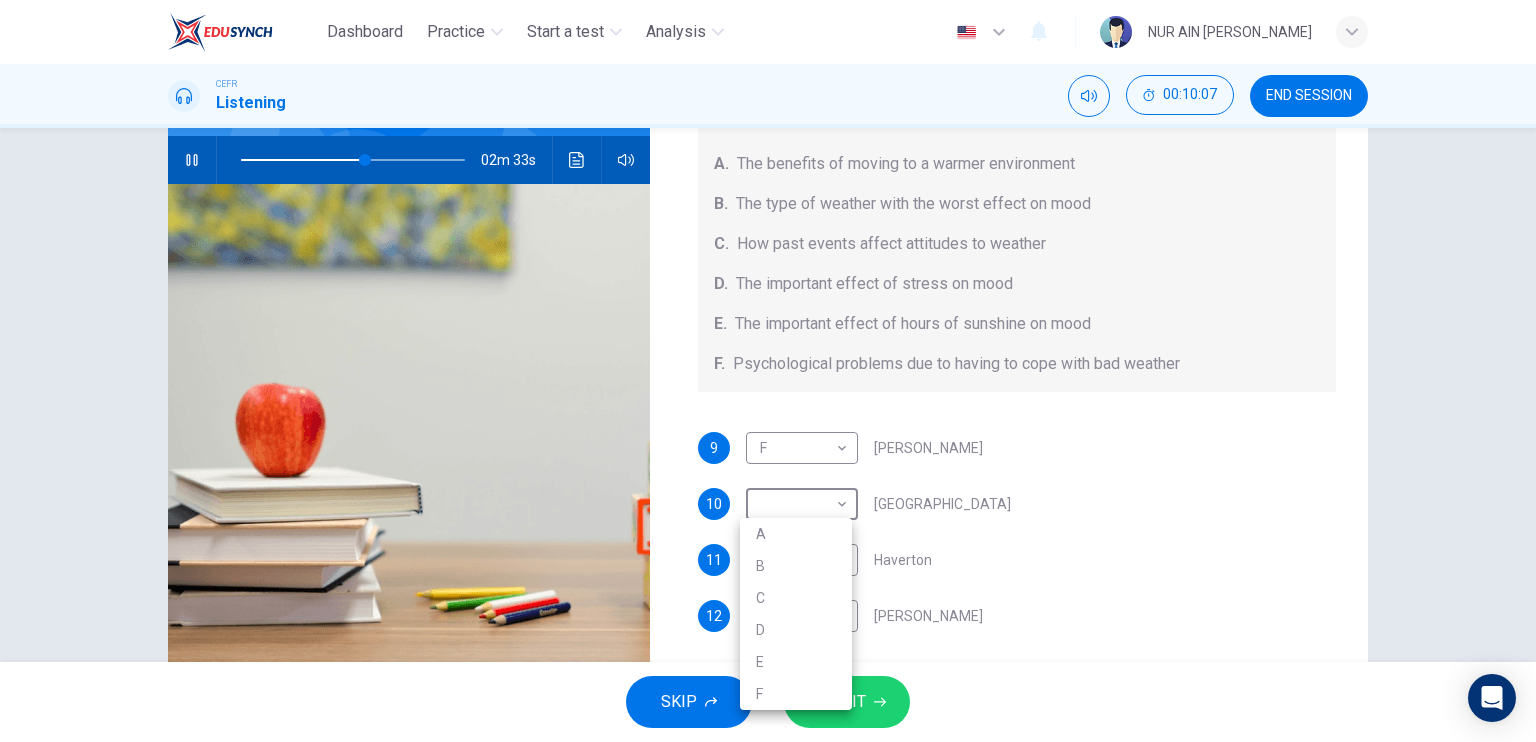 click on "B" at bounding box center [796, 566] 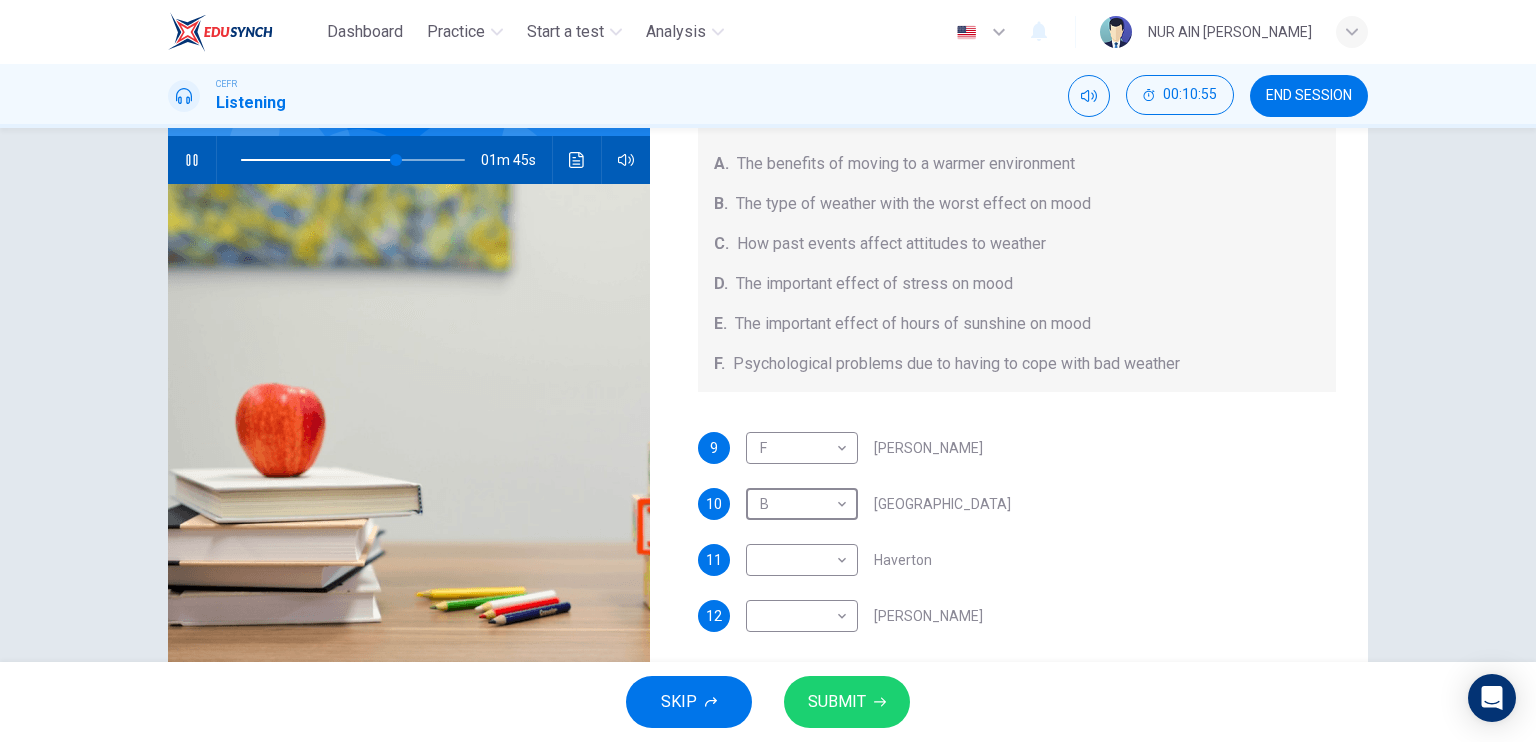 click at bounding box center (192, 160) 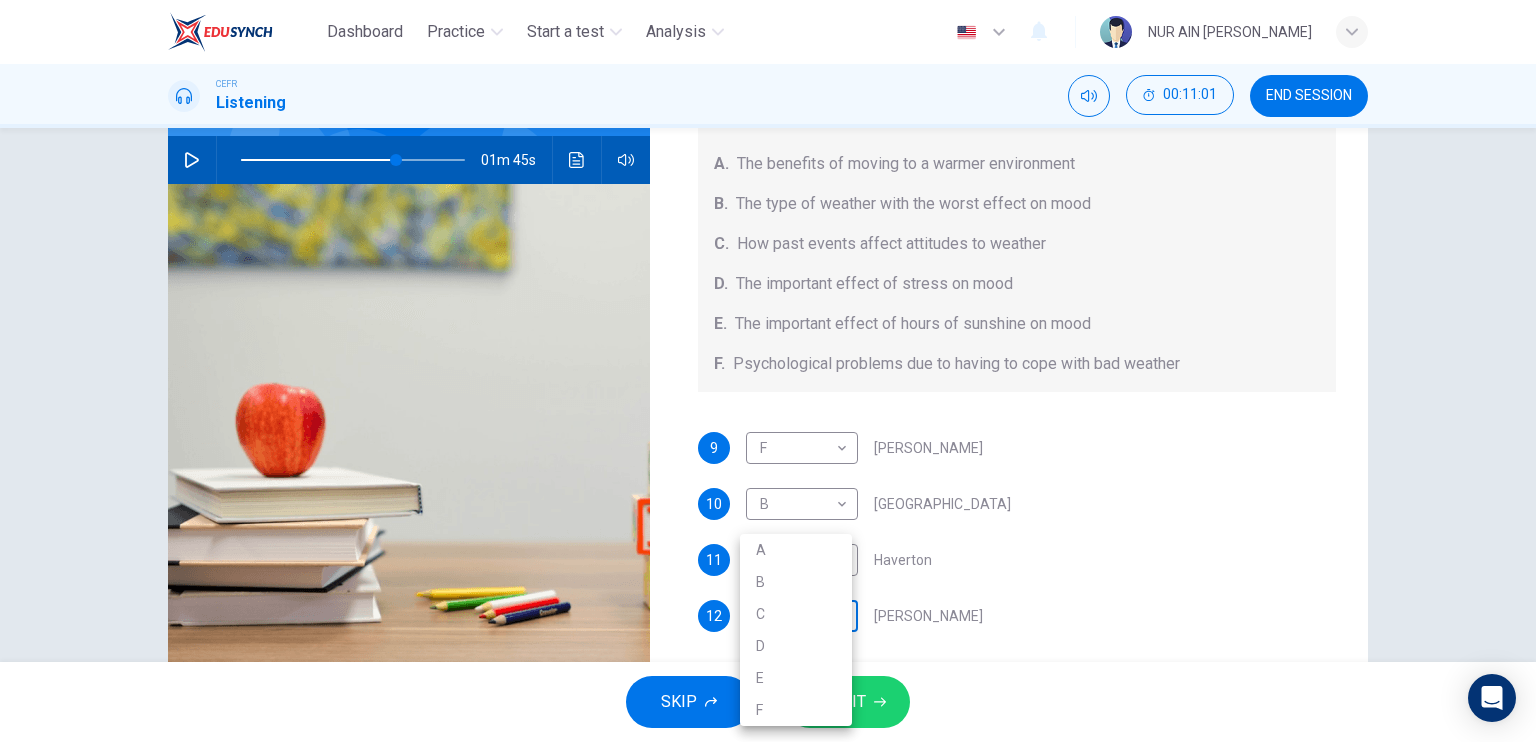 click on "Dashboard Practice Start a test Analysis English en ​ NUR AIN [PERSON_NAME] CEFR Listening 00:11:01 END SESSION Questions 9 - 12 Choose your answers from the box and write the letters  A-F  next to the questions below. What information was given by each writer? A. The benefits of moving to a warmer environment B. The type of weather with the worst effect on mood C. How past events affect attitudes to weather D. The important effect of stress on mood E. The important effect of hours of sunshine on mood F. Psychological problems due to having to cope with bad weather 9 F F ​ [PERSON_NAME] 10 B B ​ Whitebourne 11 ​ ​ [GEOGRAPHIC_DATA] 12 ​ ​ [PERSON_NAME] Research Project 01m 45s SKIP SUBMIT EduSynch - Online Language Proficiency Testing
Dashboard Practice Start a test Analysis Notifications © Copyright  2025 A B C D E F" at bounding box center (768, 371) 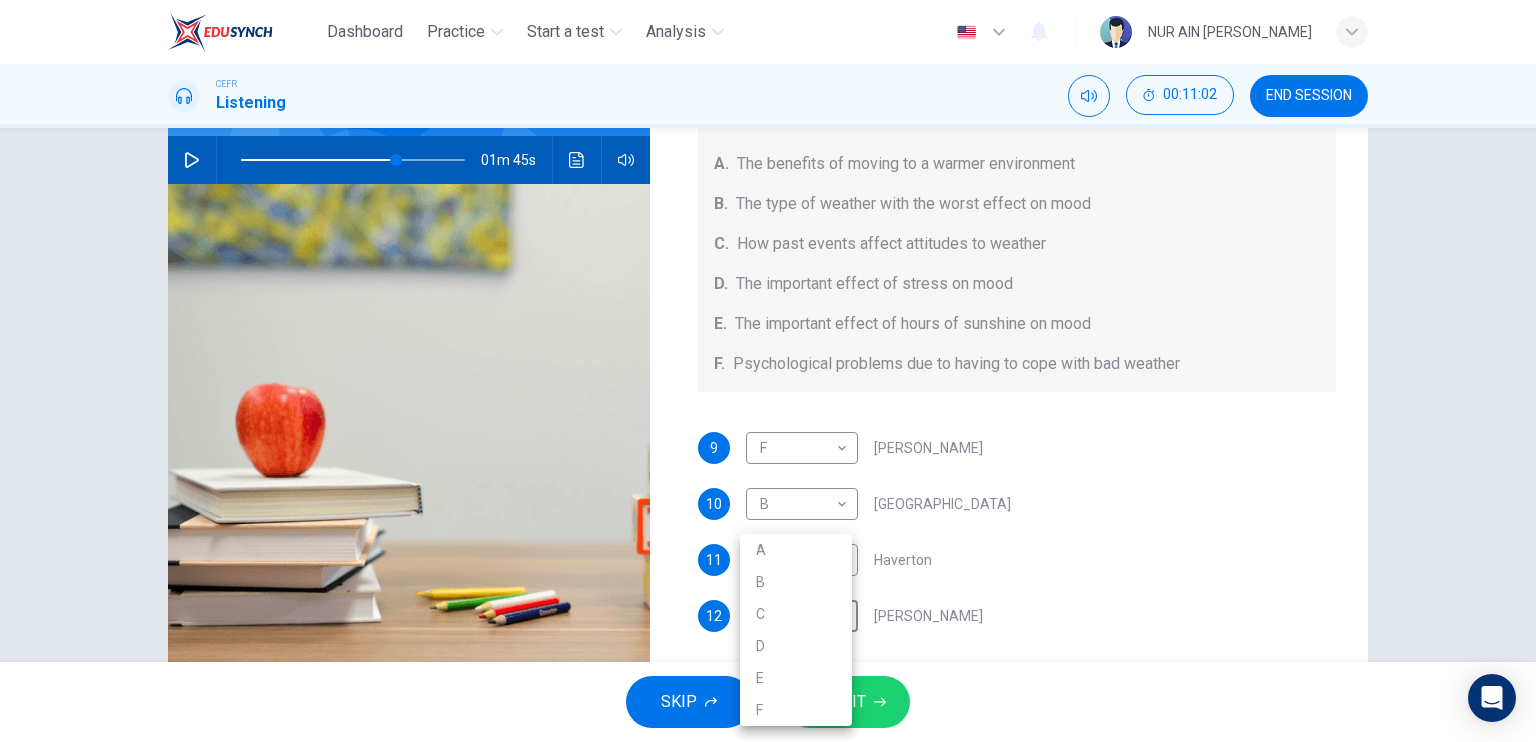 click on "E" at bounding box center [796, 678] 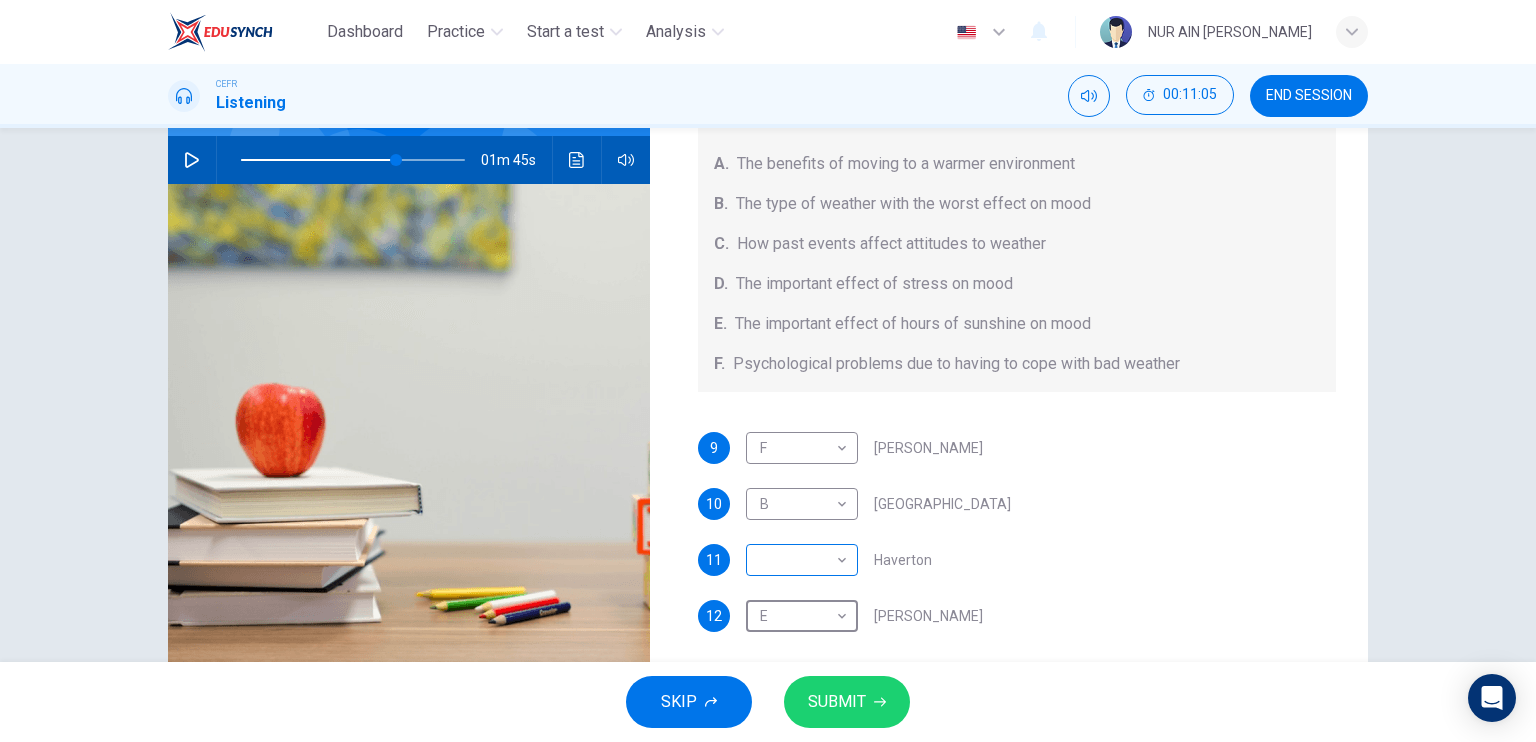 click on "Dashboard Practice Start a test Analysis English en ​ NUR AIN [PERSON_NAME] CEFR Listening 00:11:05 END SESSION Questions 9 - 12 Choose your answers from the box and write the letters  A-F  next to the questions below. What information was given by each writer? A. The benefits of moving to a warmer environment B. The type of weather with the worst effect on mood C. How past events affect attitudes to weather D. The important effect of stress on mood E. The important effect of hours of sunshine on mood F. Psychological problems due to having to cope with bad weather 9 F F ​ [PERSON_NAME] 10 B B ​ Whitebourne 11 ​ ​ Haverton 12 E E ​ [PERSON_NAME] Research Project 01m 45s SKIP SUBMIT EduSynch - Online Language Proficiency Testing
Dashboard Practice Start a test Analysis Notifications © Copyright  2025" at bounding box center [768, 371] 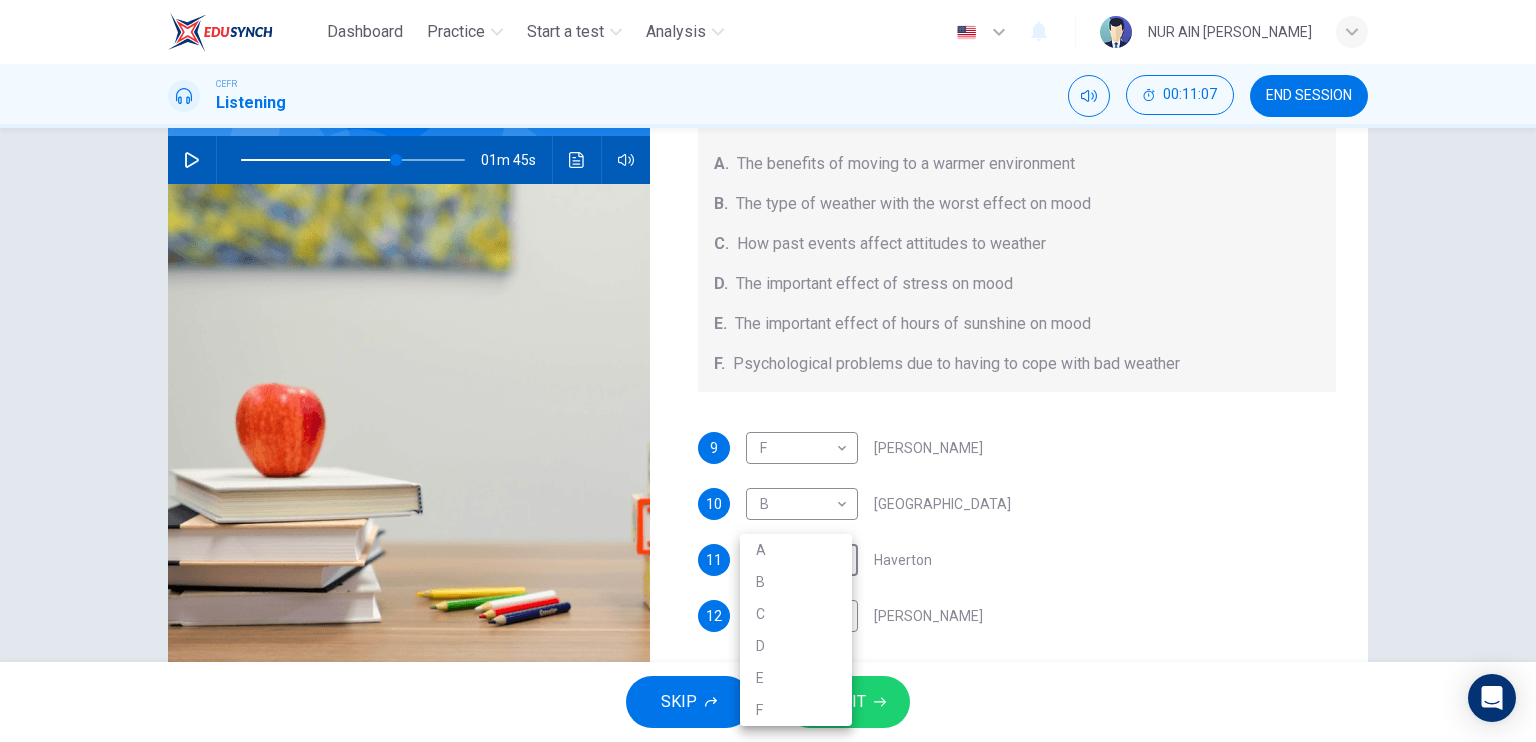 click at bounding box center (768, 371) 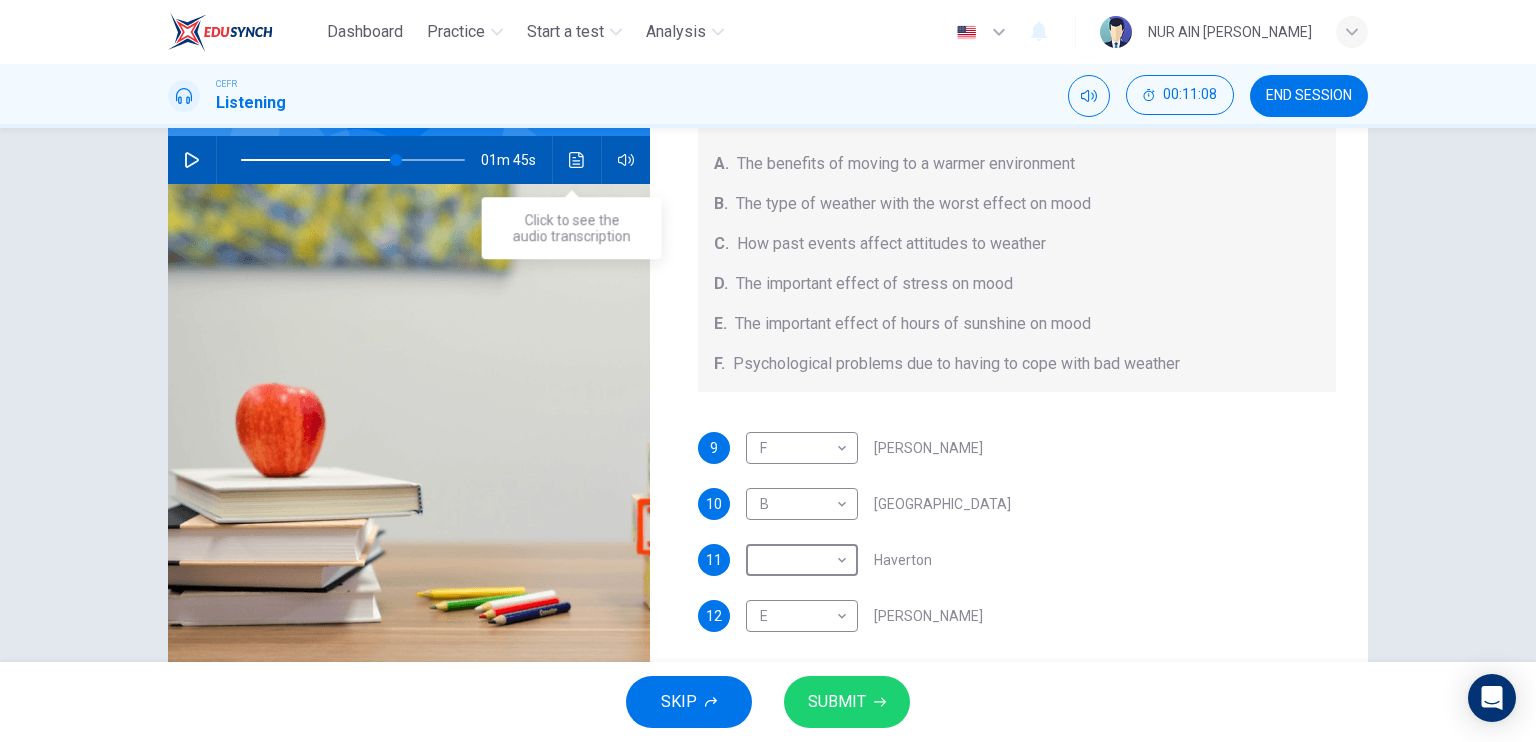 click at bounding box center (577, 160) 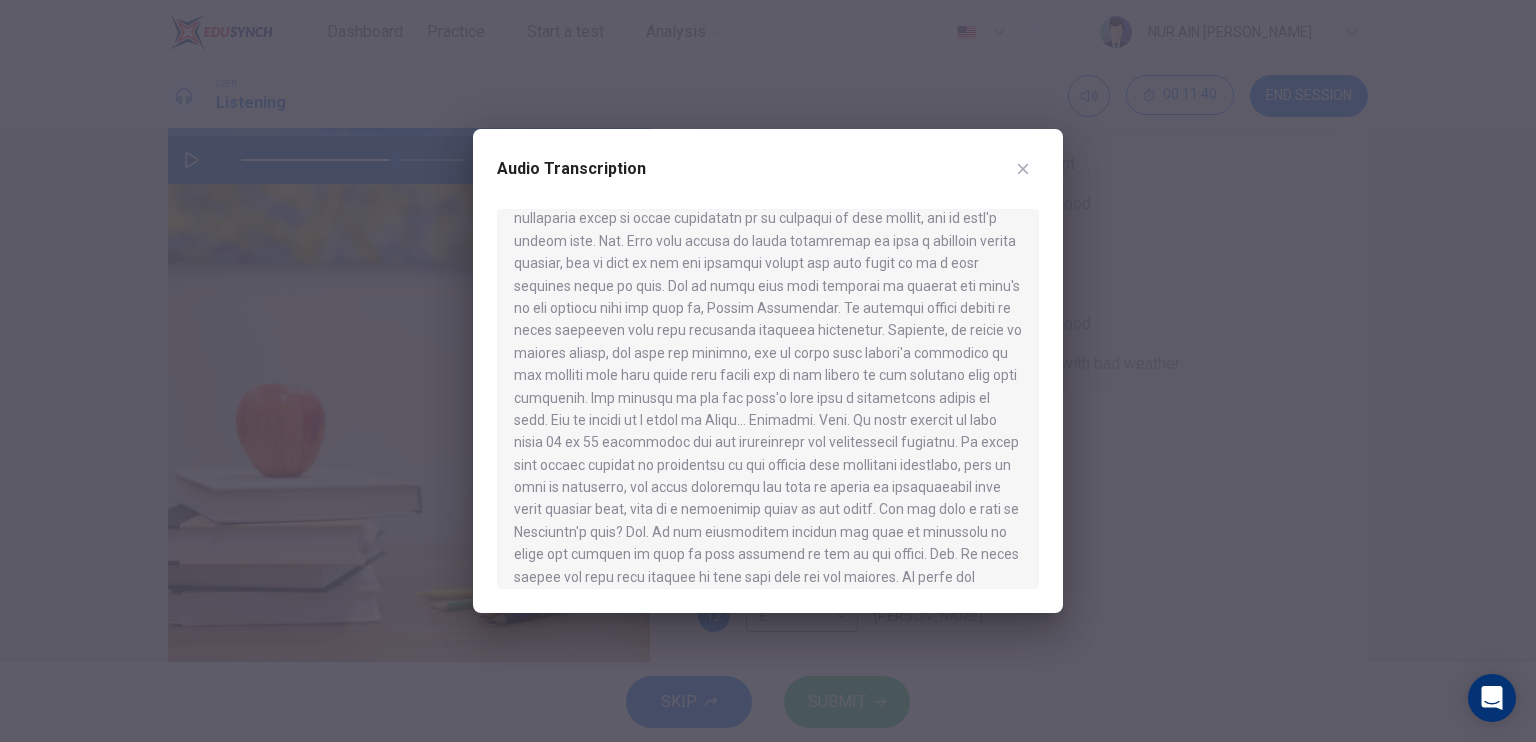 scroll, scrollTop: 558, scrollLeft: 0, axis: vertical 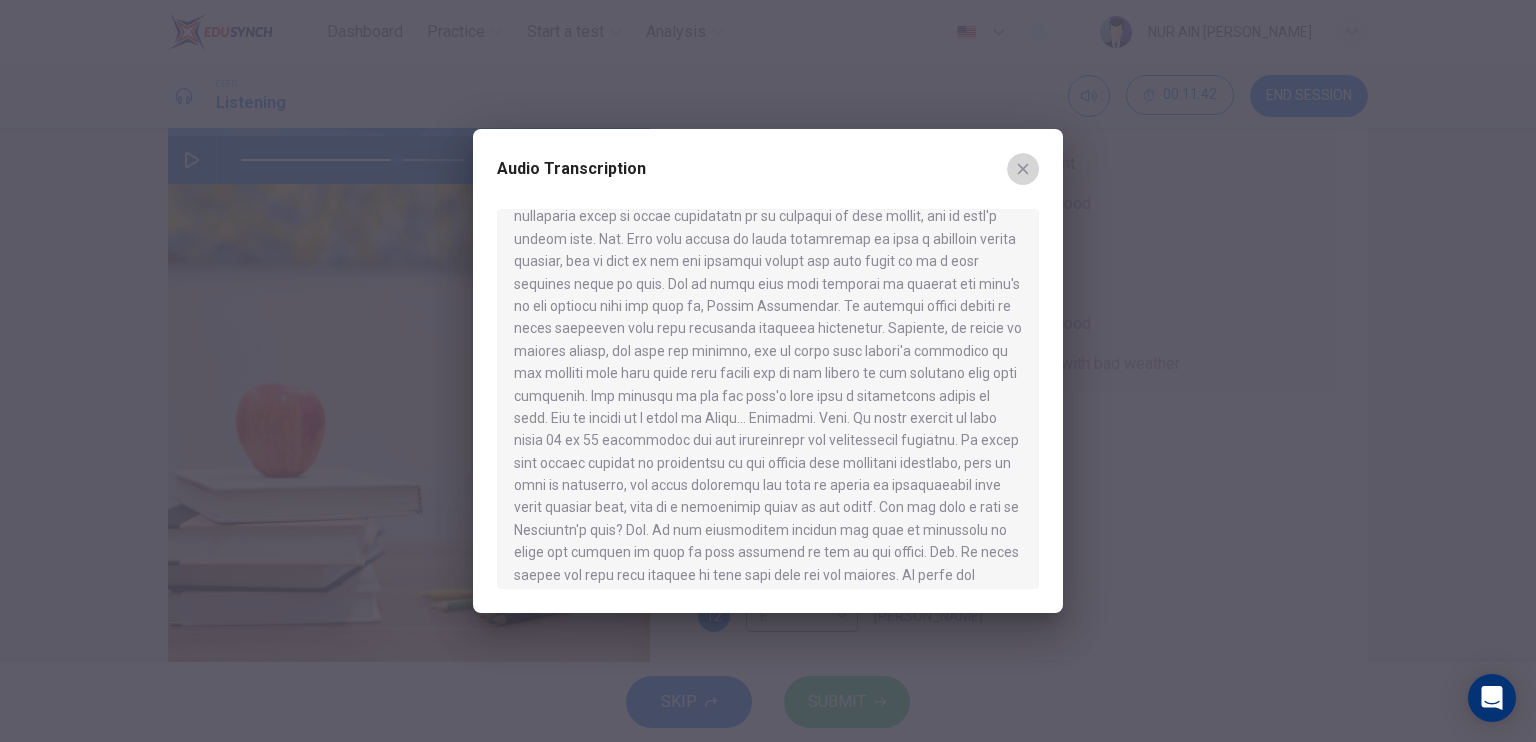 click 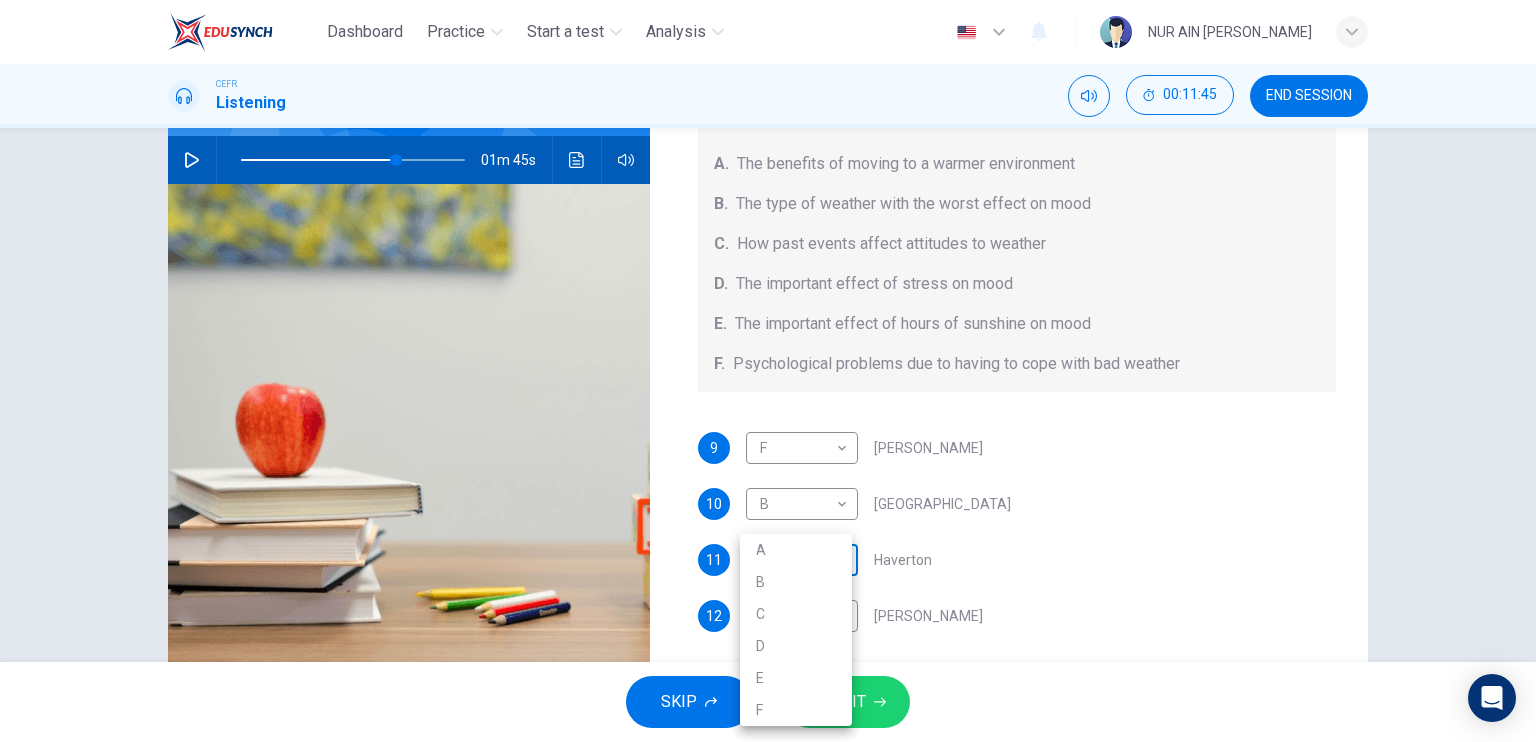 click on "Dashboard Practice Start a test Analysis English en ​ NUR AIN [PERSON_NAME] CEFR Listening 00:11:45 END SESSION Questions 9 - 12 Choose your answers from the box and write the letters  A-F  next to the questions below. What information was given by each writer? A. The benefits of moving to a warmer environment B. The type of weather with the worst effect on mood C. How past events affect attitudes to weather D. The important effect of stress on mood E. The important effect of hours of sunshine on mood F. Psychological problems due to having to cope with bad weather 9 F F ​ [PERSON_NAME] 10 B B ​ Whitebourne 11 ​ ​ Haverton 12 E E ​ [PERSON_NAME] Research Project 01m 45s SKIP SUBMIT EduSynch - Online Language Proficiency Testing
Dashboard Practice Start a test Analysis Notifications © Copyright  2025 A B C D E F" at bounding box center [768, 371] 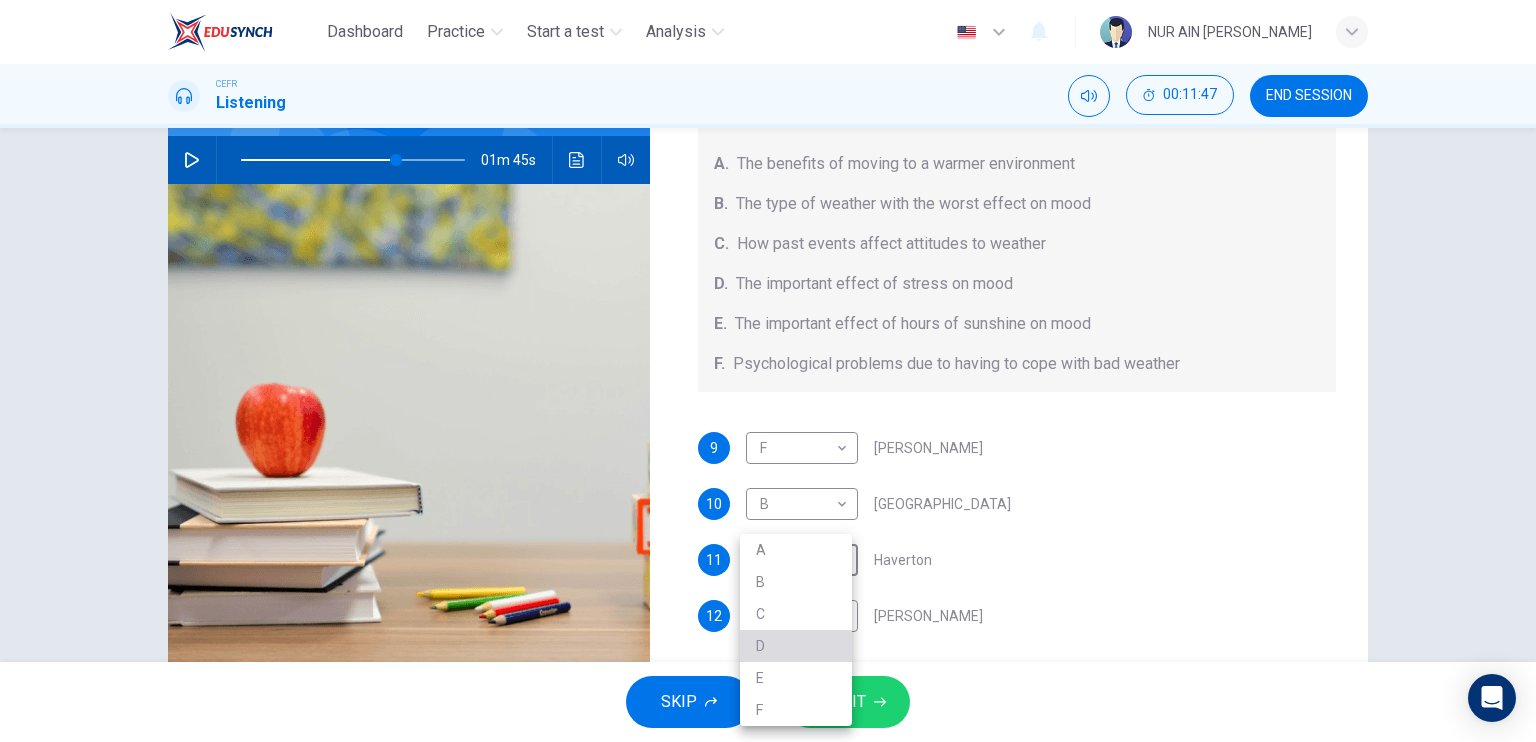 click on "D" at bounding box center [796, 646] 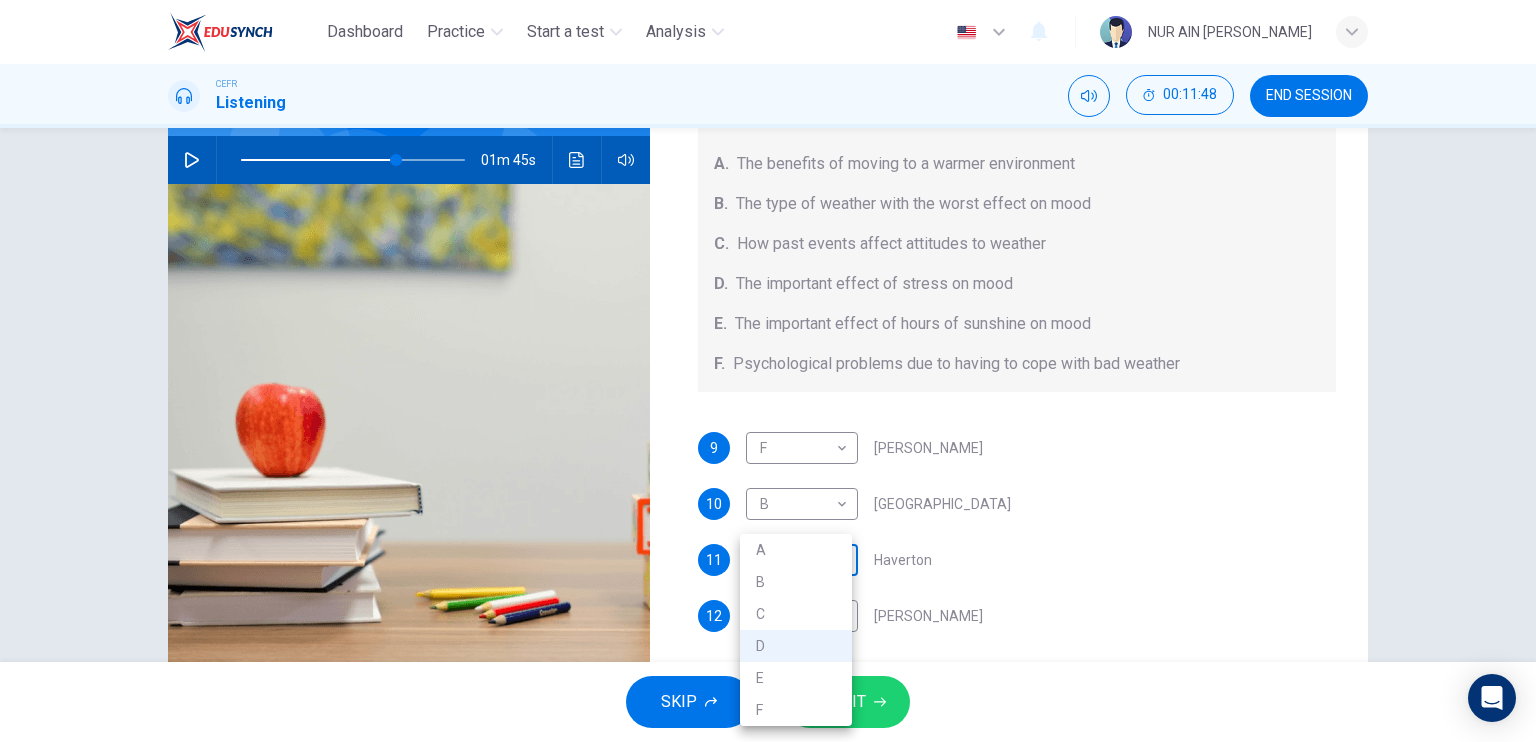 click on "Dashboard Practice Start a test Analysis English en ​ NUR AIN [PERSON_NAME] CEFR Listening 00:11:48 END SESSION Questions 9 - 12 Choose your answers from the box and write the letters  A-F  next to the questions below. What information was given by each writer? A. The benefits of moving to a warmer environment B. The type of weather with the worst effect on mood C. How past events affect attitudes to weather D. The important effect of stress on mood E. The important effect of hours of sunshine on mood F. Psychological problems due to having to cope with bad weather 9 F F ​ [PERSON_NAME] 10 B B ​ Whitebourne 11 D D ​ Haverton 12 E E ​ [PERSON_NAME] Research Project 01m 45s SKIP SUBMIT EduSynch - Online Language Proficiency Testing
Dashboard Practice Start a test Analysis Notifications © Copyright  2025 A B C D E F" at bounding box center (768, 371) 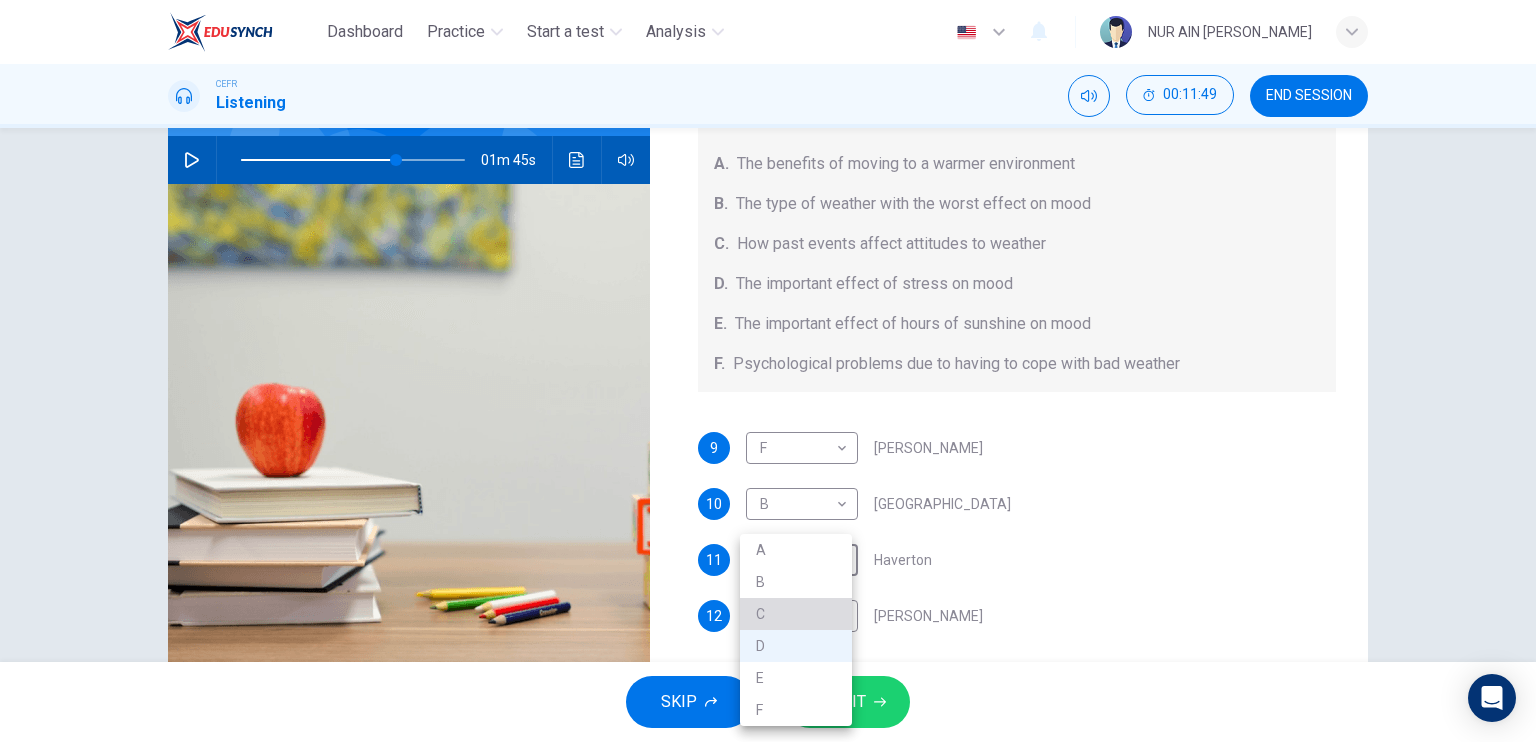 click on "C" at bounding box center [796, 614] 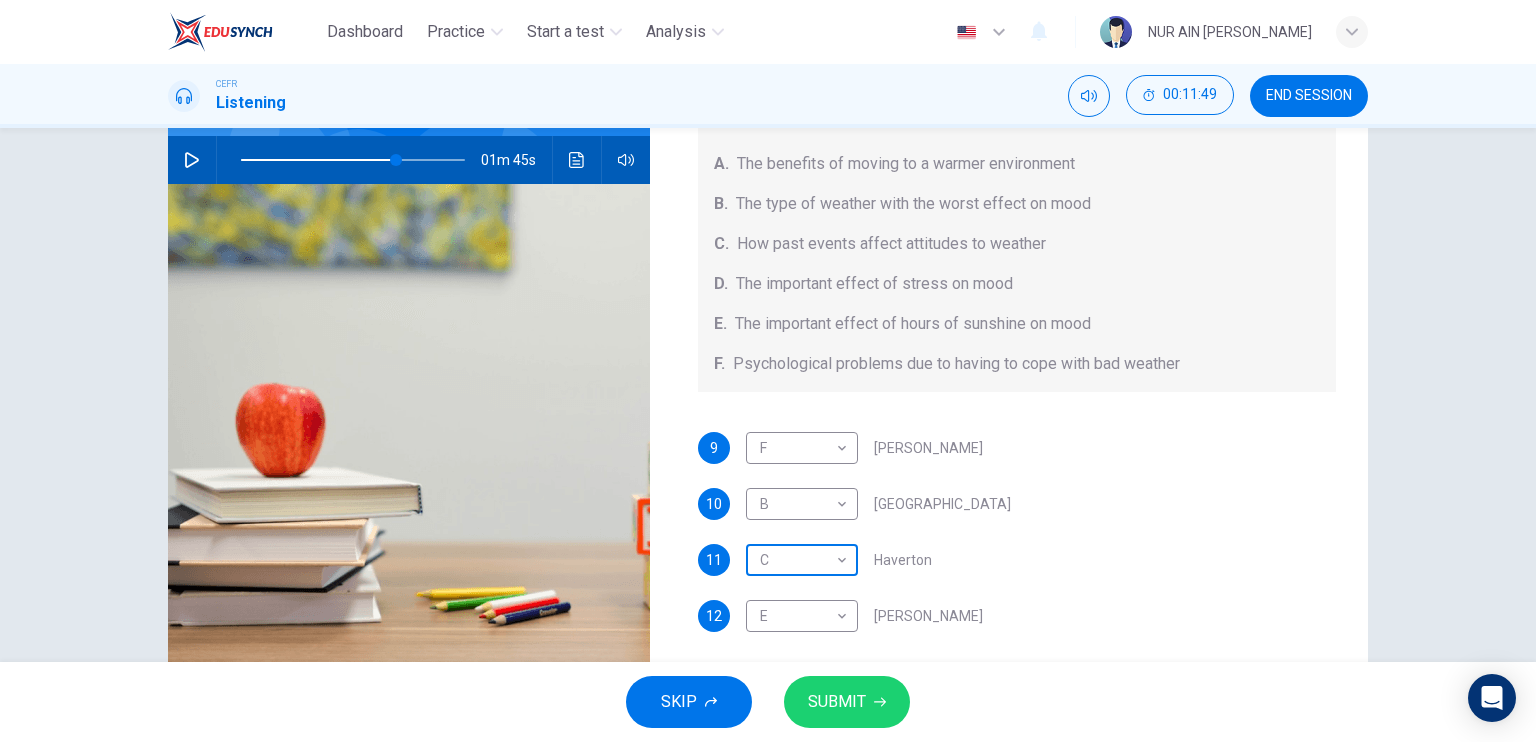 scroll, scrollTop: 240, scrollLeft: 0, axis: vertical 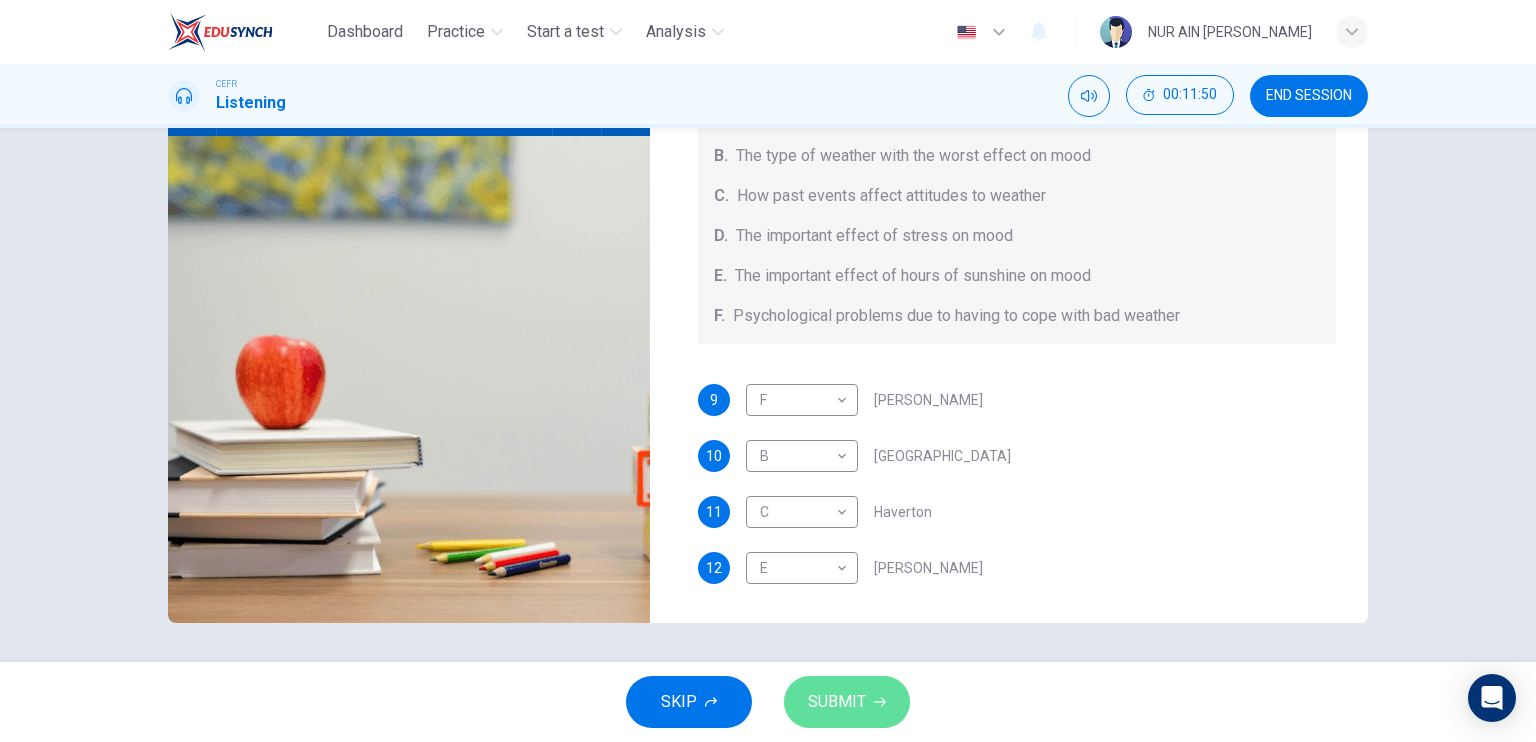 click on "SUBMIT" at bounding box center [837, 702] 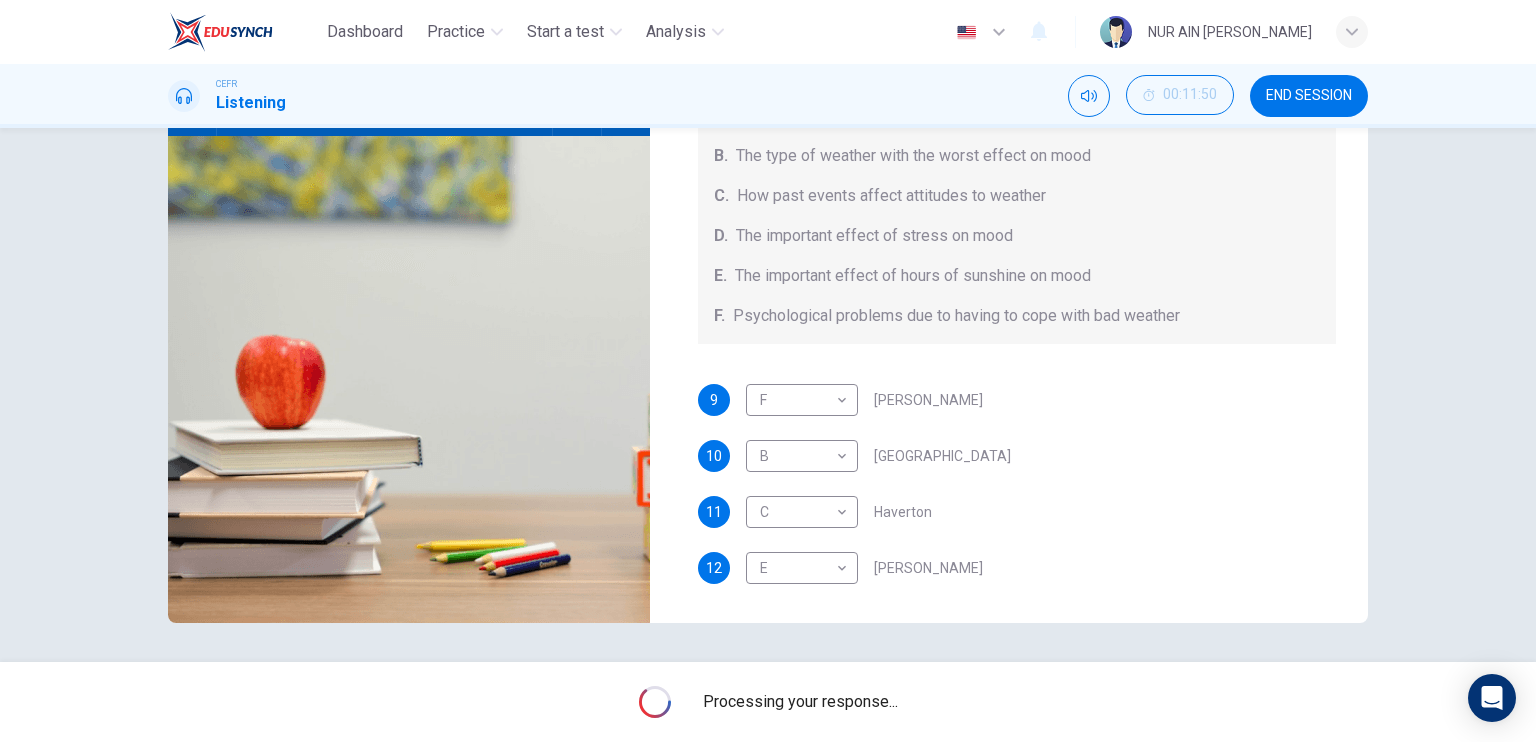 type on "69" 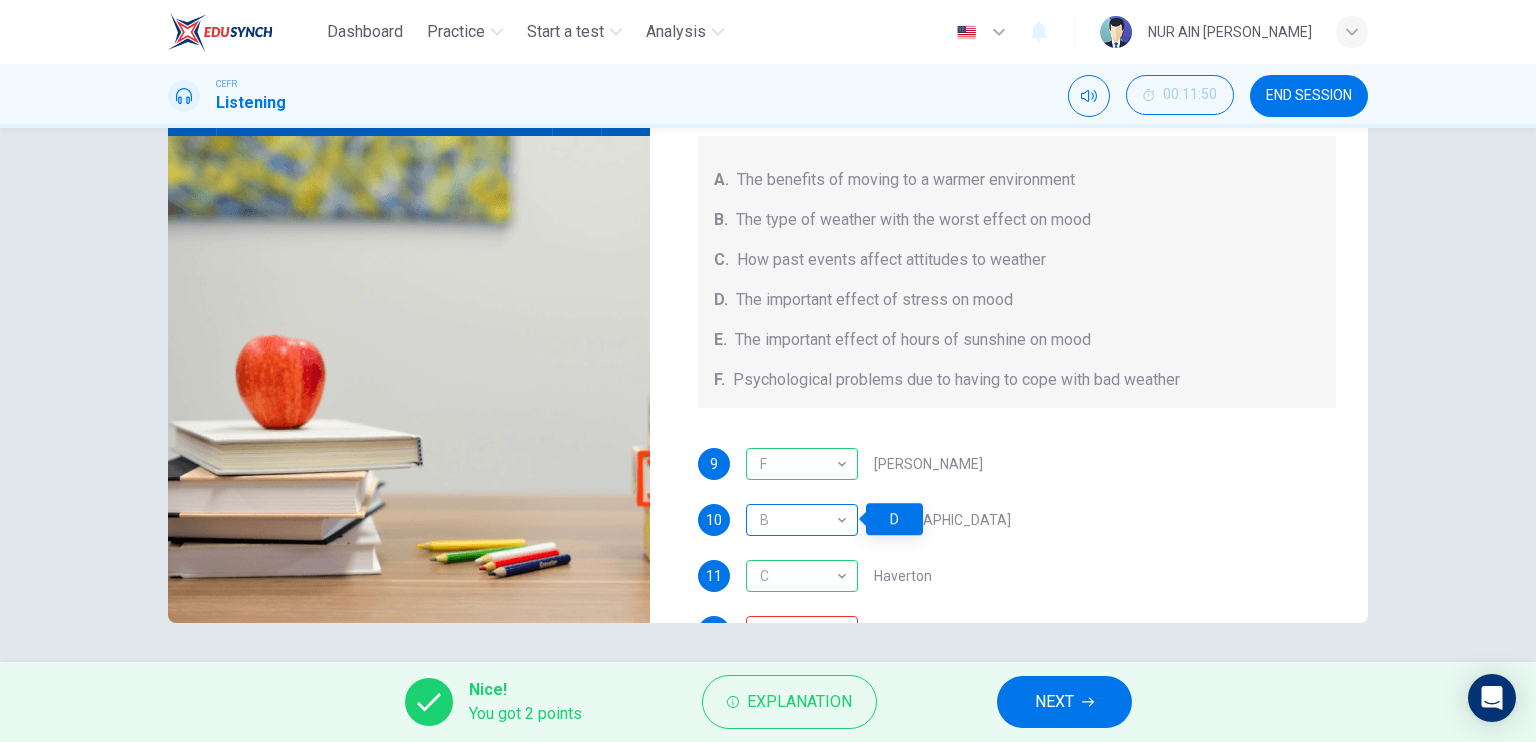 scroll, scrollTop: 64, scrollLeft: 0, axis: vertical 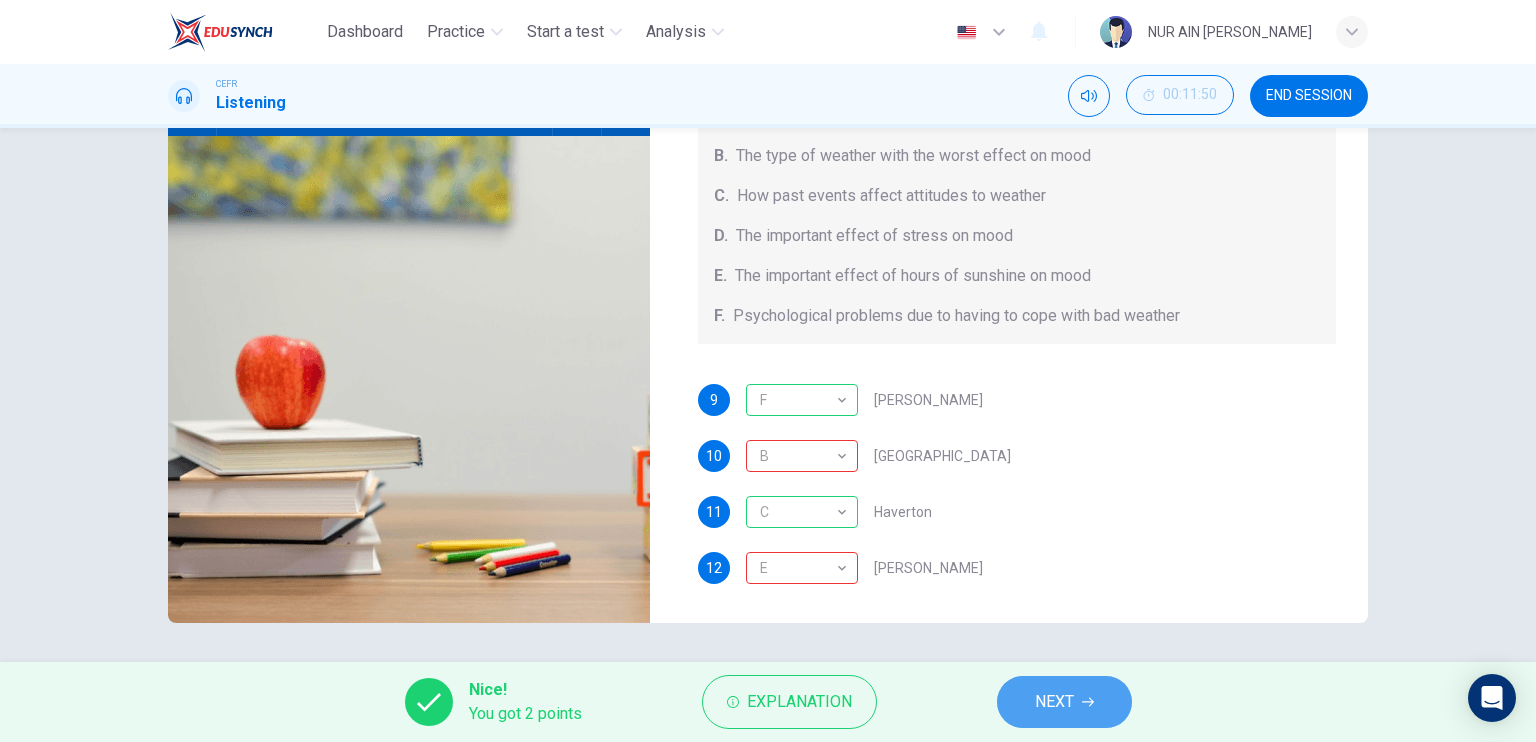 click on "NEXT" at bounding box center (1064, 702) 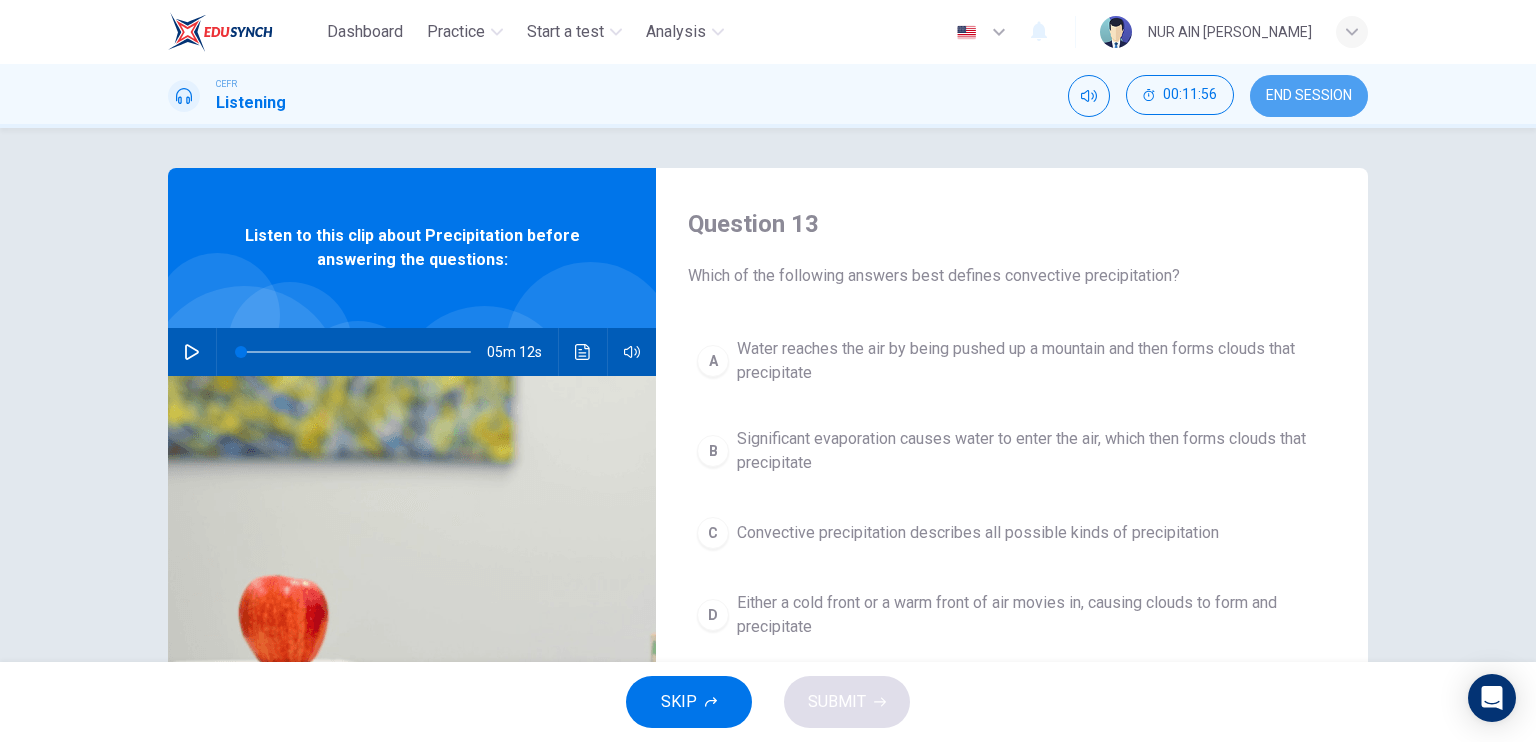 click on "END SESSION" at bounding box center (1309, 96) 